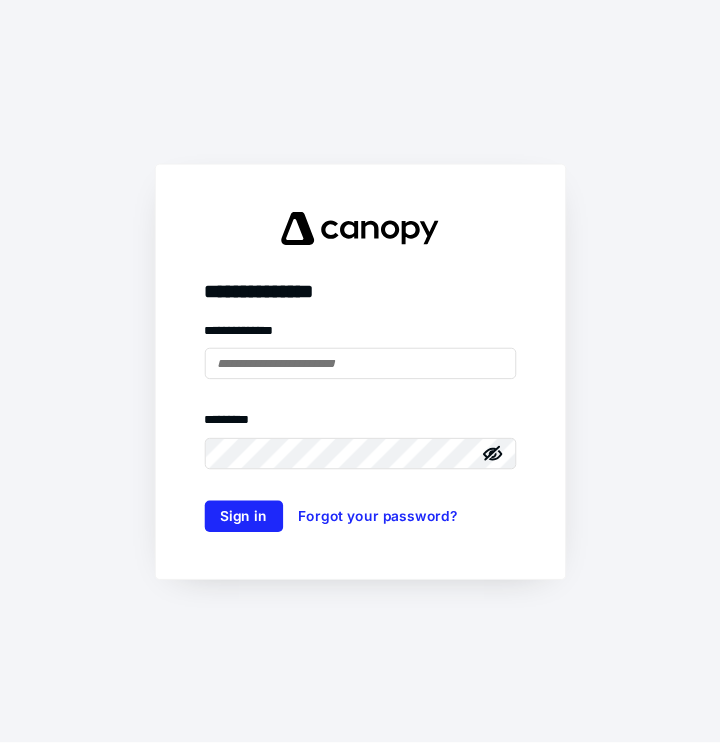 scroll, scrollTop: 0, scrollLeft: 0, axis: both 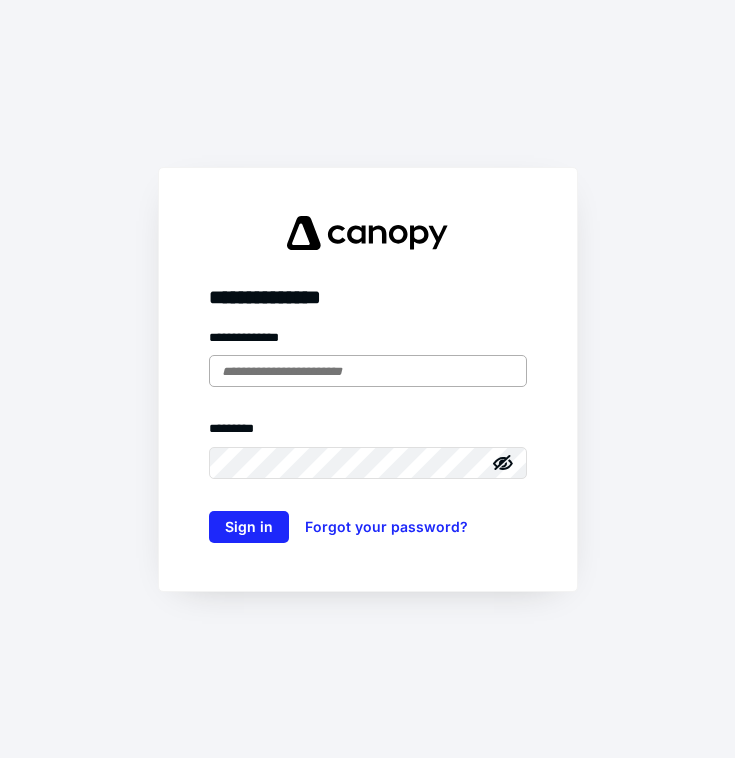 click at bounding box center [368, 371] 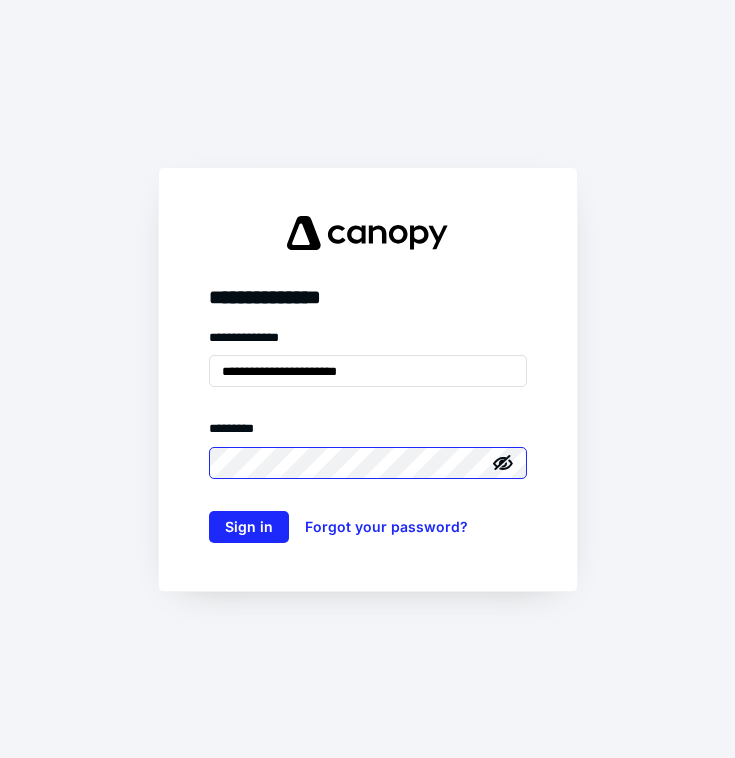 click on "Sign in" at bounding box center [249, 527] 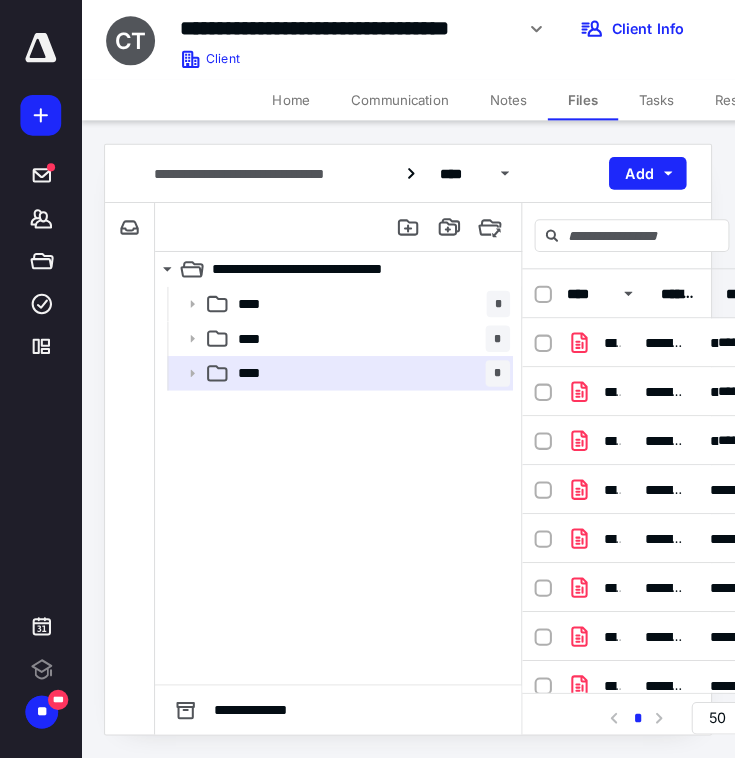 scroll, scrollTop: 0, scrollLeft: 0, axis: both 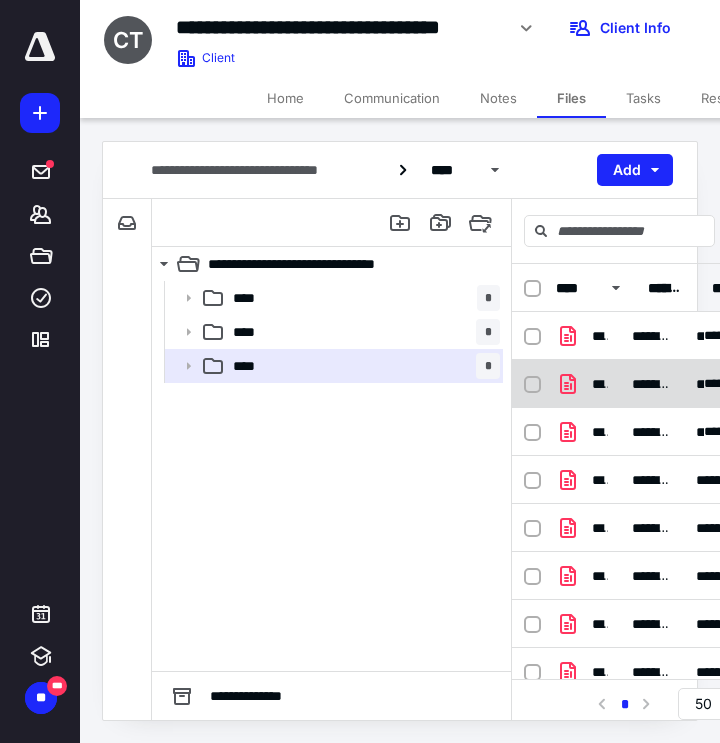 click on "**********" at bounding box center [600, 384] 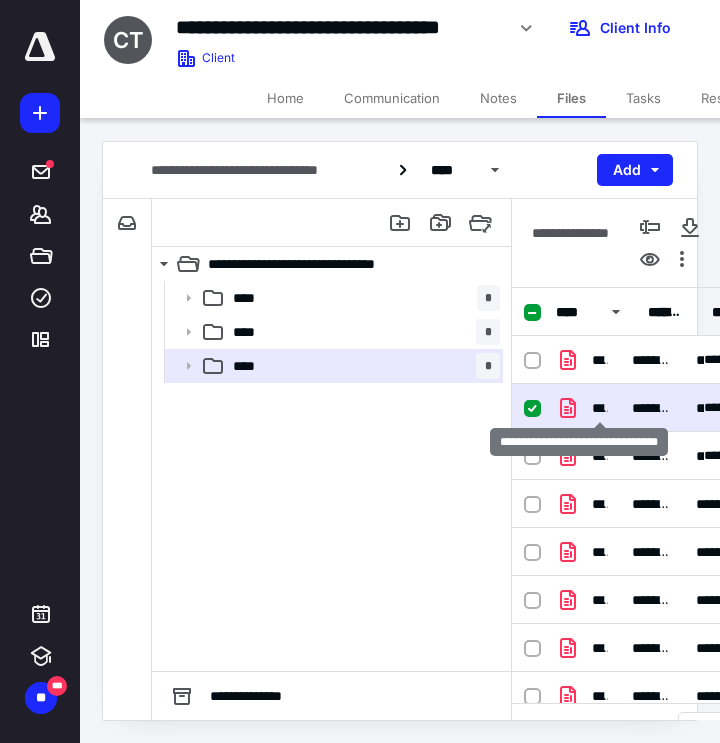 click on "**********" at bounding box center [600, 408] 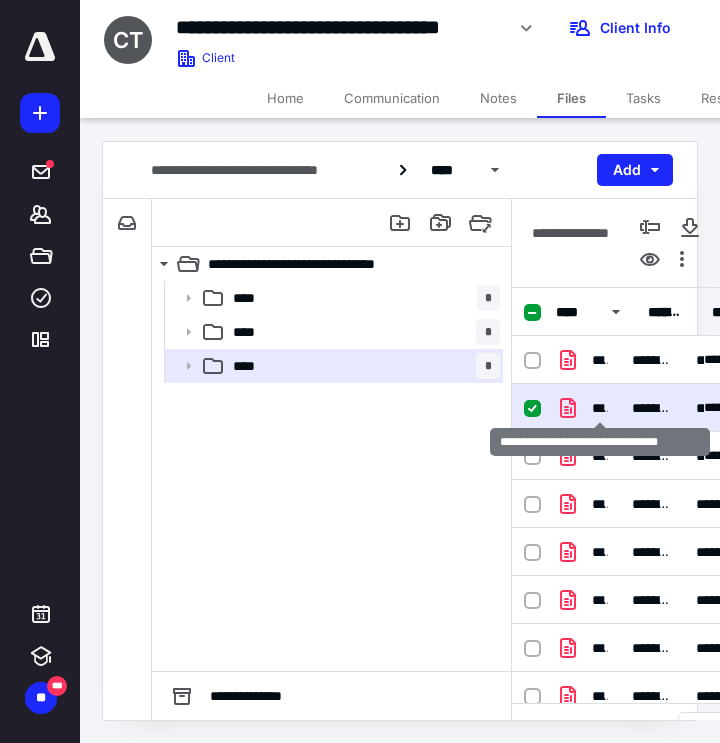click on "**********" at bounding box center (600, 408) 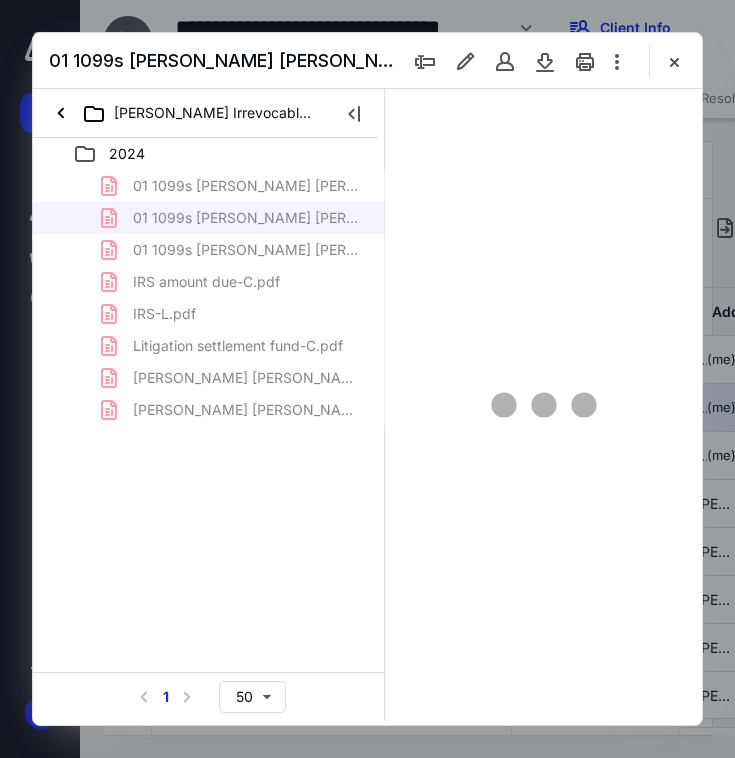 scroll, scrollTop: 0, scrollLeft: 0, axis: both 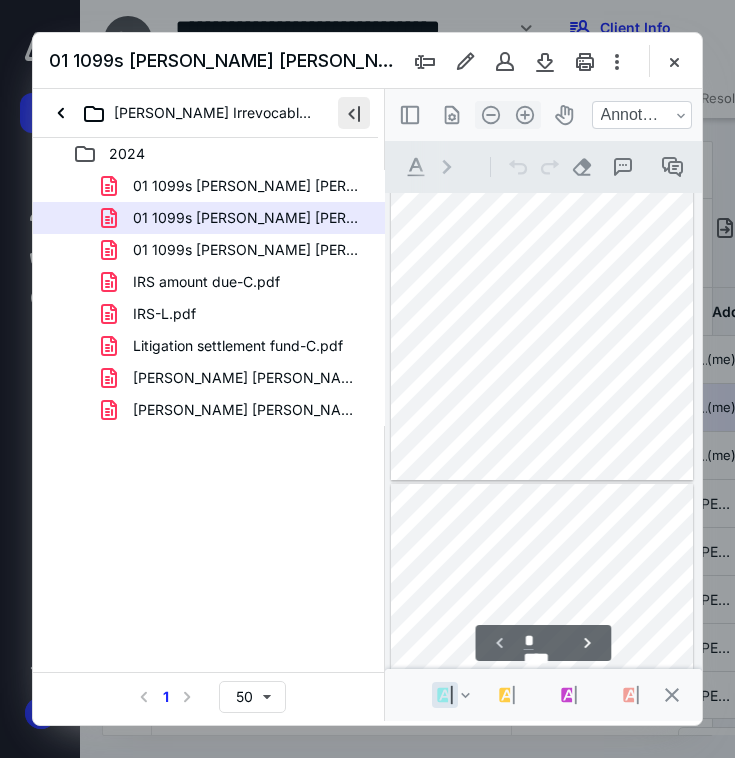 click at bounding box center (354, 113) 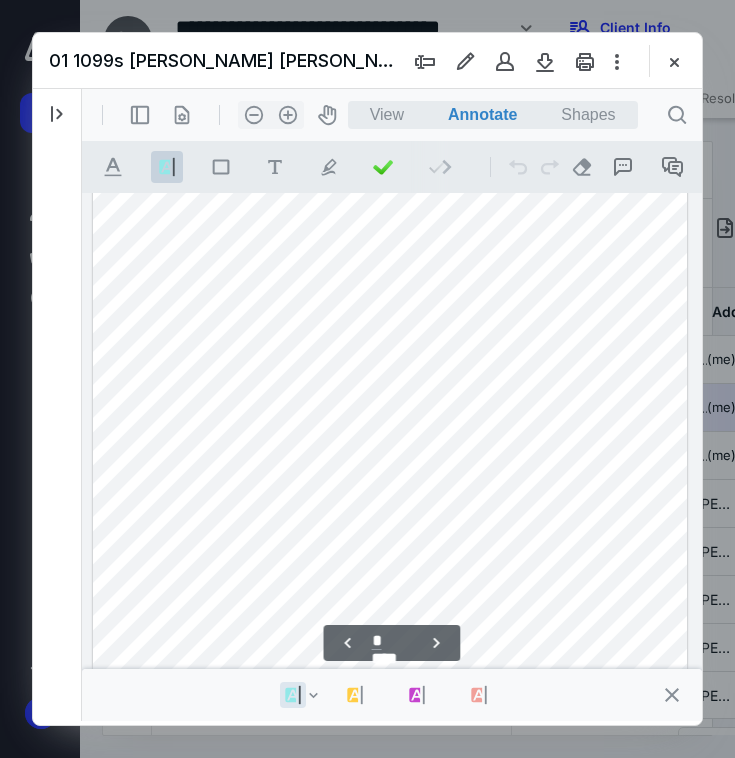 scroll, scrollTop: 3385, scrollLeft: 0, axis: vertical 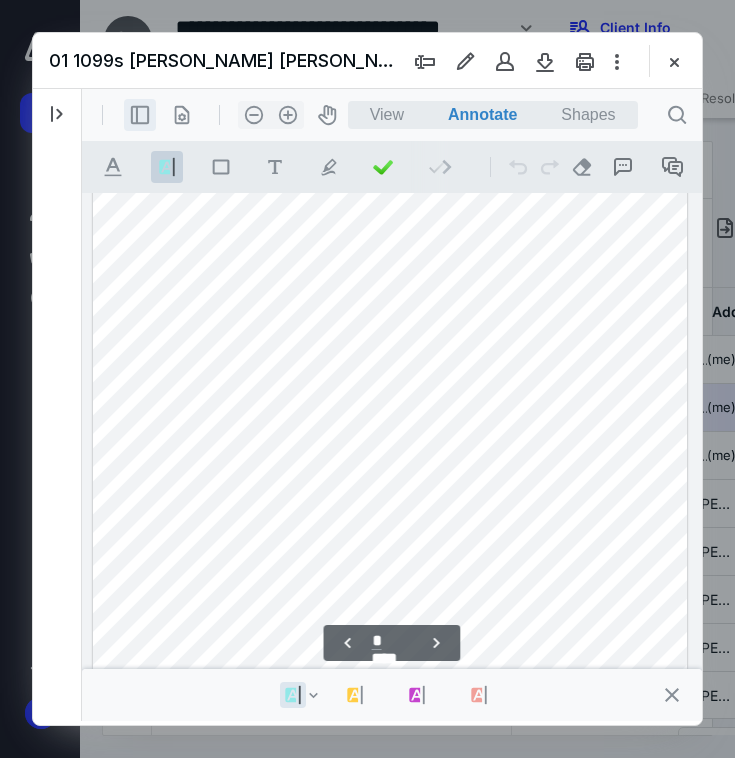 click on ".cls-1{fill:#abb0c4;} icon - header - sidebar - line" at bounding box center (140, 115) 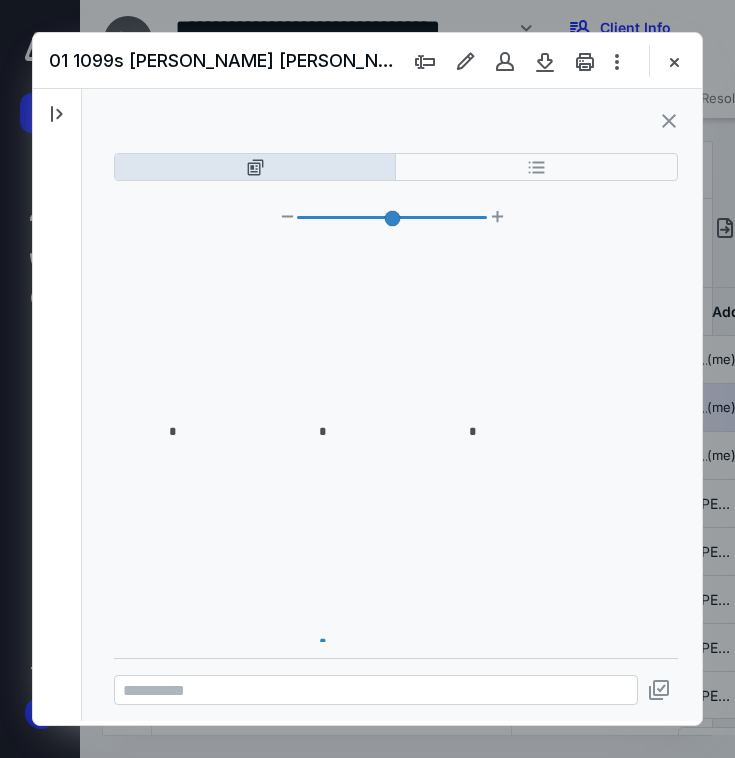 scroll, scrollTop: 1928, scrollLeft: 0, axis: vertical 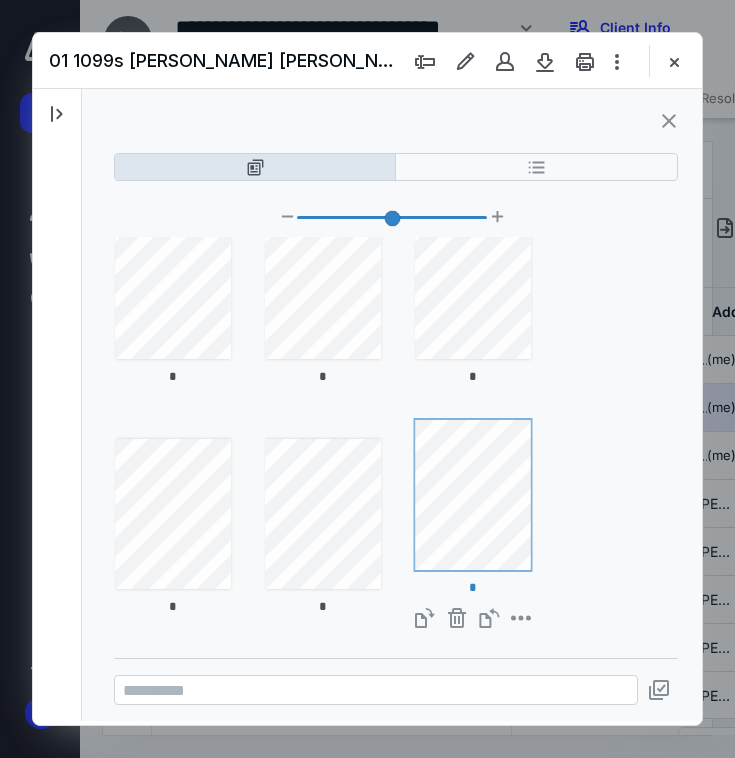 type on "*" 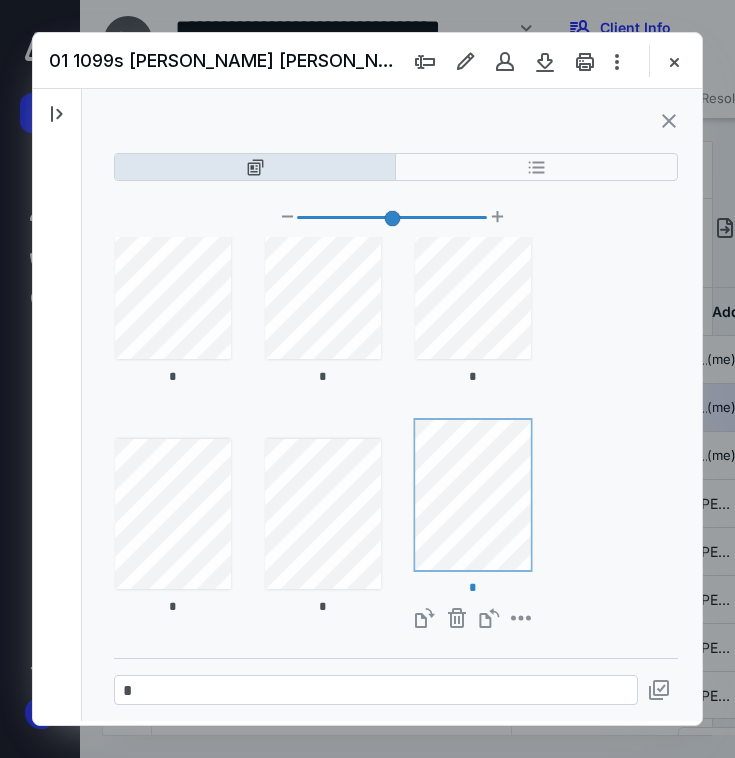 scroll, scrollTop: 1672, scrollLeft: 0, axis: vertical 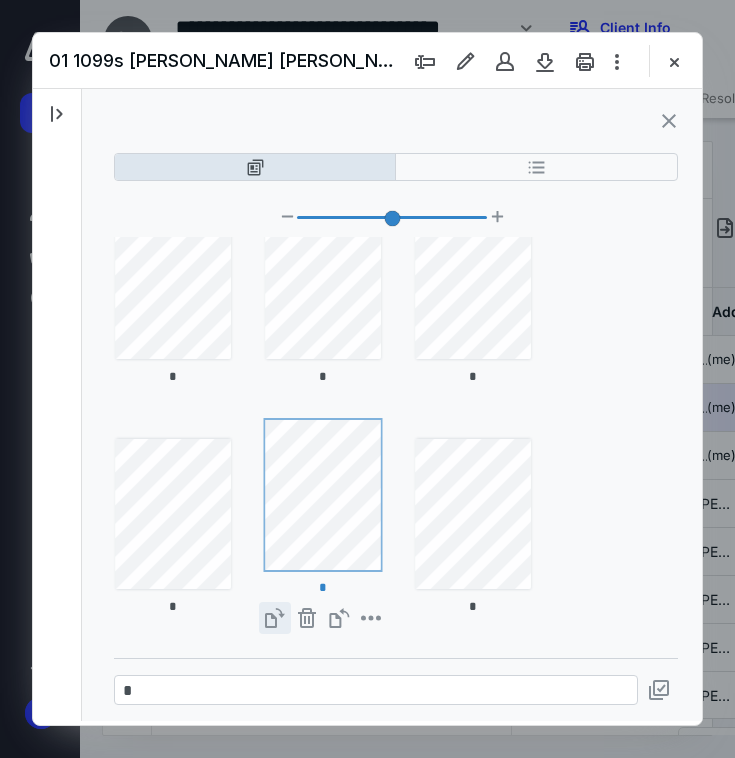 click on "**********" at bounding box center (275, 618) 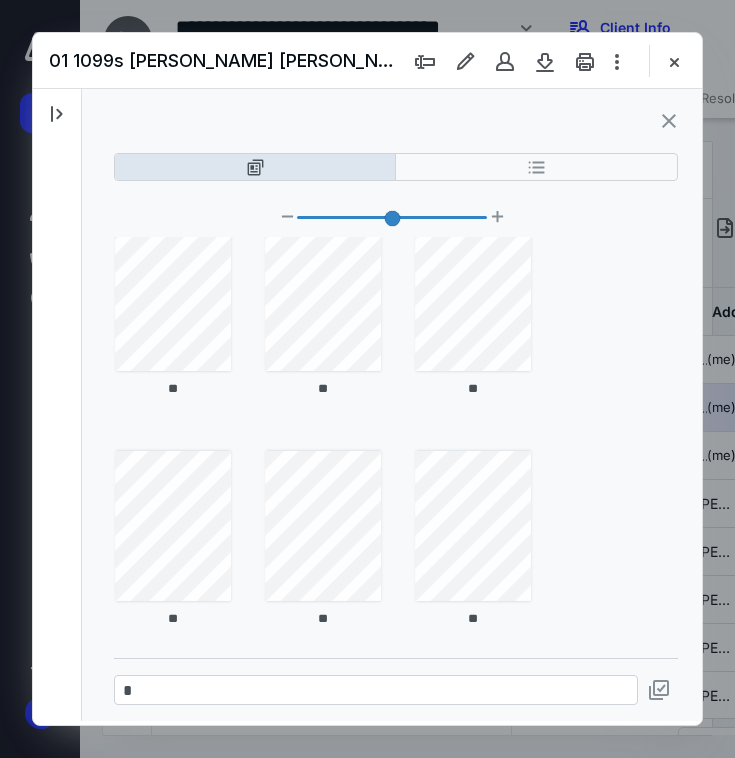 scroll, scrollTop: 965, scrollLeft: 0, axis: vertical 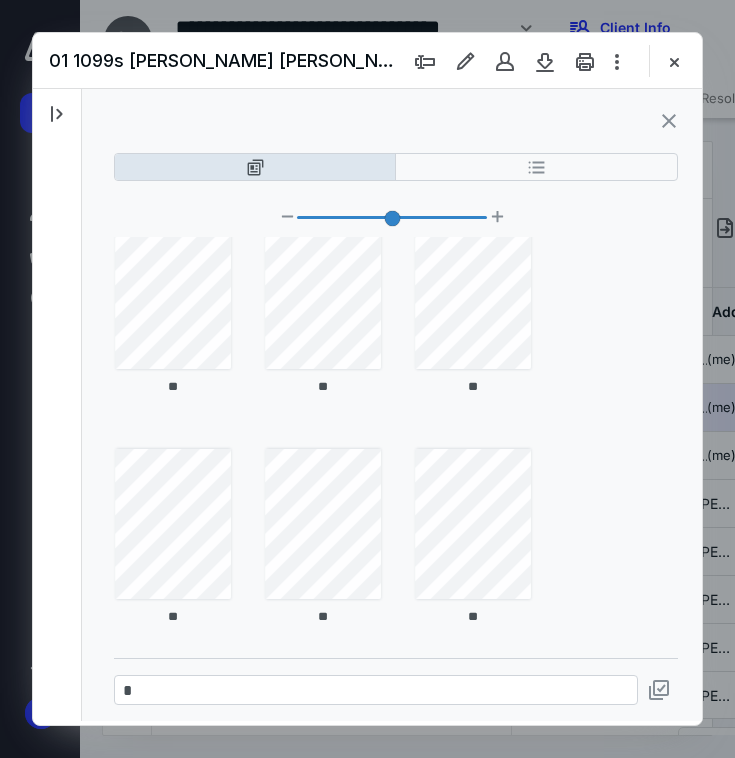 type on "**" 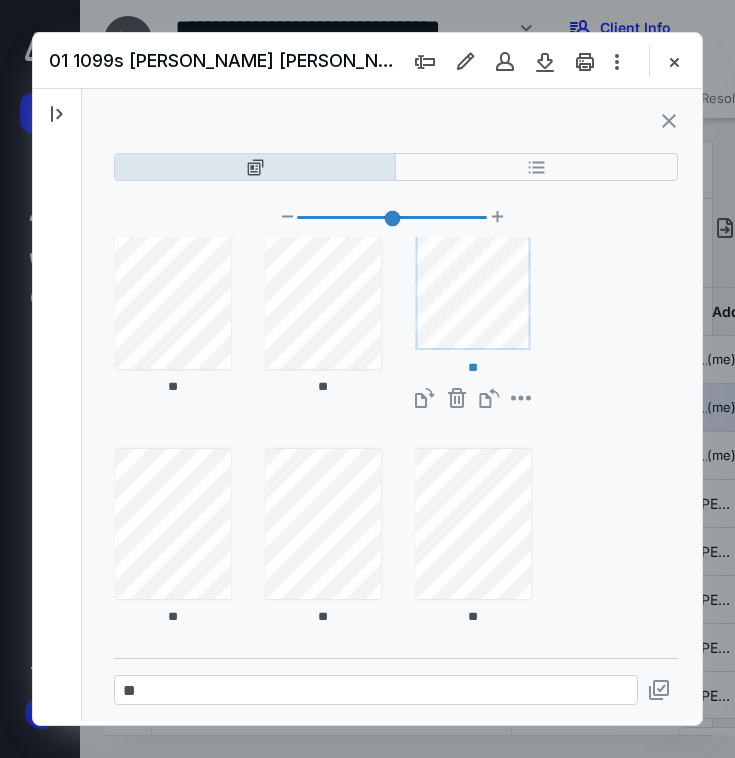 scroll, scrollTop: 920, scrollLeft: 0, axis: vertical 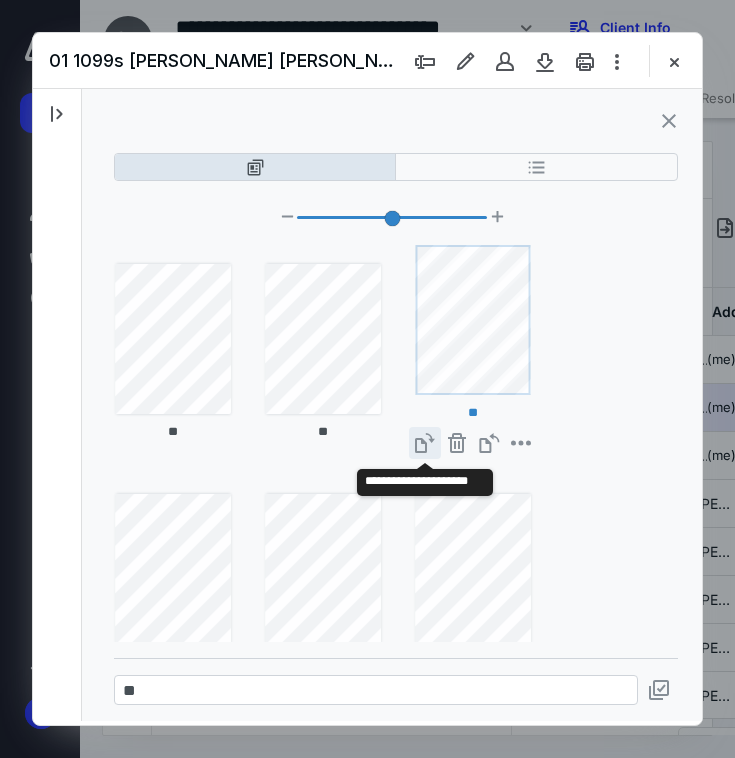 click on "**********" at bounding box center [425, 443] 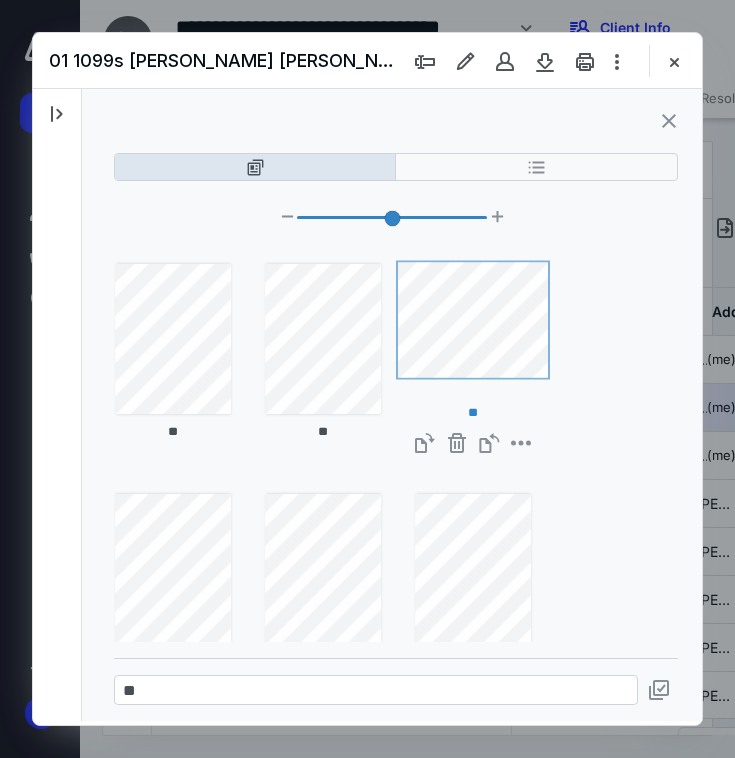 click at bounding box center [392, 121] 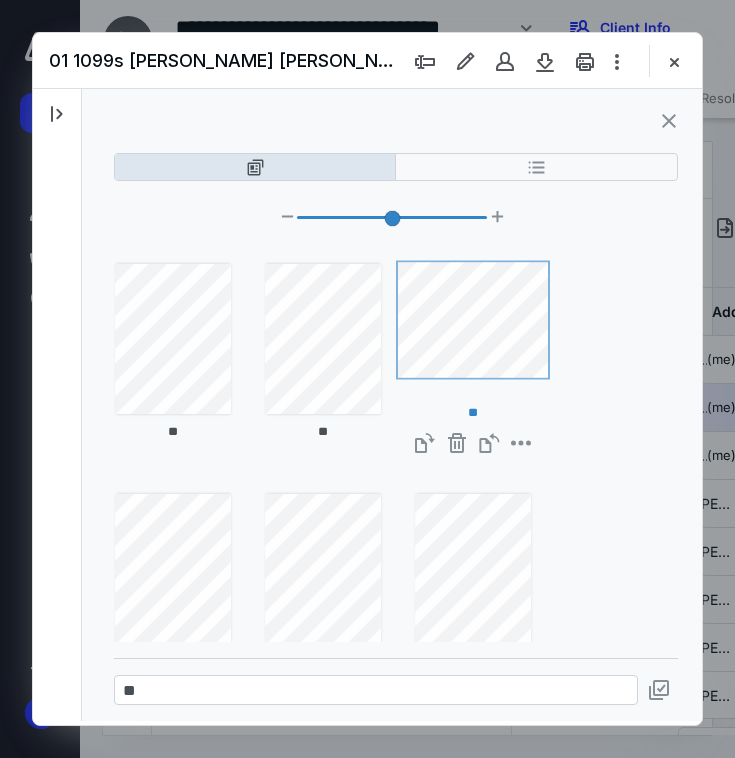 click at bounding box center (669, 121) 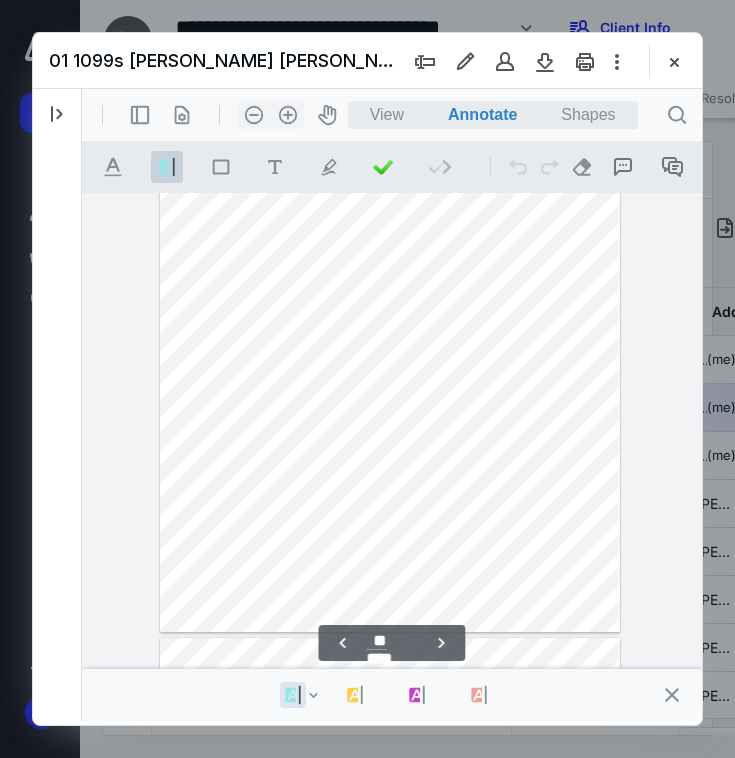 scroll, scrollTop: 16741, scrollLeft: 0, axis: vertical 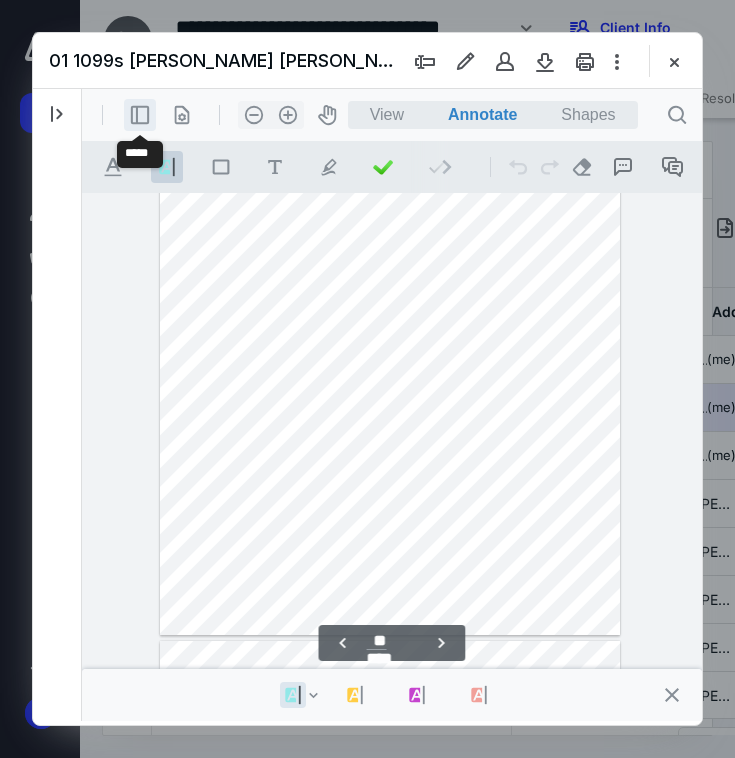 click on ".cls-1{fill:#abb0c4;} icon - header - sidebar - line" at bounding box center [140, 115] 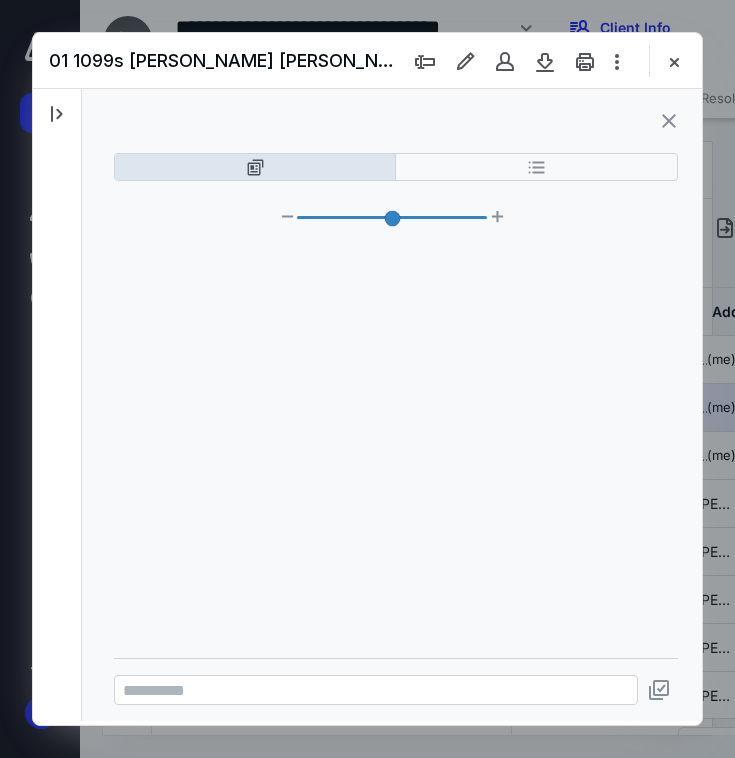 scroll, scrollTop: 11672, scrollLeft: 42, axis: both 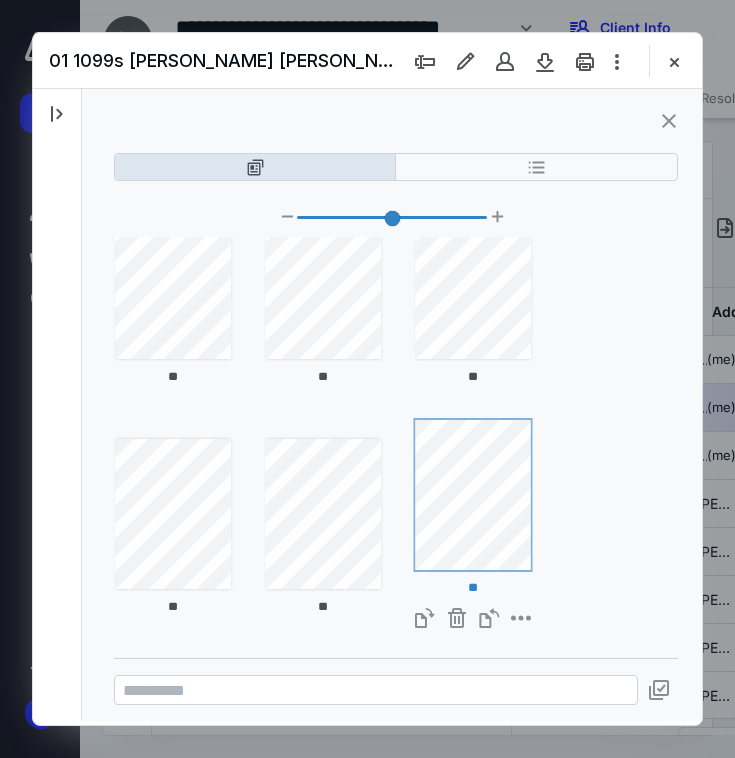 type on "**" 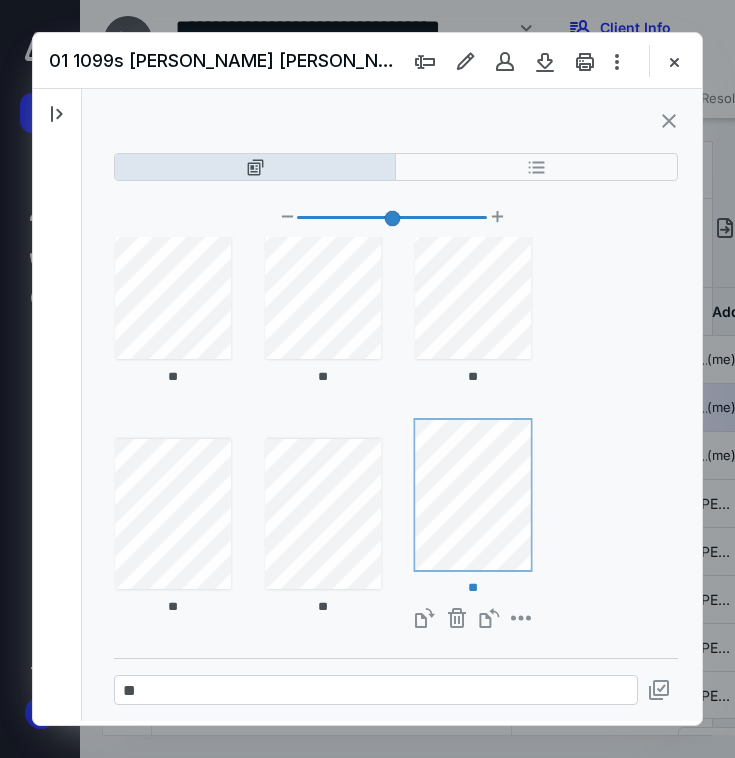 scroll, scrollTop: 11516, scrollLeft: 49, axis: both 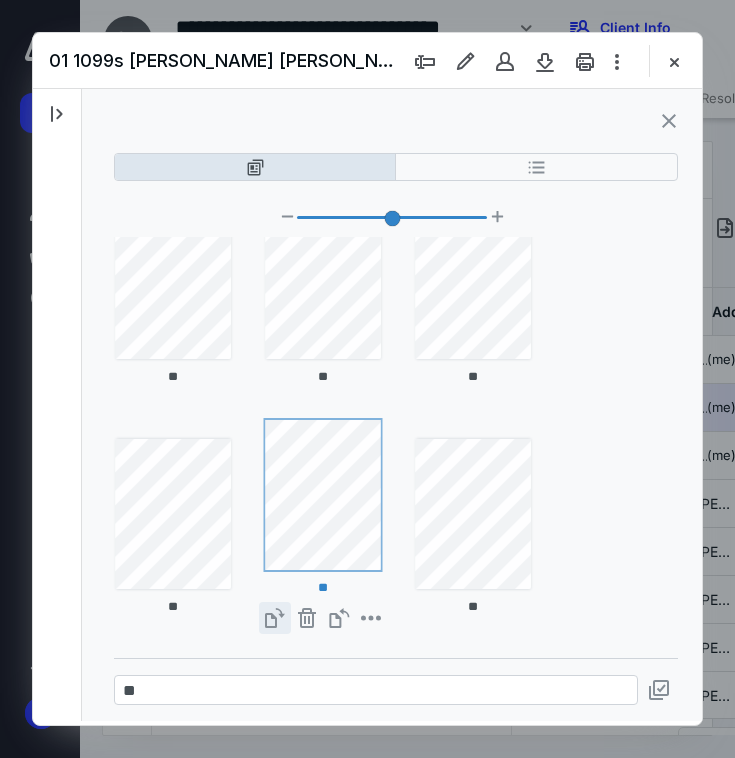 click on "**********" at bounding box center [275, 618] 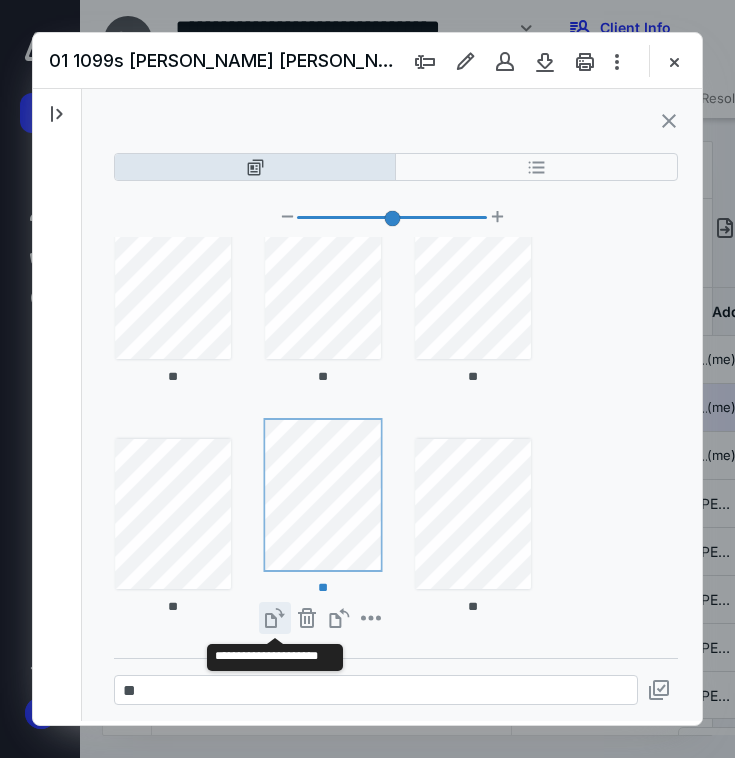 scroll, scrollTop: 11516, scrollLeft: 2, axis: both 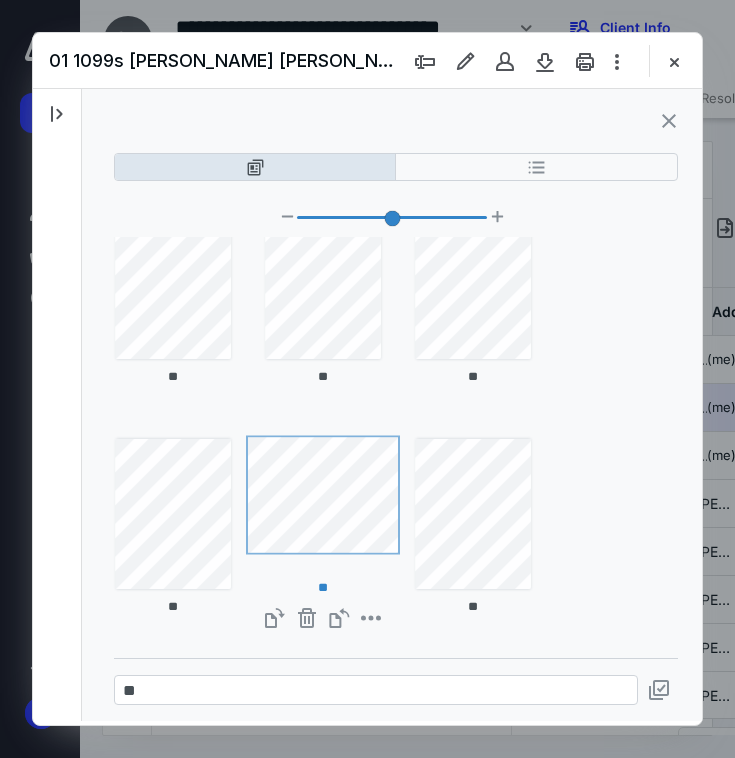 click at bounding box center [669, 121] 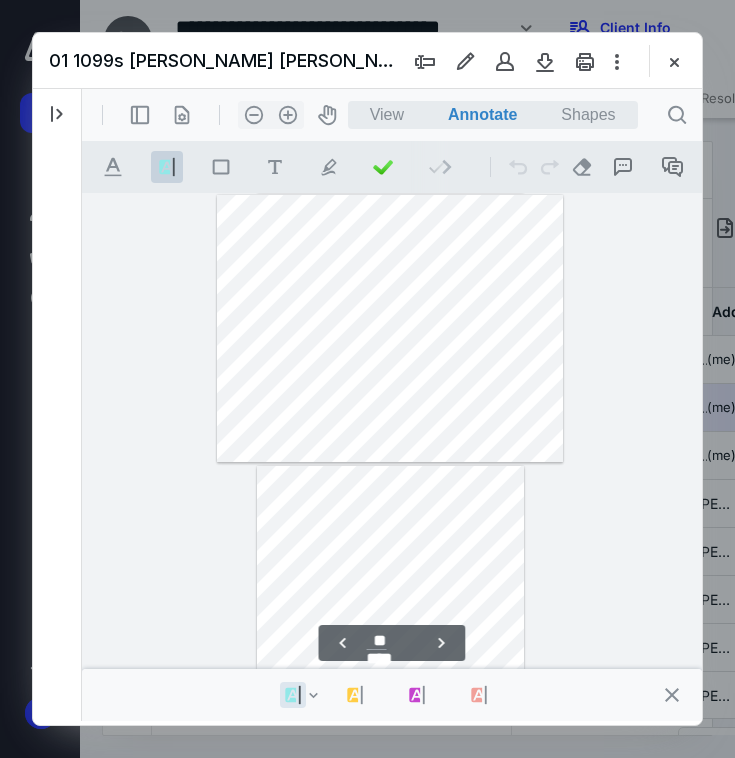 scroll, scrollTop: 16585, scrollLeft: 0, axis: vertical 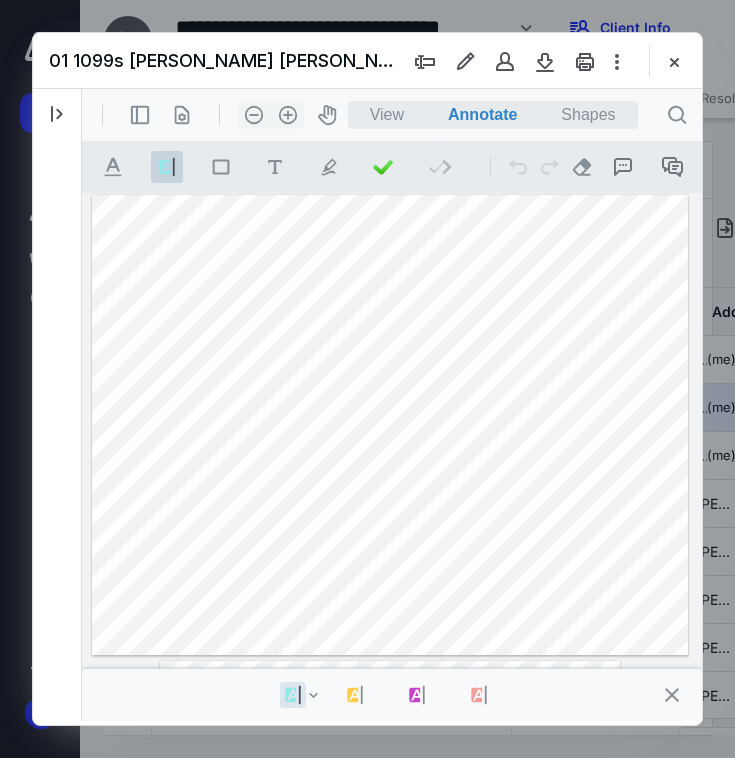 click on "01 1099s [PERSON_NAME] [PERSON_NAME] 8934.pdf" at bounding box center [367, 61] 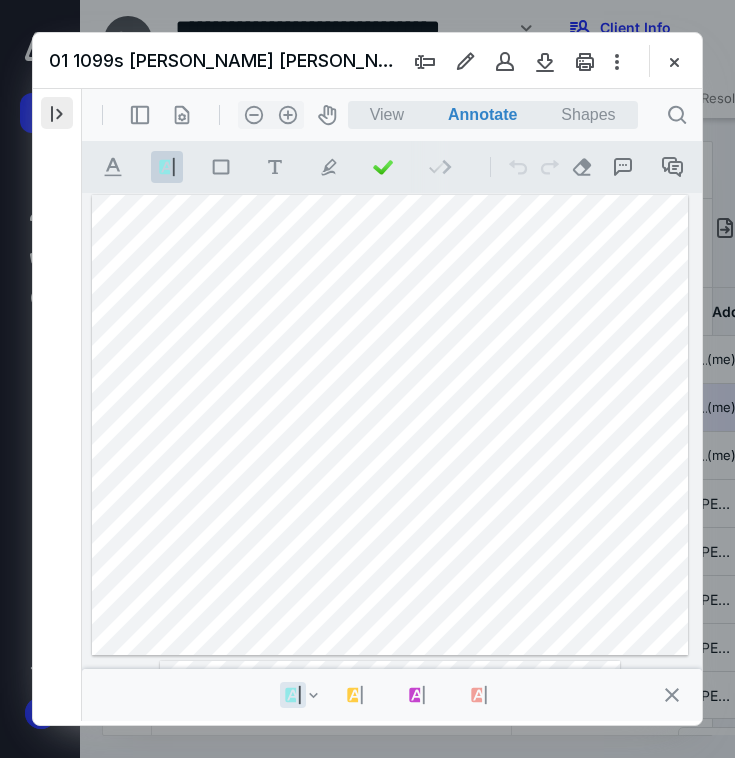 click at bounding box center [57, 113] 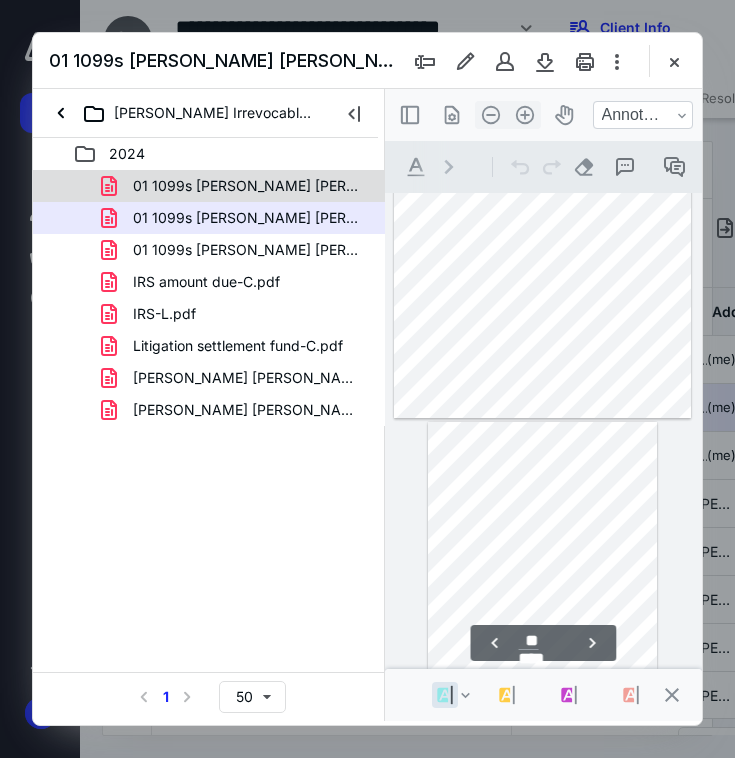 scroll, scrollTop: 8209, scrollLeft: 0, axis: vertical 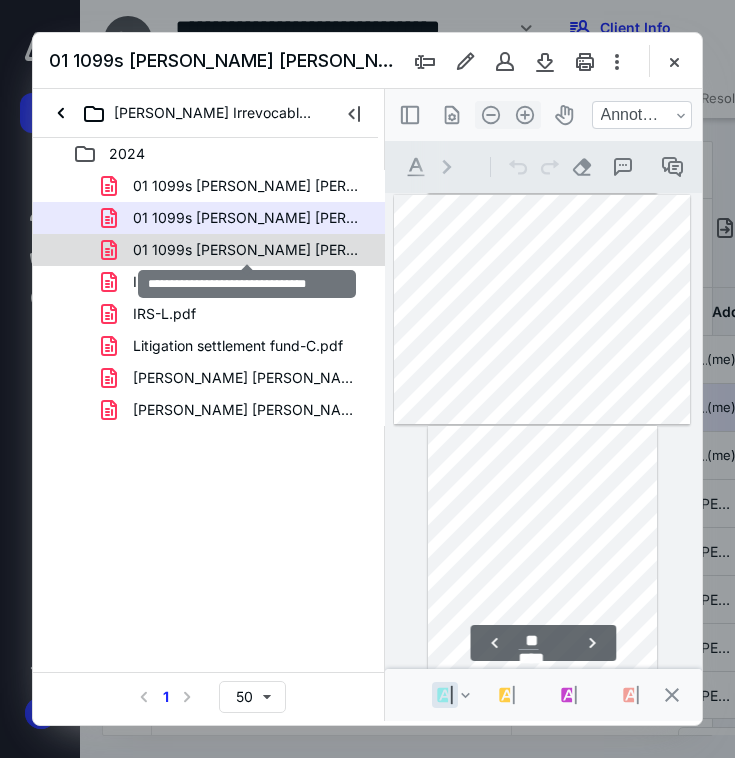 click on "01 1099s [PERSON_NAME] [PERSON_NAME] 9007.pdf" at bounding box center (249, 250) 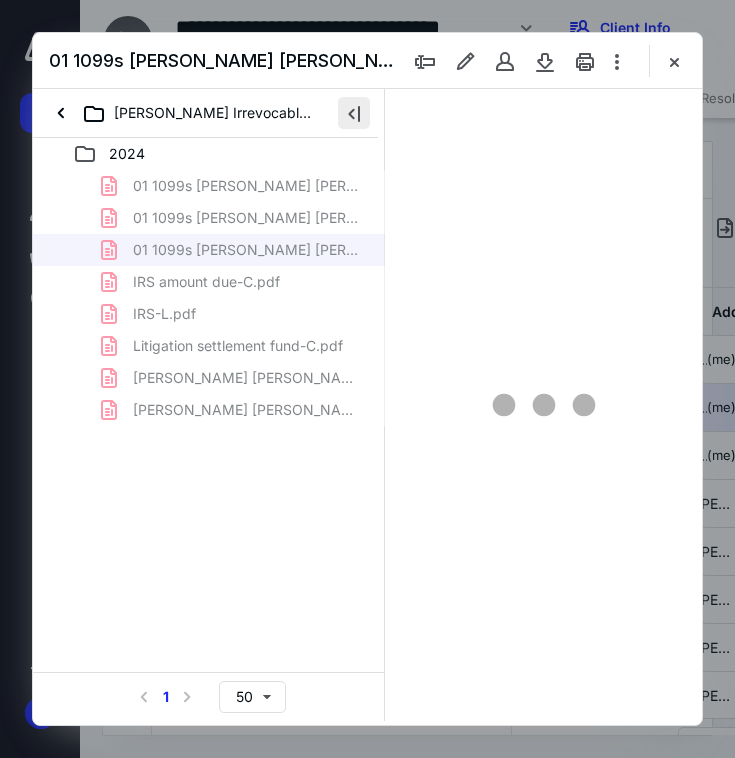 click at bounding box center (354, 113) 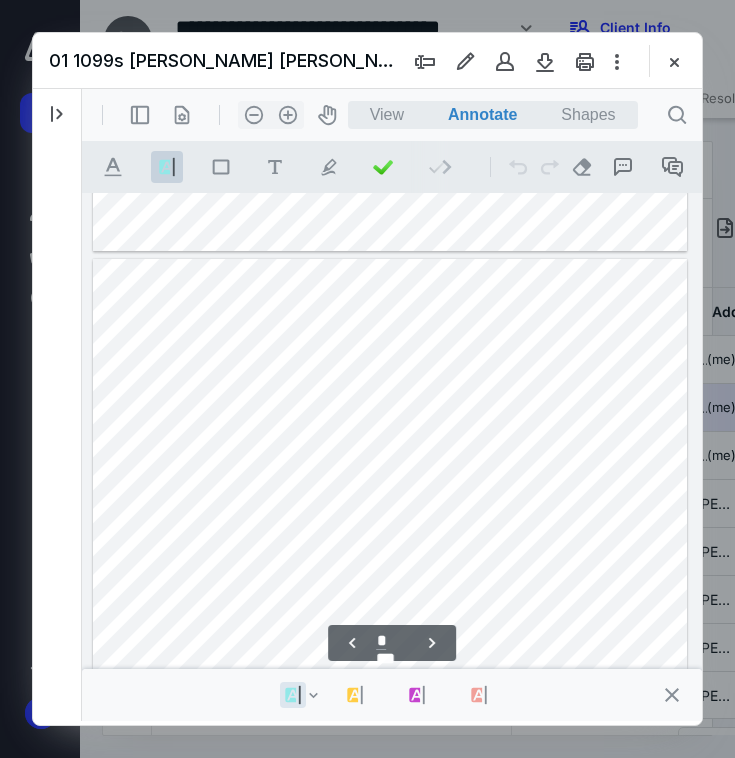 scroll, scrollTop: 2274, scrollLeft: 0, axis: vertical 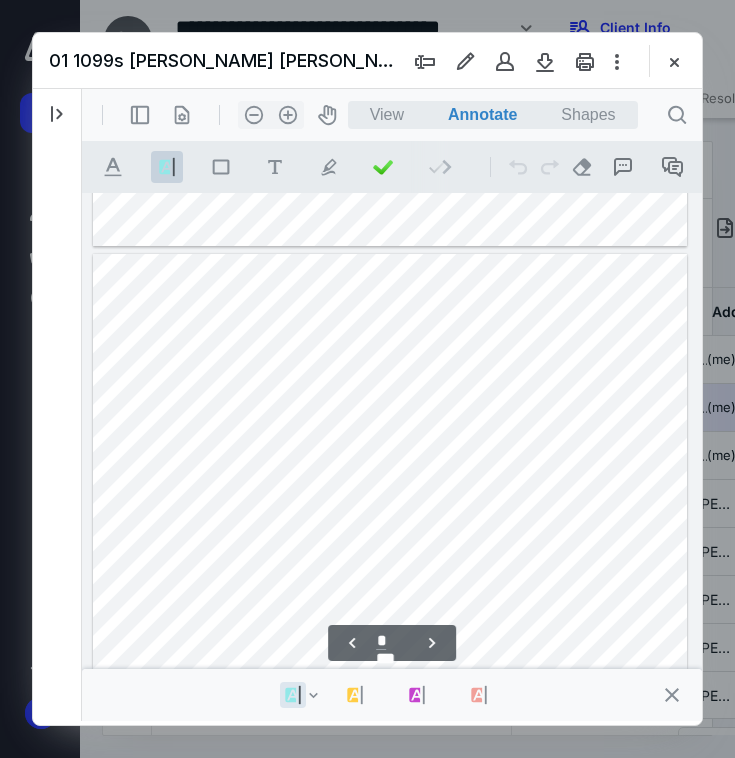 click on "01 1099s [PERSON_NAME] [PERSON_NAME] 9007.pdf" at bounding box center (367, 61) 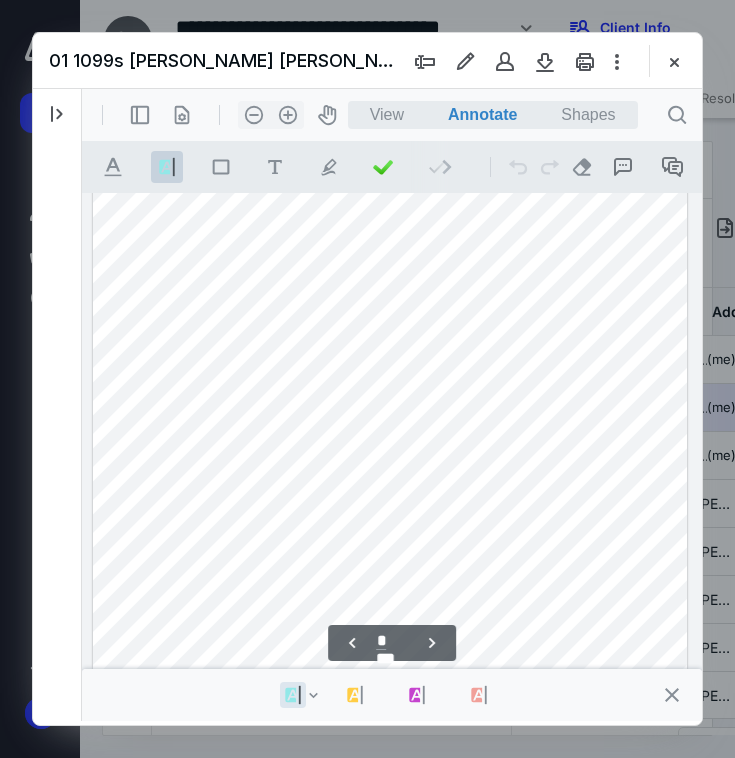scroll, scrollTop: 1665, scrollLeft: 0, axis: vertical 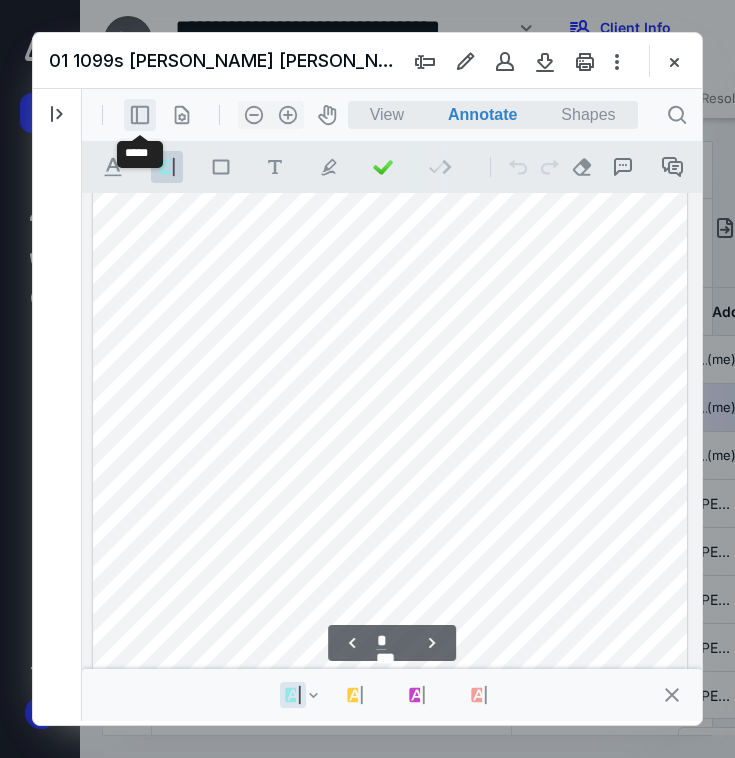 click on ".cls-1{fill:#abb0c4;} icon - header - sidebar - line" at bounding box center (140, 115) 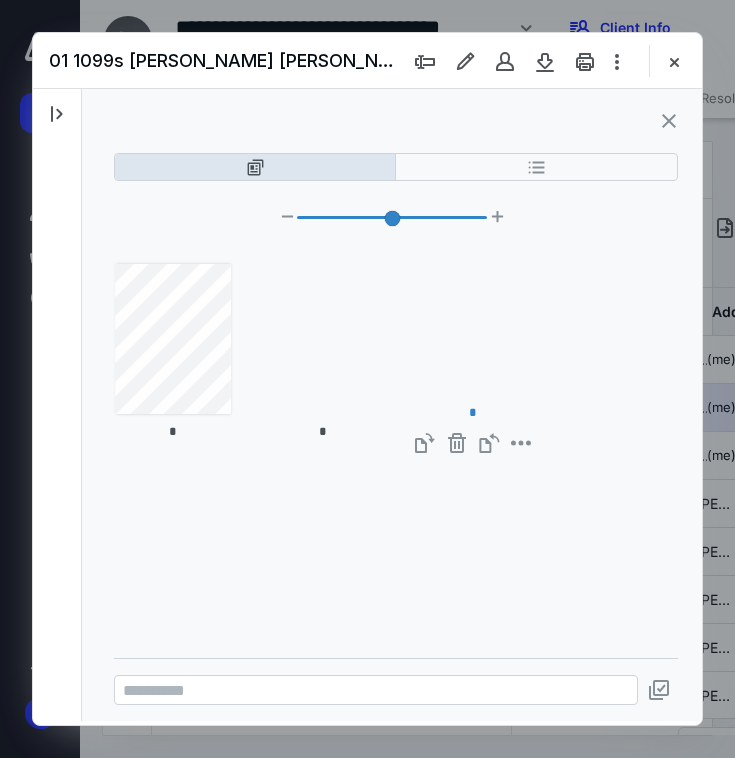 scroll, scrollTop: 945, scrollLeft: 0, axis: vertical 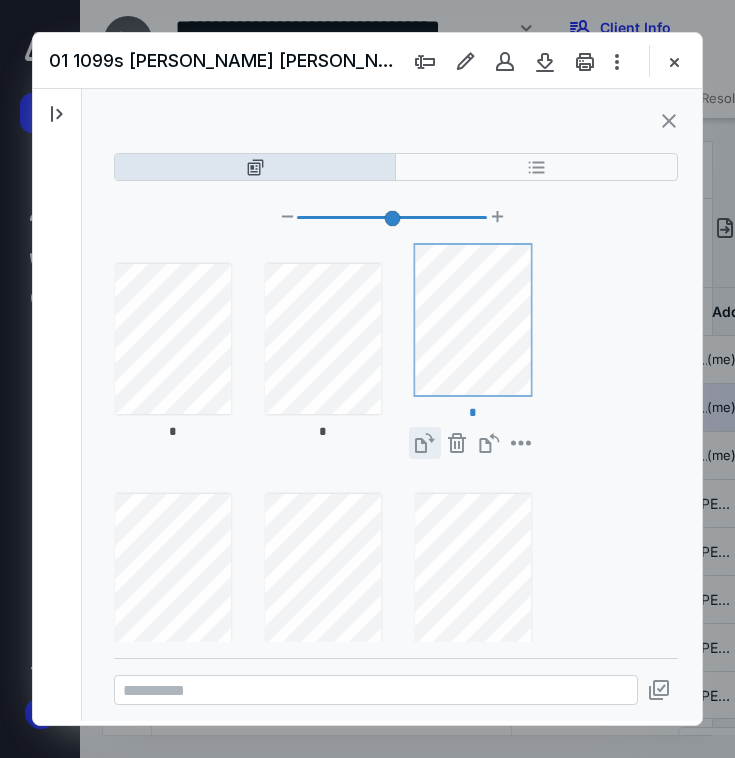 click on "**********" at bounding box center (425, 443) 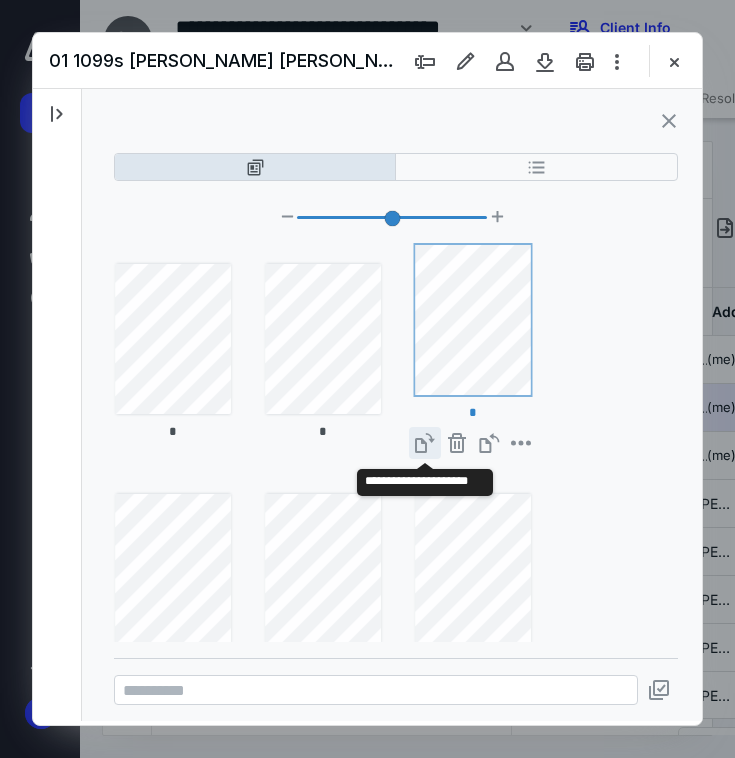 scroll, scrollTop: 55, scrollLeft: 0, axis: vertical 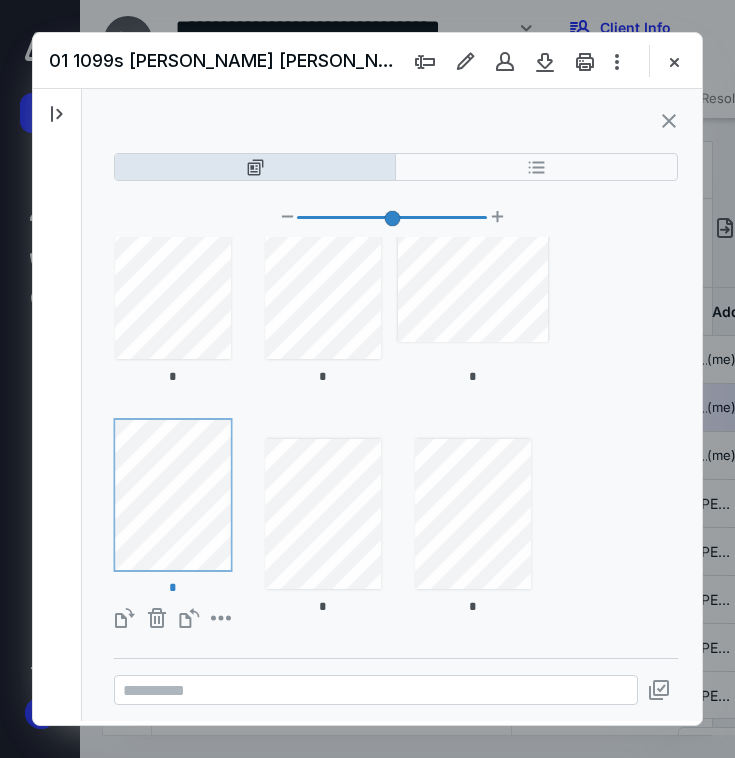 click at bounding box center [669, 121] 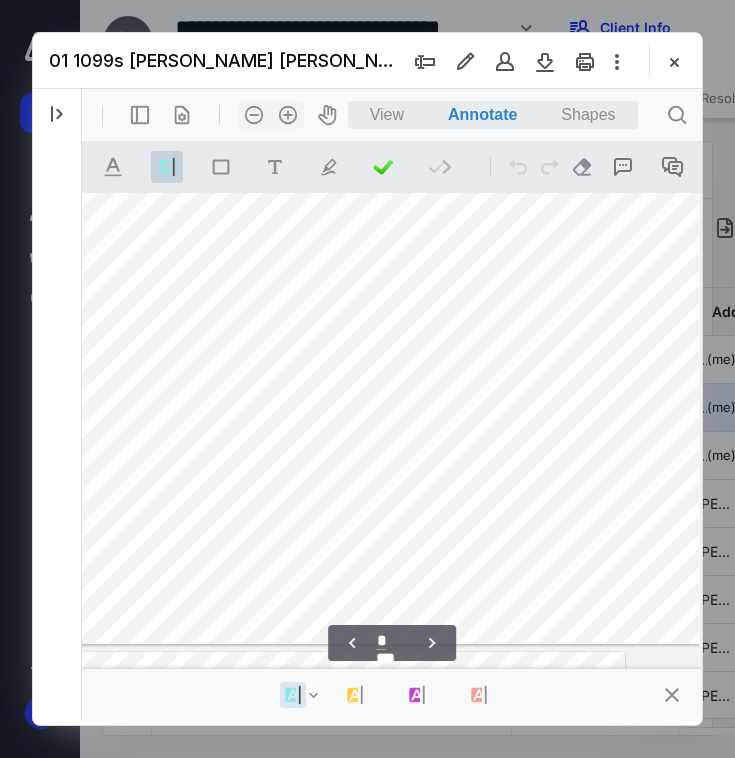 scroll, scrollTop: 1701, scrollLeft: 168, axis: both 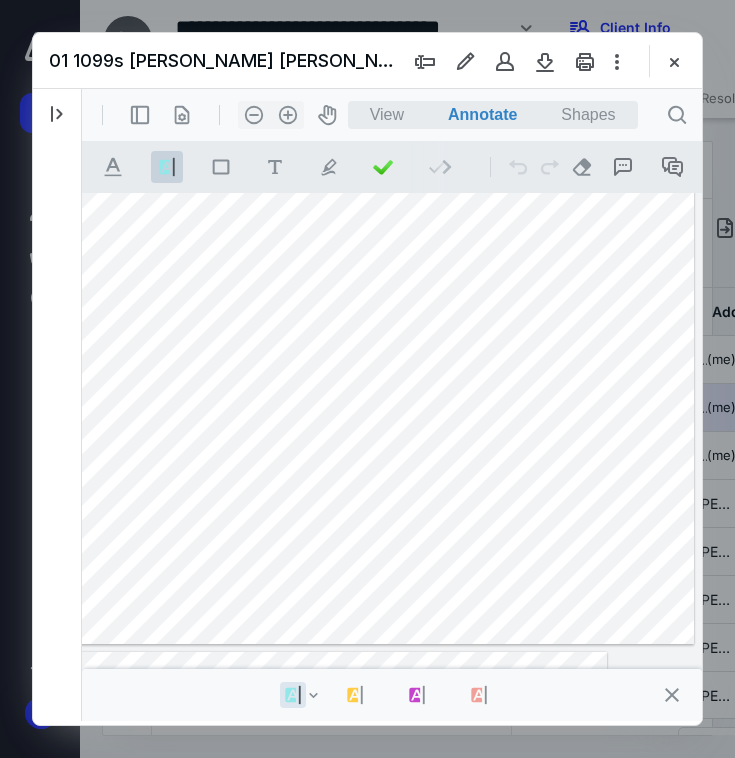 click on "01 1099s [PERSON_NAME] [PERSON_NAME] 9007.pdf" at bounding box center (367, 61) 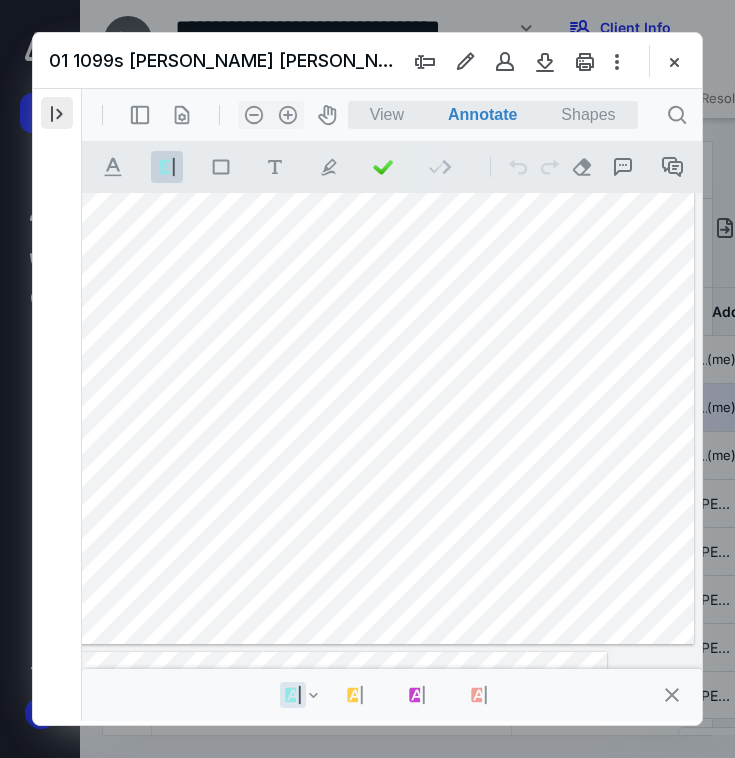 click at bounding box center (57, 113) 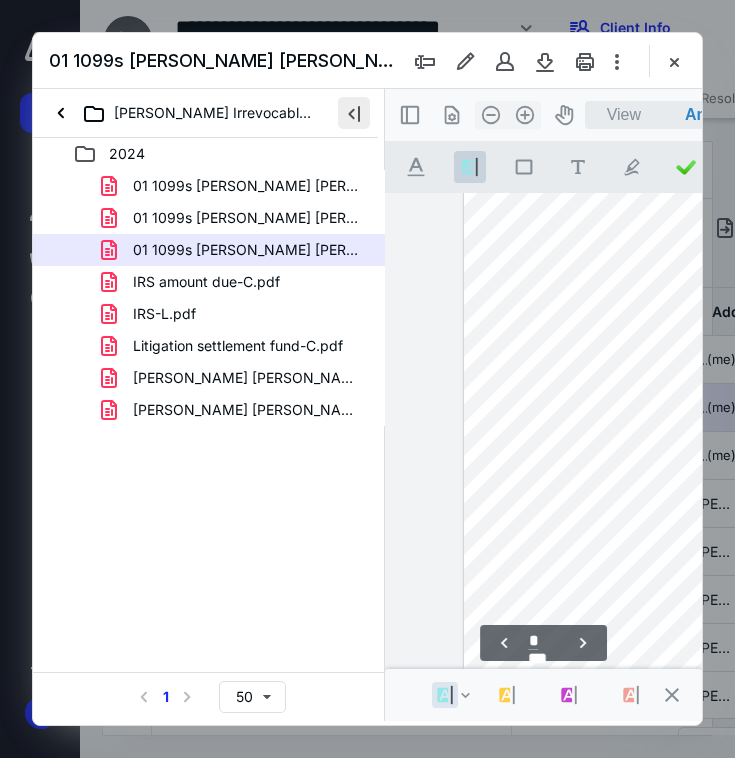 scroll, scrollTop: 1308, scrollLeft: 0, axis: vertical 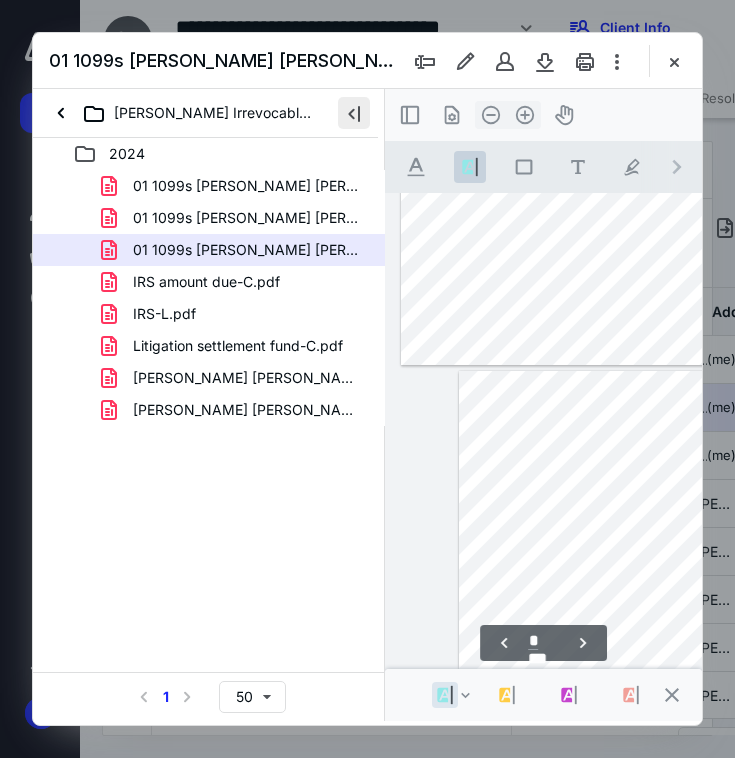 type on "*" 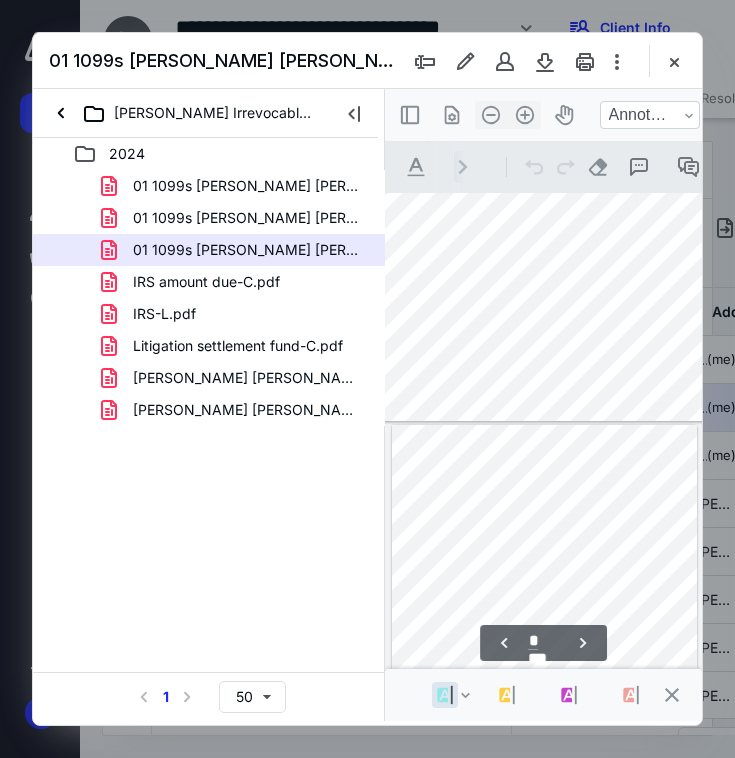 scroll, scrollTop: 841, scrollLeft: 39, axis: both 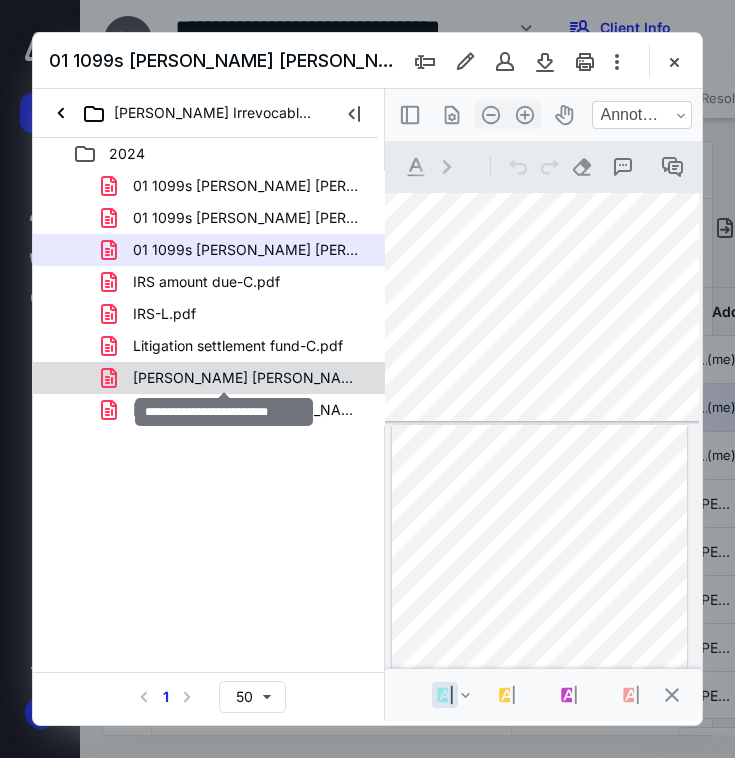 click on "[PERSON_NAME] [PERSON_NAME] 1348-C.pdf" at bounding box center (249, 378) 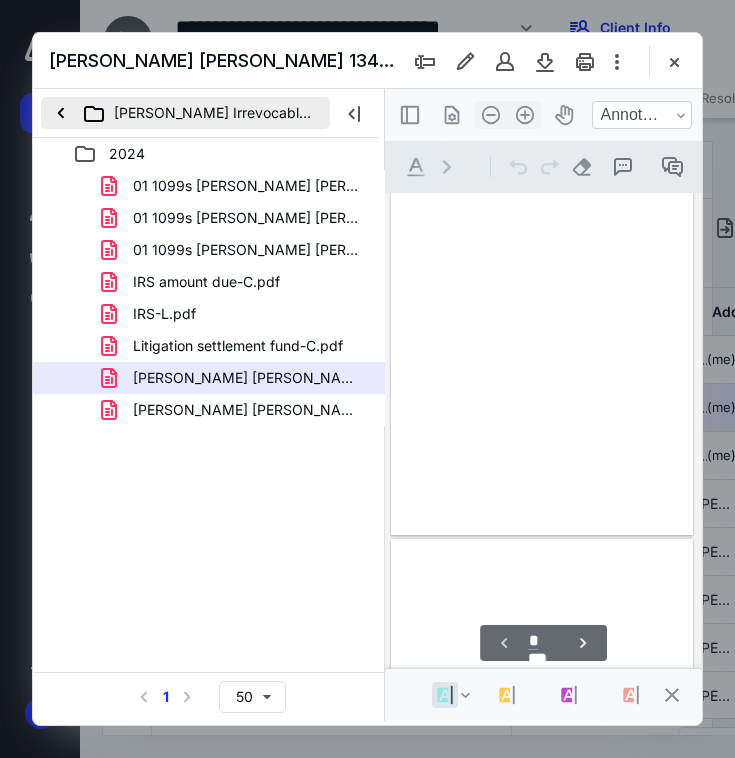 scroll, scrollTop: 106, scrollLeft: 0, axis: vertical 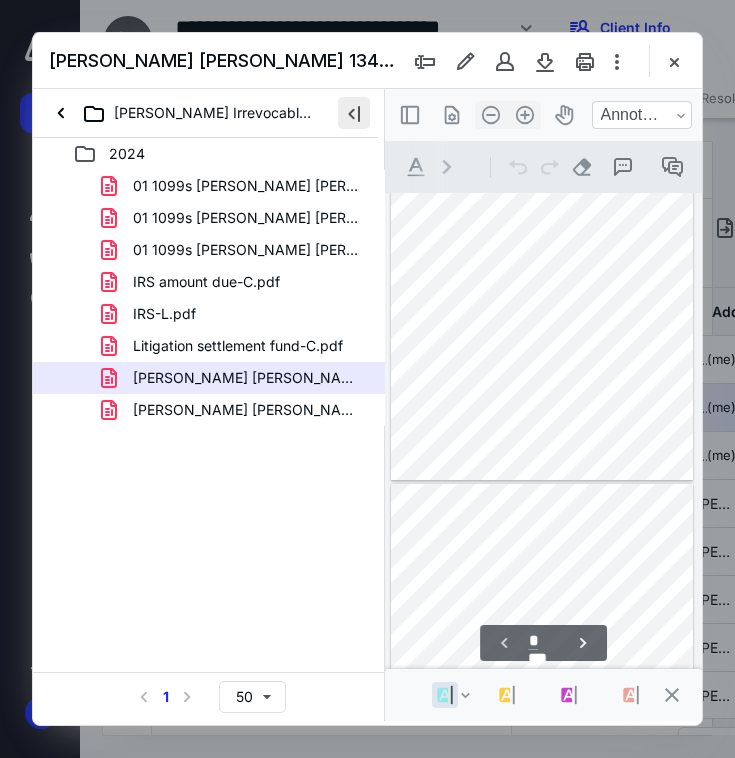 click at bounding box center [354, 113] 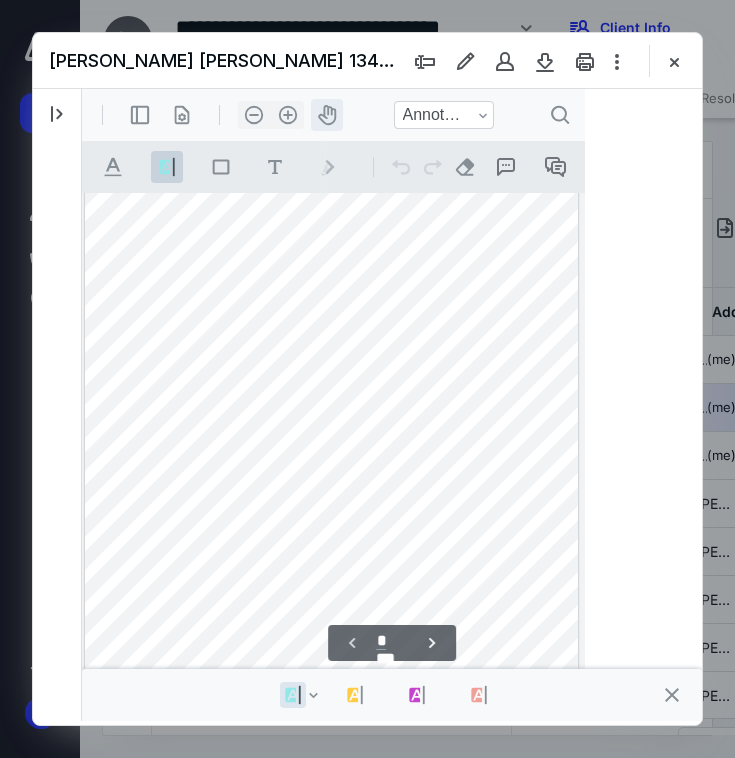 scroll, scrollTop: 108, scrollLeft: 0, axis: vertical 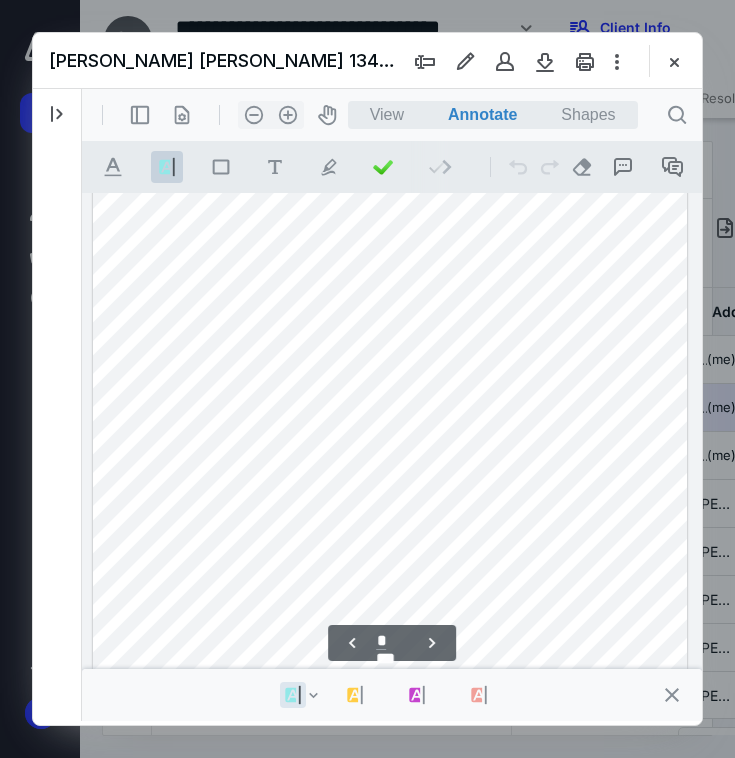 type on "*" 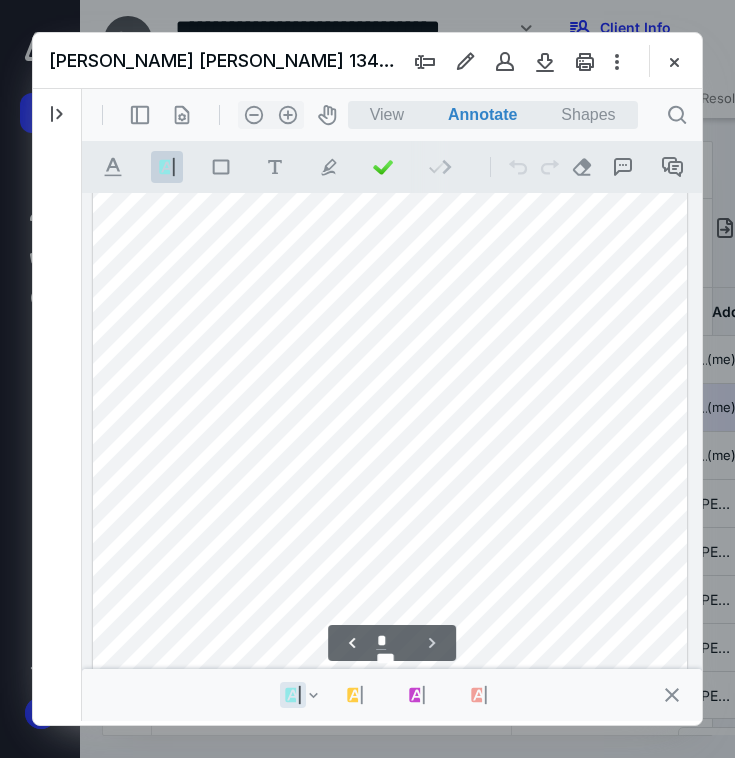 scroll, scrollTop: 5688, scrollLeft: 0, axis: vertical 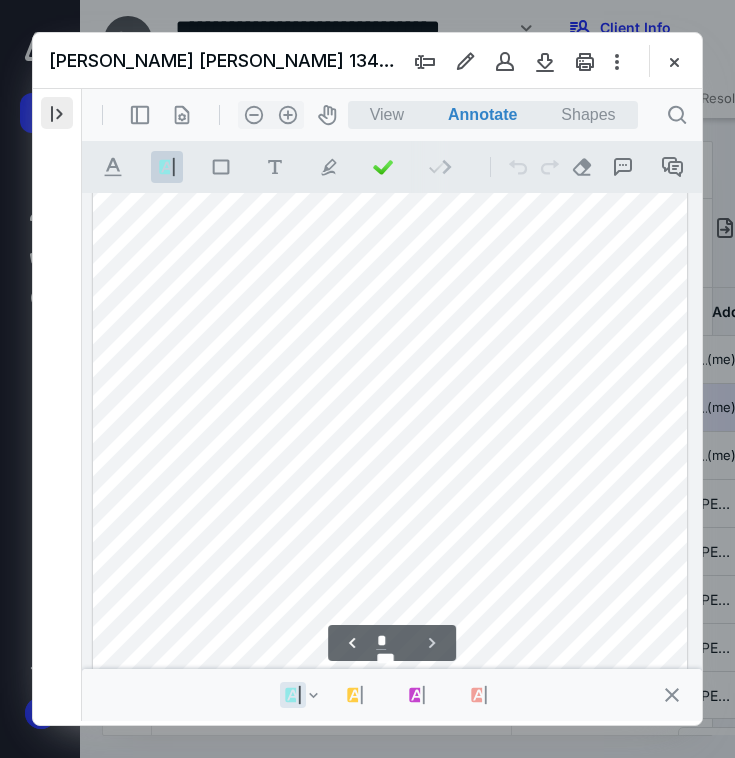 click at bounding box center (57, 113) 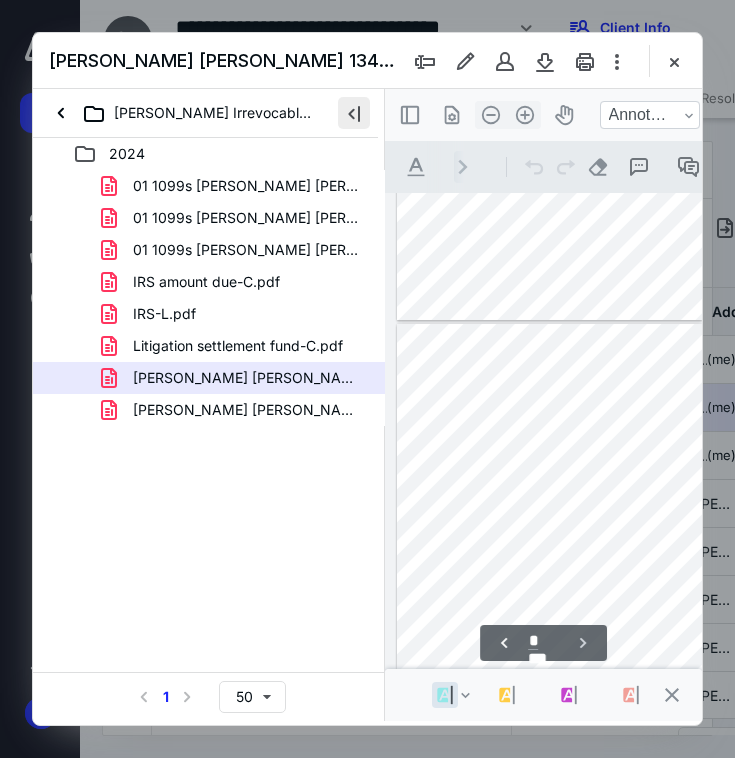 scroll, scrollTop: 2560, scrollLeft: 0, axis: vertical 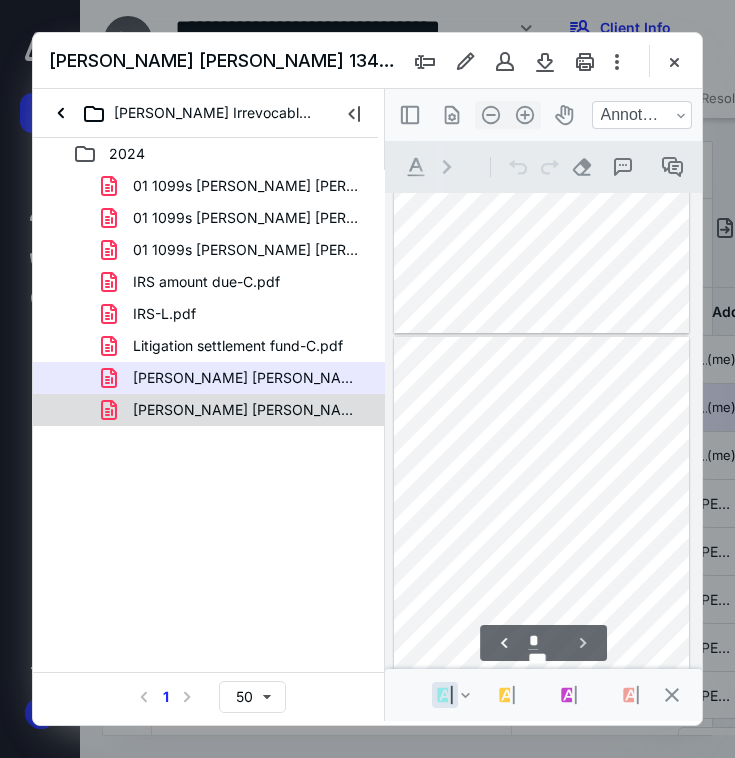 click on "[PERSON_NAME] [PERSON_NAME] 1364-C.pdf" at bounding box center [249, 410] 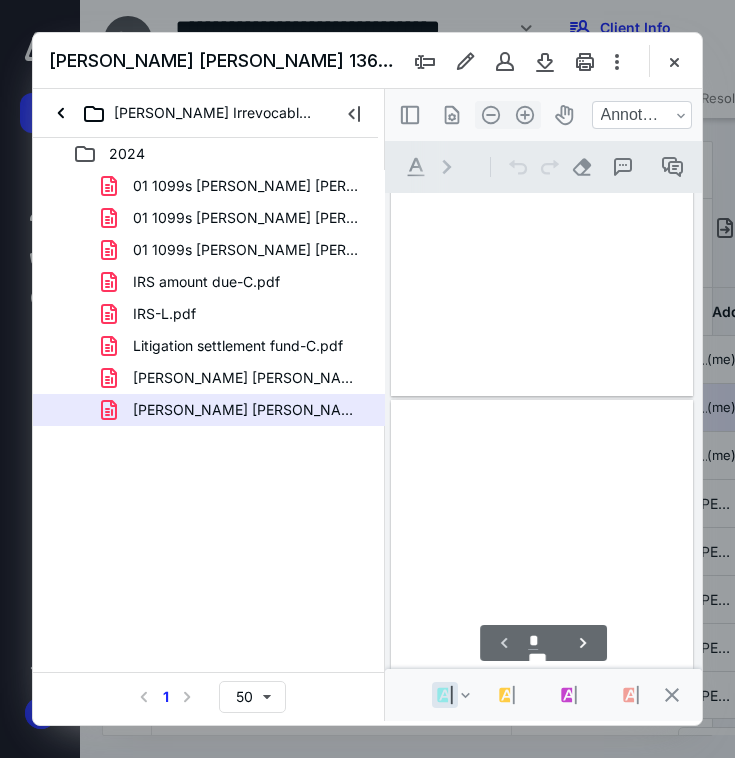scroll, scrollTop: 106, scrollLeft: 0, axis: vertical 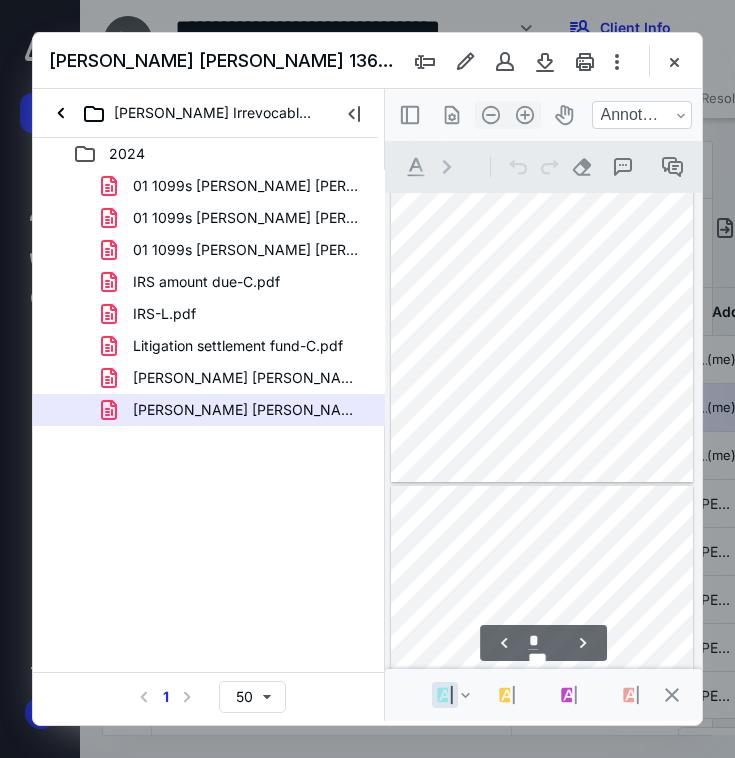 type on "*" 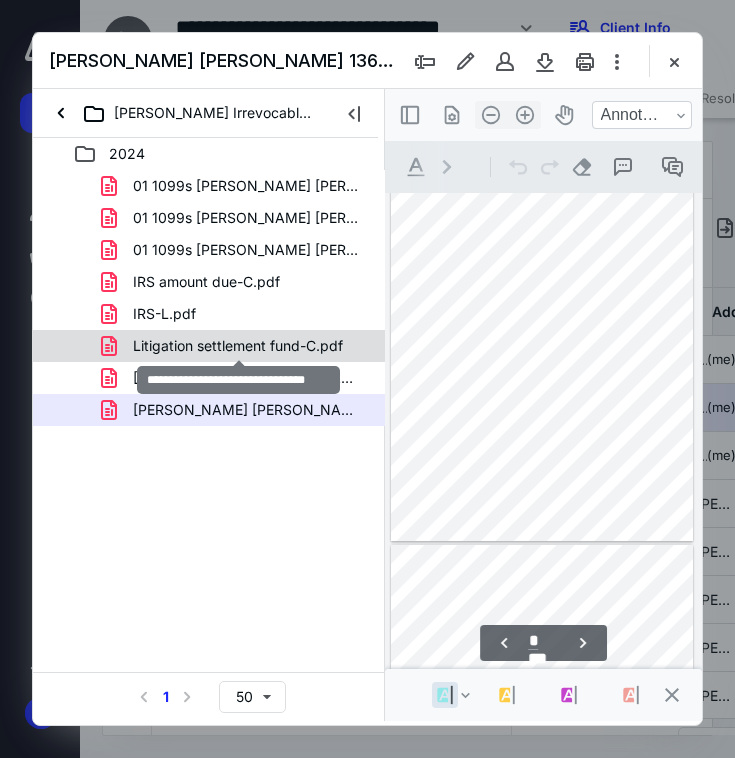 click on "Litigation settlement fund-C.pdf" at bounding box center [238, 346] 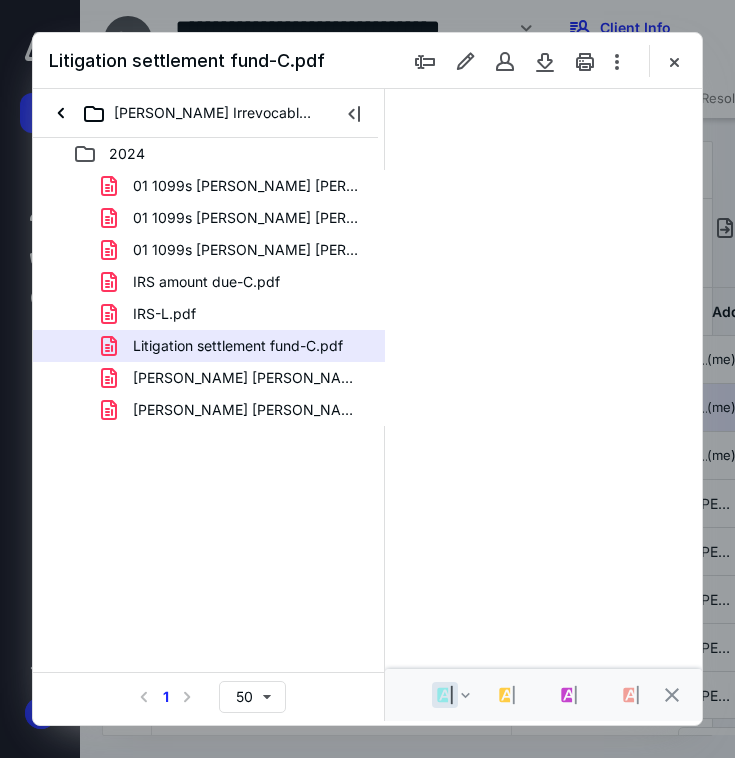 scroll, scrollTop: 0, scrollLeft: 0, axis: both 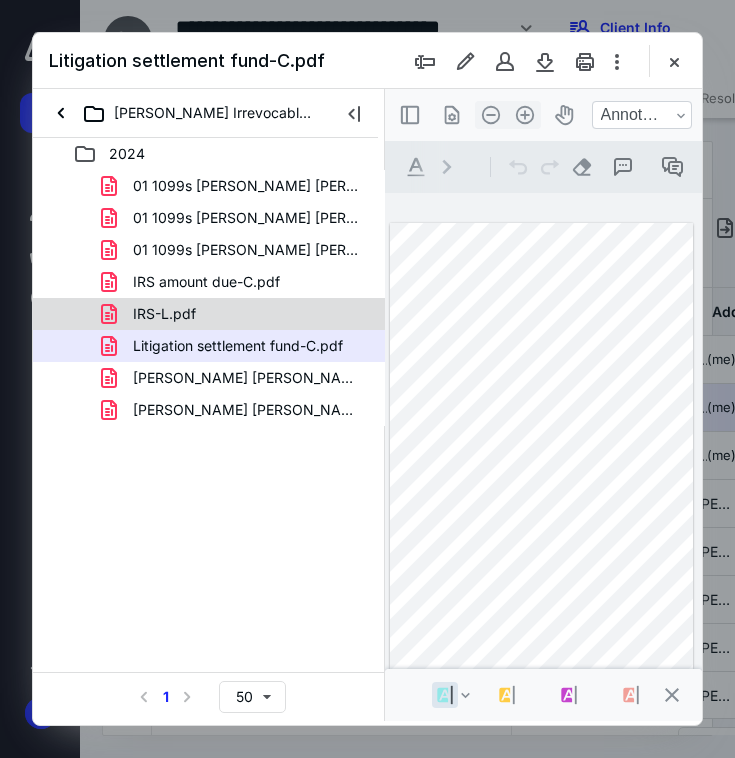 click on "IRS-L.pdf" at bounding box center [237, 314] 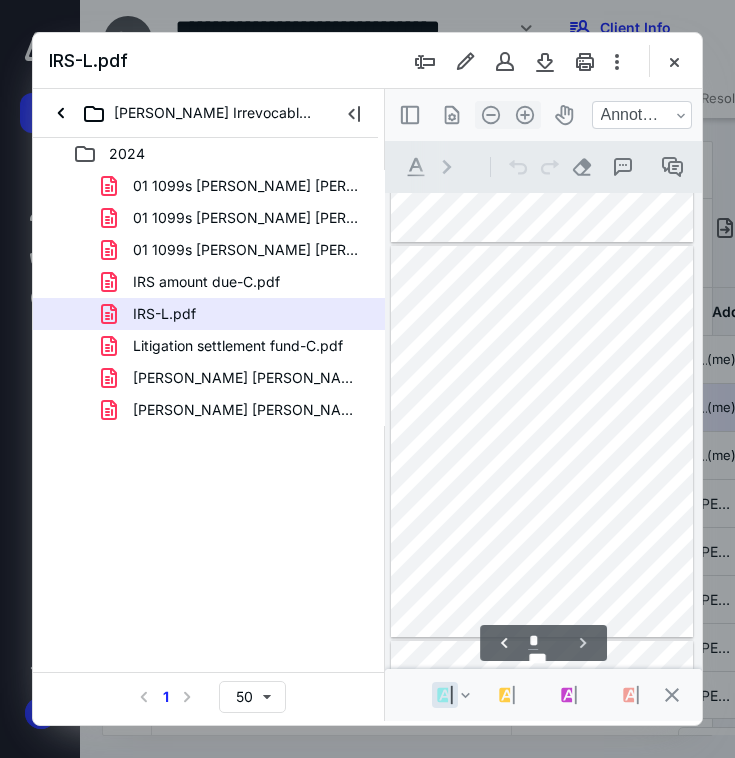 scroll, scrollTop: 1052, scrollLeft: 0, axis: vertical 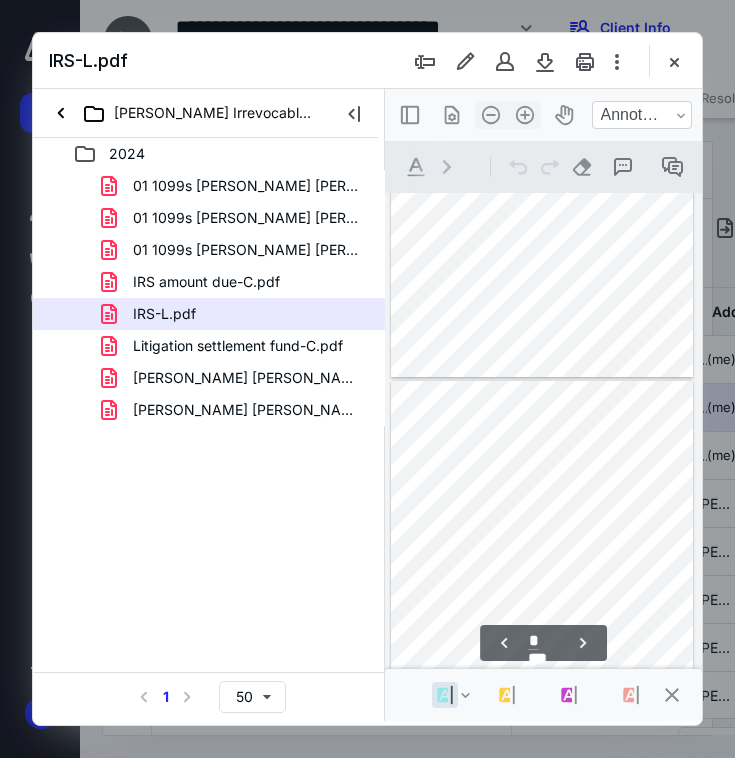 type on "*" 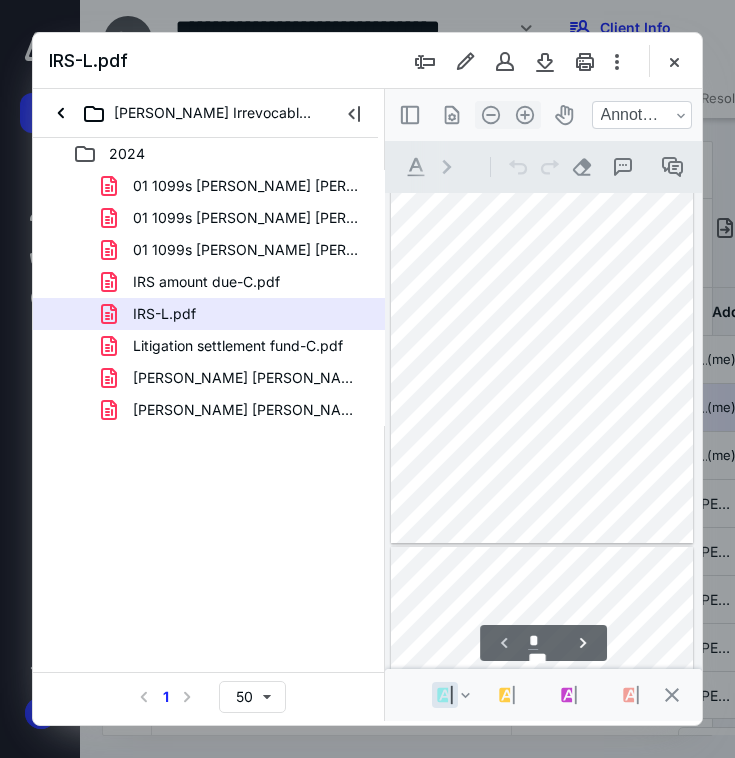 scroll, scrollTop: 0, scrollLeft: 0, axis: both 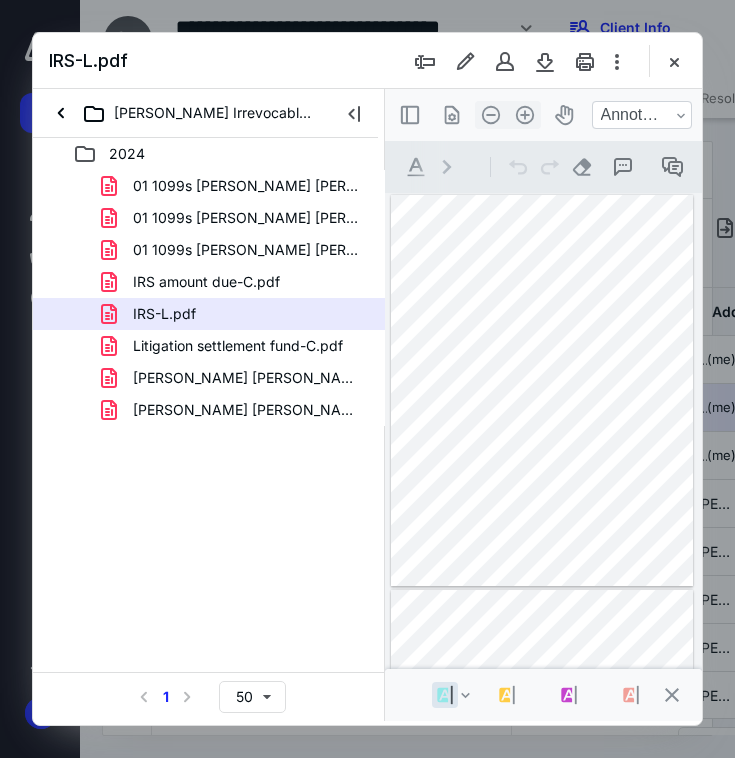 click at bounding box center [542, 391] 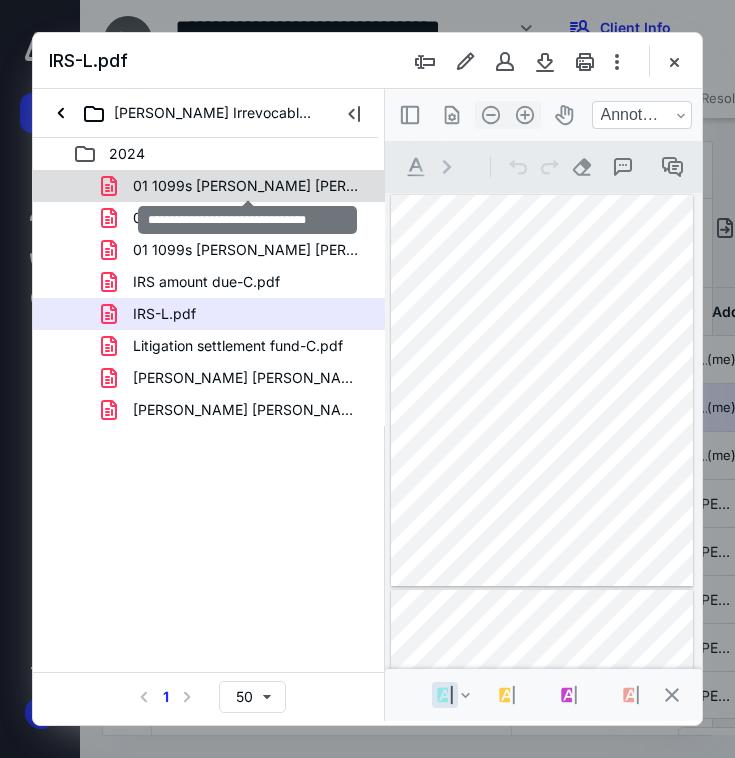 click on "01 1099s [PERSON_NAME] [PERSON_NAME] 5700.pdf" at bounding box center (249, 186) 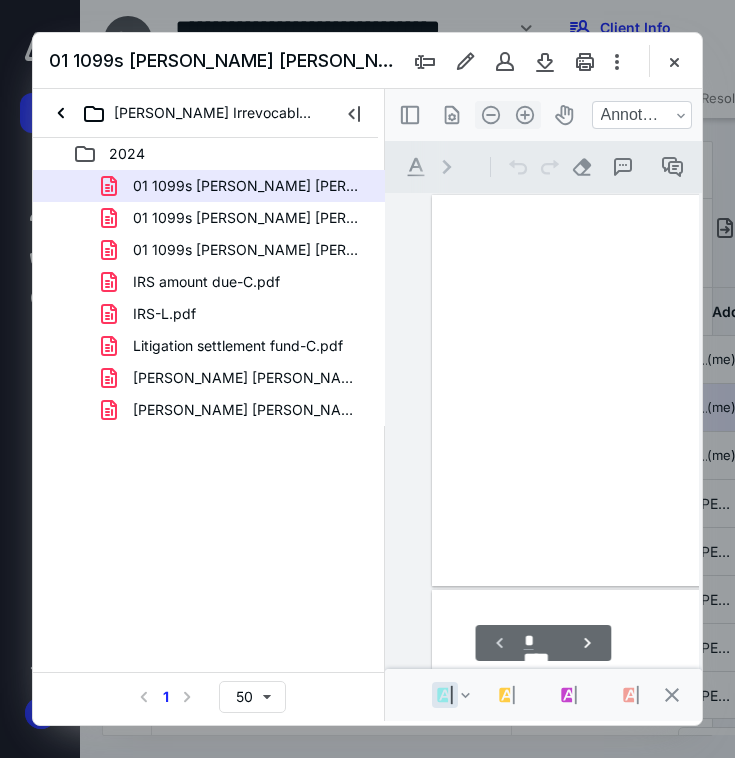 scroll, scrollTop: 106, scrollLeft: 43, axis: both 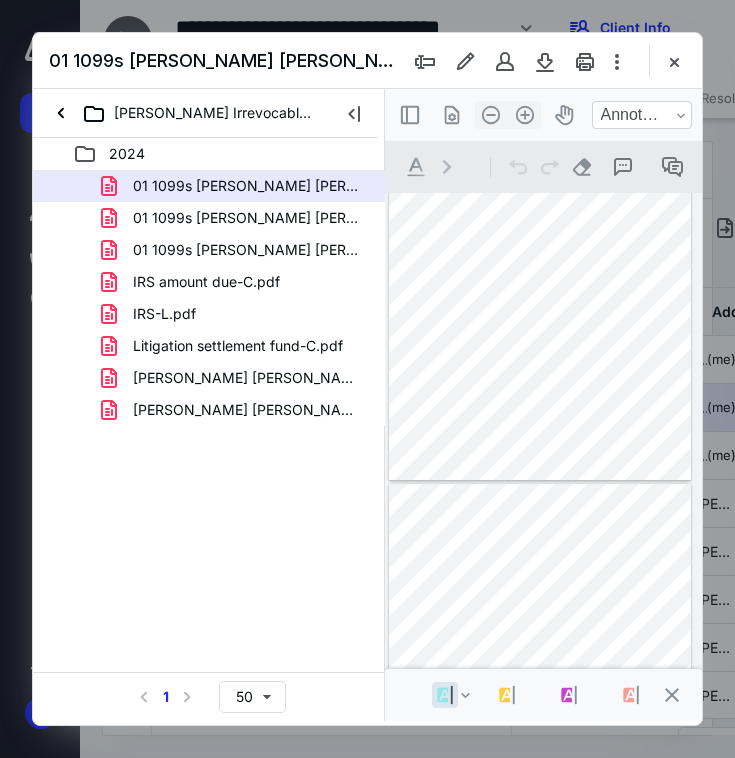 click at bounding box center [540, 285] 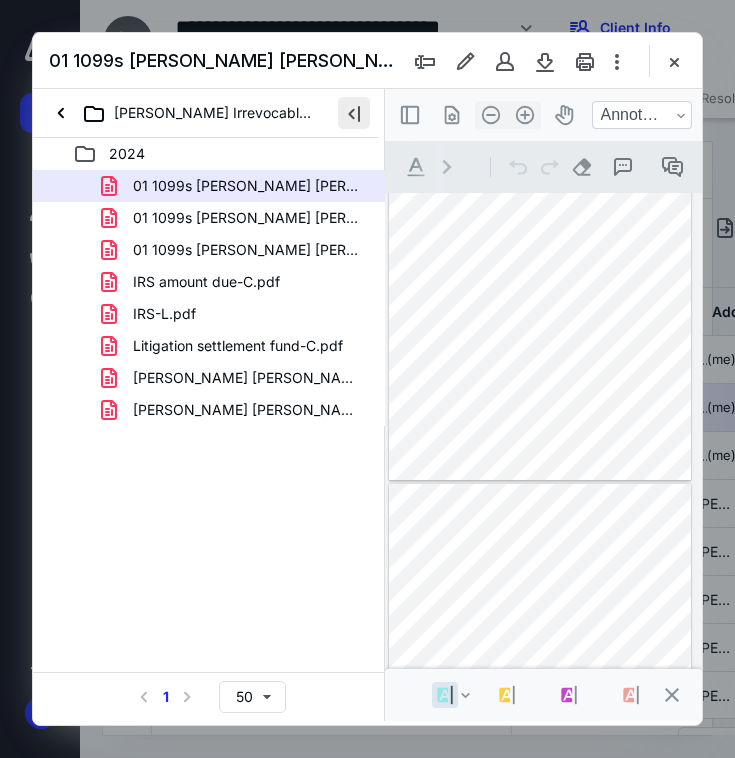 click at bounding box center (354, 113) 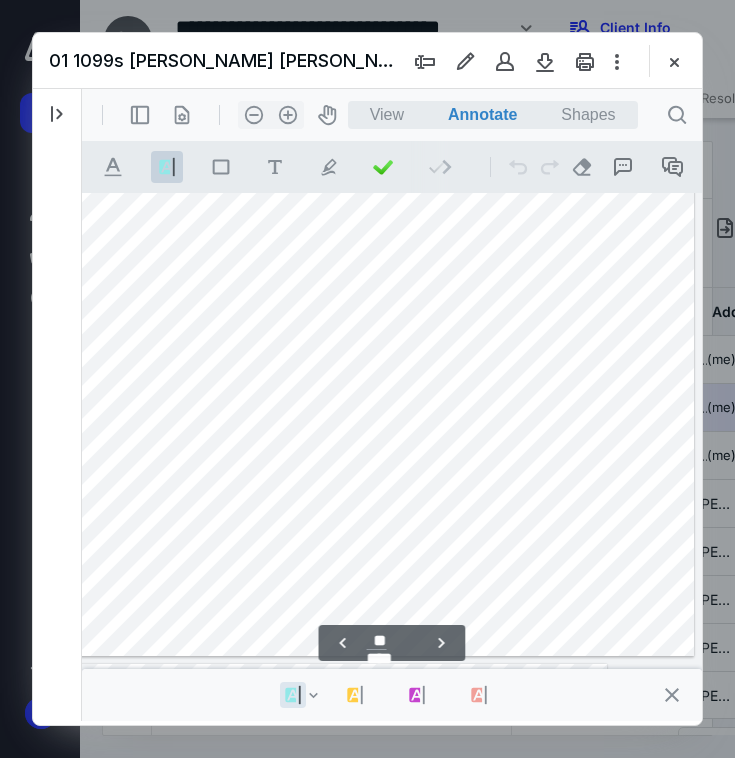 scroll, scrollTop: 12986, scrollLeft: 168, axis: both 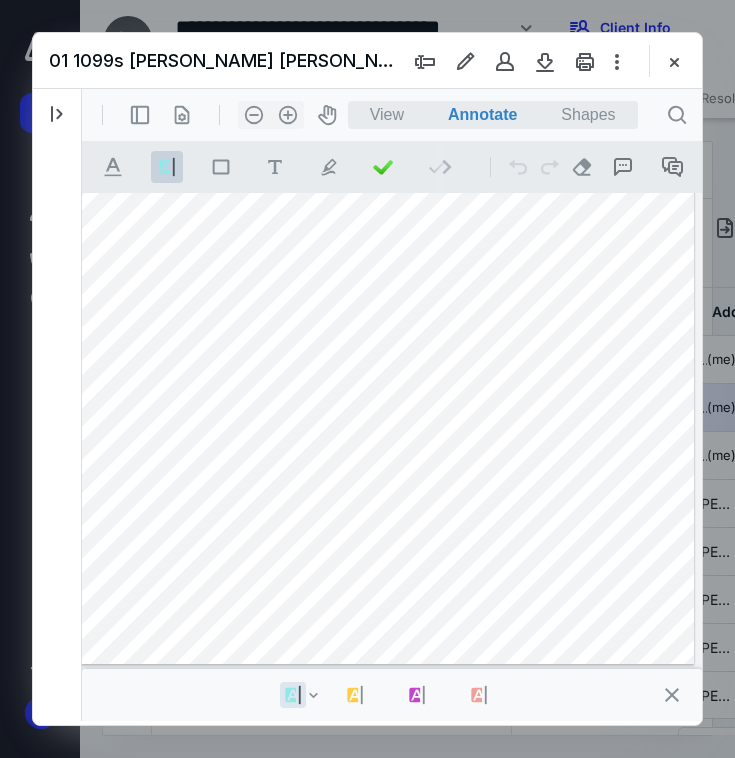 click at bounding box center [309, 367] 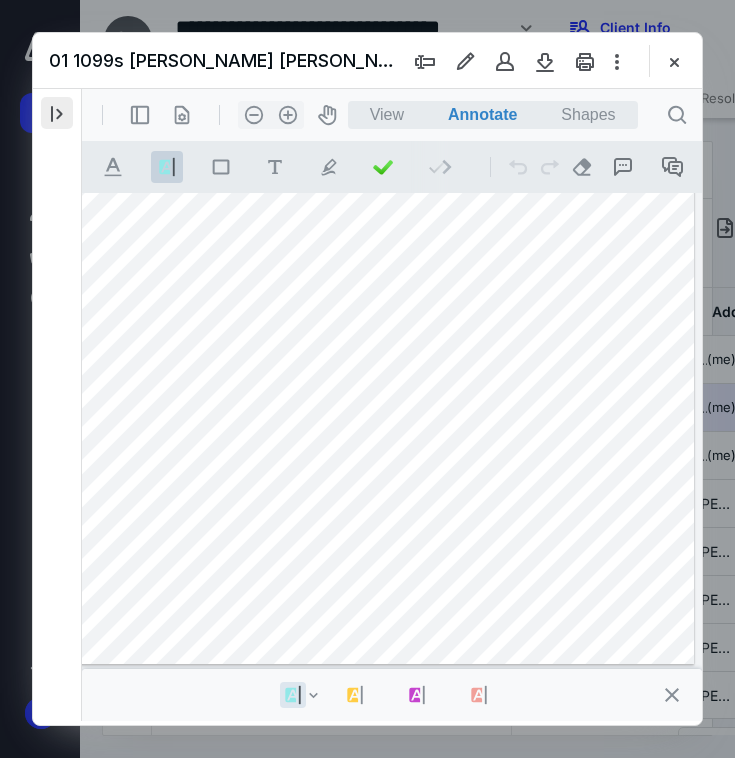 click at bounding box center [57, 113] 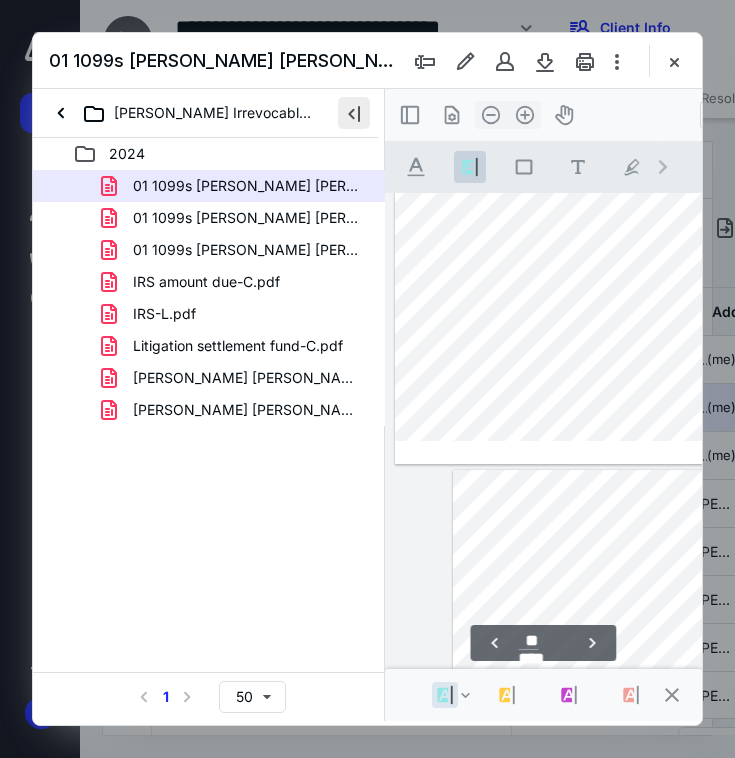 scroll, scrollTop: 7605, scrollLeft: 0, axis: vertical 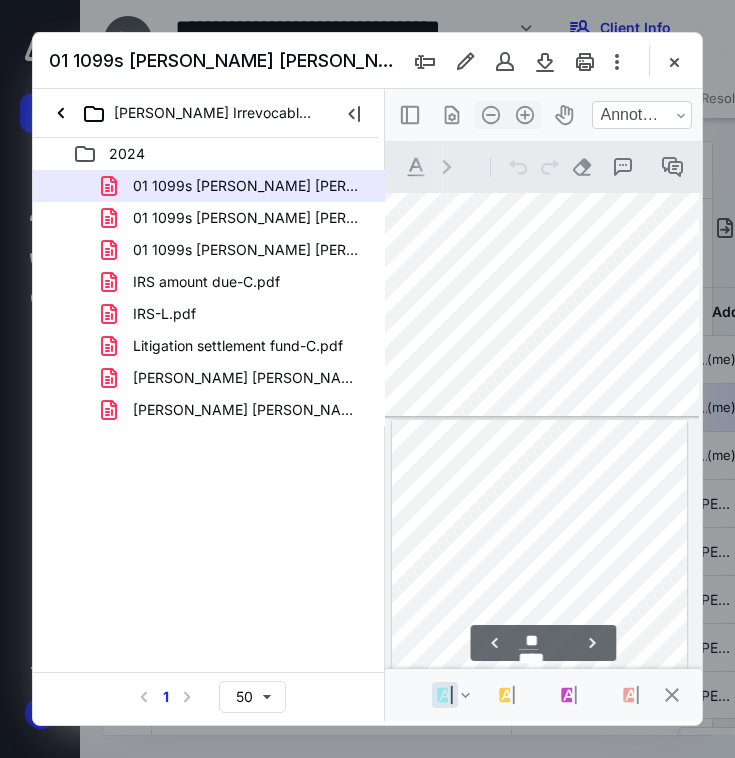 click on "01 1099s [PERSON_NAME] [PERSON_NAME] 5700.pdf" at bounding box center (209, 186) 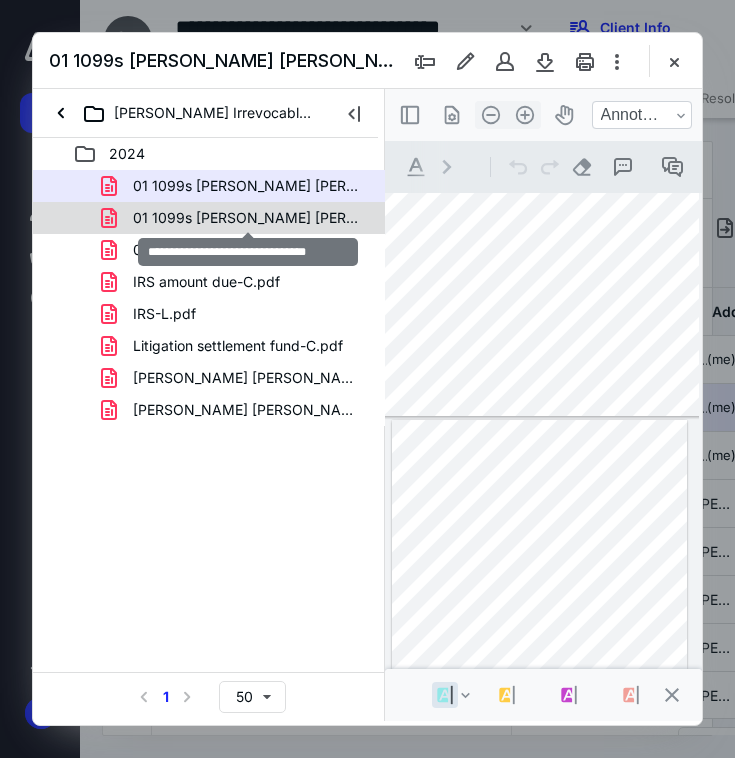 click on "01 1099s [PERSON_NAME] [PERSON_NAME] 8934.pdf" at bounding box center (249, 218) 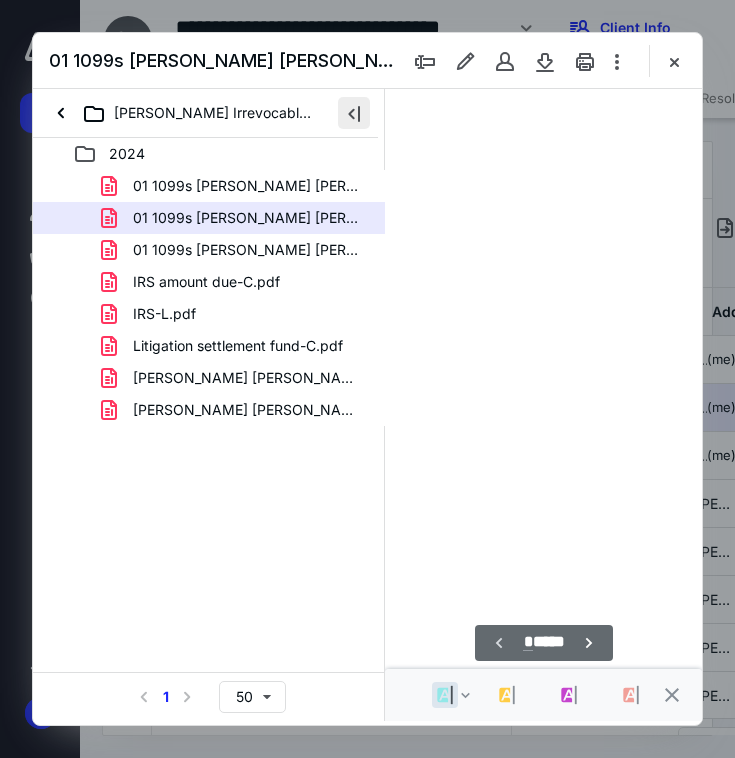 scroll, scrollTop: 106, scrollLeft: 43, axis: both 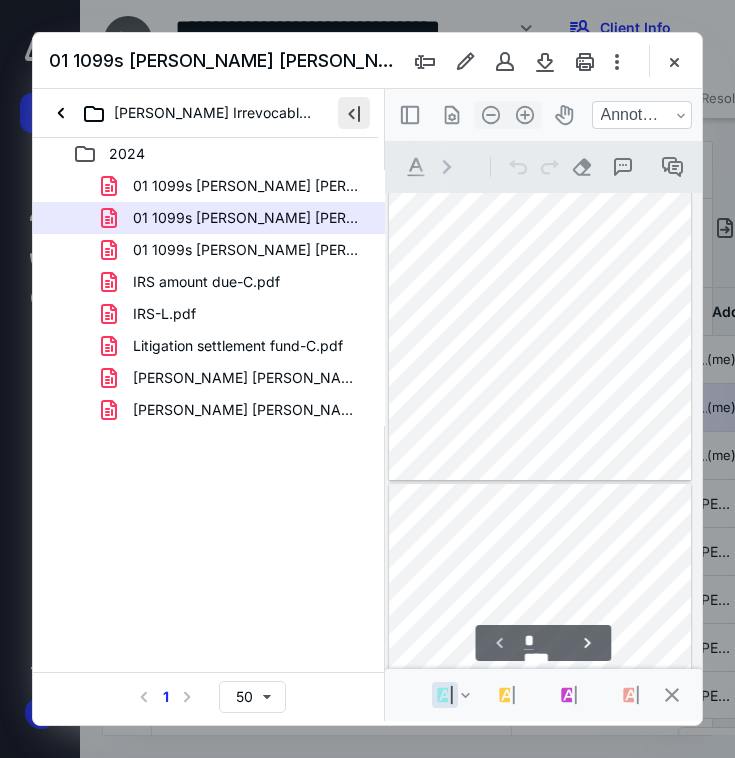 click at bounding box center [354, 113] 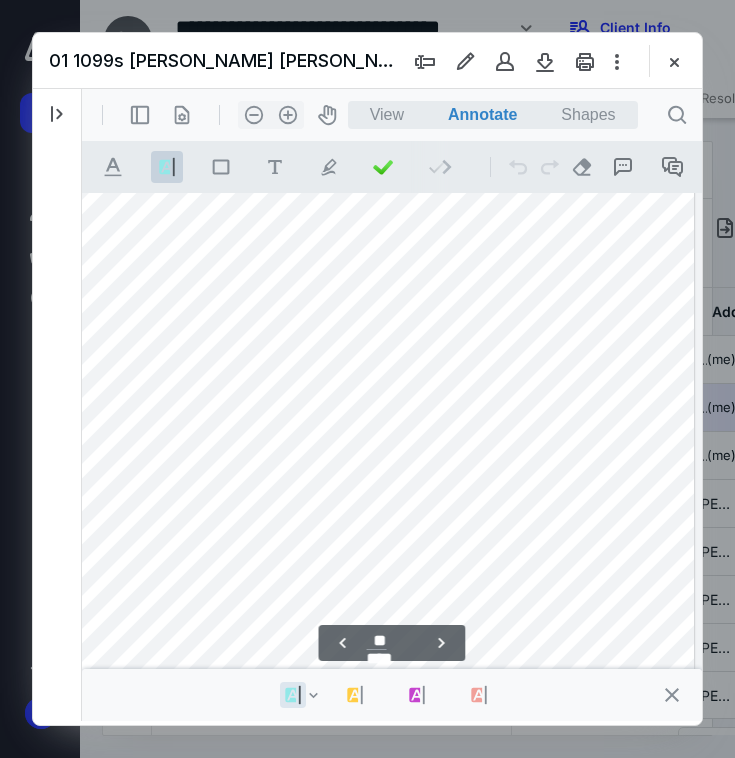 scroll, scrollTop: 21464, scrollLeft: 168, axis: both 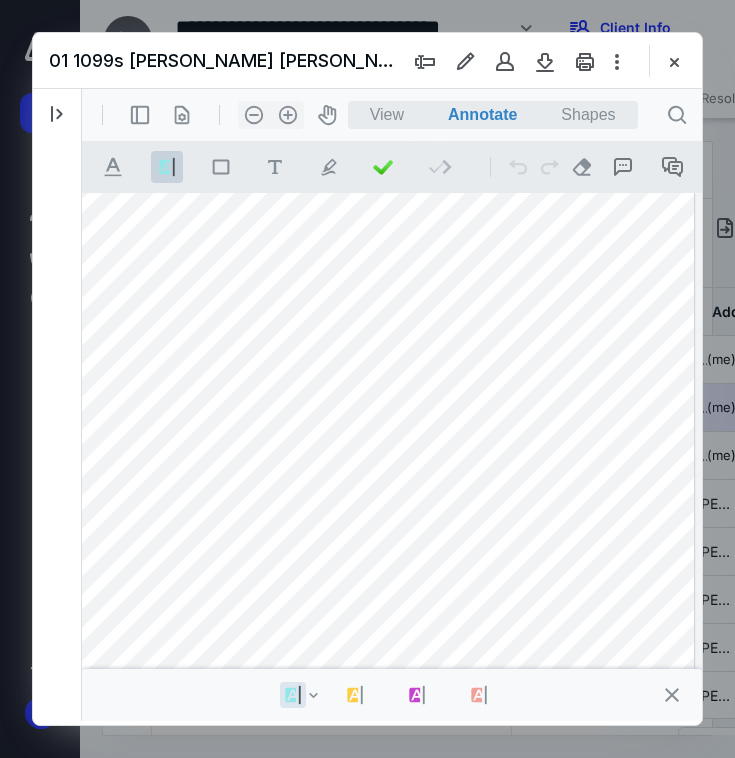 click on "01 1099s [PERSON_NAME] [PERSON_NAME] 8934.pdf" at bounding box center (367, 61) 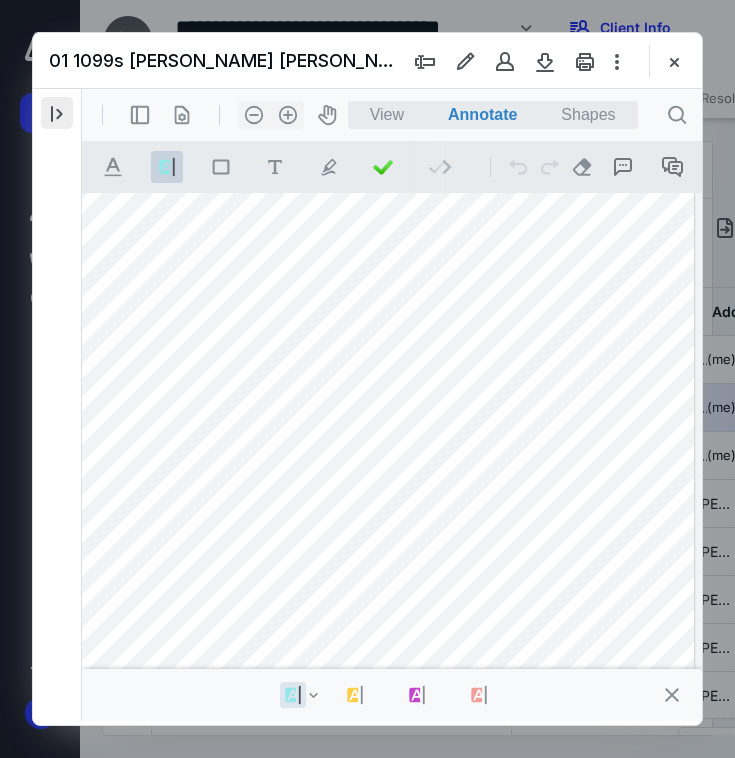 click at bounding box center (57, 113) 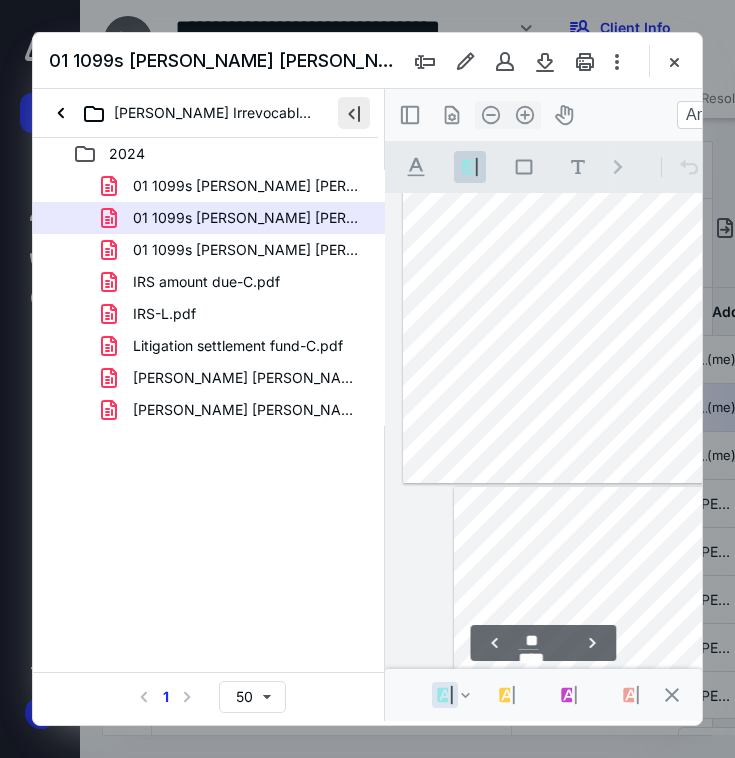type on "**" 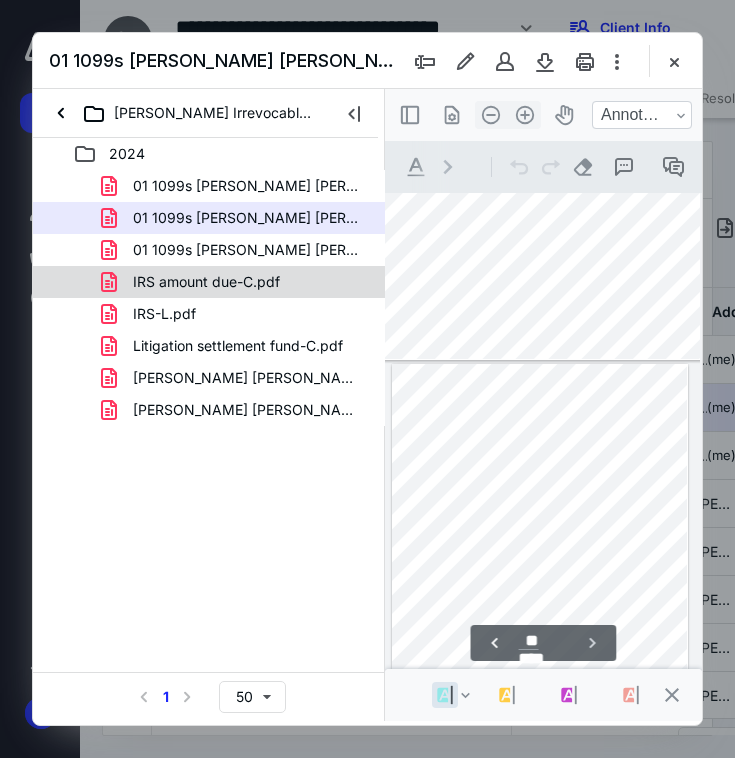 scroll, scrollTop: 10709, scrollLeft: 39, axis: both 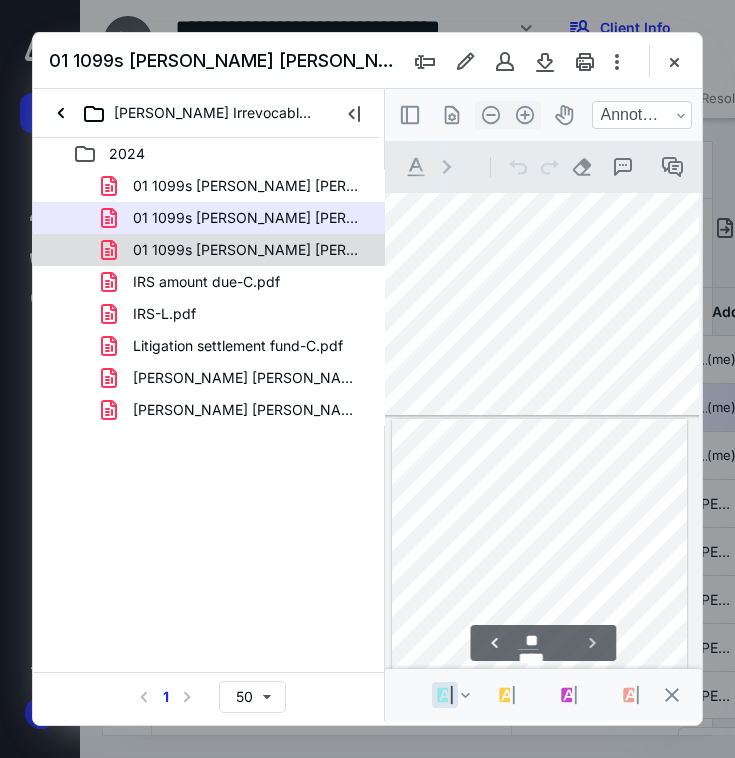 click on "01 1099s [PERSON_NAME] [PERSON_NAME] 9007.pdf" at bounding box center (249, 250) 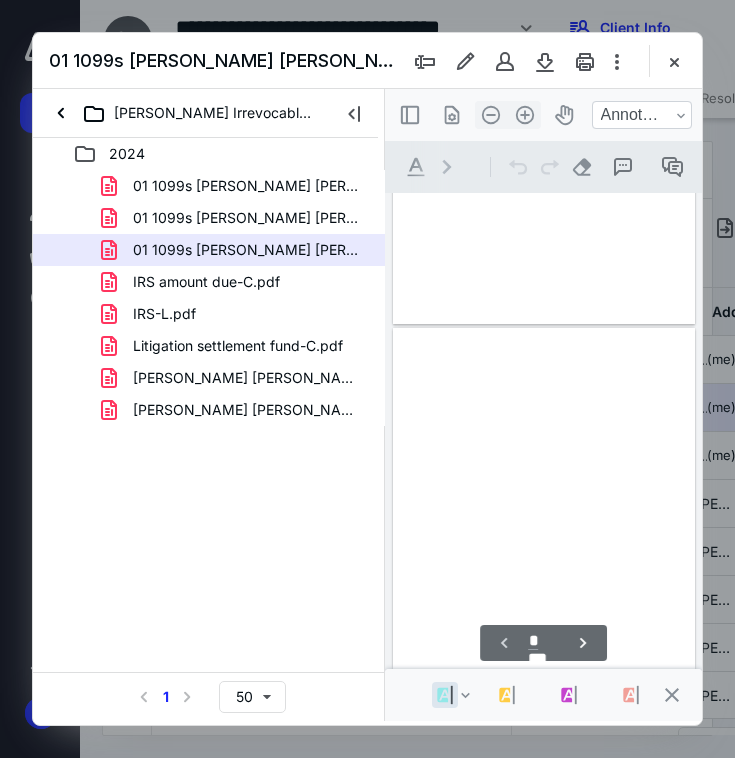 scroll, scrollTop: 106, scrollLeft: 43, axis: both 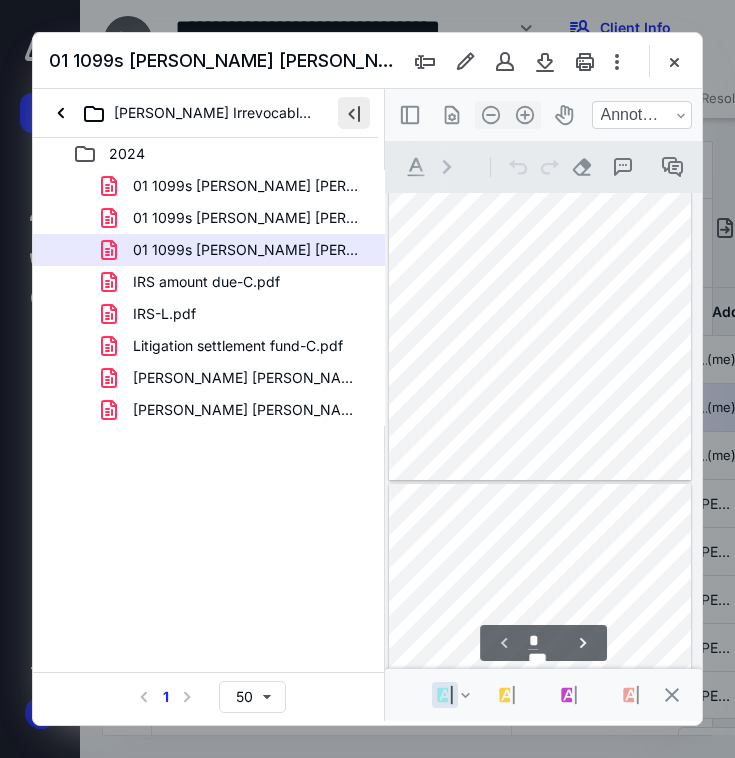 click at bounding box center [354, 113] 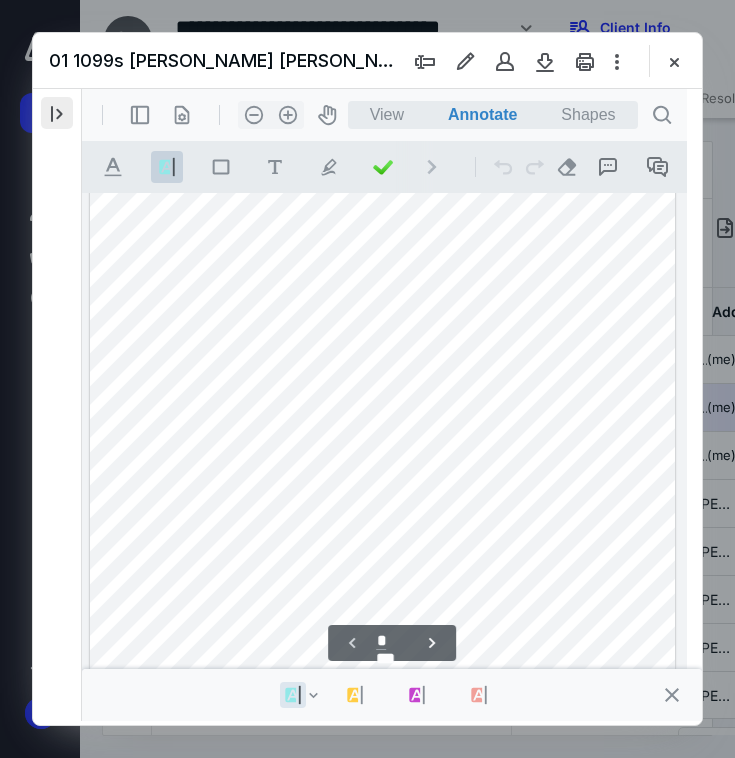scroll, scrollTop: 108, scrollLeft: 83, axis: both 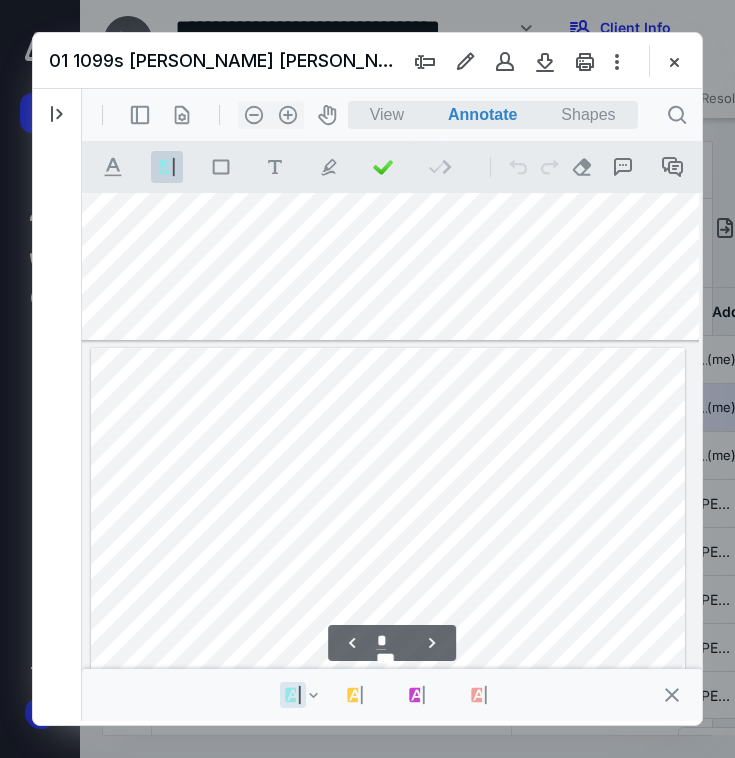type on "*" 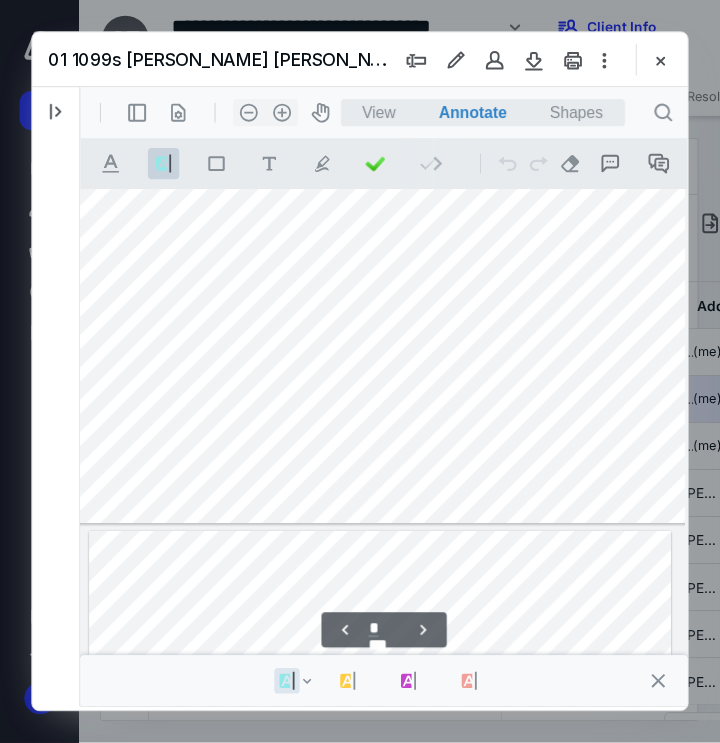 scroll, scrollTop: 1779, scrollLeft: 83, axis: both 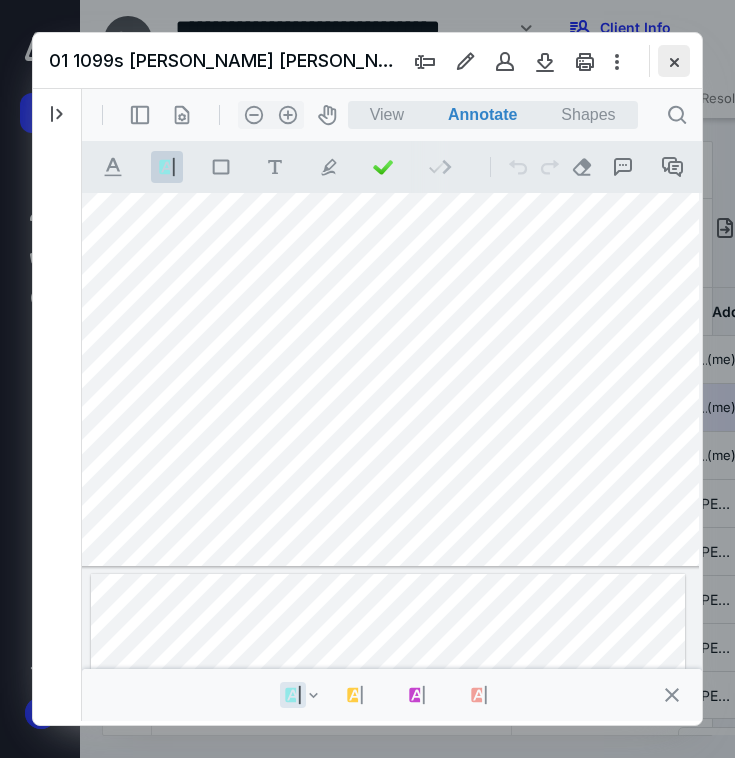 click at bounding box center (674, 61) 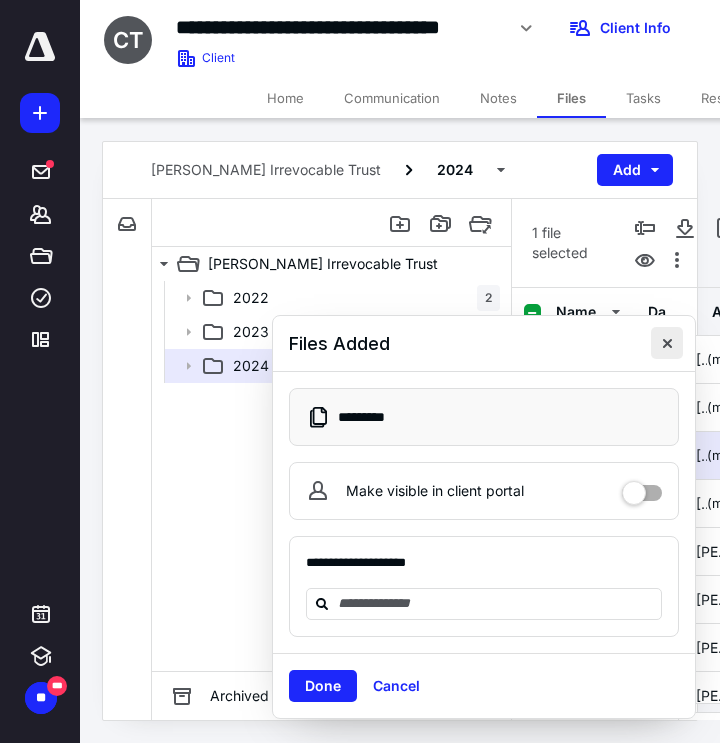 click at bounding box center (667, 343) 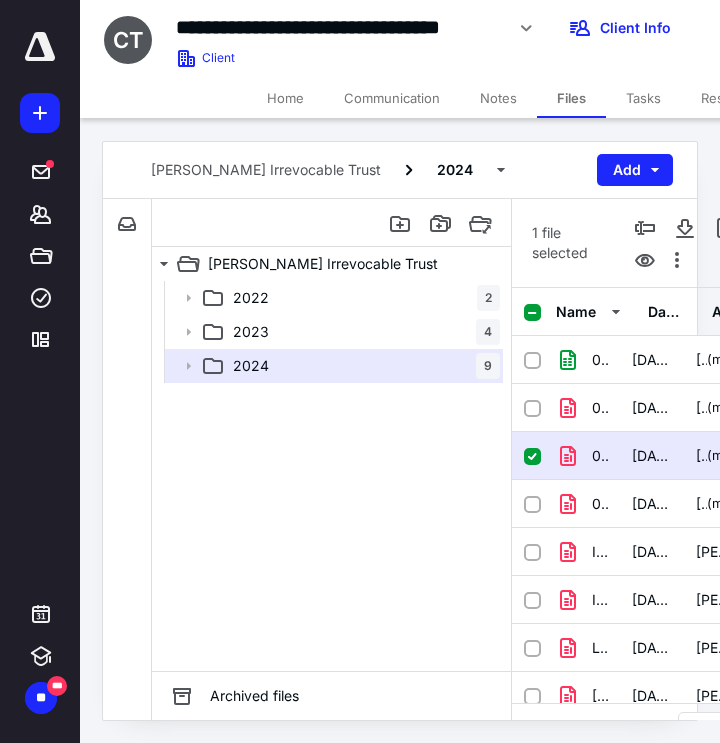 click on "Home" at bounding box center (285, 98) 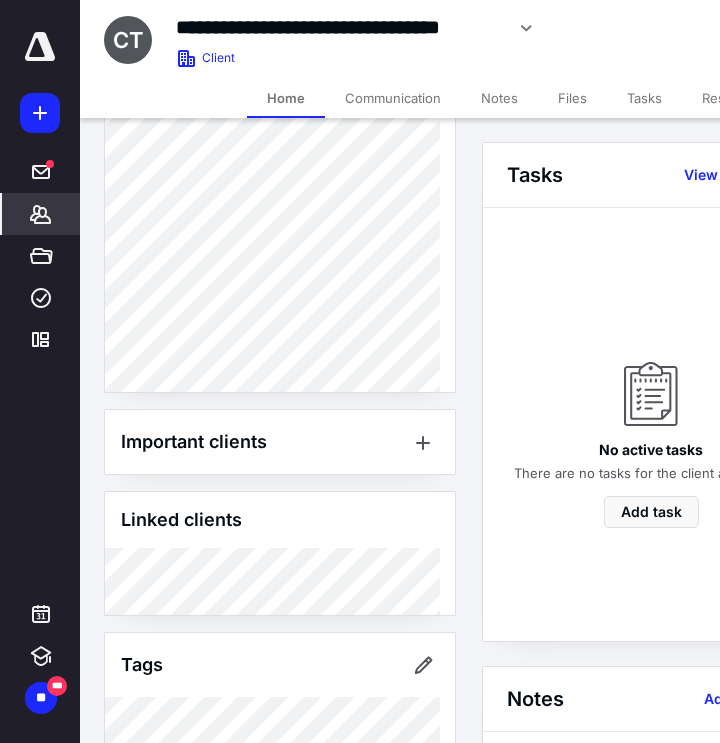 scroll, scrollTop: 528, scrollLeft: 0, axis: vertical 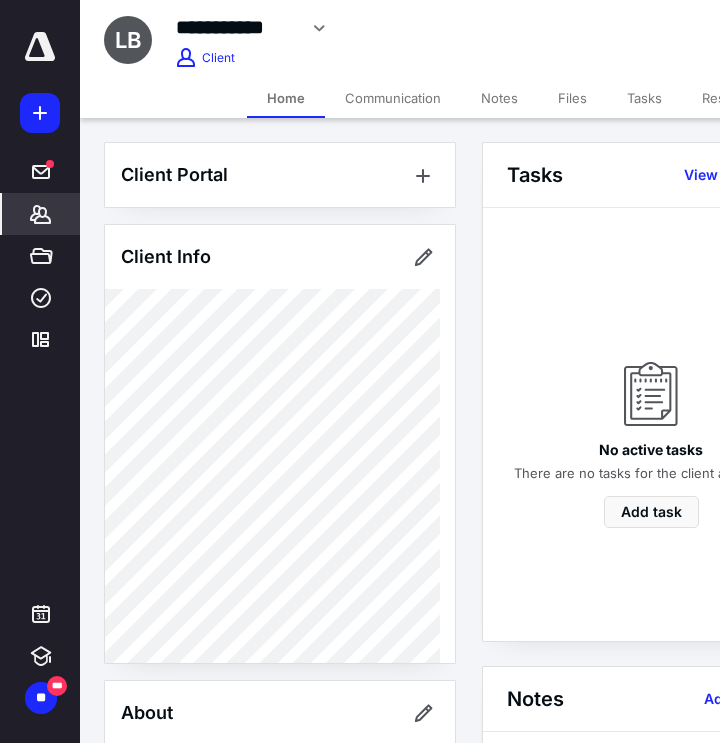 click on "Files" at bounding box center (572, 98) 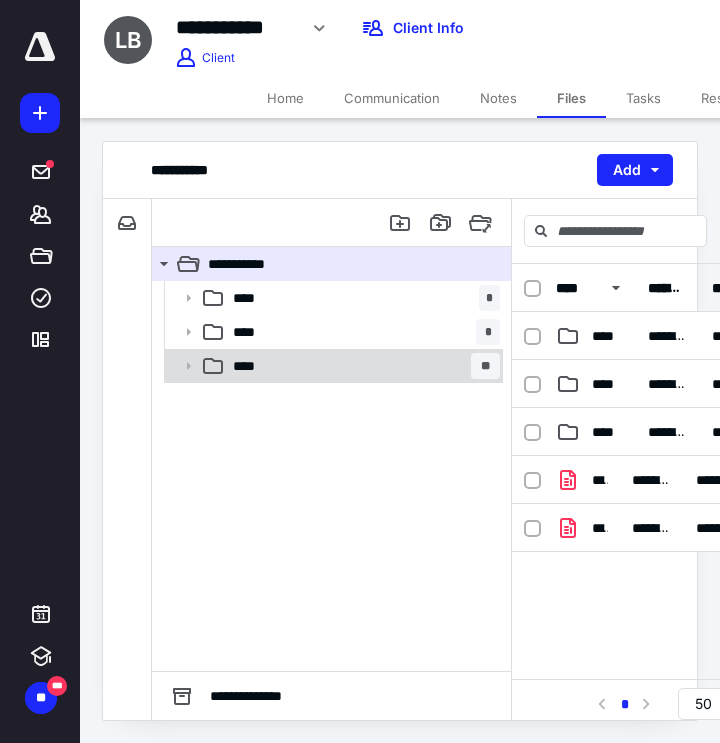 click on "**** **" at bounding box center [362, 366] 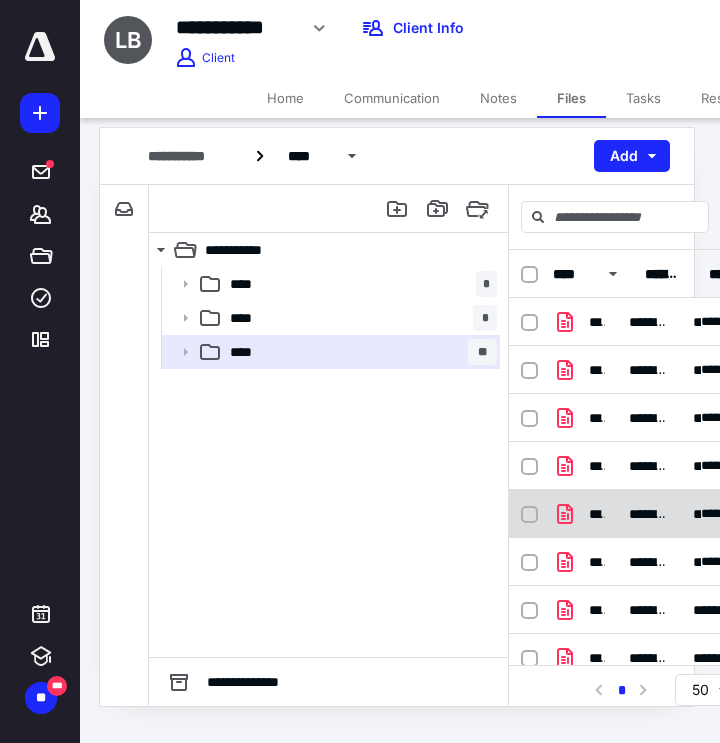 scroll, scrollTop: 15, scrollLeft: 3, axis: both 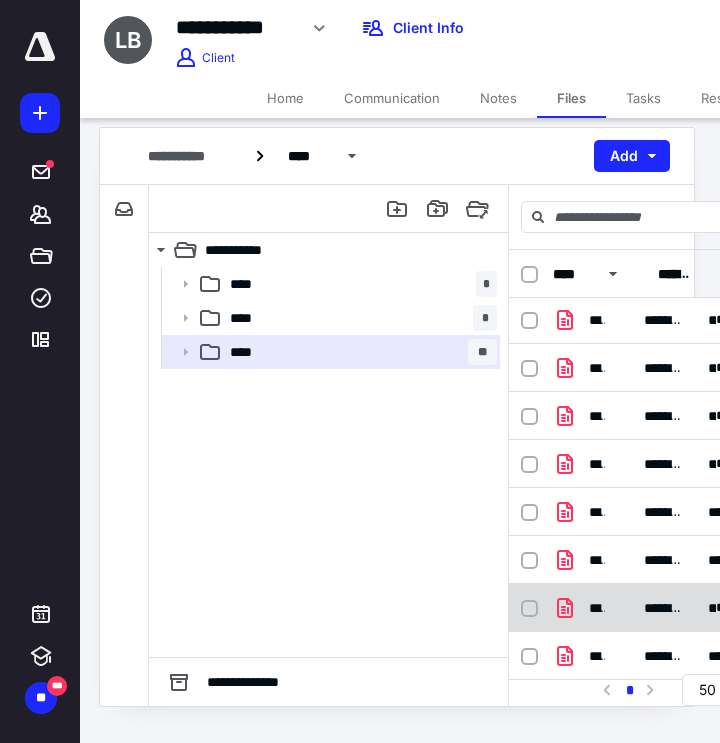 click on "*********" at bounding box center (664, 608) 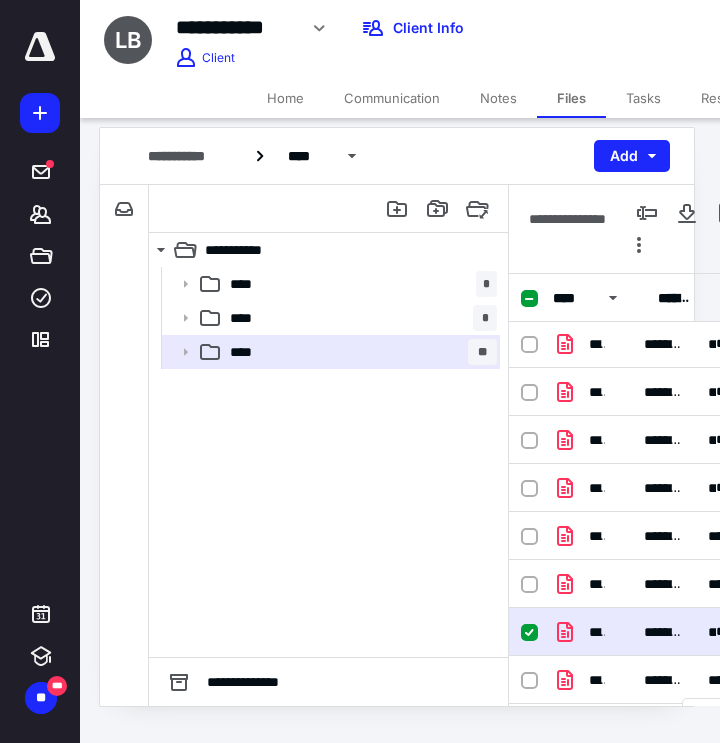 click on "**********" at bounding box center [672, 632] 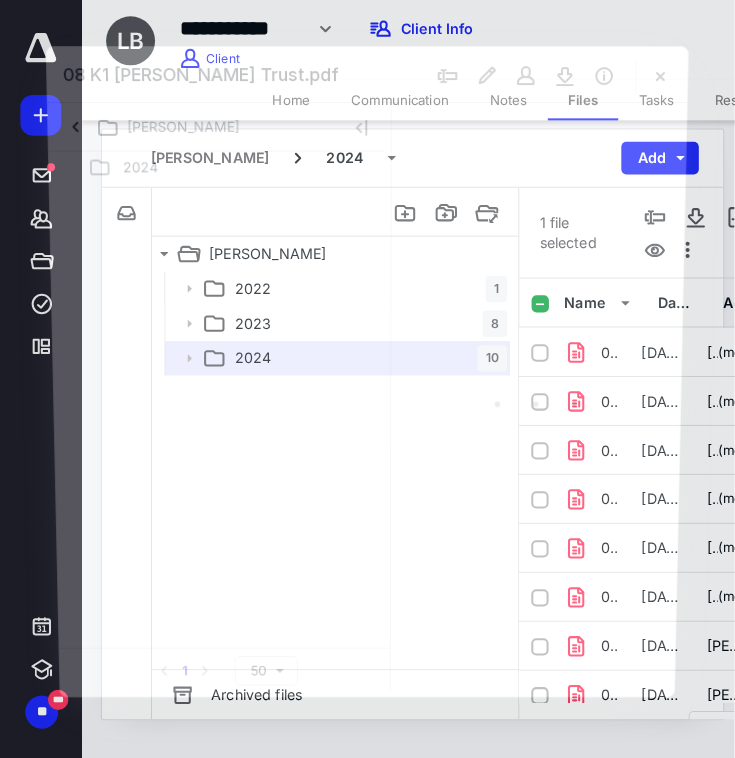 scroll, scrollTop: 0, scrollLeft: 3, axis: horizontal 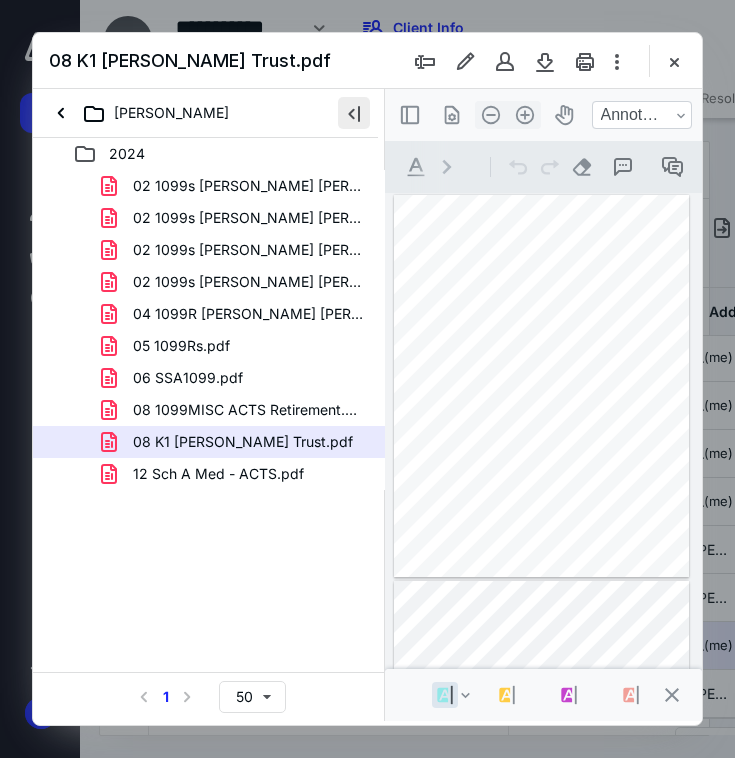 click at bounding box center [354, 113] 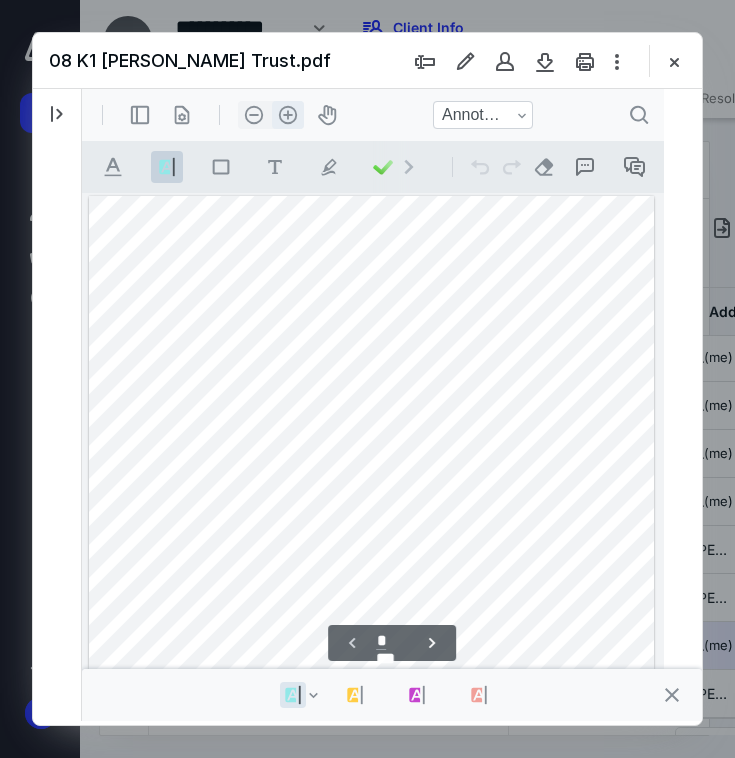 scroll, scrollTop: 2, scrollLeft: 0, axis: vertical 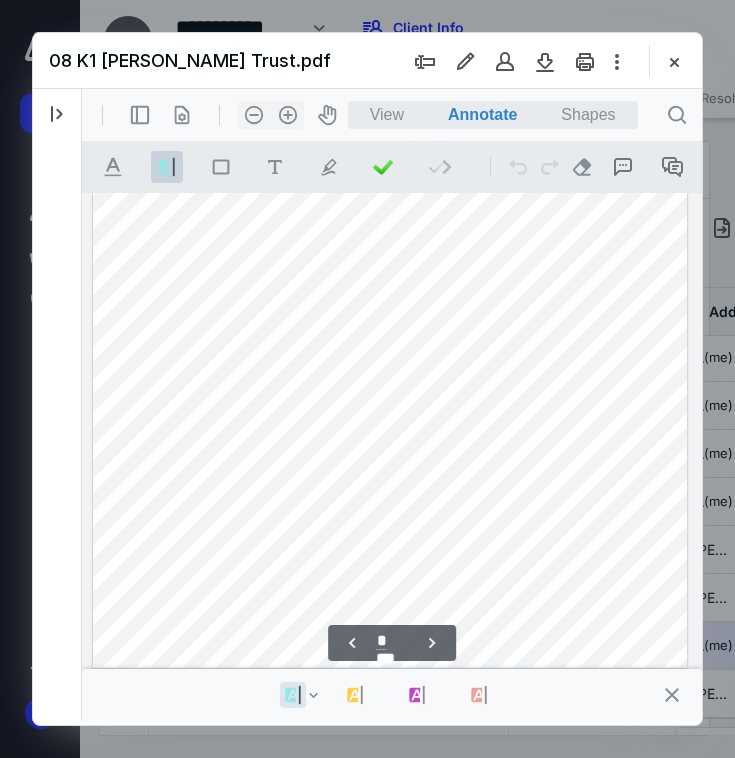 type on "*" 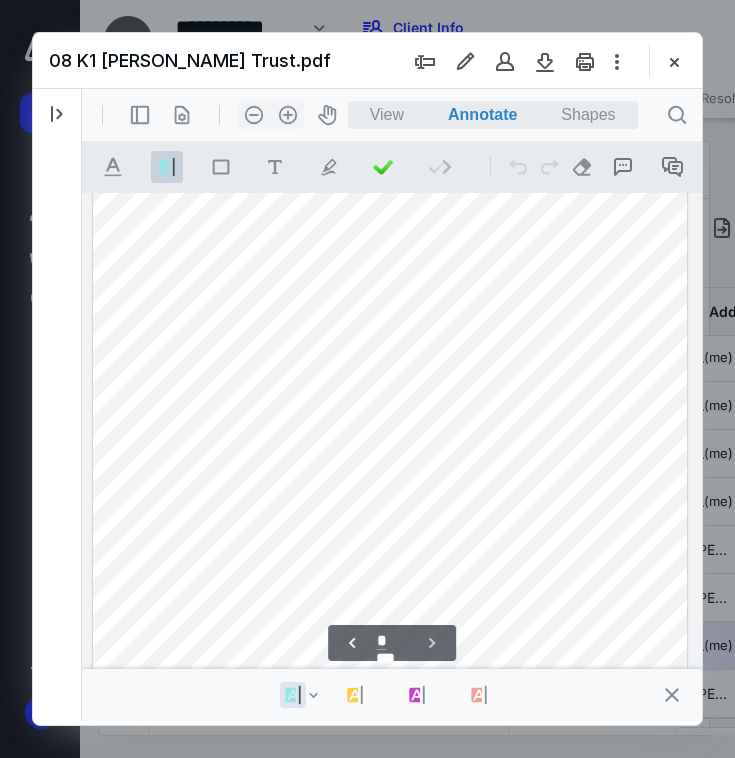 scroll, scrollTop: 1803, scrollLeft: 0, axis: vertical 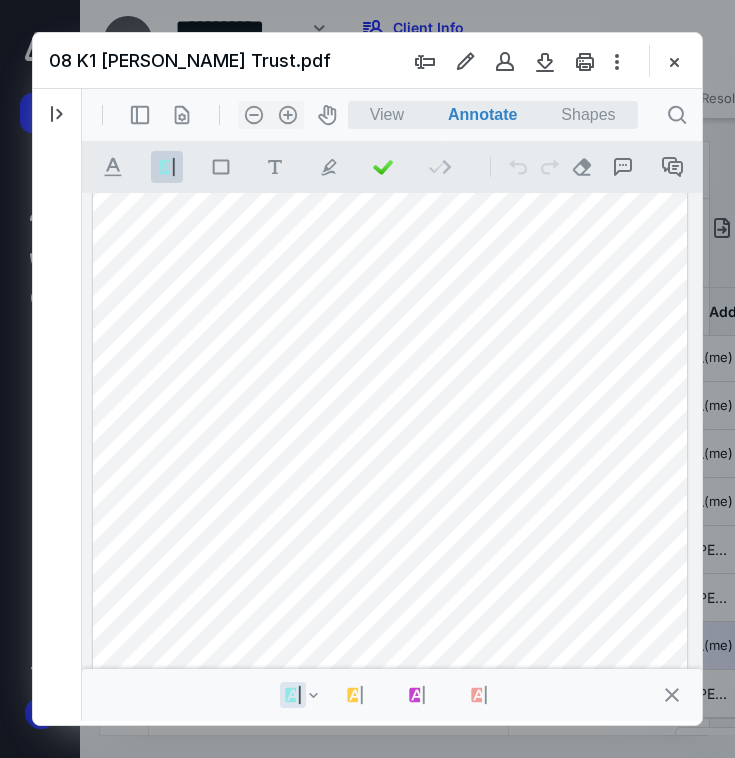 click on "08 K1 [PERSON_NAME] Trust.pdf" at bounding box center [367, 61] 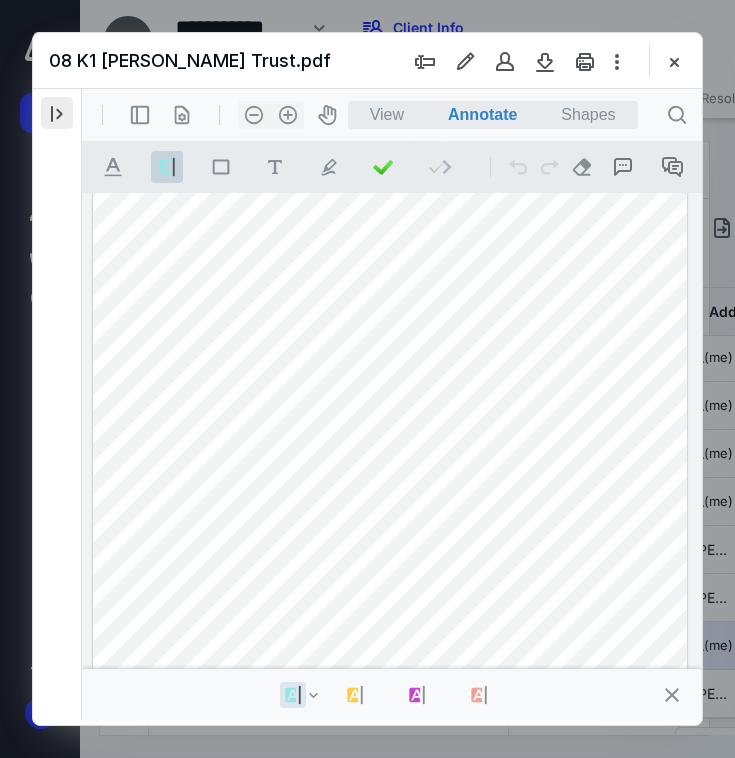 click at bounding box center (57, 113) 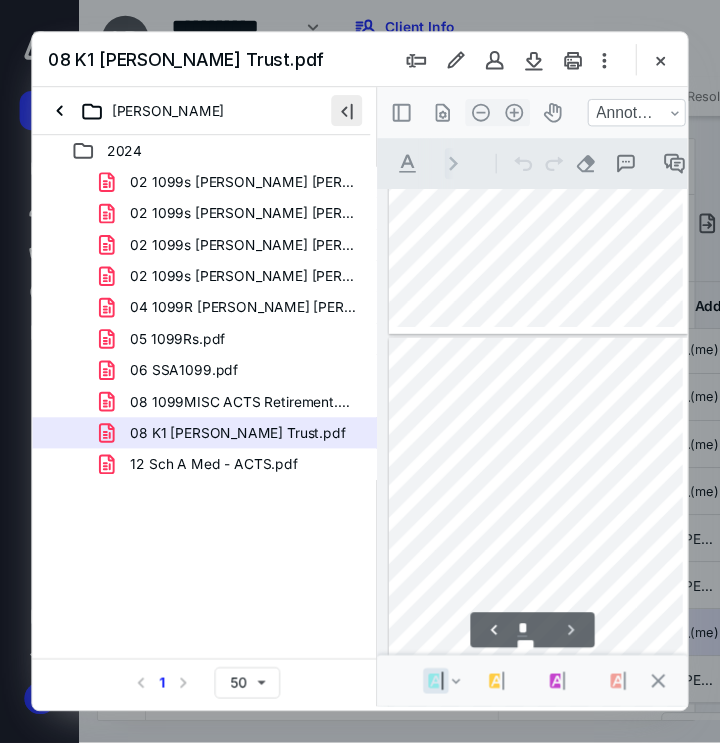 scroll, scrollTop: 630, scrollLeft: 0, axis: vertical 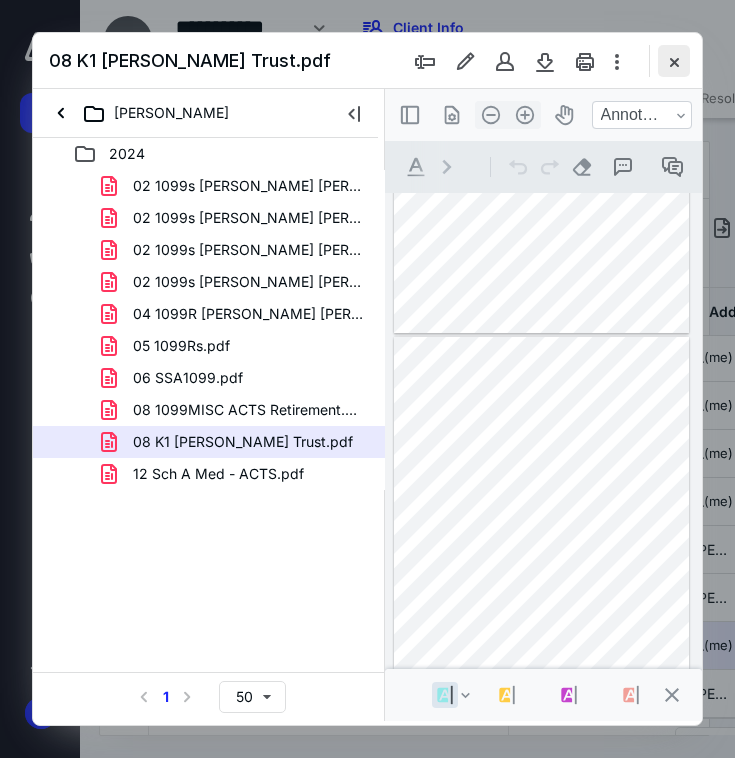 click at bounding box center [674, 61] 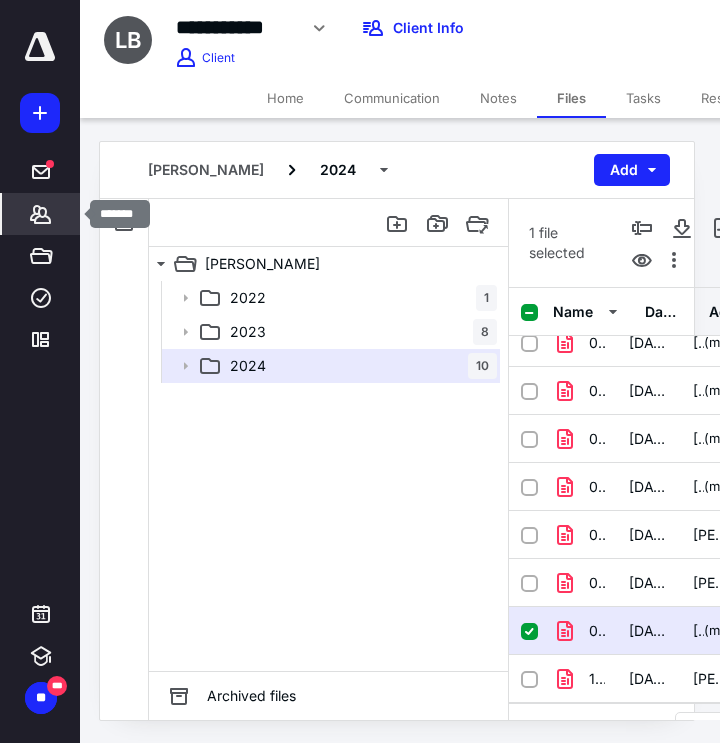 click 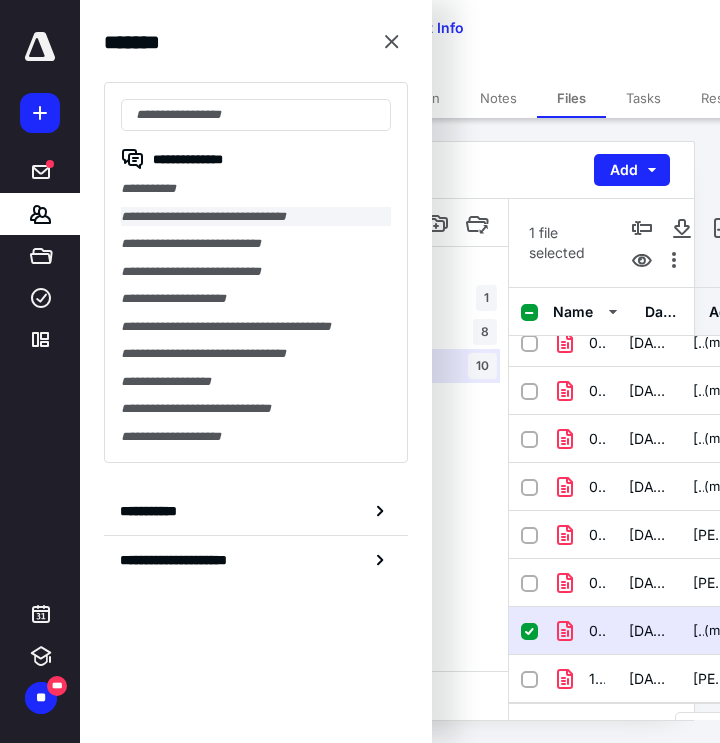 click on "**********" at bounding box center [256, 217] 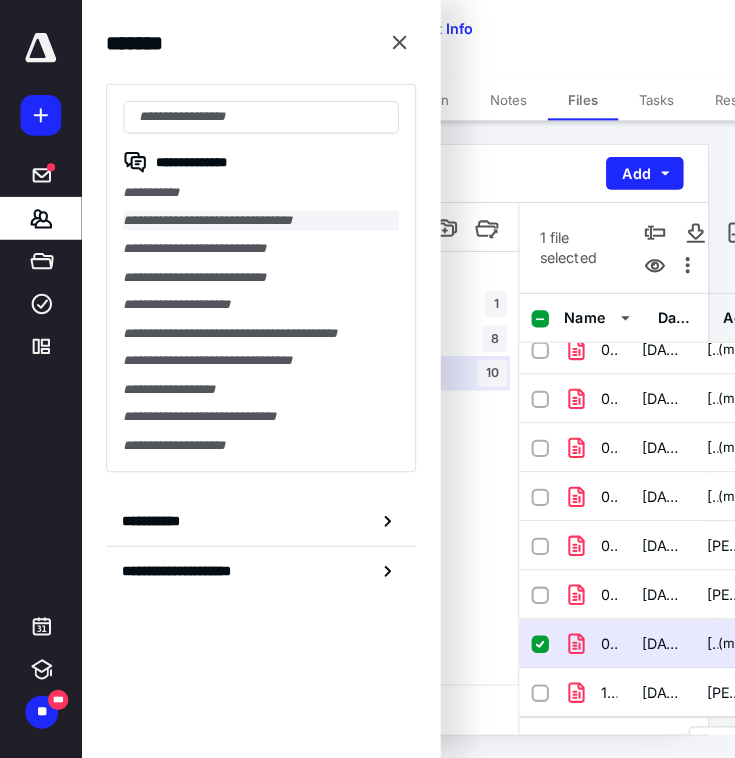 scroll, scrollTop: 0, scrollLeft: 0, axis: both 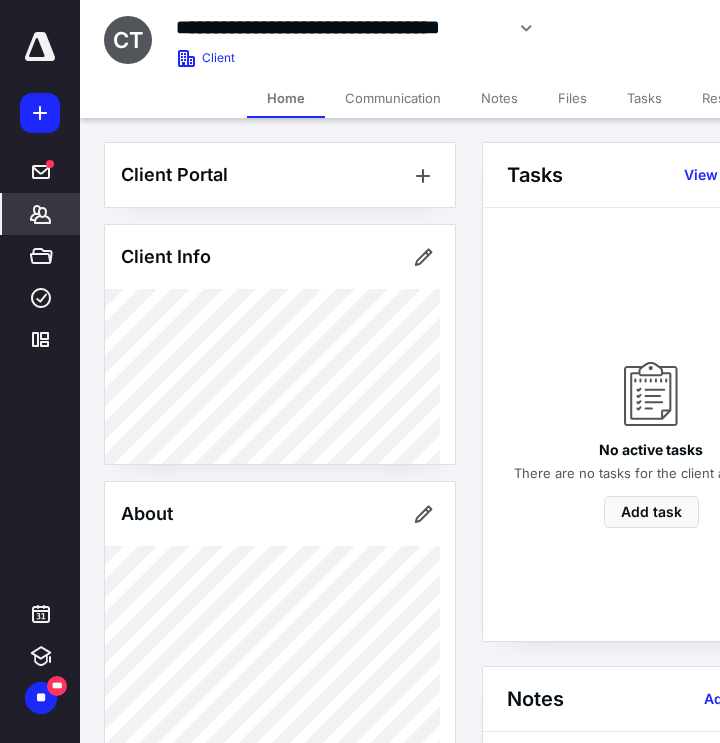 click on "Files" at bounding box center [572, 98] 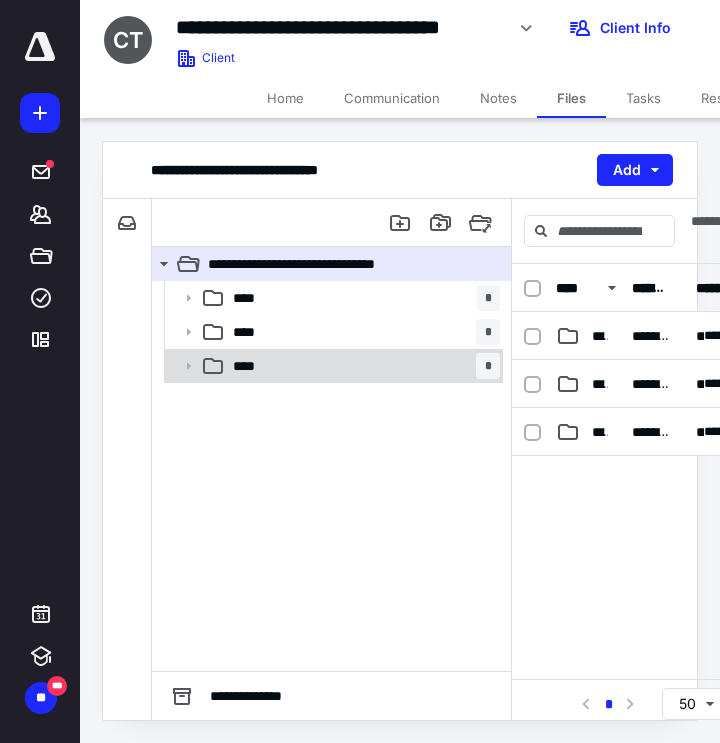 click on "**** *" at bounding box center [362, 366] 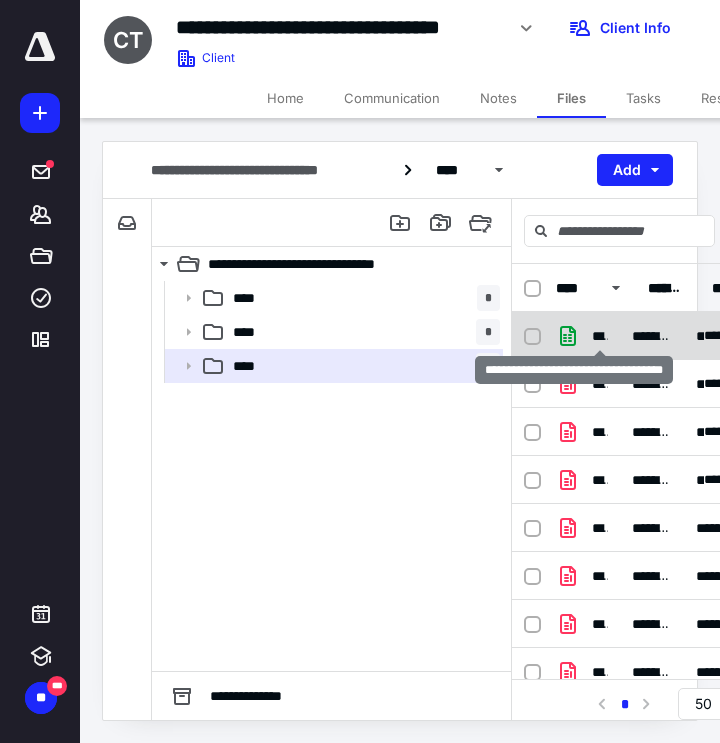 click on "**********" at bounding box center (600, 336) 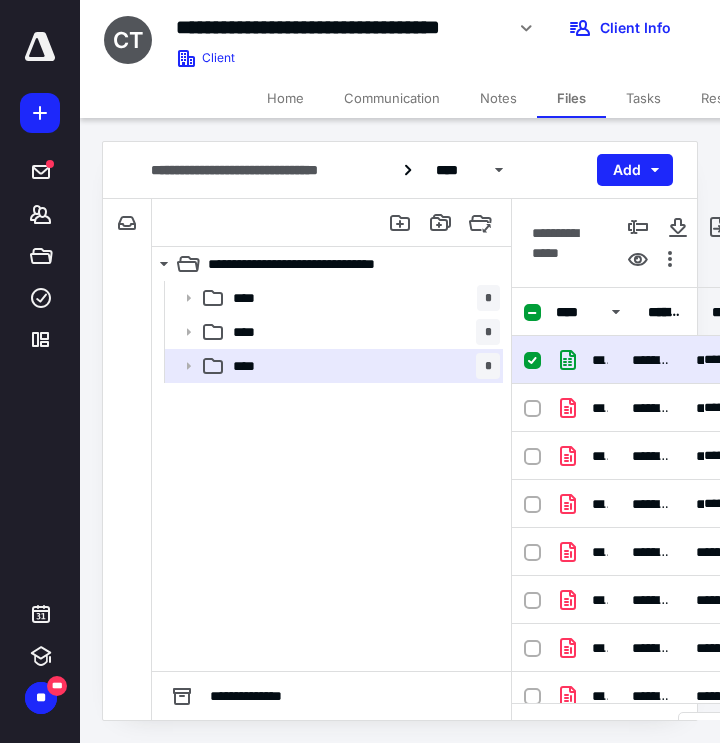 click on "**********" at bounding box center (668, 312) 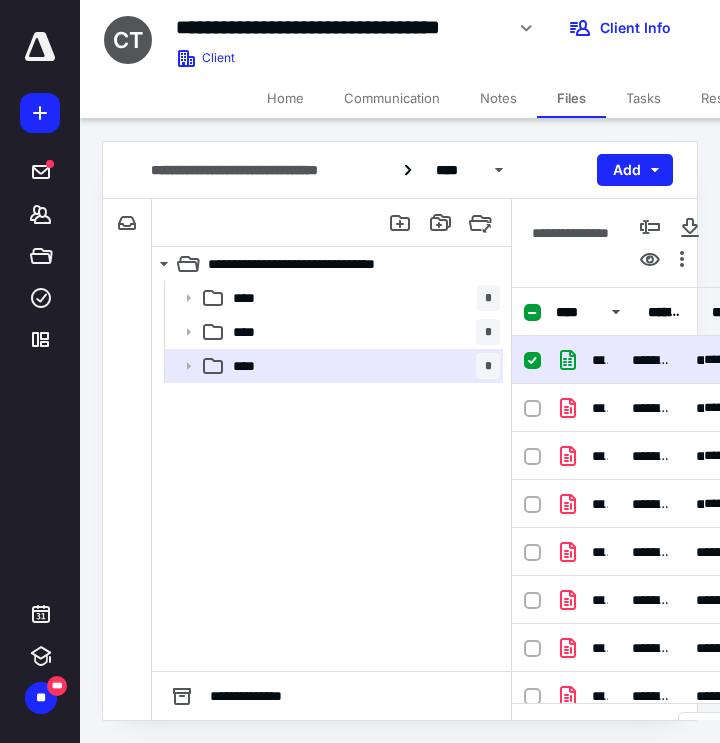 click on "**********" at bounding box center (600, 360) 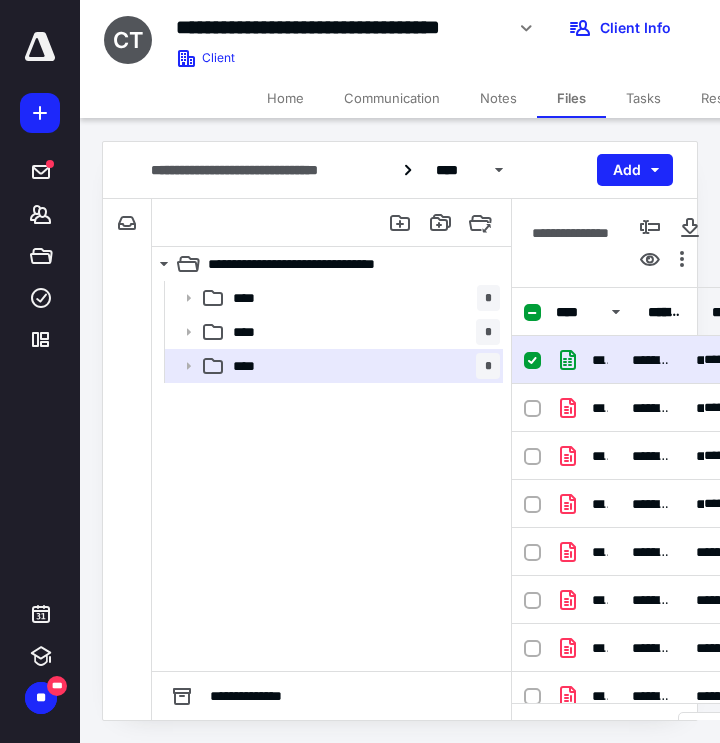 click on "**********" at bounding box center (600, 360) 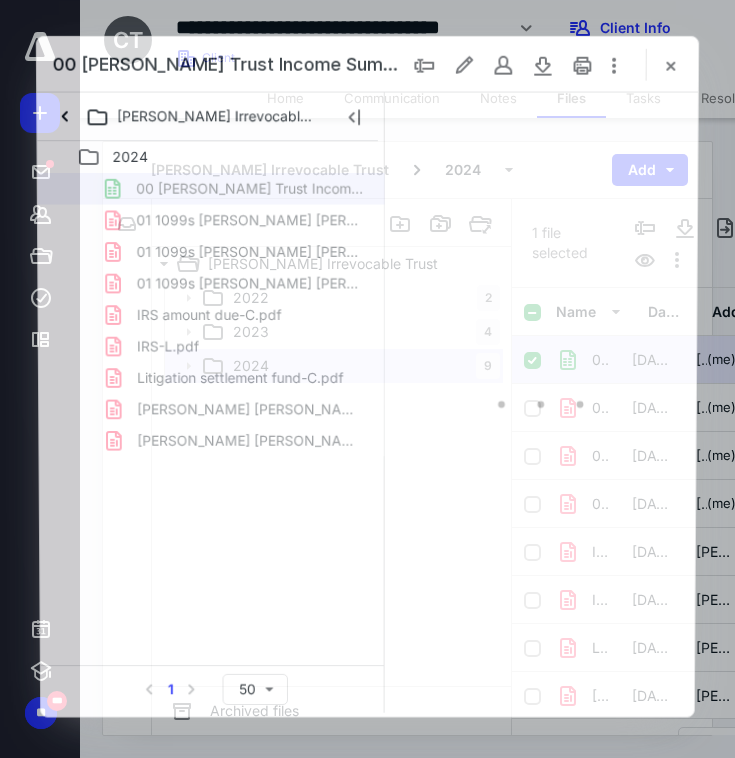 scroll, scrollTop: 0, scrollLeft: 0, axis: both 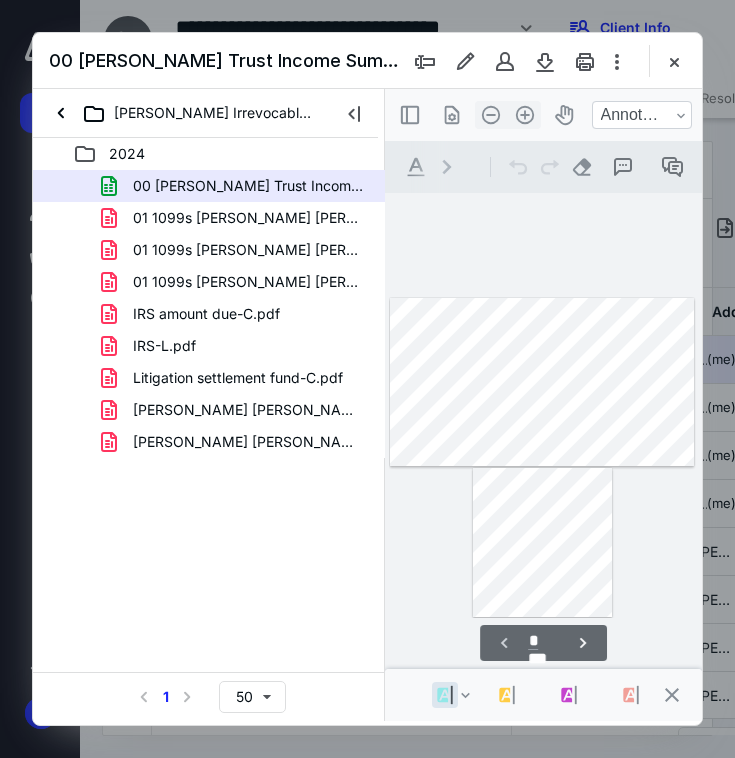 click at bounding box center [542, 382] 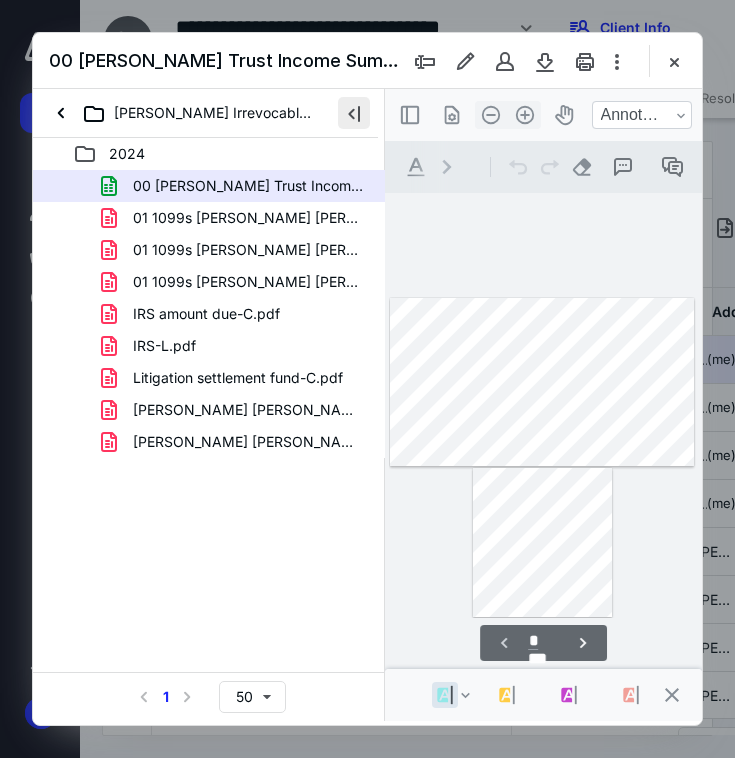 click at bounding box center (354, 113) 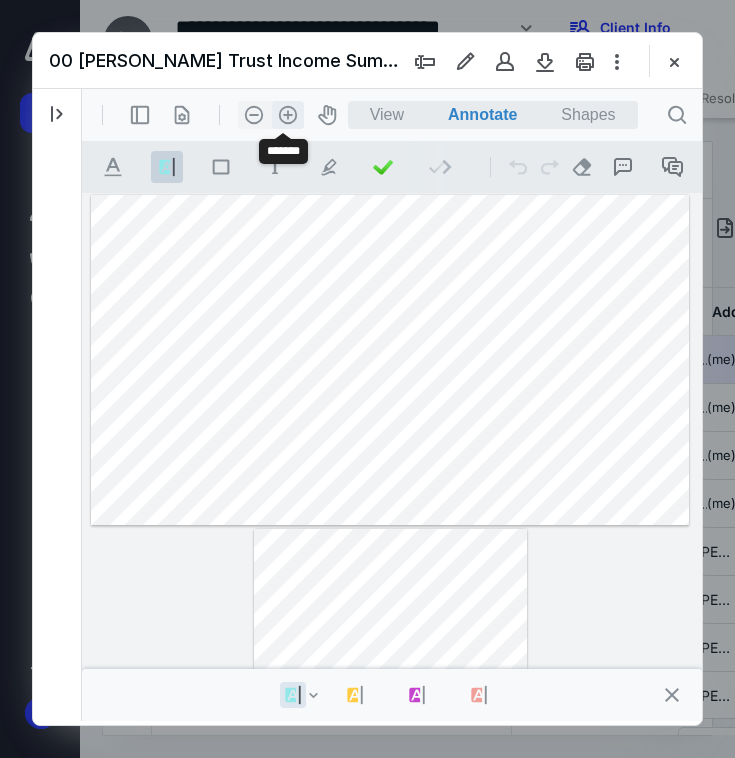 click on ".cls-1{fill:#abb0c4;} icon - header - zoom - in - line" at bounding box center (288, 115) 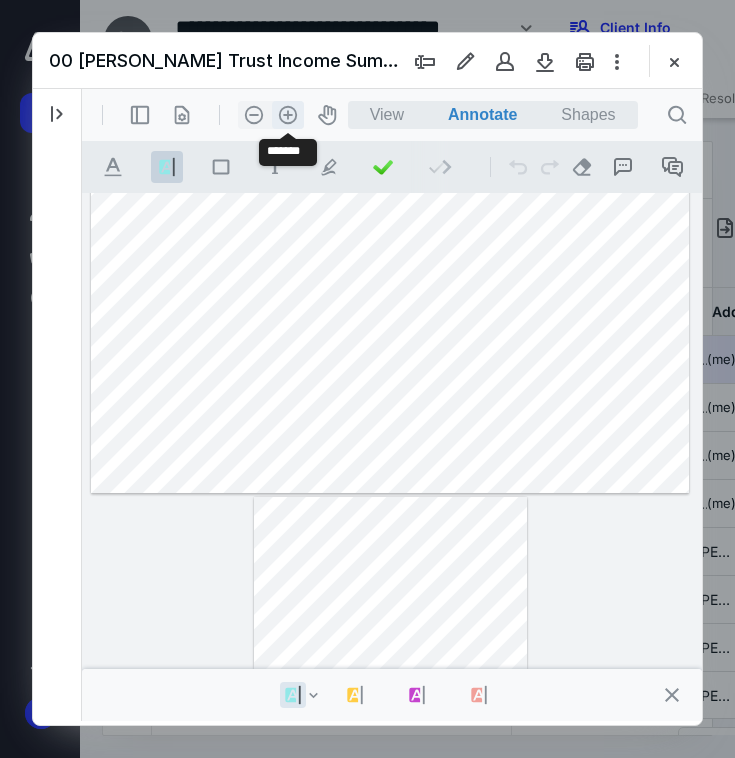 click on ".cls-1{fill:#abb0c4;} icon - header - zoom - in - line" at bounding box center (288, 115) 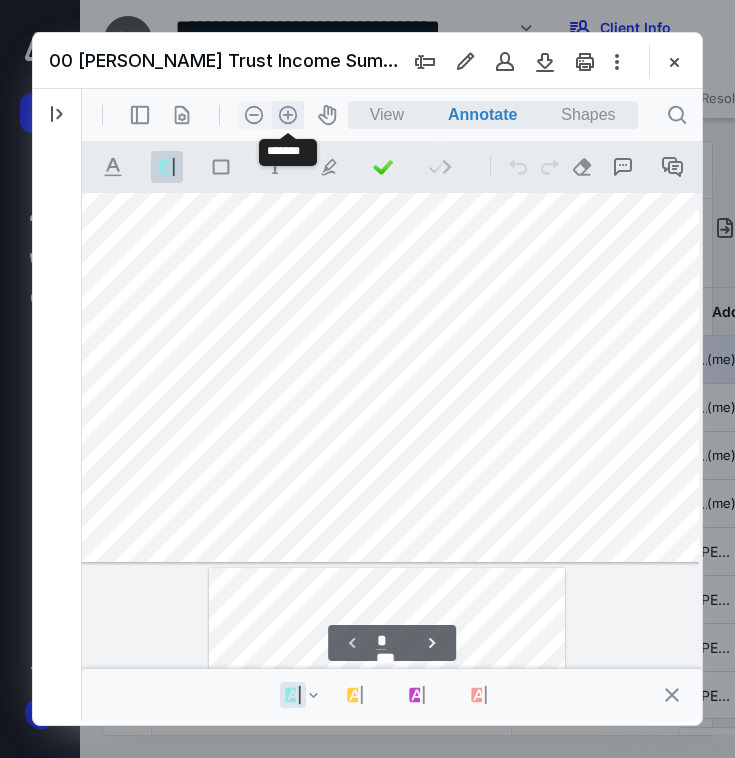 click on ".cls-1{fill:#abb0c4;} icon - header - zoom - in - line" at bounding box center [288, 115] 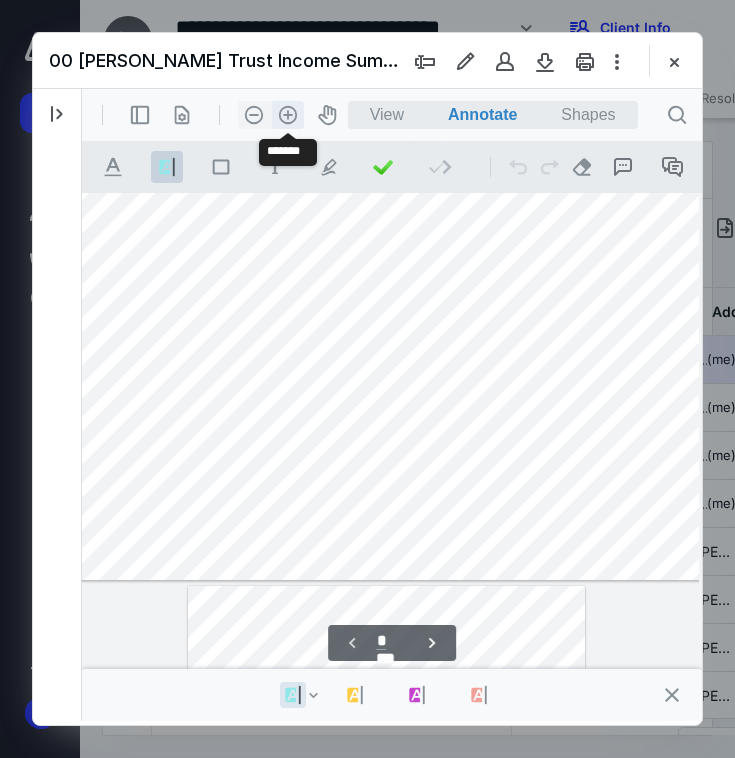 click on ".cls-1{fill:#abb0c4;} icon - header - zoom - in - line" at bounding box center [288, 115] 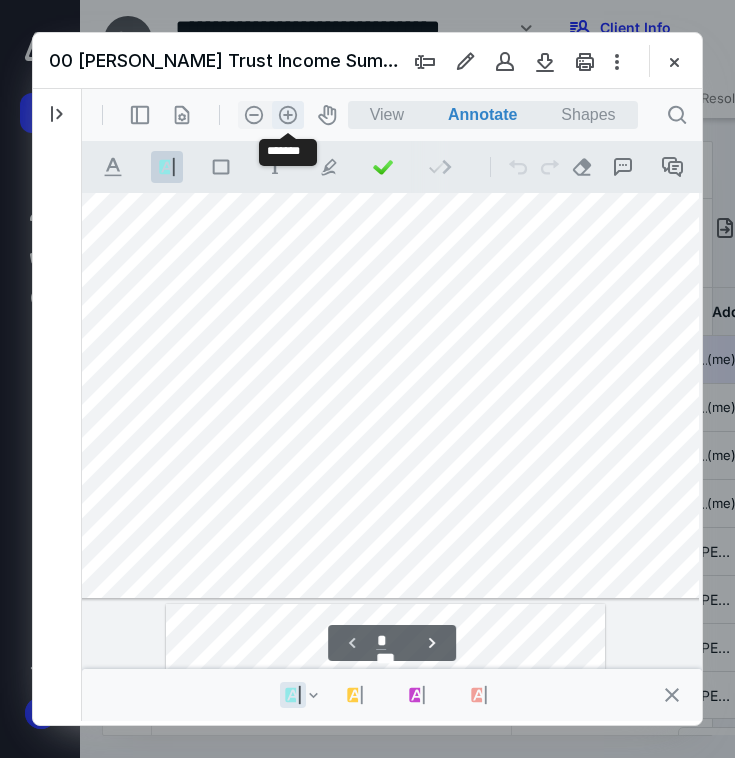 click on ".cls-1{fill:#abb0c4;} icon - header - zoom - in - line" at bounding box center [288, 115] 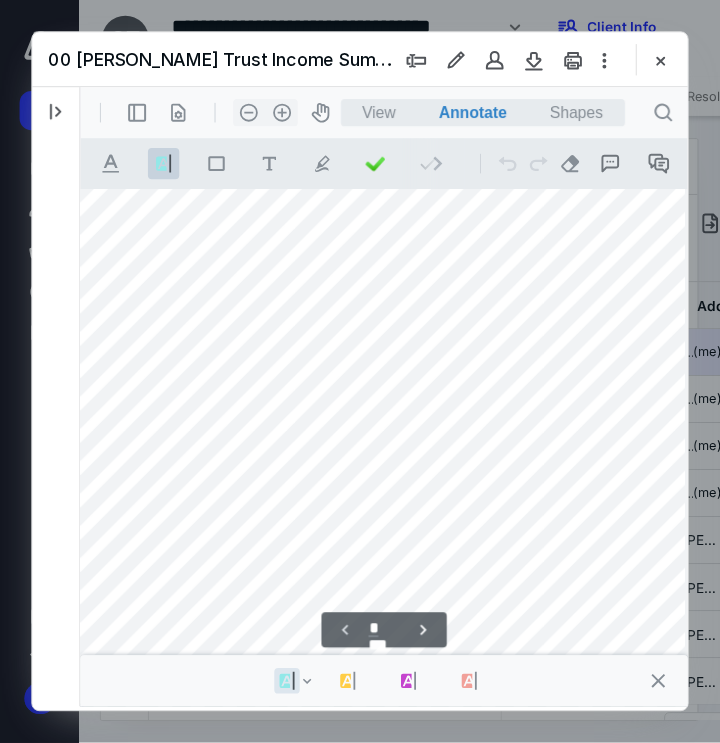 scroll, scrollTop: 7, scrollLeft: 36, axis: both 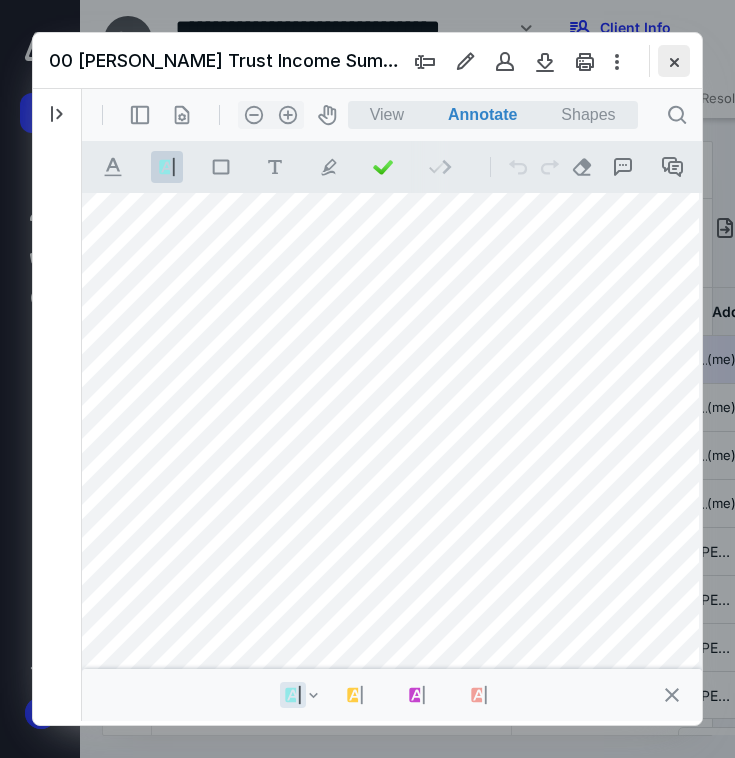 click at bounding box center (674, 61) 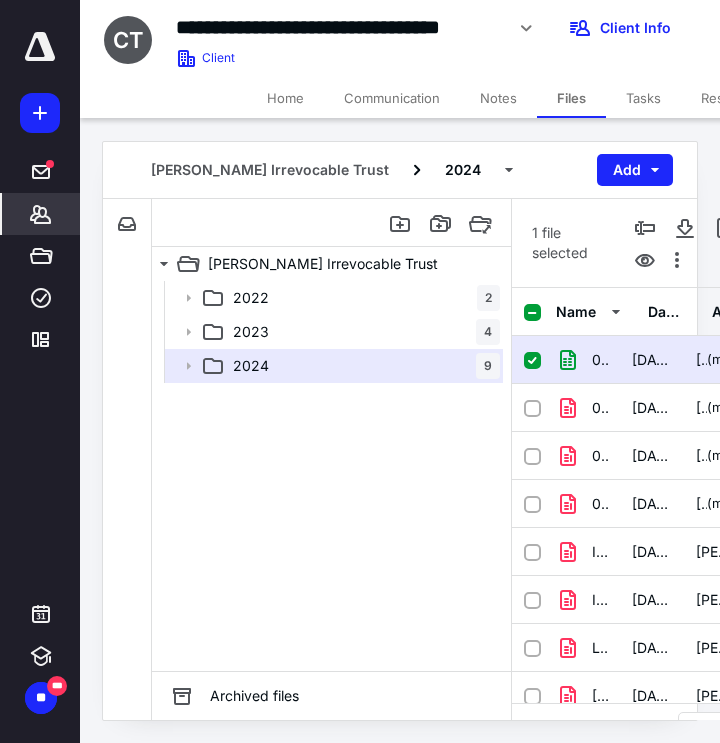 click on "*******" at bounding box center [41, 214] 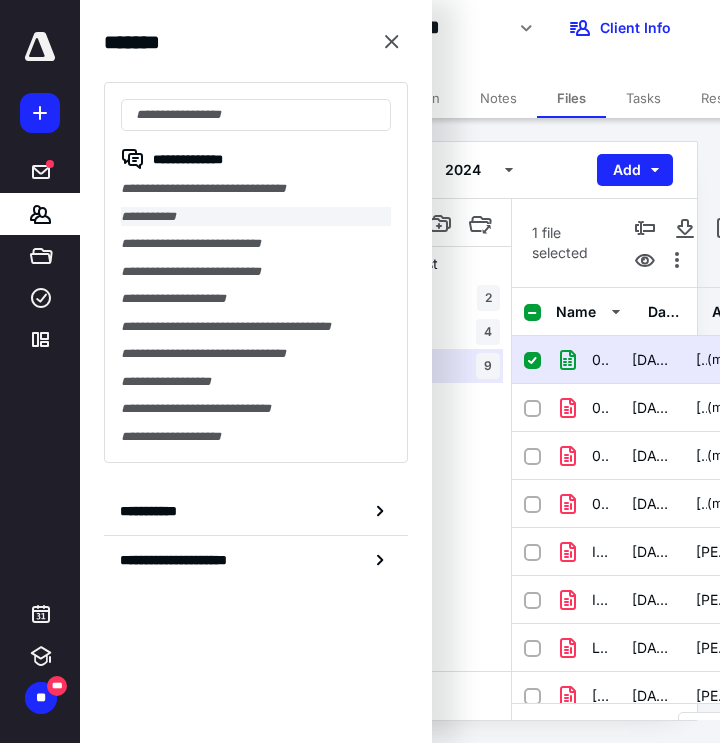 click on "**********" at bounding box center (256, 217) 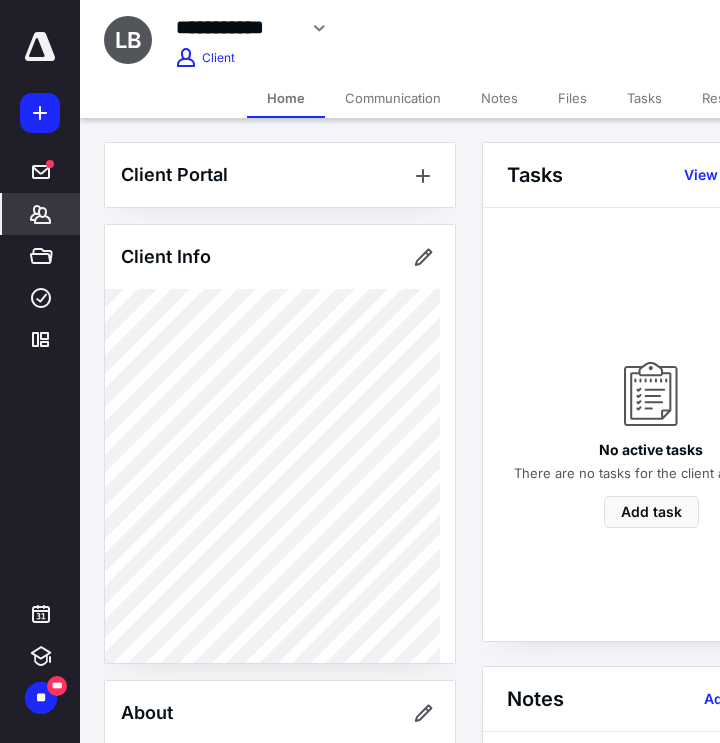 click on "Files" at bounding box center [572, 98] 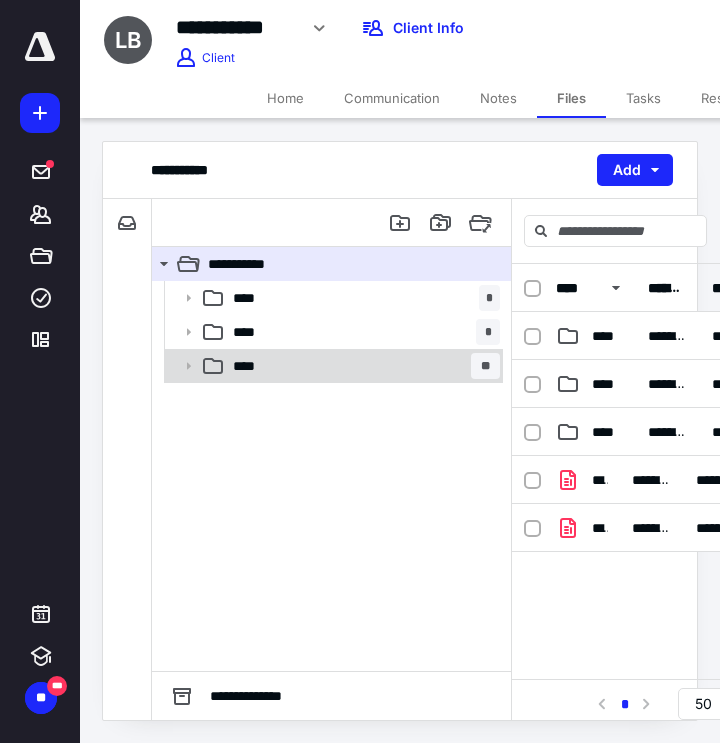click on "**** **" at bounding box center [362, 366] 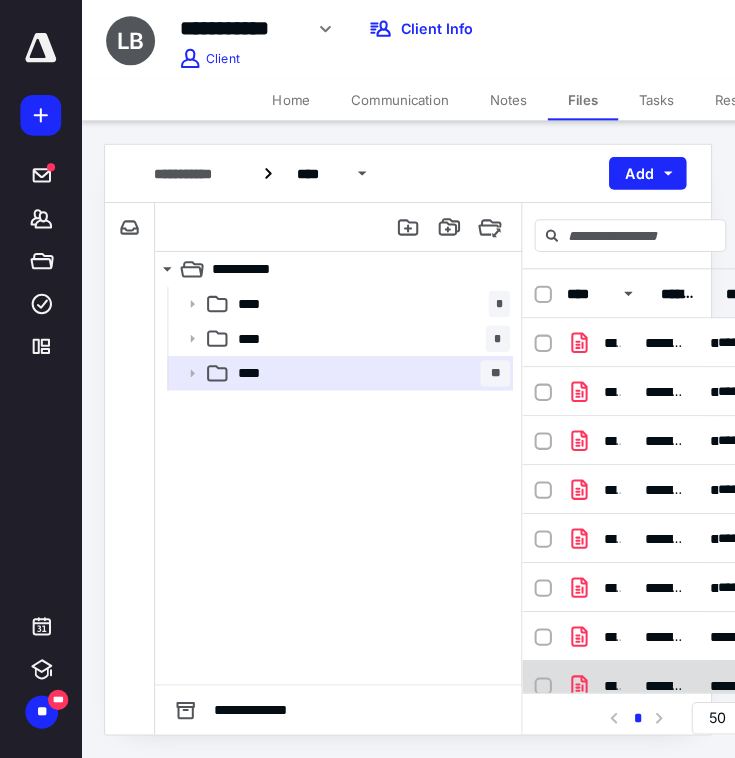 scroll, scrollTop: 113, scrollLeft: 0, axis: vertical 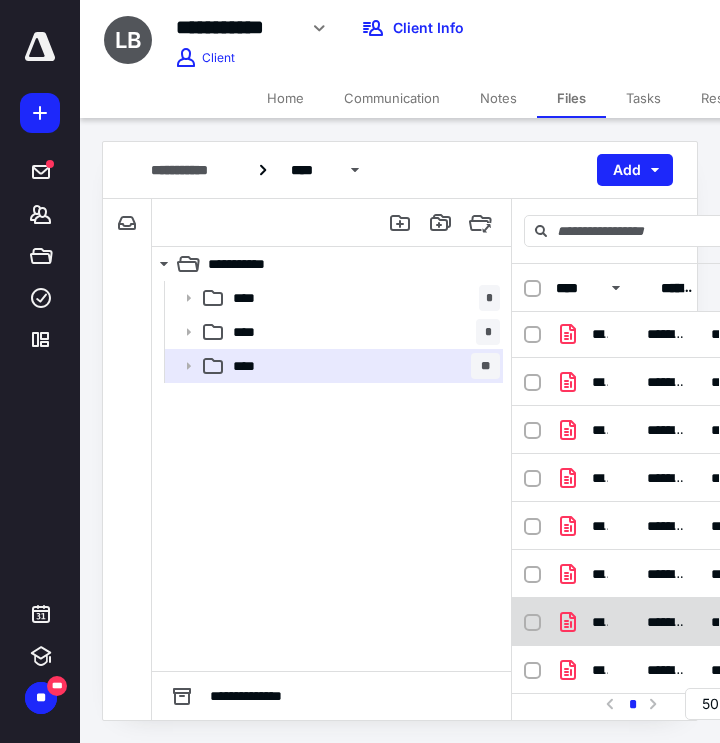 click on "**********" at bounding box center (600, 622) 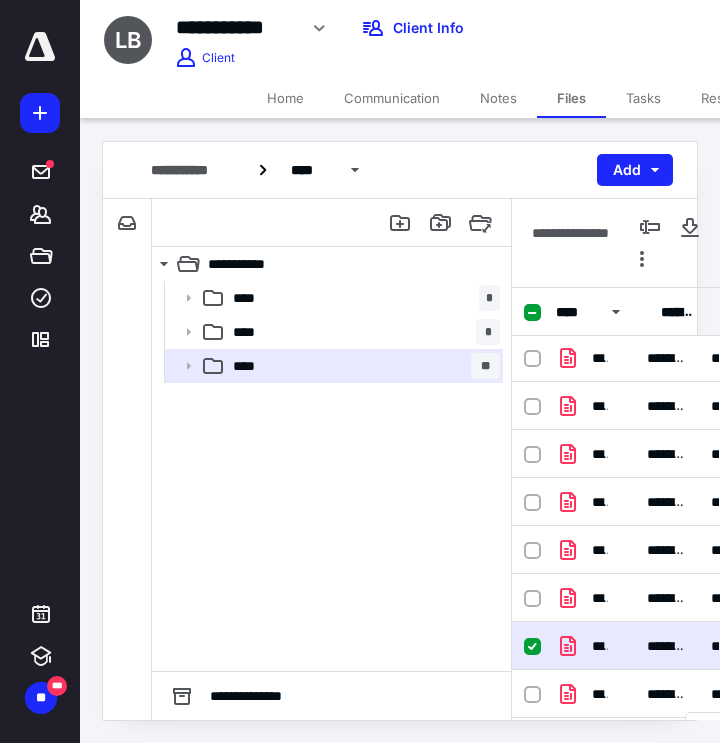 click on "**********" at bounding box center [675, 646] 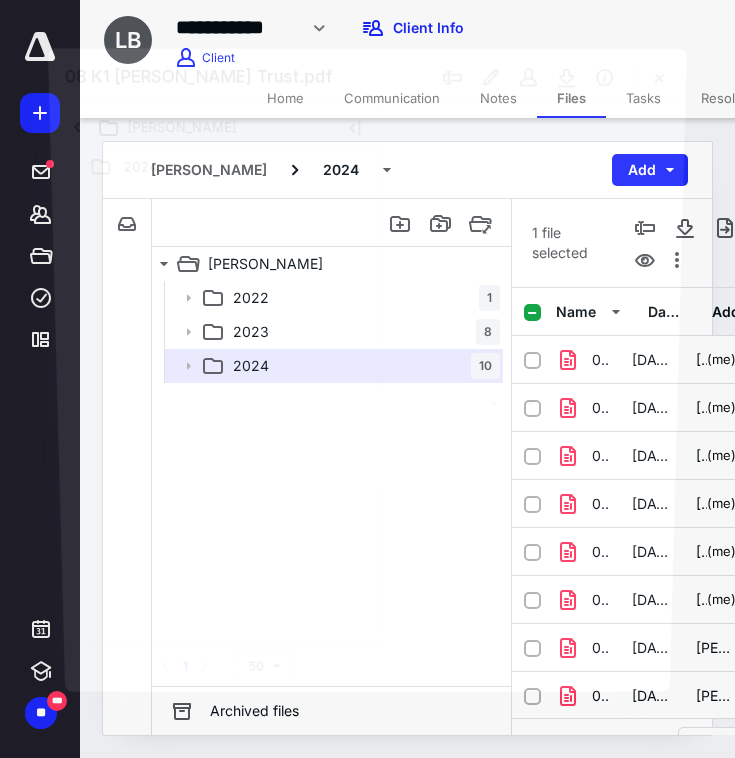 click at bounding box center [533, 395] 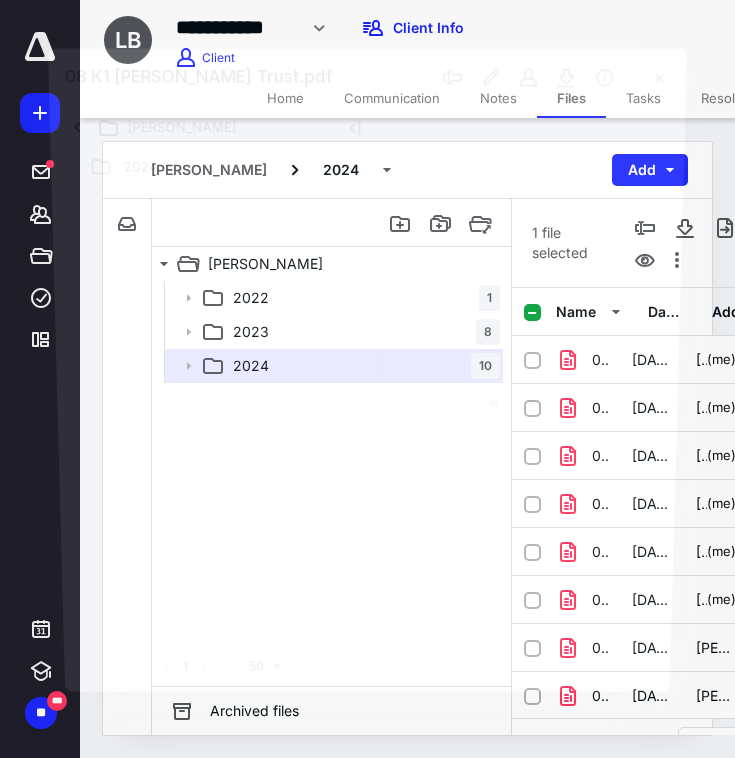 scroll, scrollTop: 113, scrollLeft: 0, axis: vertical 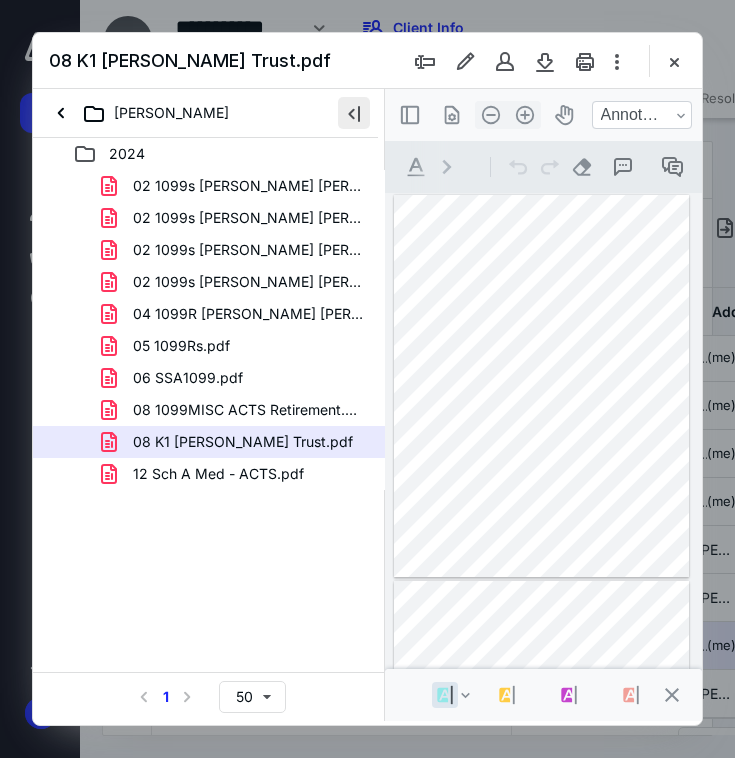 click at bounding box center (354, 113) 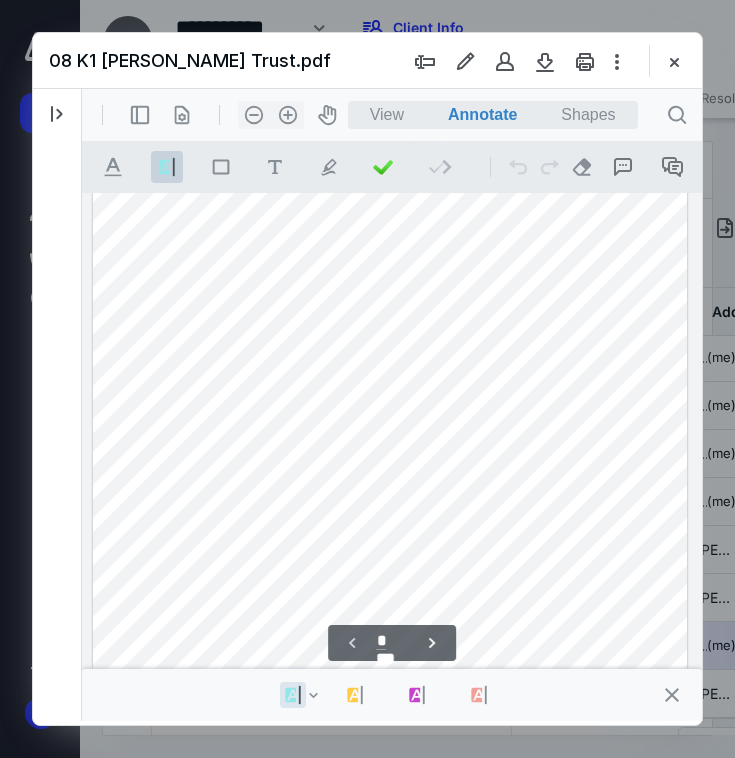scroll, scrollTop: 245, scrollLeft: 0, axis: vertical 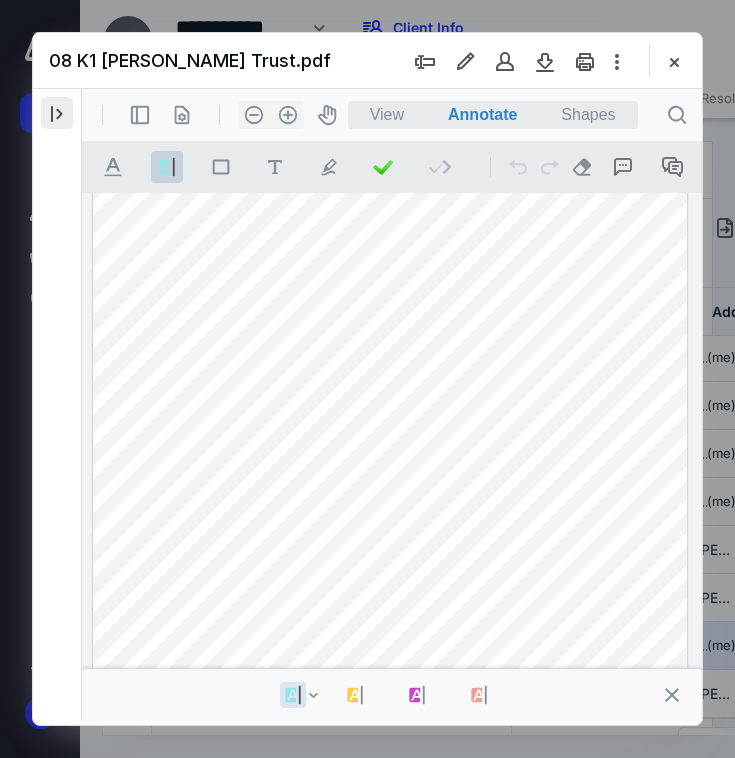 click at bounding box center (57, 113) 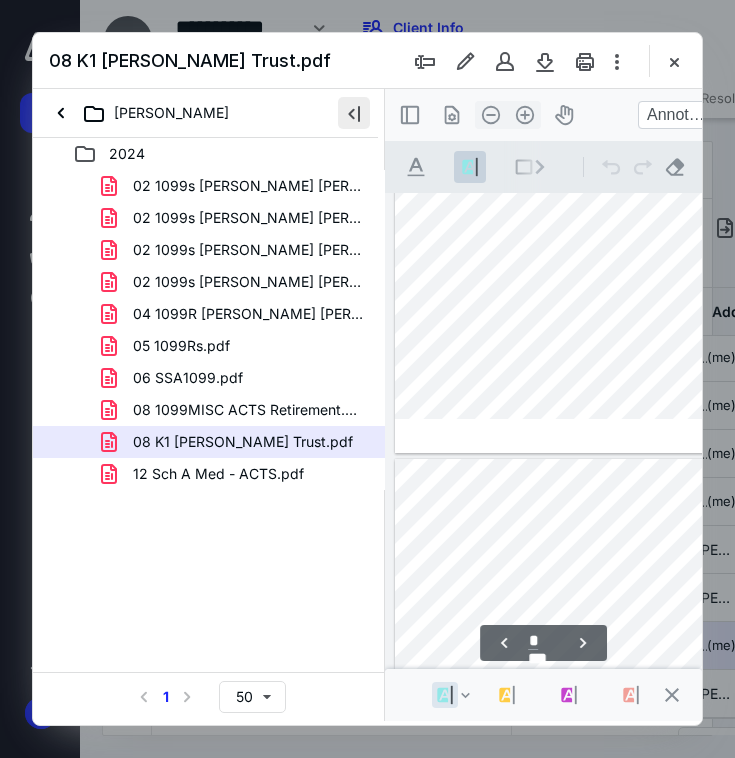 type on "*" 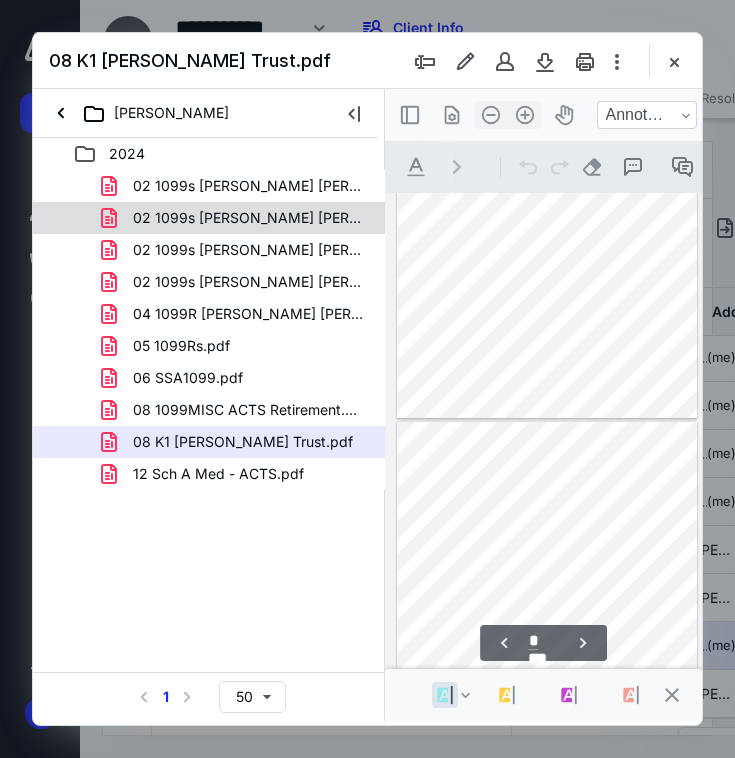scroll, scrollTop: 152, scrollLeft: 0, axis: vertical 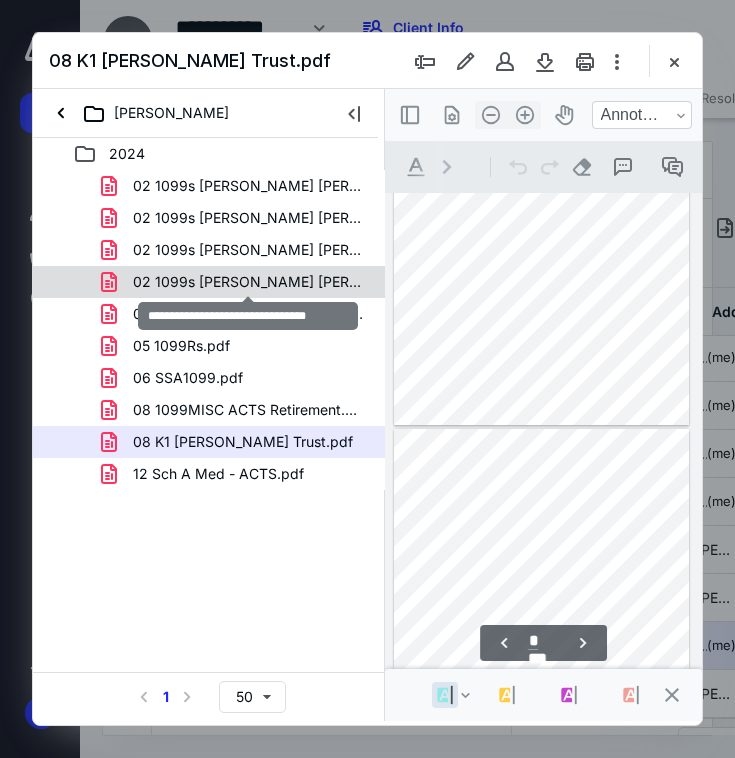 click on "02 1099s [PERSON_NAME] [PERSON_NAME] 9013.pdf" at bounding box center (249, 282) 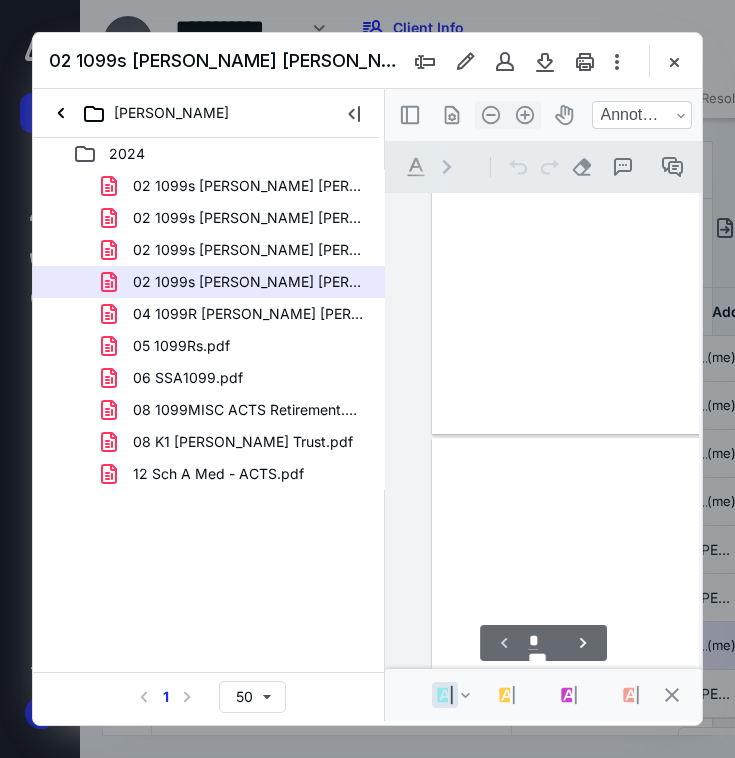 scroll, scrollTop: 106, scrollLeft: 43, axis: both 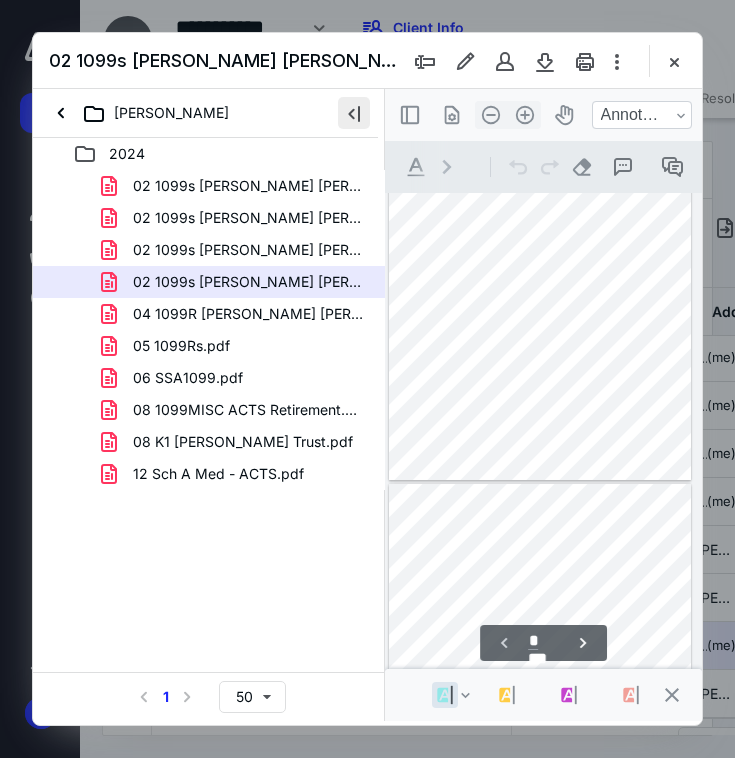 click at bounding box center [354, 113] 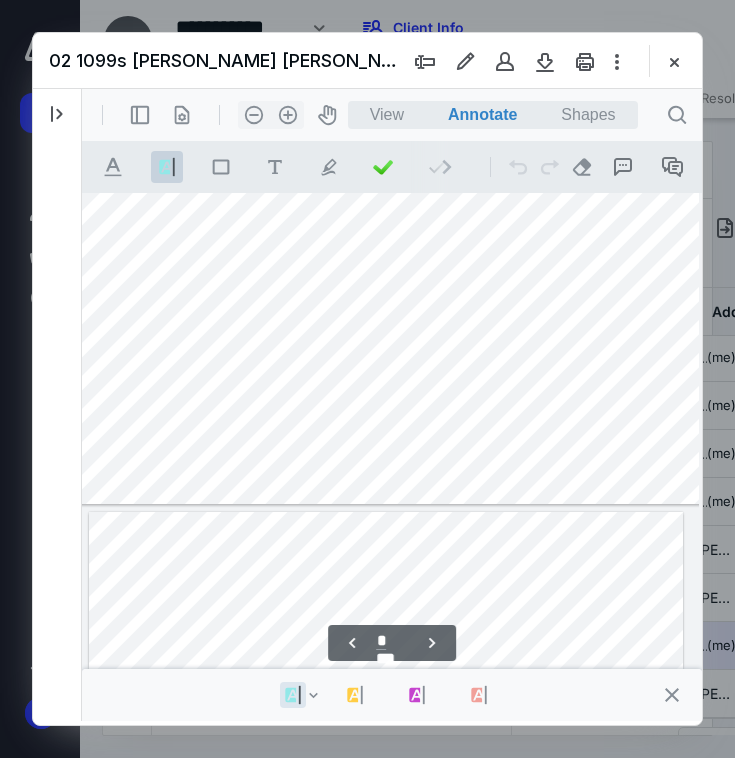 scroll, scrollTop: 1841, scrollLeft: 84, axis: both 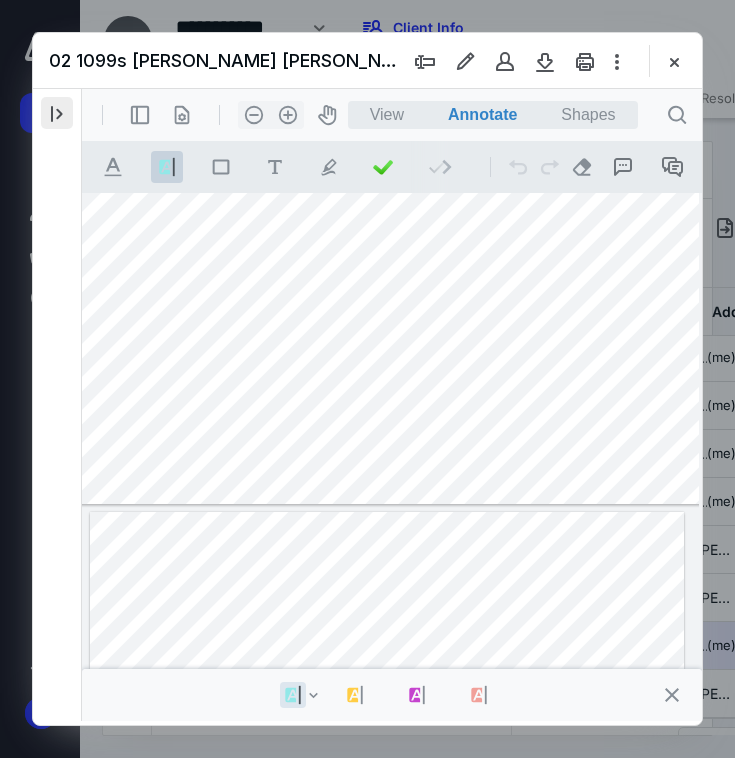 click at bounding box center (57, 113) 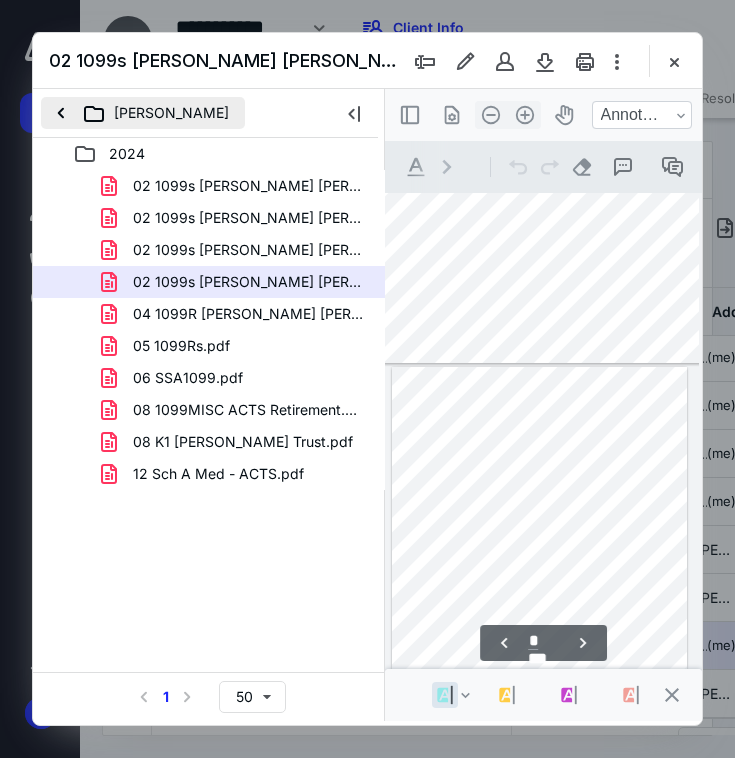 scroll, scrollTop: 891, scrollLeft: 39, axis: both 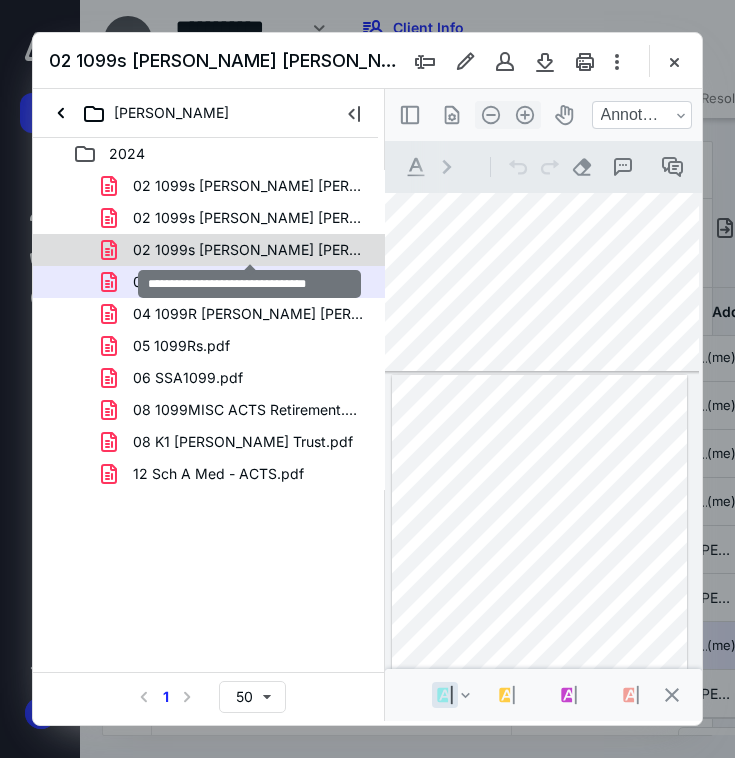 click on "02 1099s [PERSON_NAME] [PERSON_NAME] 4646.pdf" at bounding box center (249, 250) 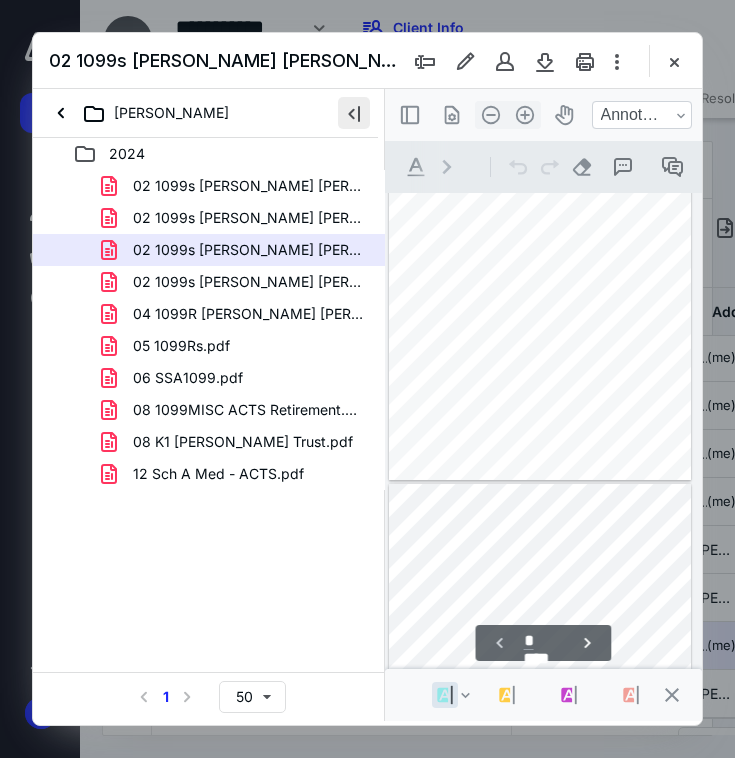 click at bounding box center [354, 113] 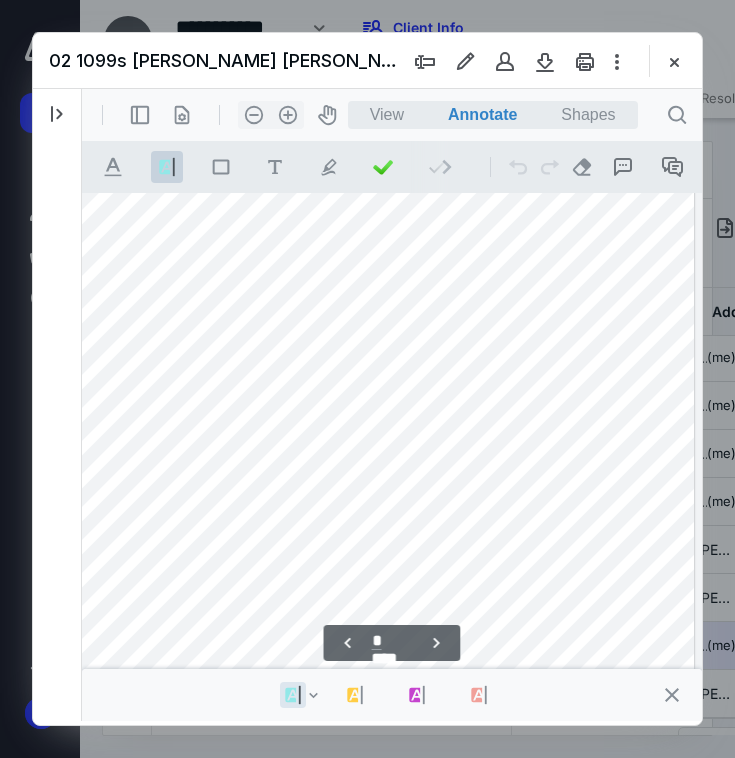 scroll, scrollTop: 3218, scrollLeft: 167, axis: both 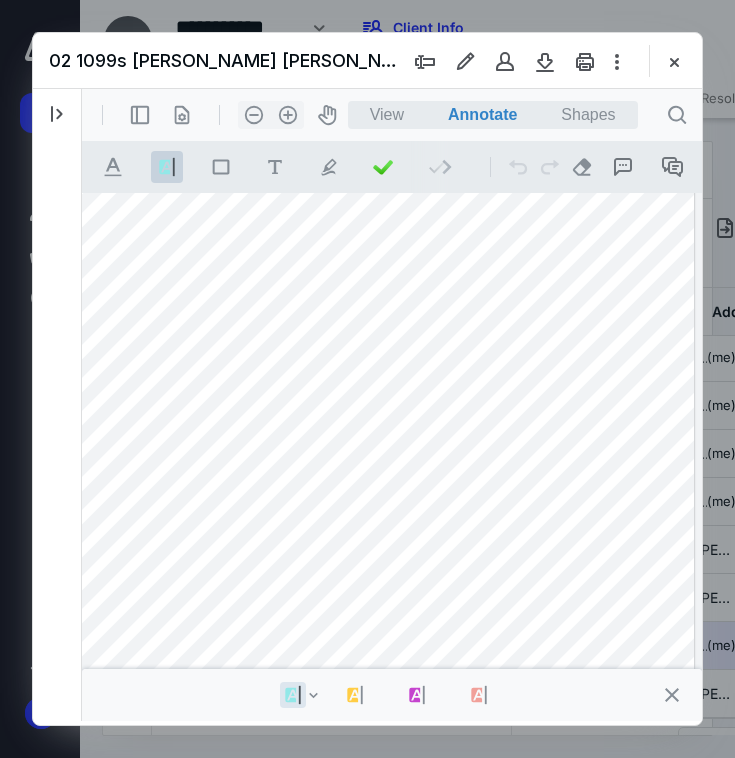 click on "02 1099s [PERSON_NAME] [PERSON_NAME] 4646.pdf" at bounding box center (225, 60) 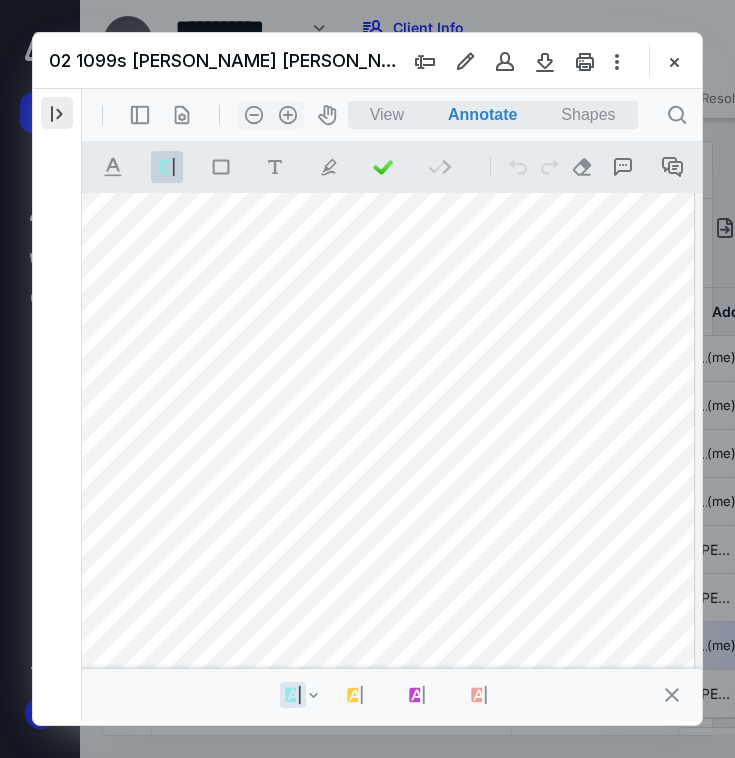click at bounding box center [57, 113] 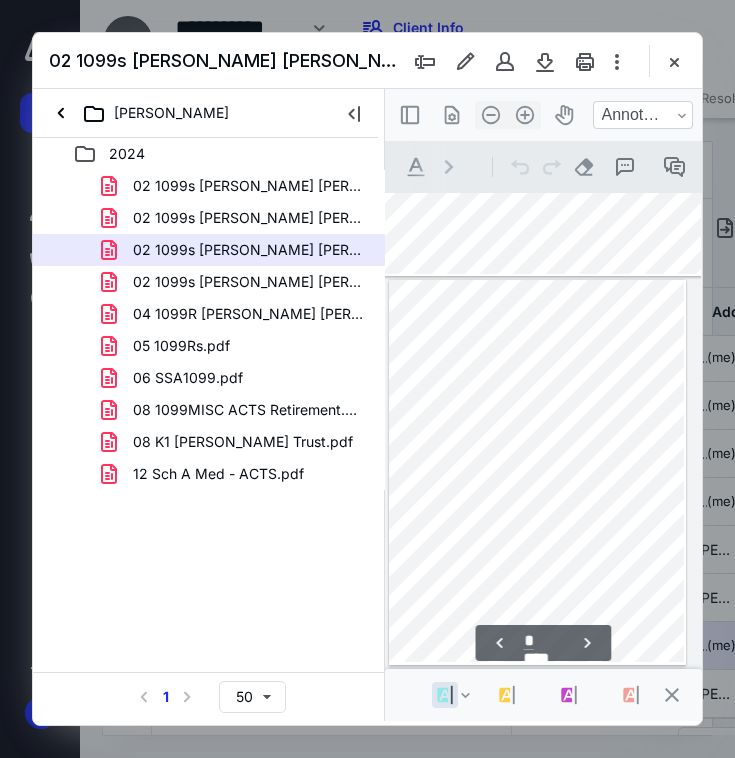 scroll, scrollTop: 1624, scrollLeft: 39, axis: both 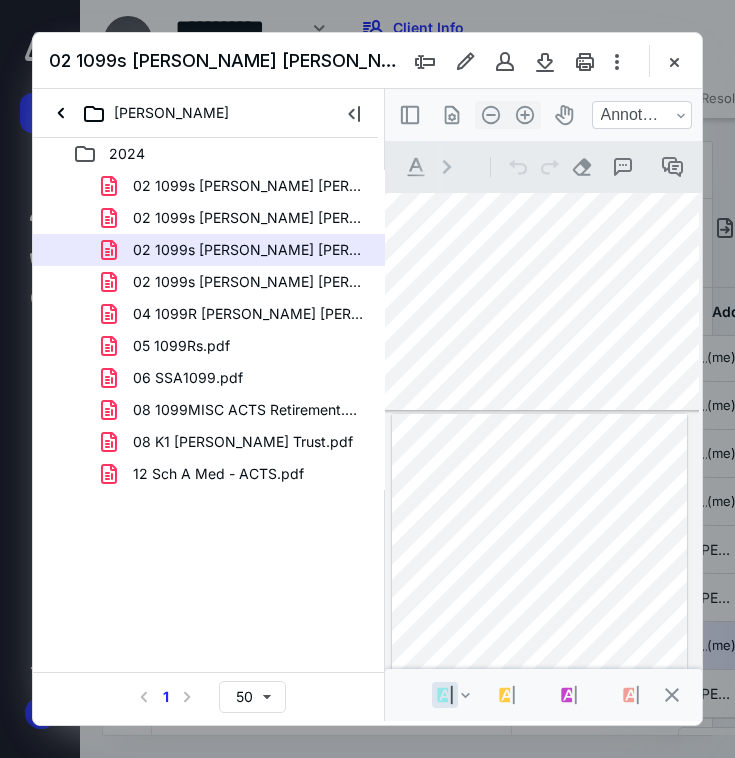 click at bounding box center [539, 263] 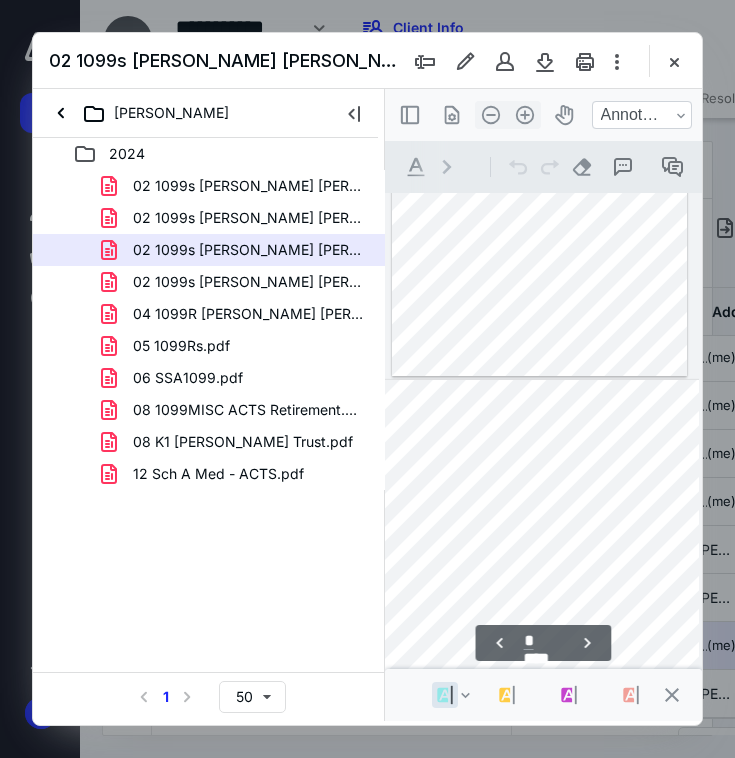 type on "*" 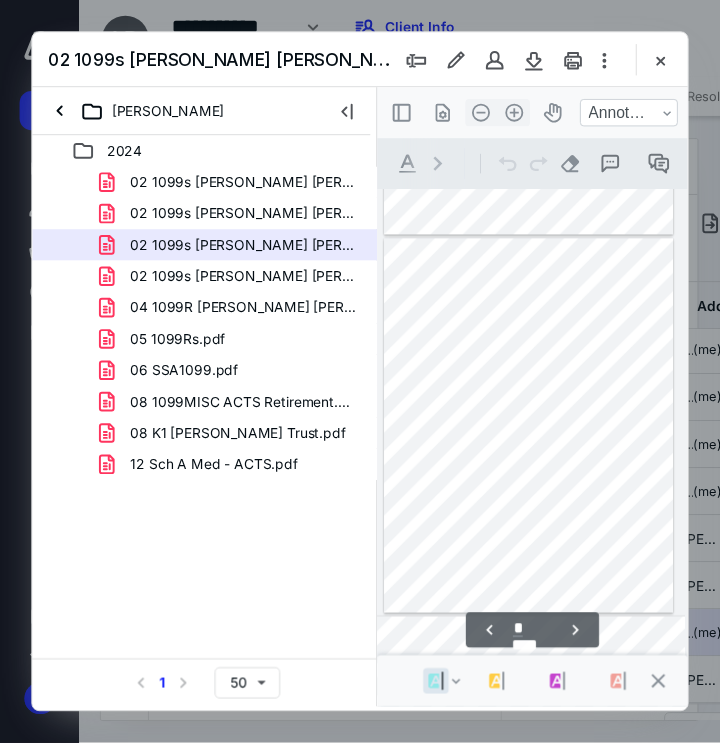 scroll, scrollTop: 1066, scrollLeft: 39, axis: both 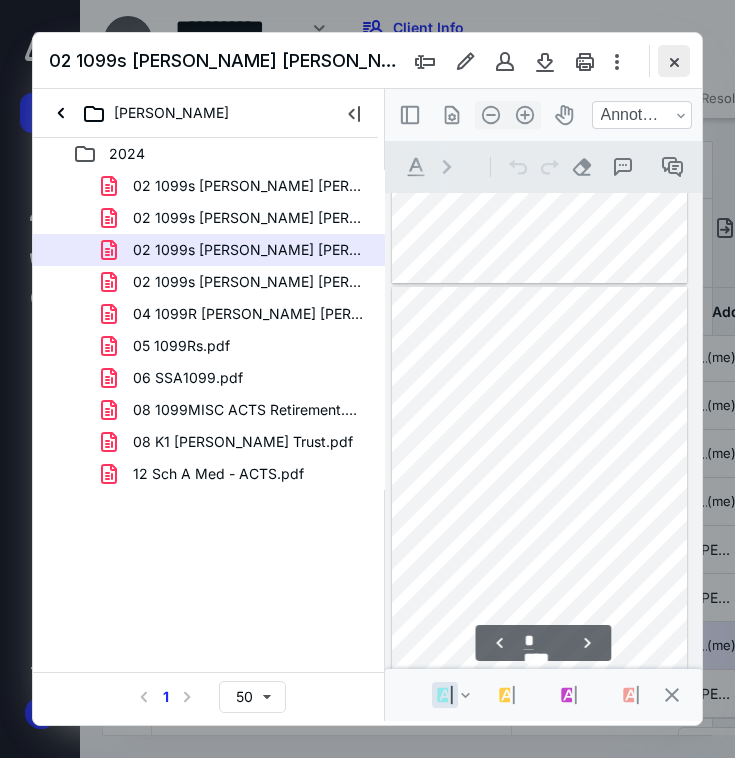 click at bounding box center (674, 61) 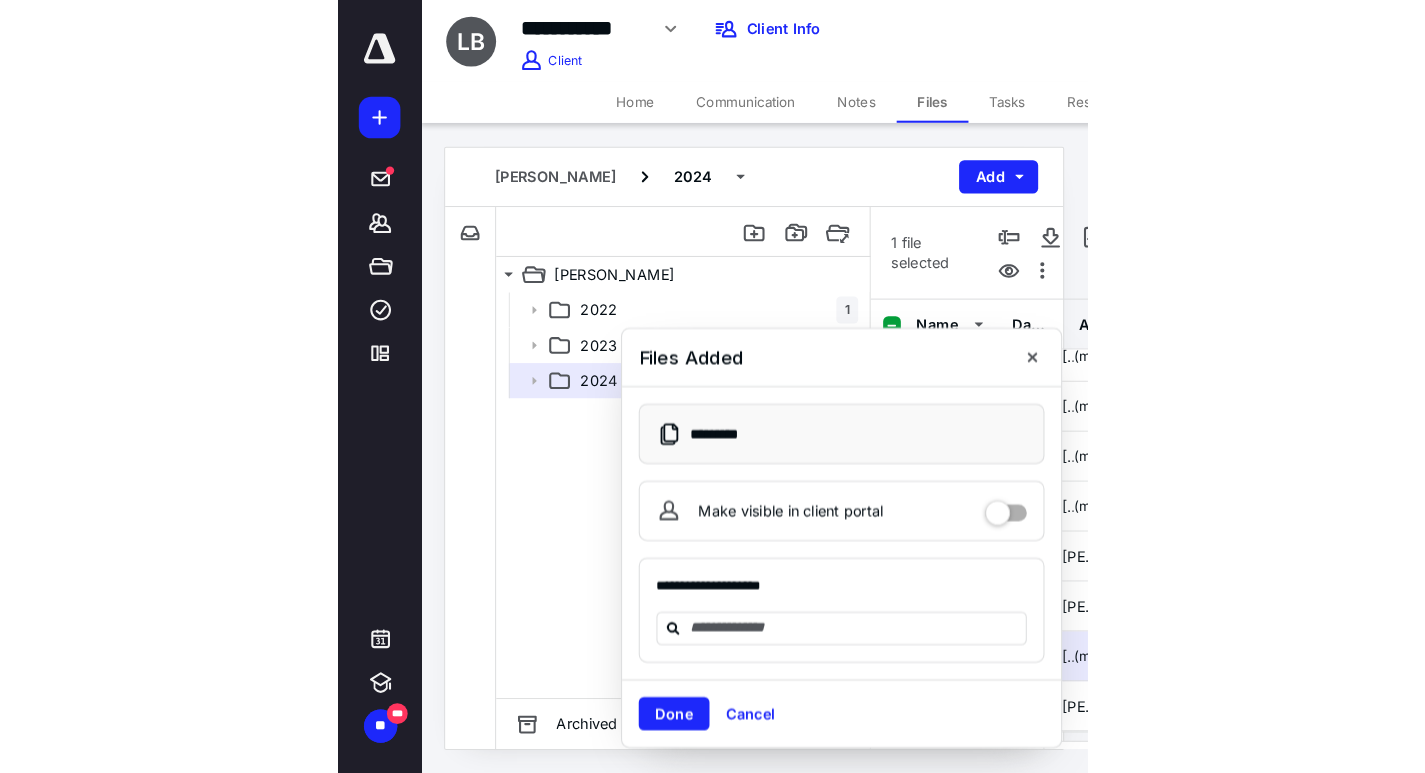 scroll, scrollTop: 131, scrollLeft: 0, axis: vertical 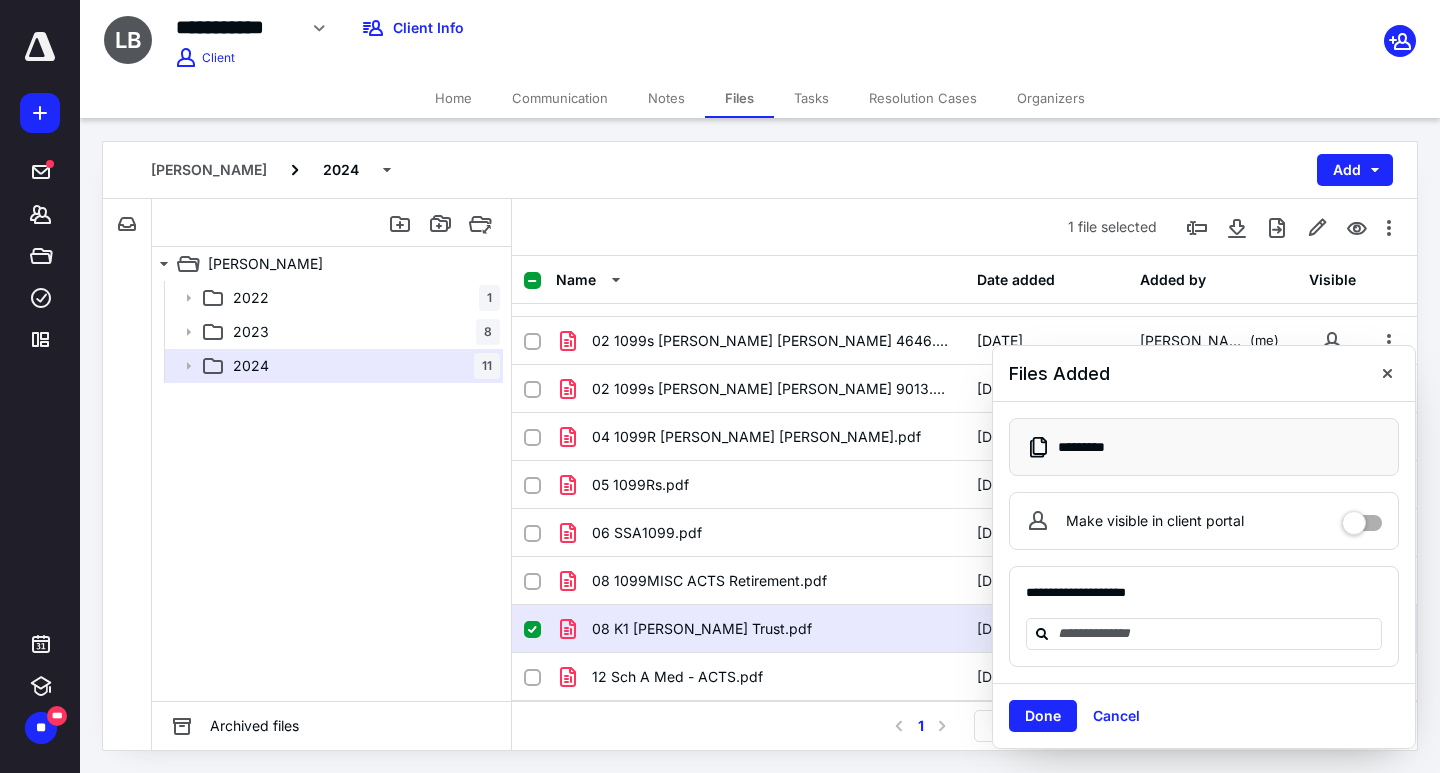 click on "Tasks" at bounding box center [811, 98] 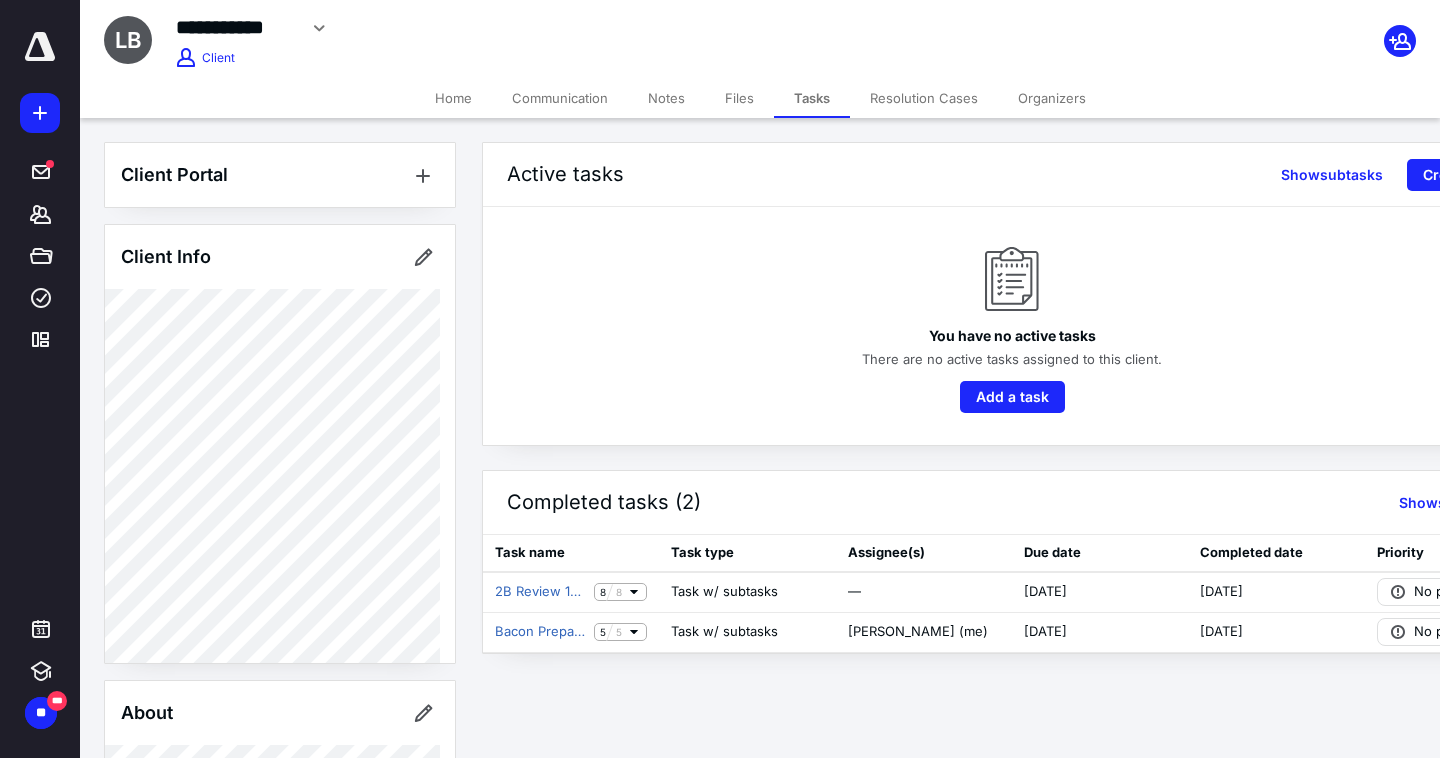 click on "You have no active tasks There are no active tasks assigned to this client. Add a task" at bounding box center (1012, 326) 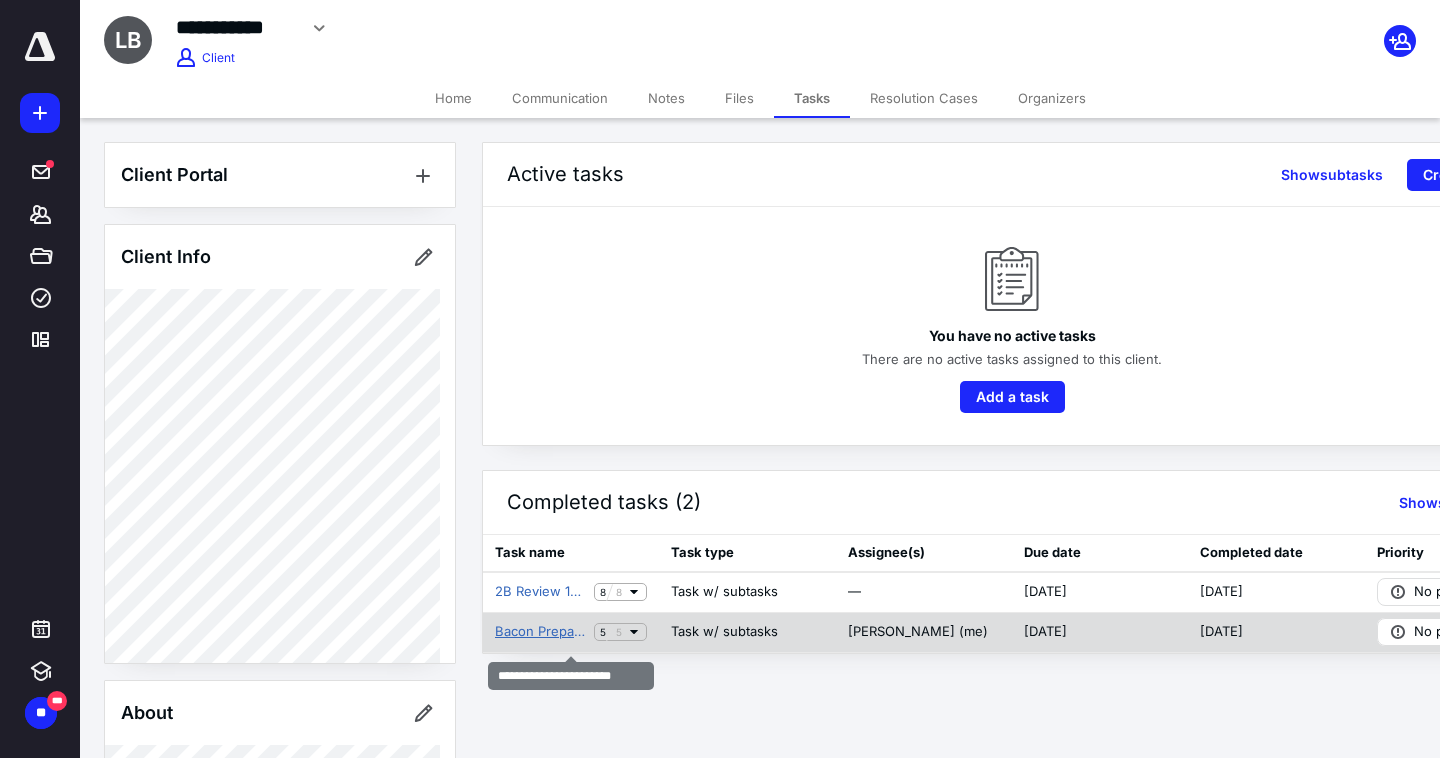 click on "Bacon Prepare 1040/1041" at bounding box center [540, 632] 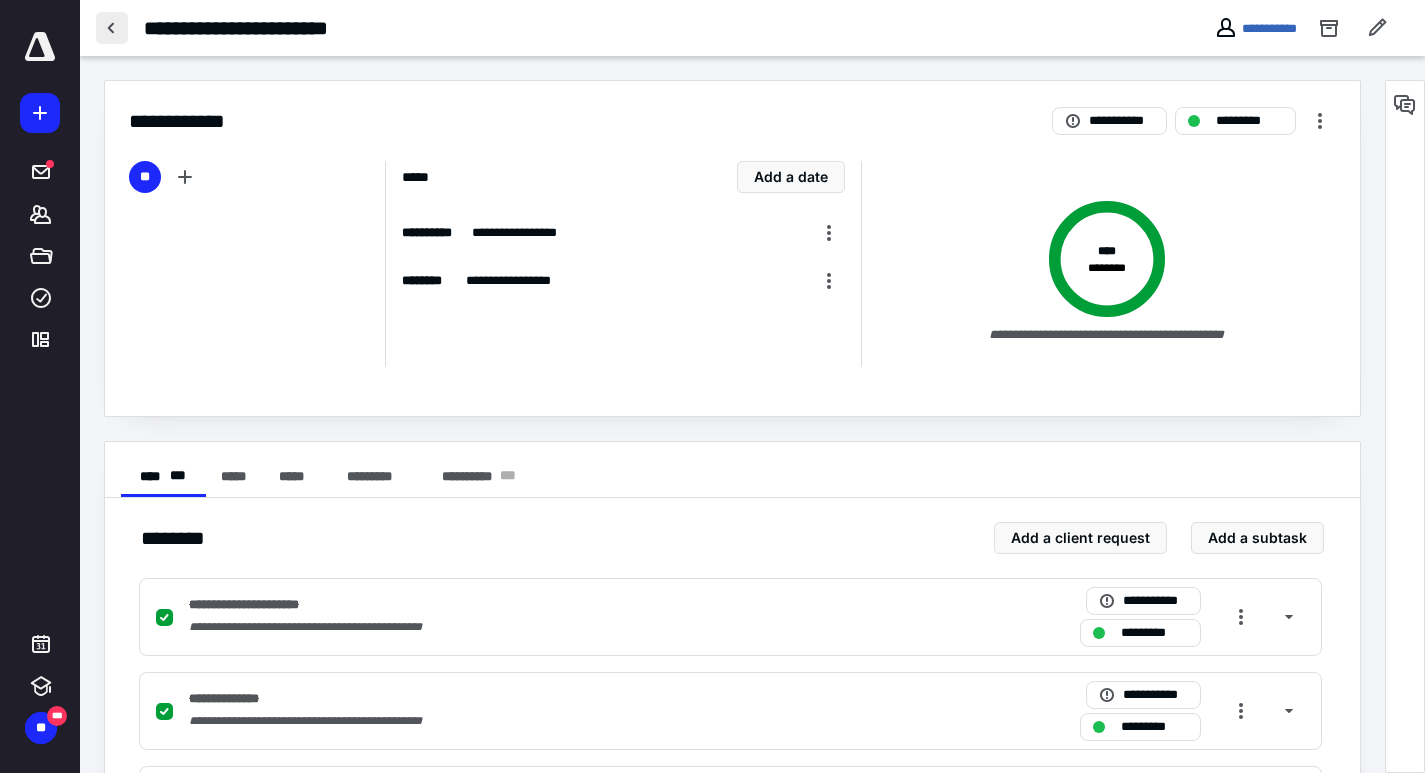 click at bounding box center (112, 28) 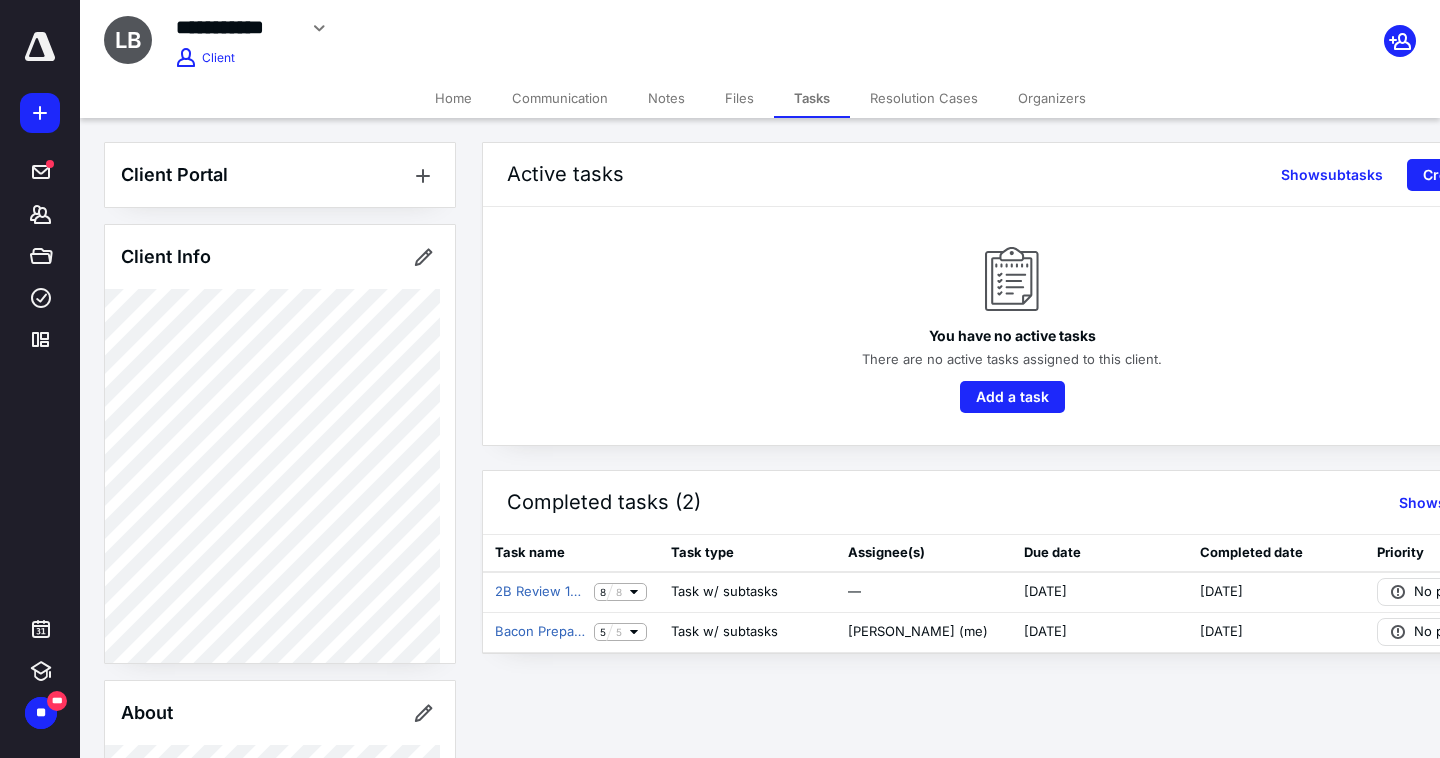 click on "Files" at bounding box center (739, 98) 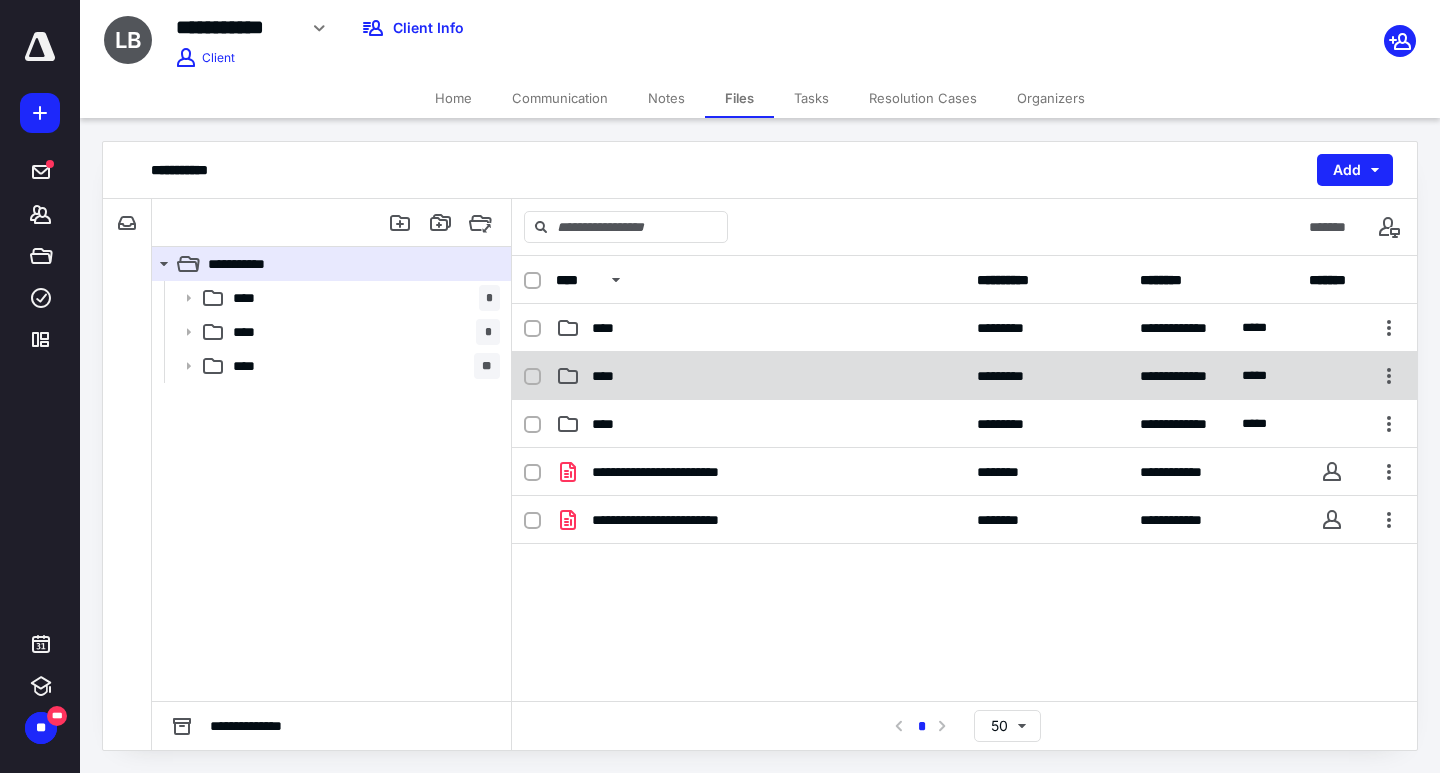 click on "****" at bounding box center (760, 376) 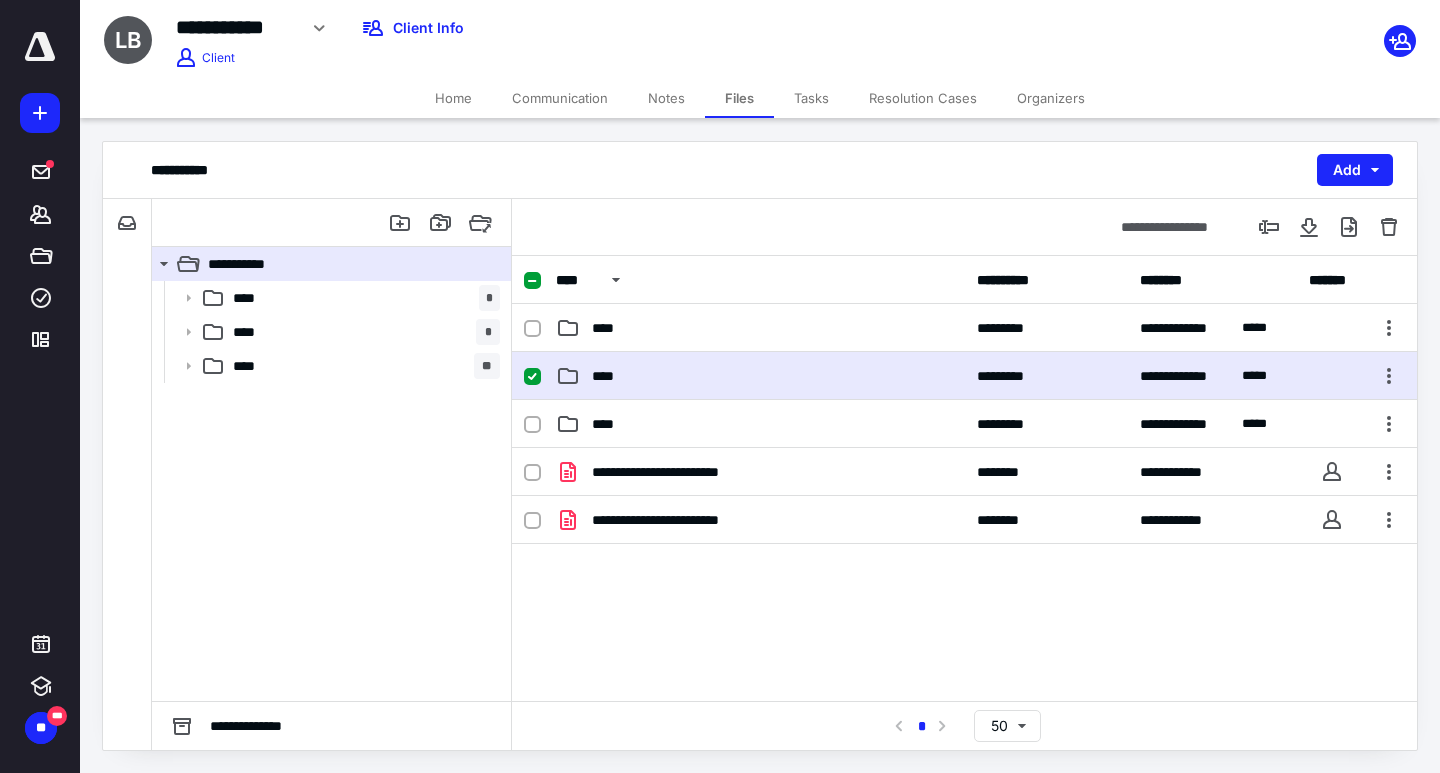 click on "****" at bounding box center (760, 376) 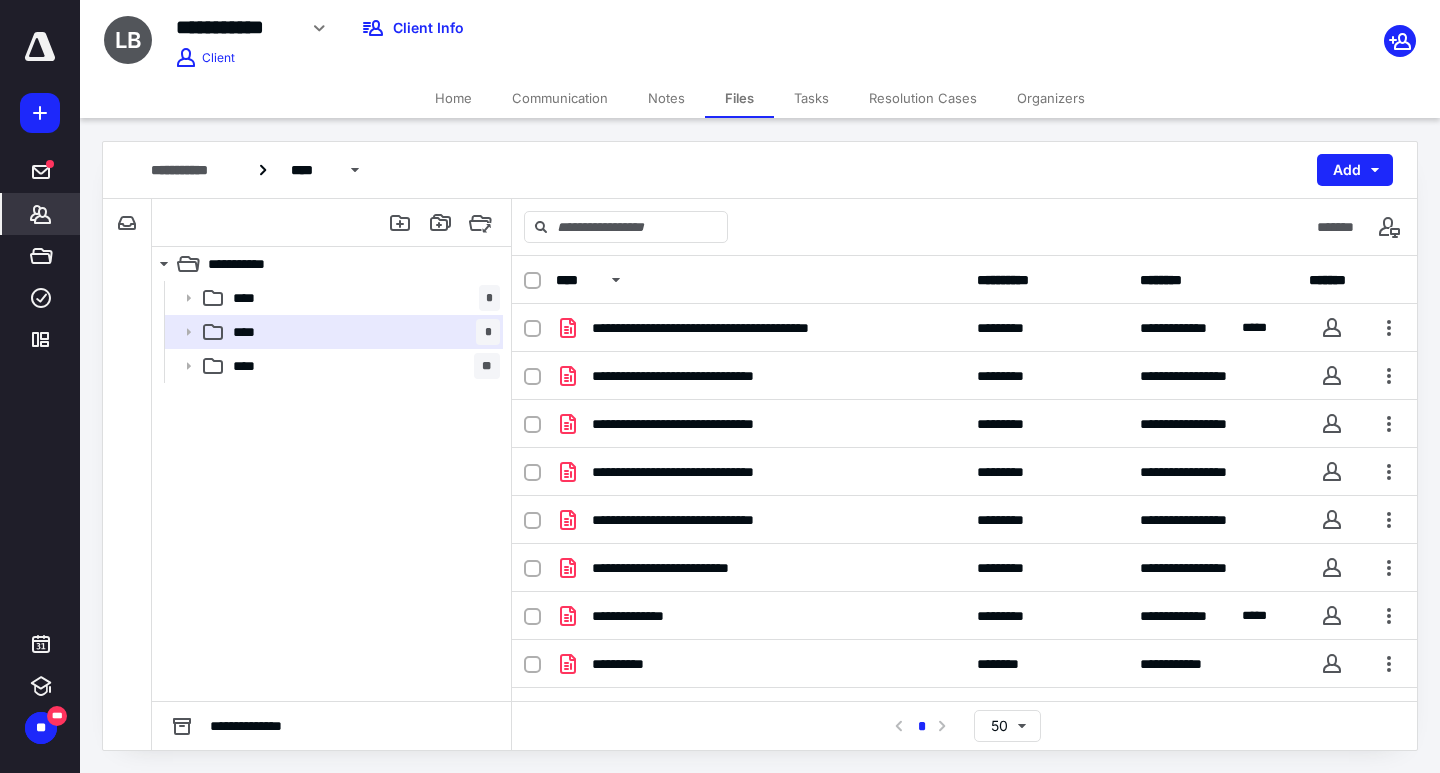 click on "*******" at bounding box center [41, 214] 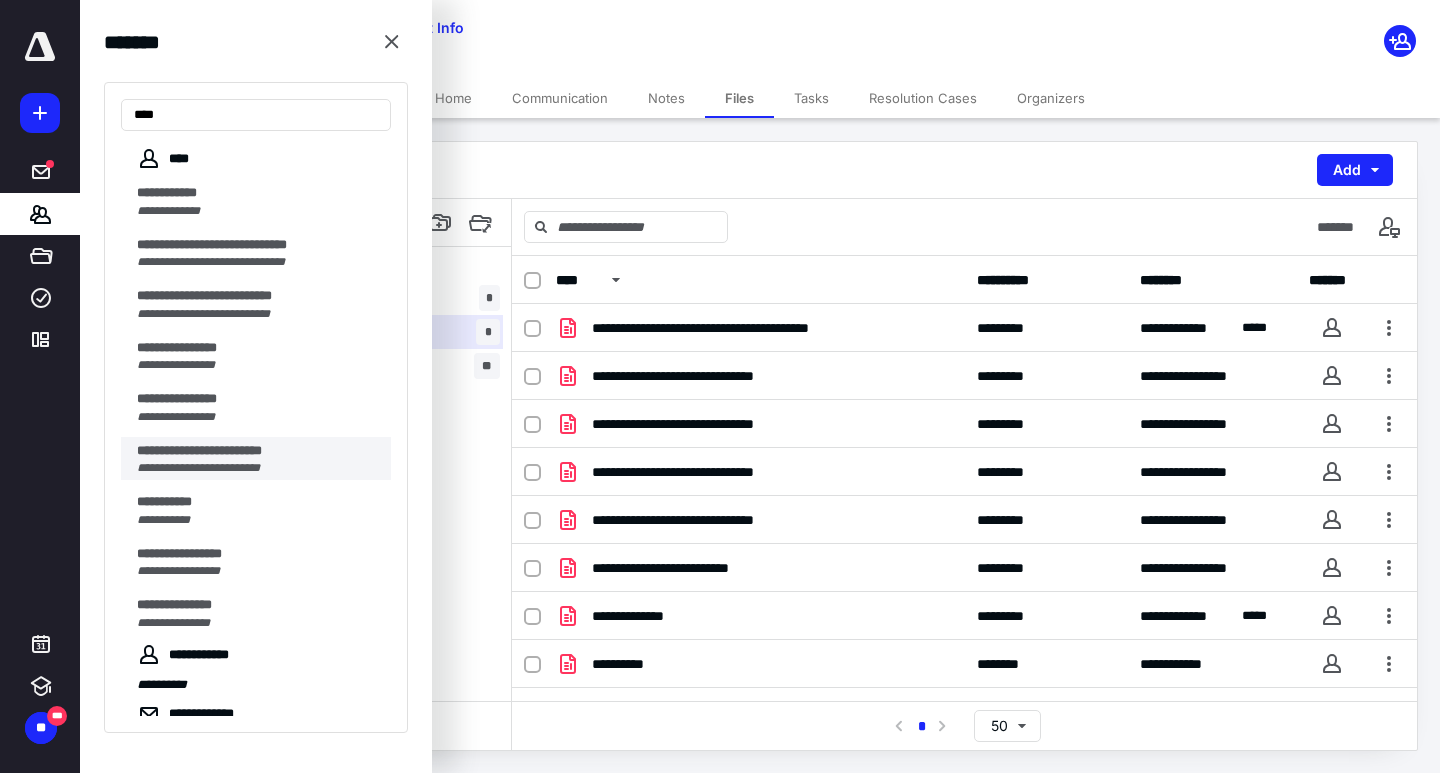 type on "***" 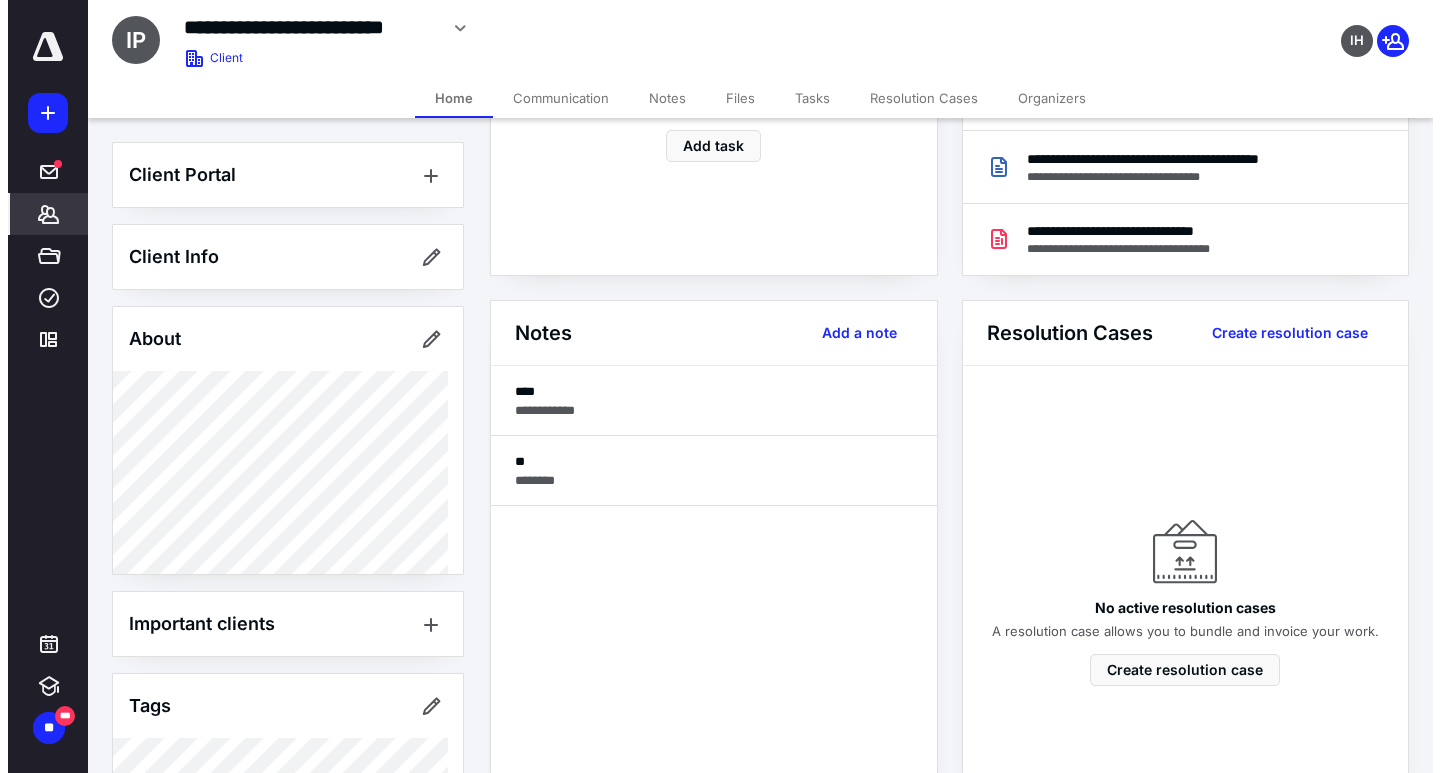 scroll, scrollTop: 0, scrollLeft: 0, axis: both 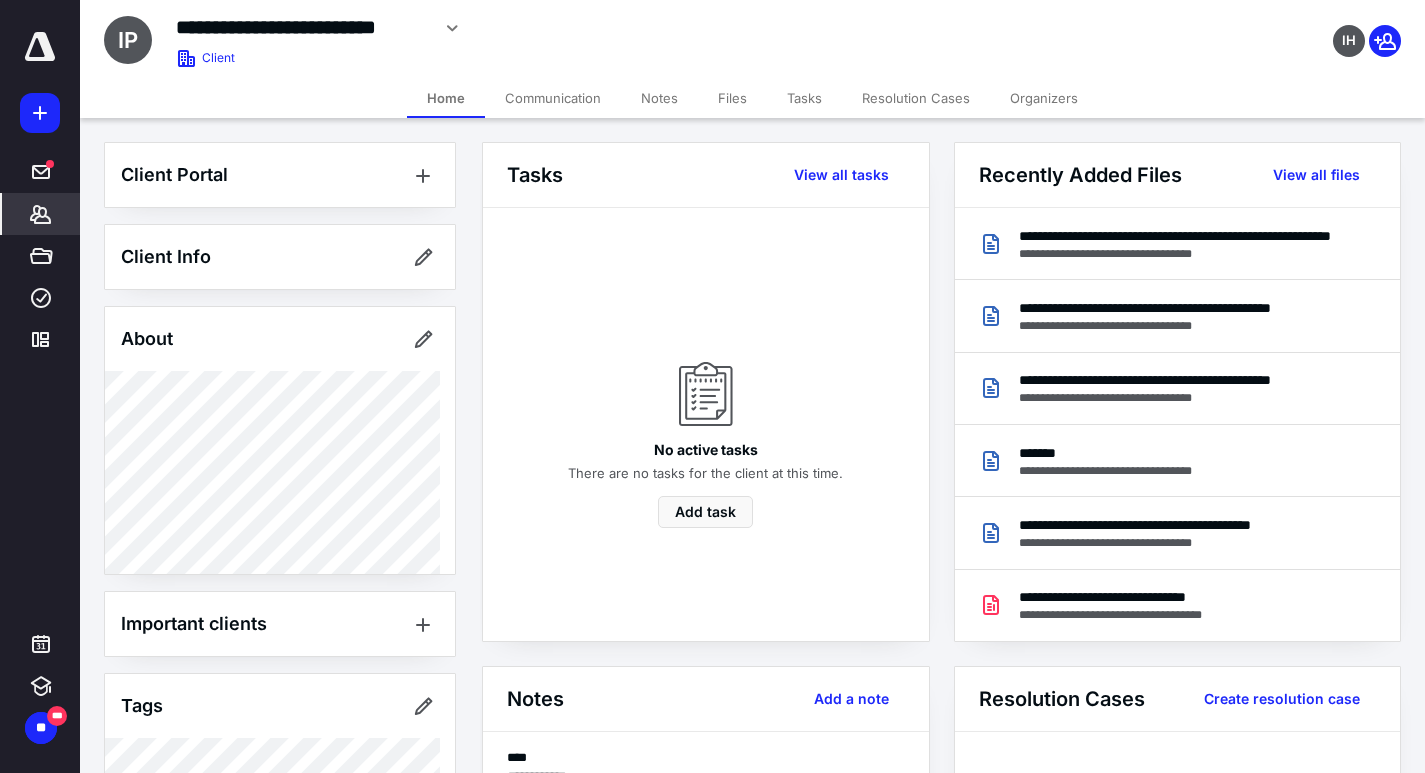 click on "Files" at bounding box center (732, 98) 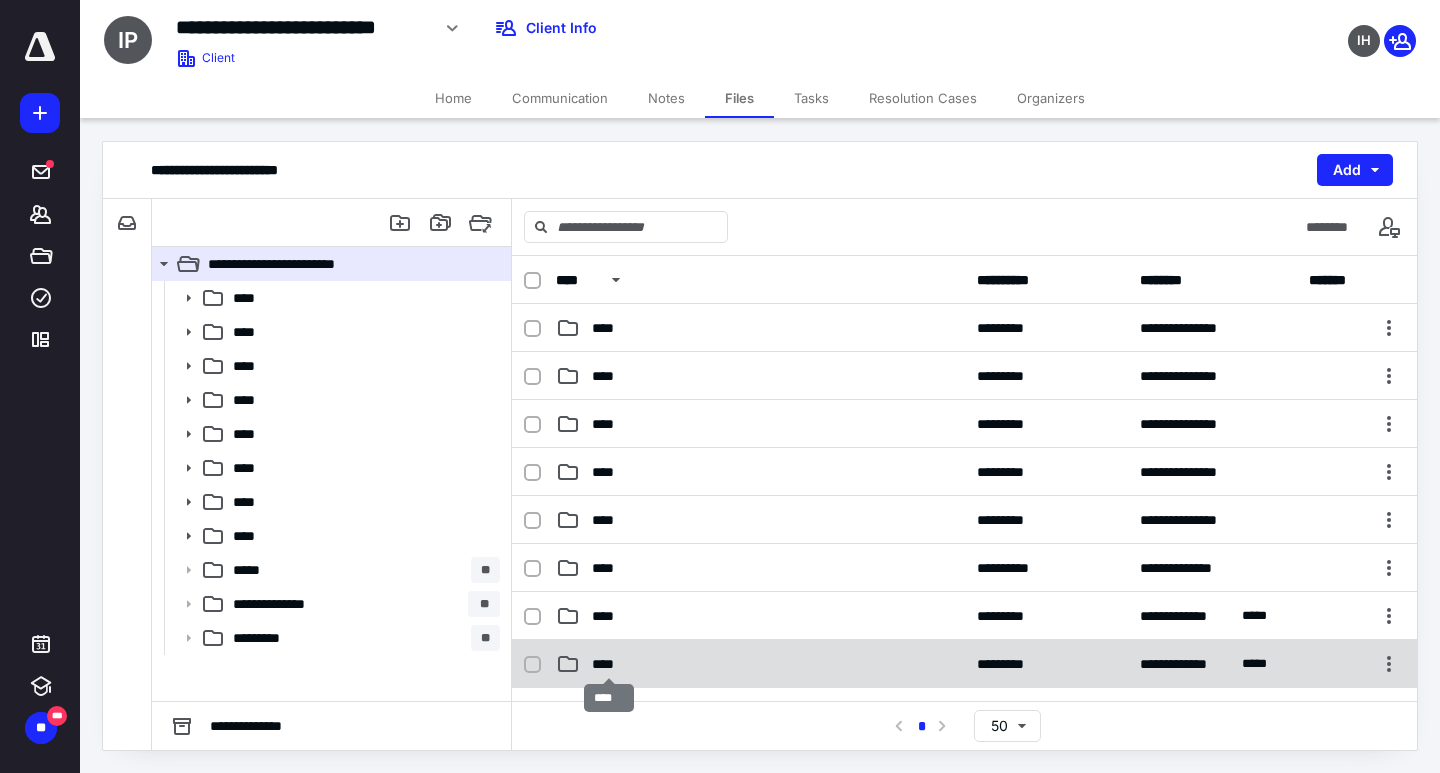 click on "****" at bounding box center [609, 664] 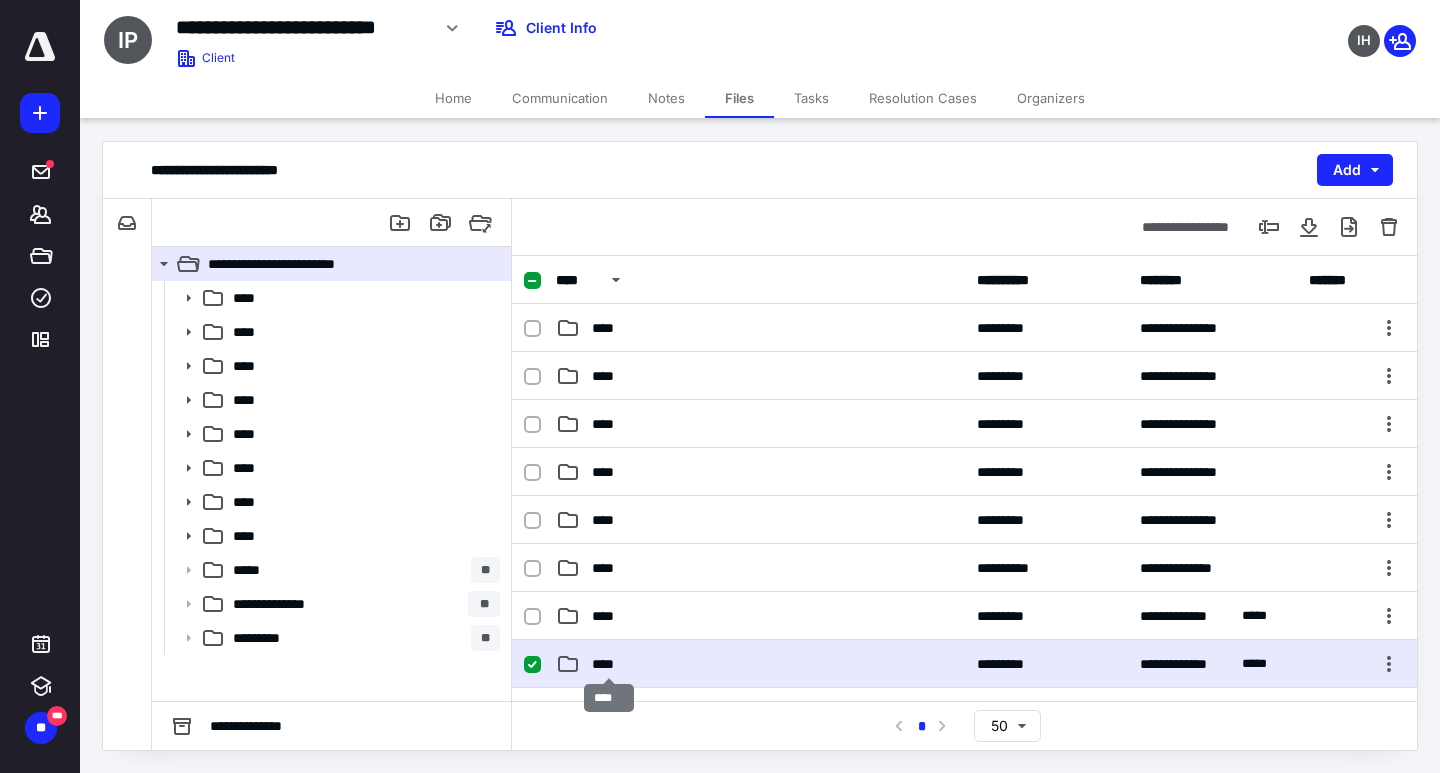 click on "****" at bounding box center [609, 664] 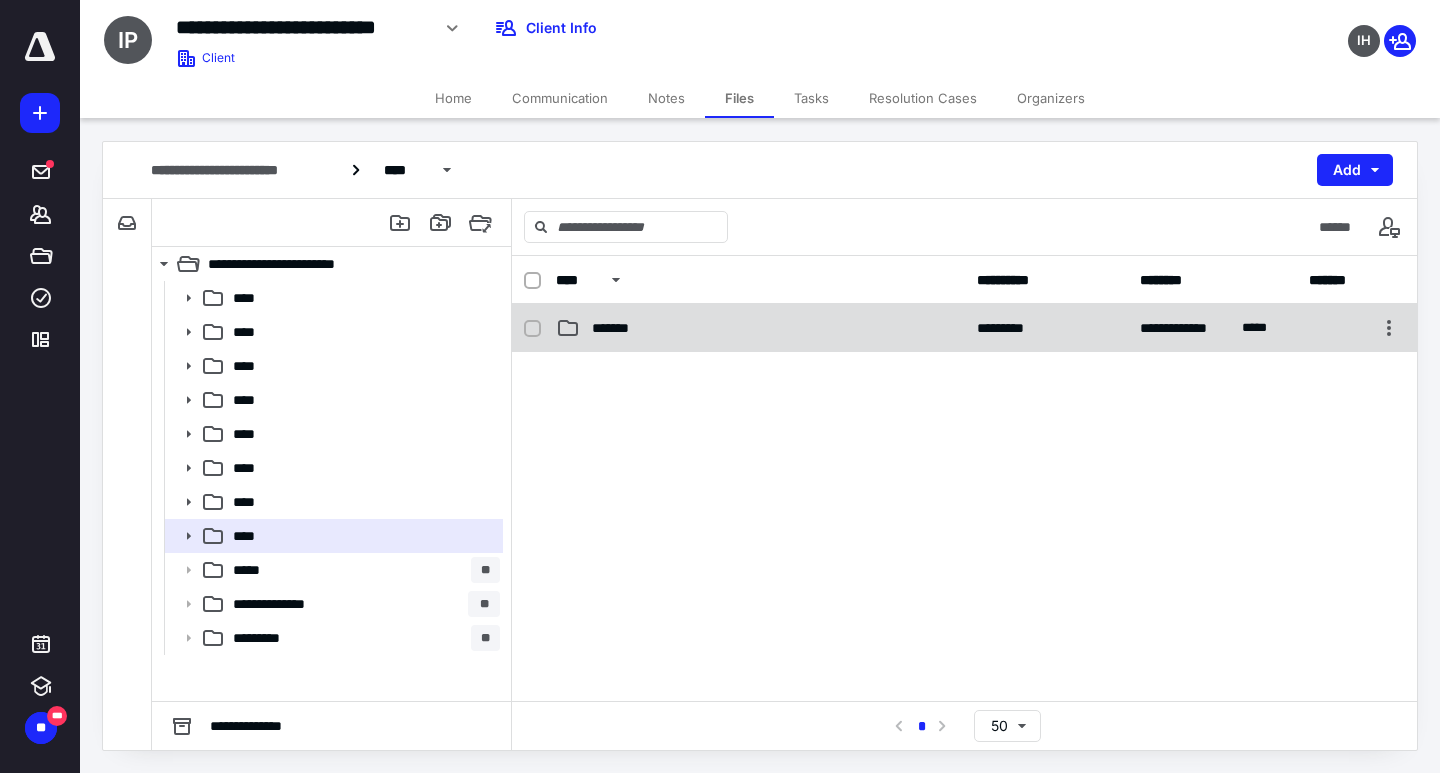click on "**********" at bounding box center [964, 328] 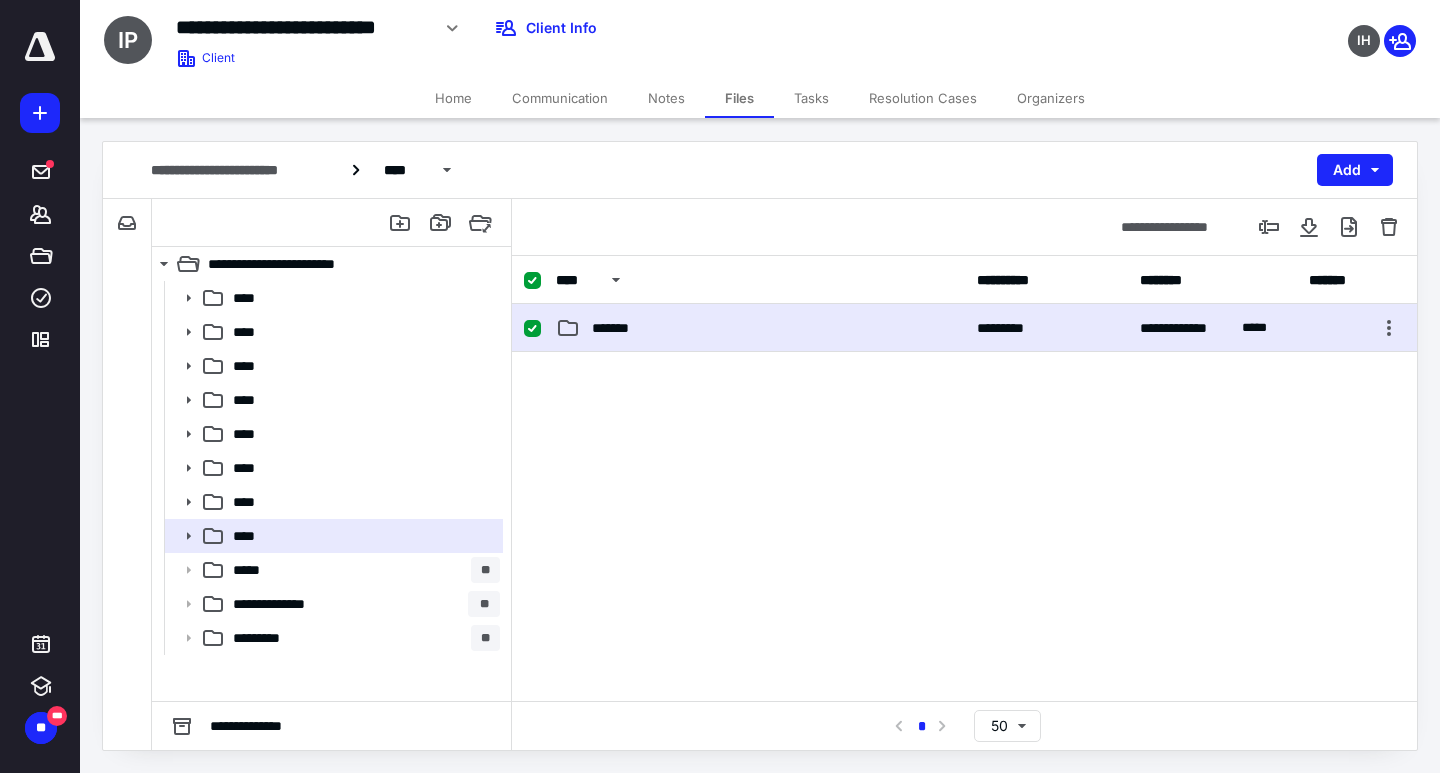 click on "**********" at bounding box center [964, 328] 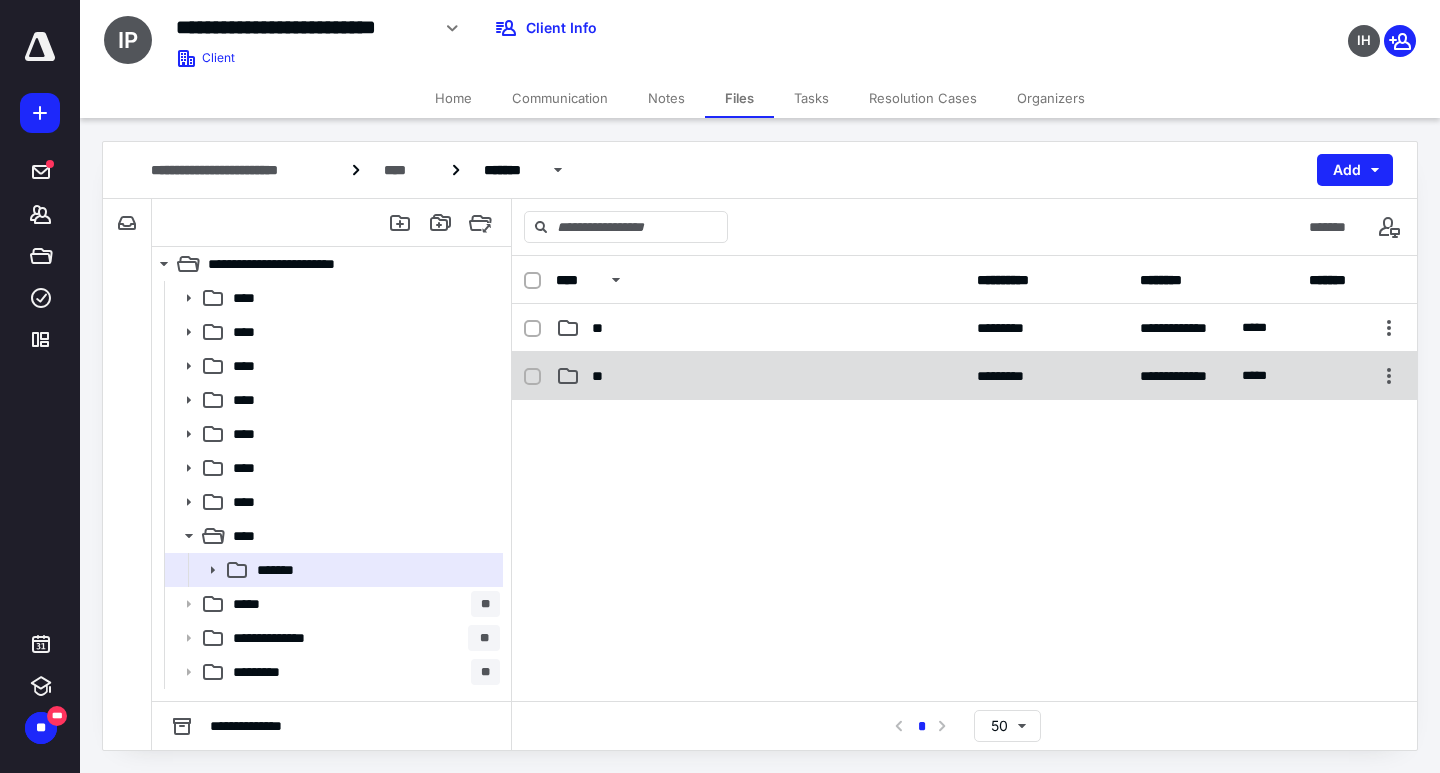 click on "**********" at bounding box center [964, 376] 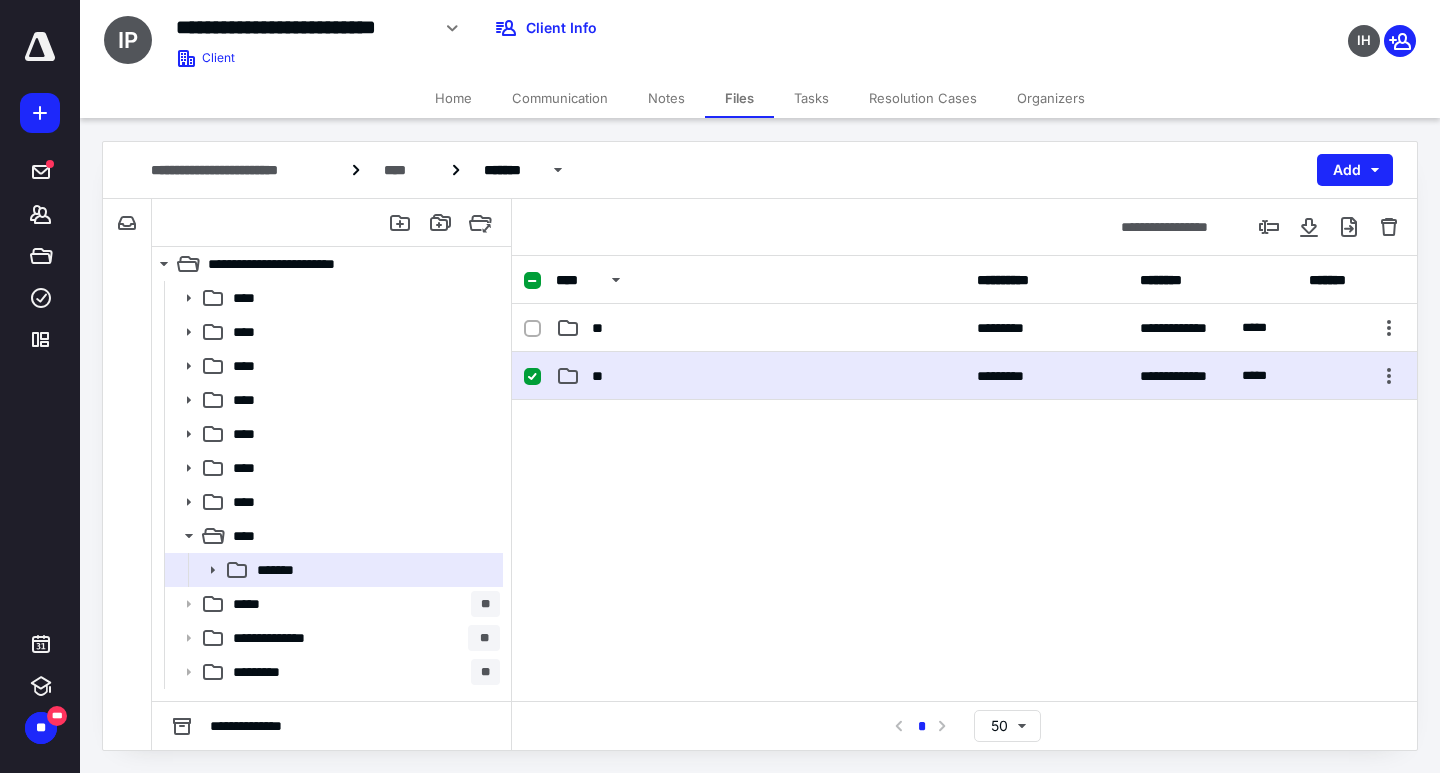 click on "**********" at bounding box center [964, 376] 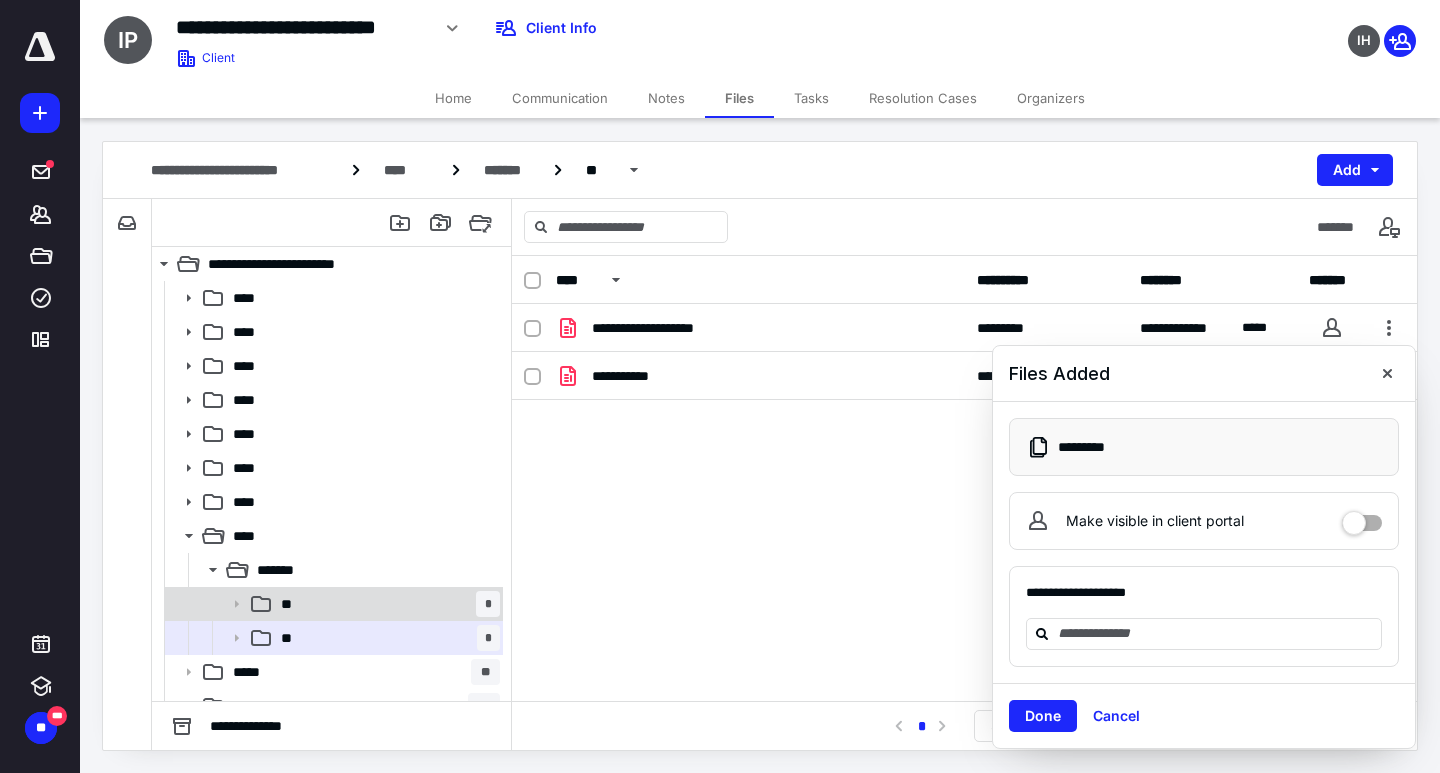 click on "** *" at bounding box center [386, 604] 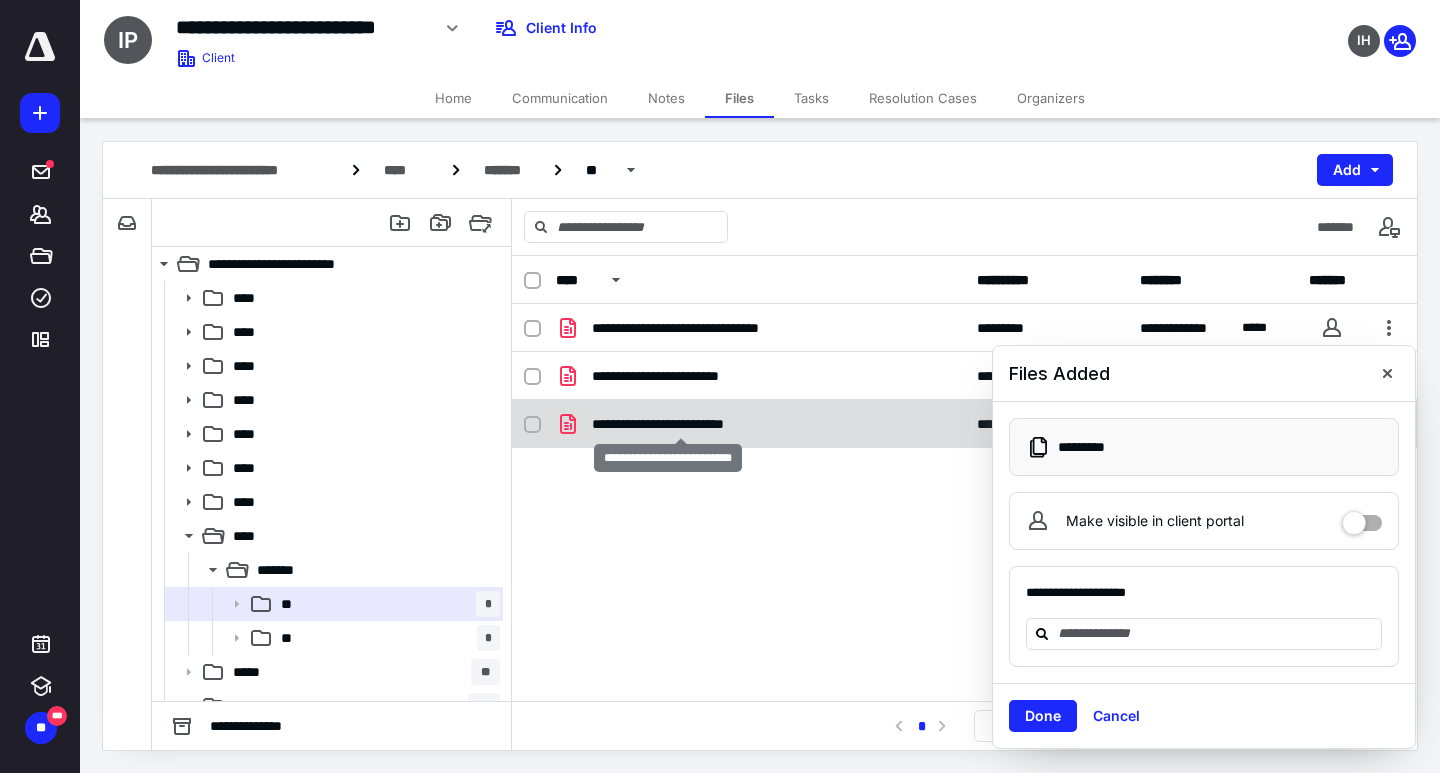 click on "**********" at bounding box center [680, 424] 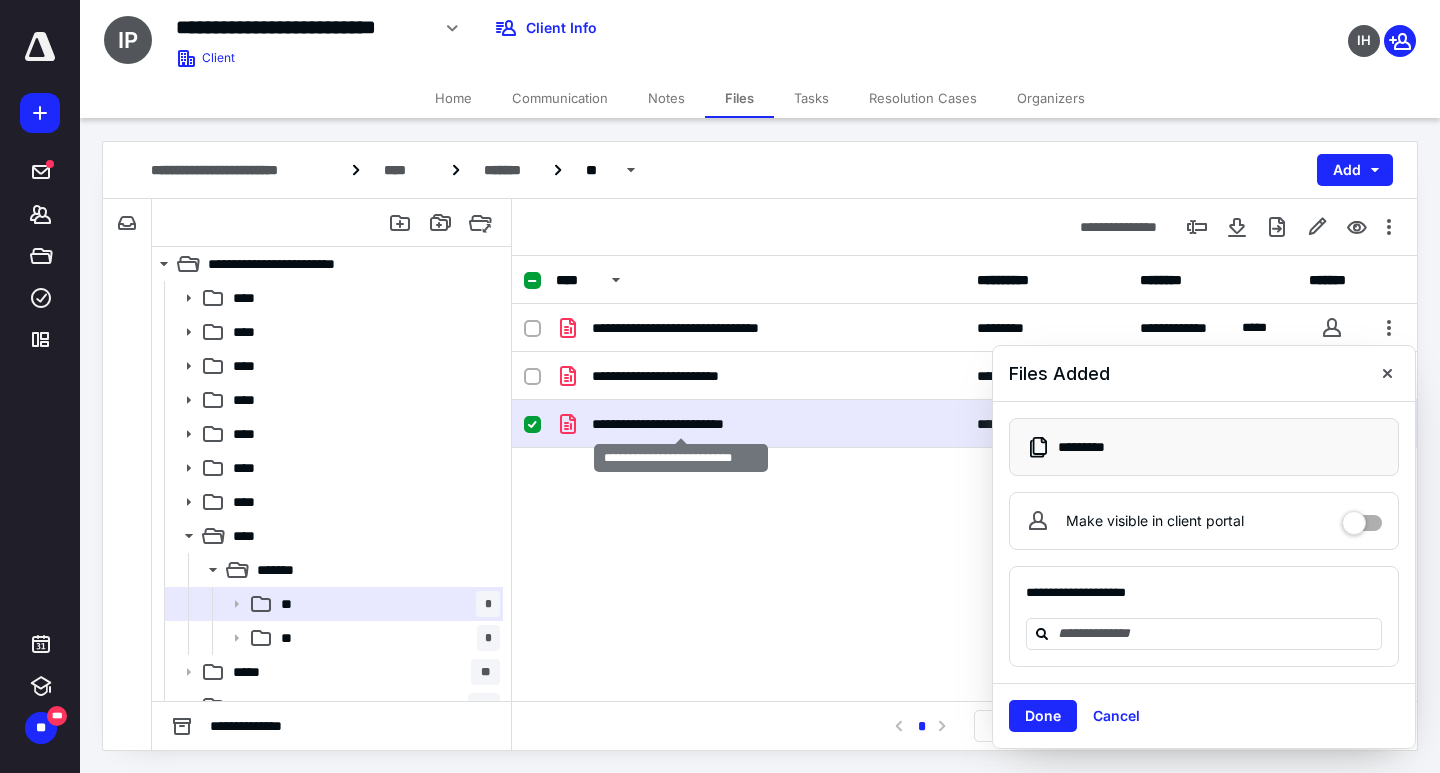 click on "**********" at bounding box center (680, 424) 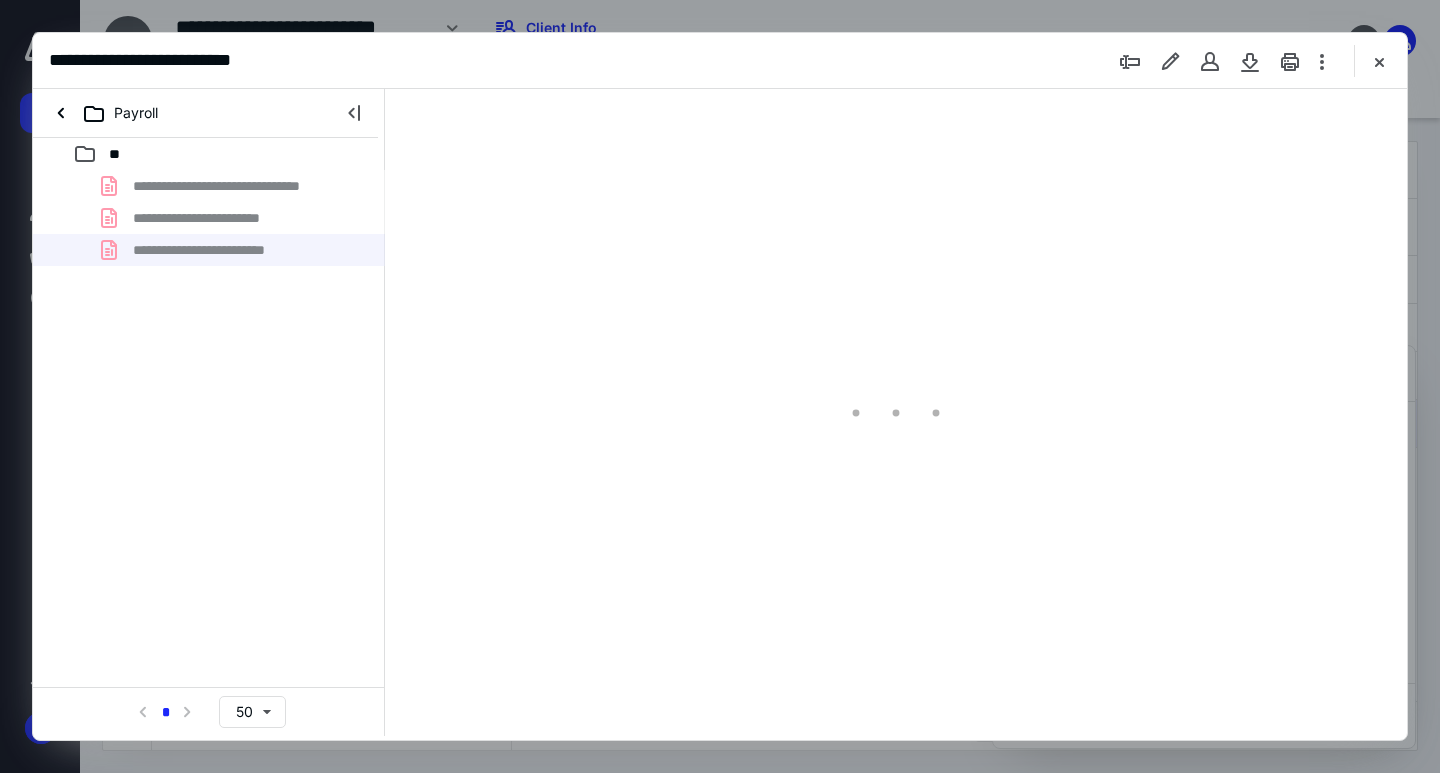 scroll, scrollTop: 0, scrollLeft: 0, axis: both 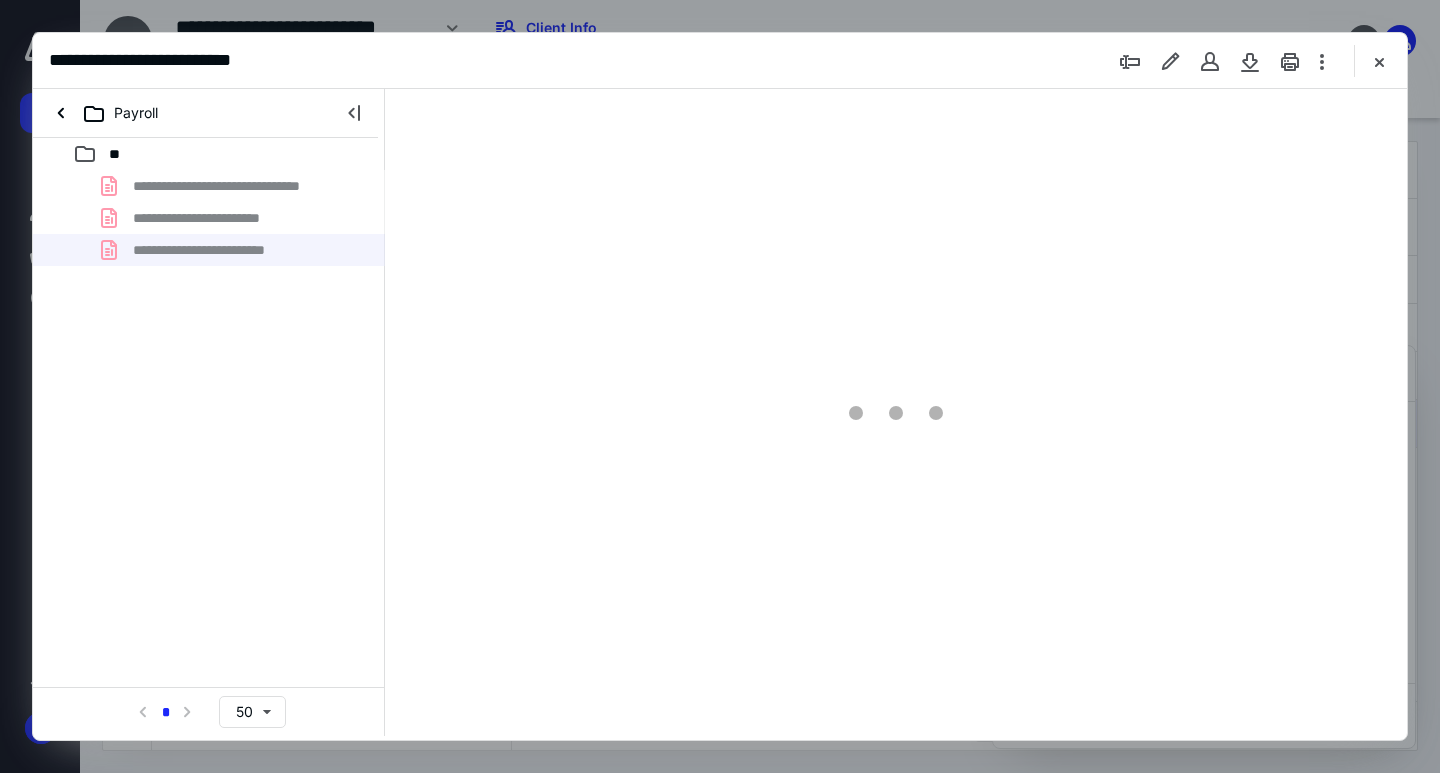 type on "162" 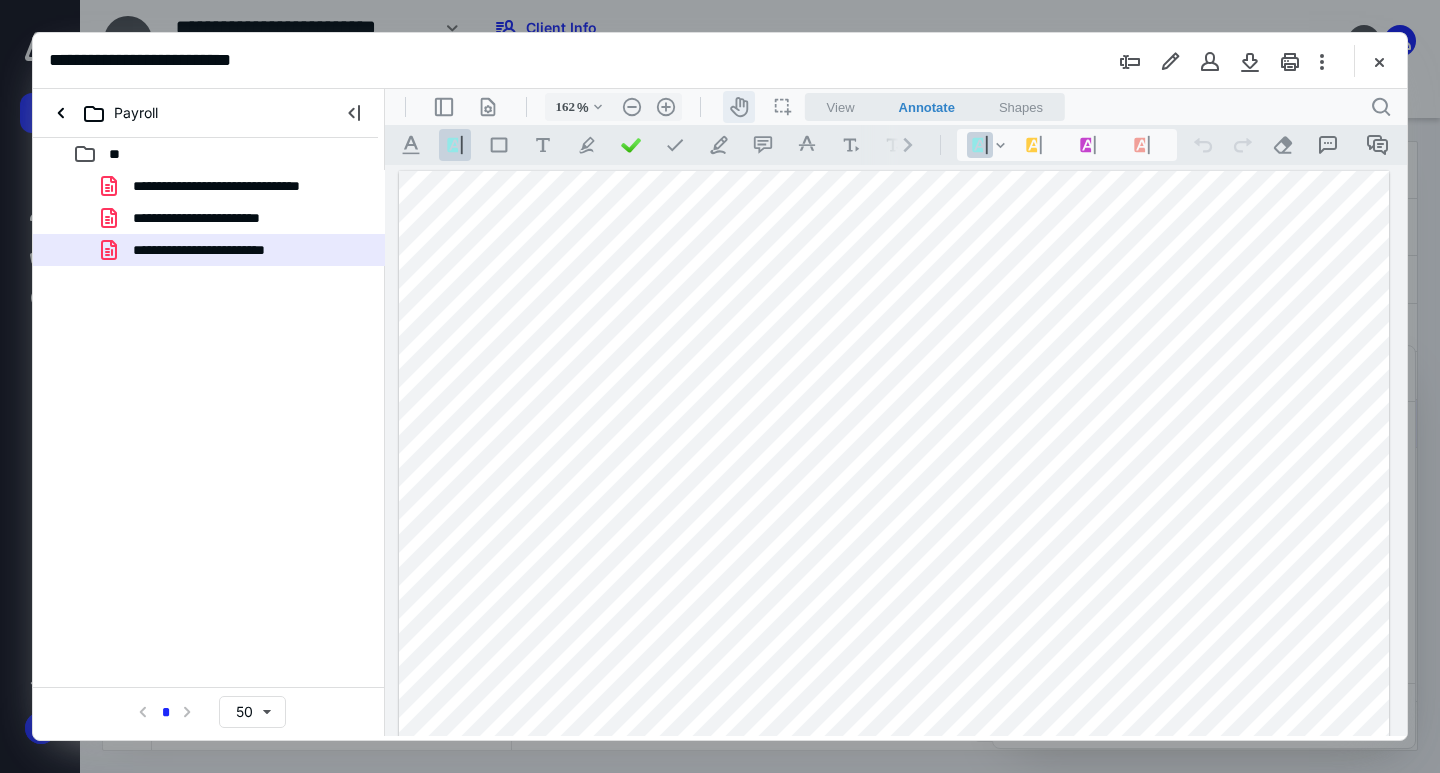 click on "icon-header-pan20" at bounding box center (739, 107) 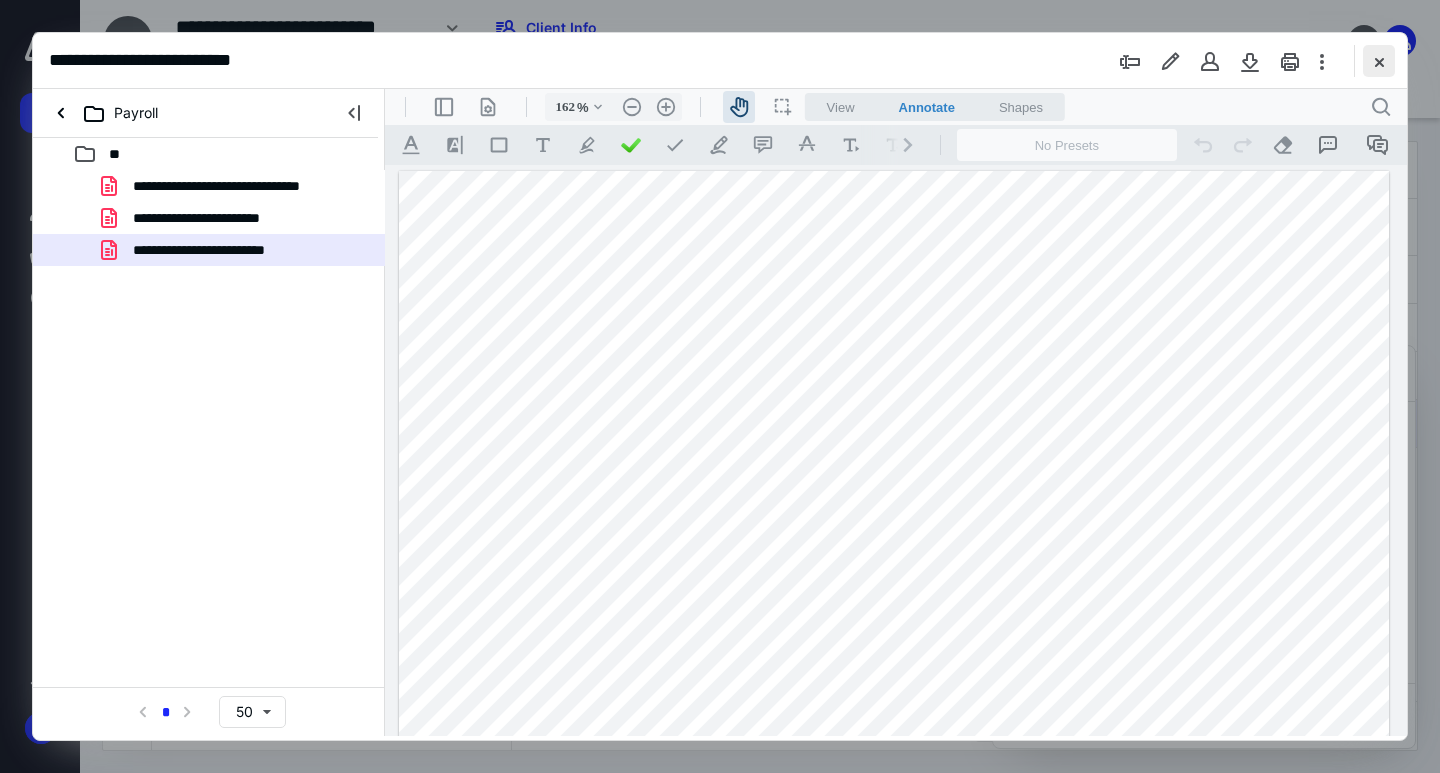 click at bounding box center (1379, 61) 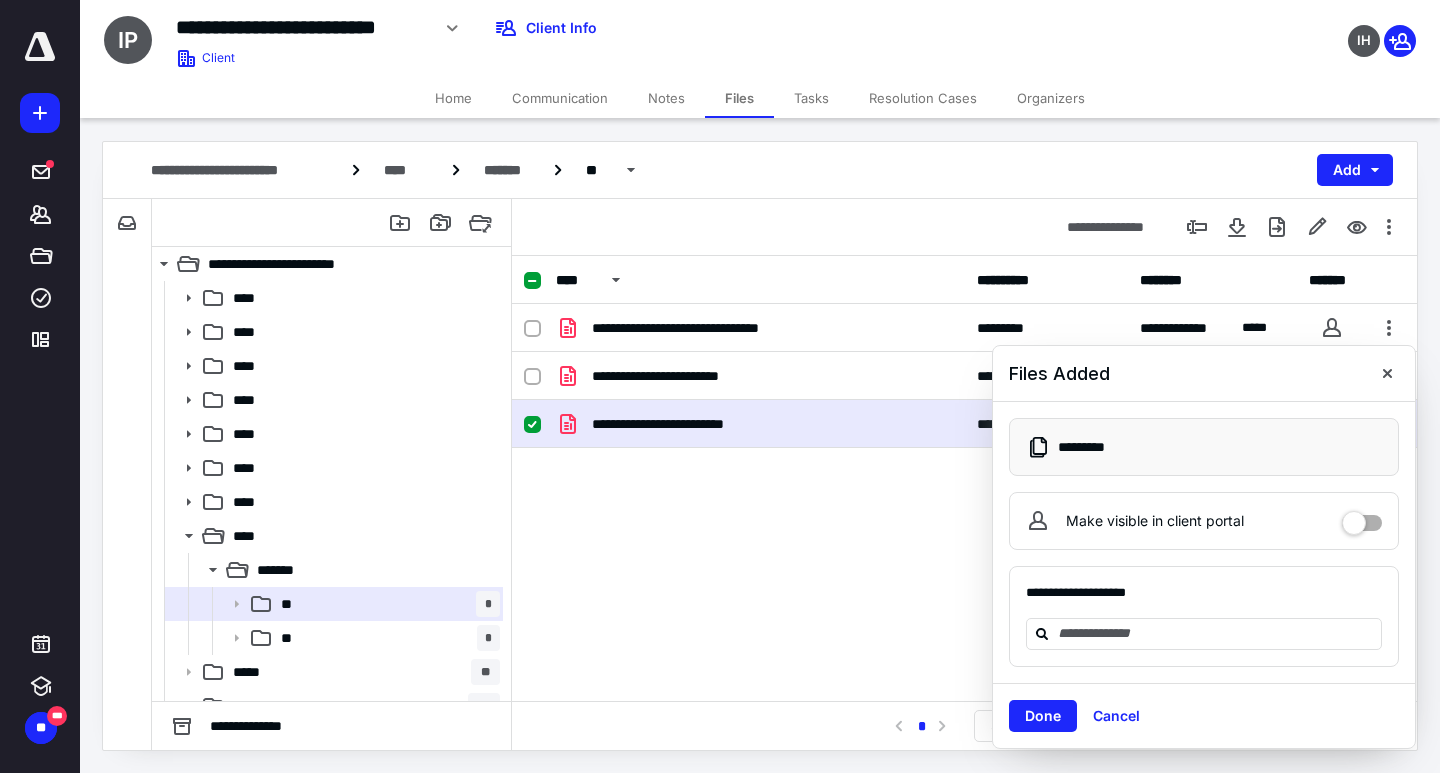 click on "**********" at bounding box center [760, 170] 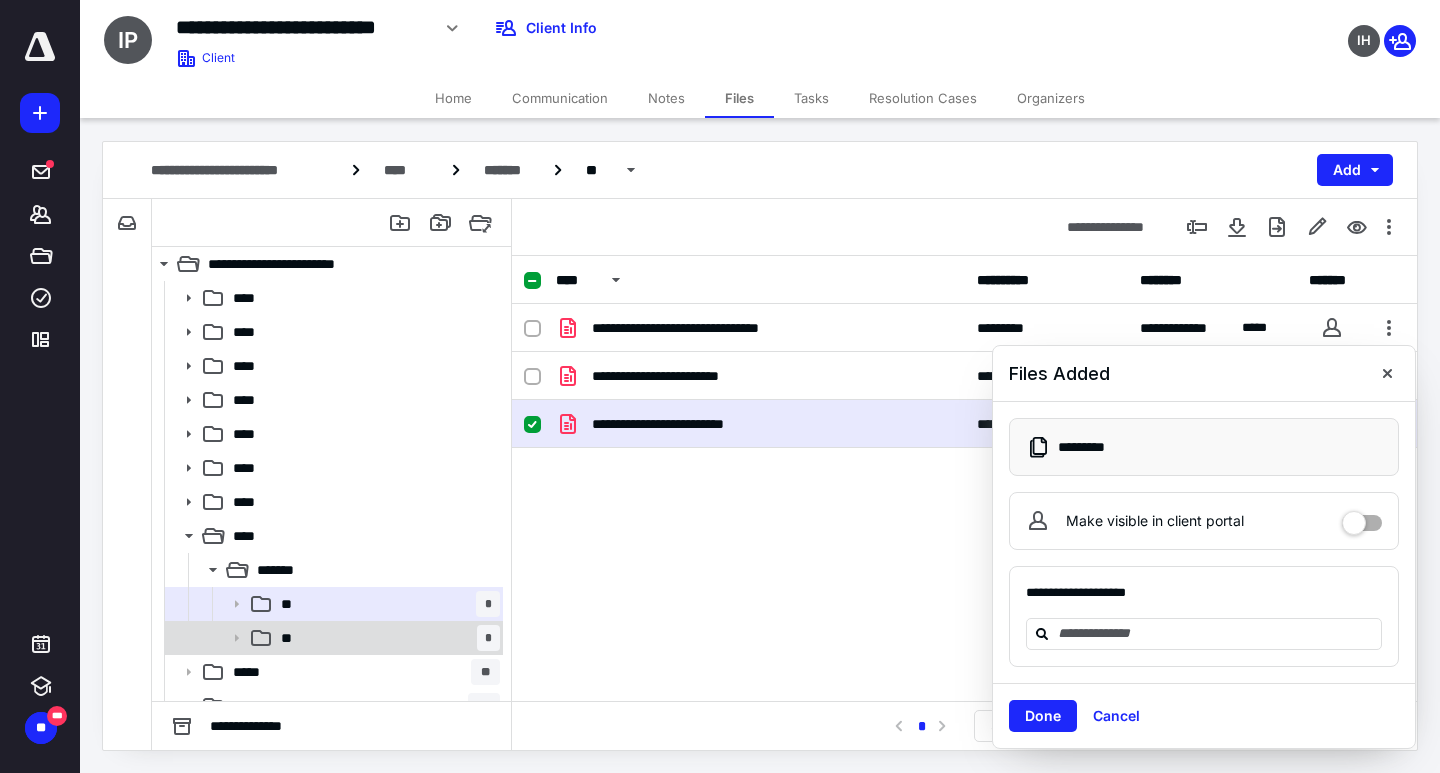 click on "** *" at bounding box center [386, 638] 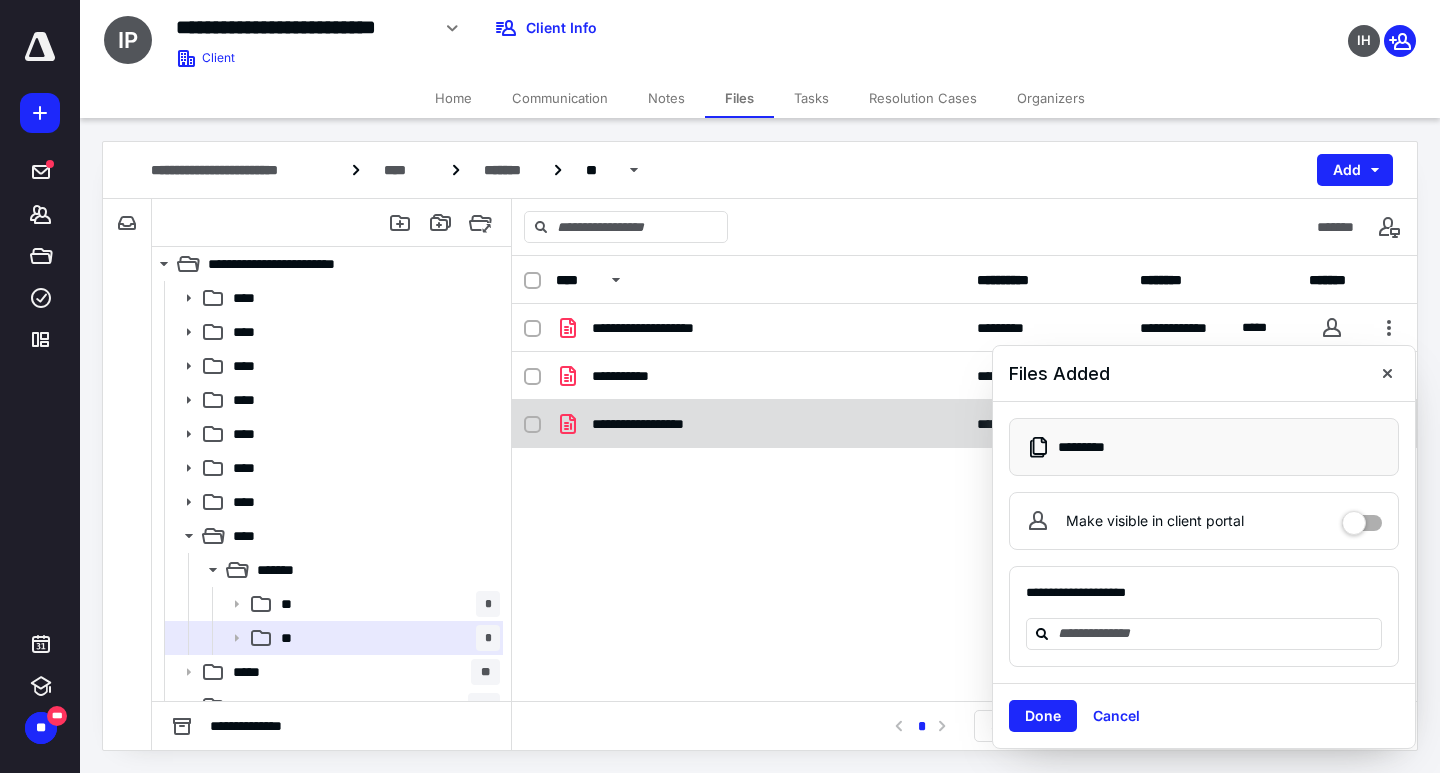 click on "**********" at bounding box center (760, 424) 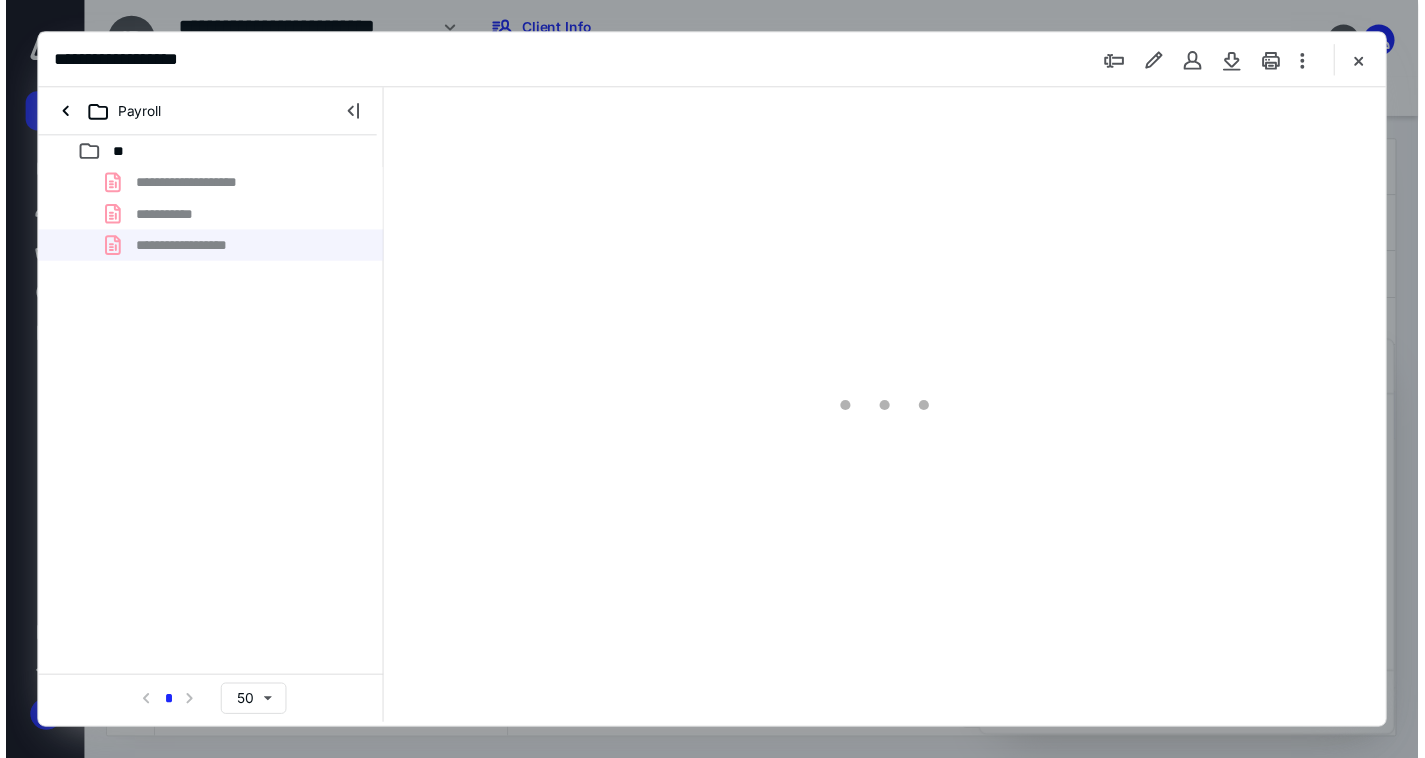 scroll, scrollTop: 0, scrollLeft: 0, axis: both 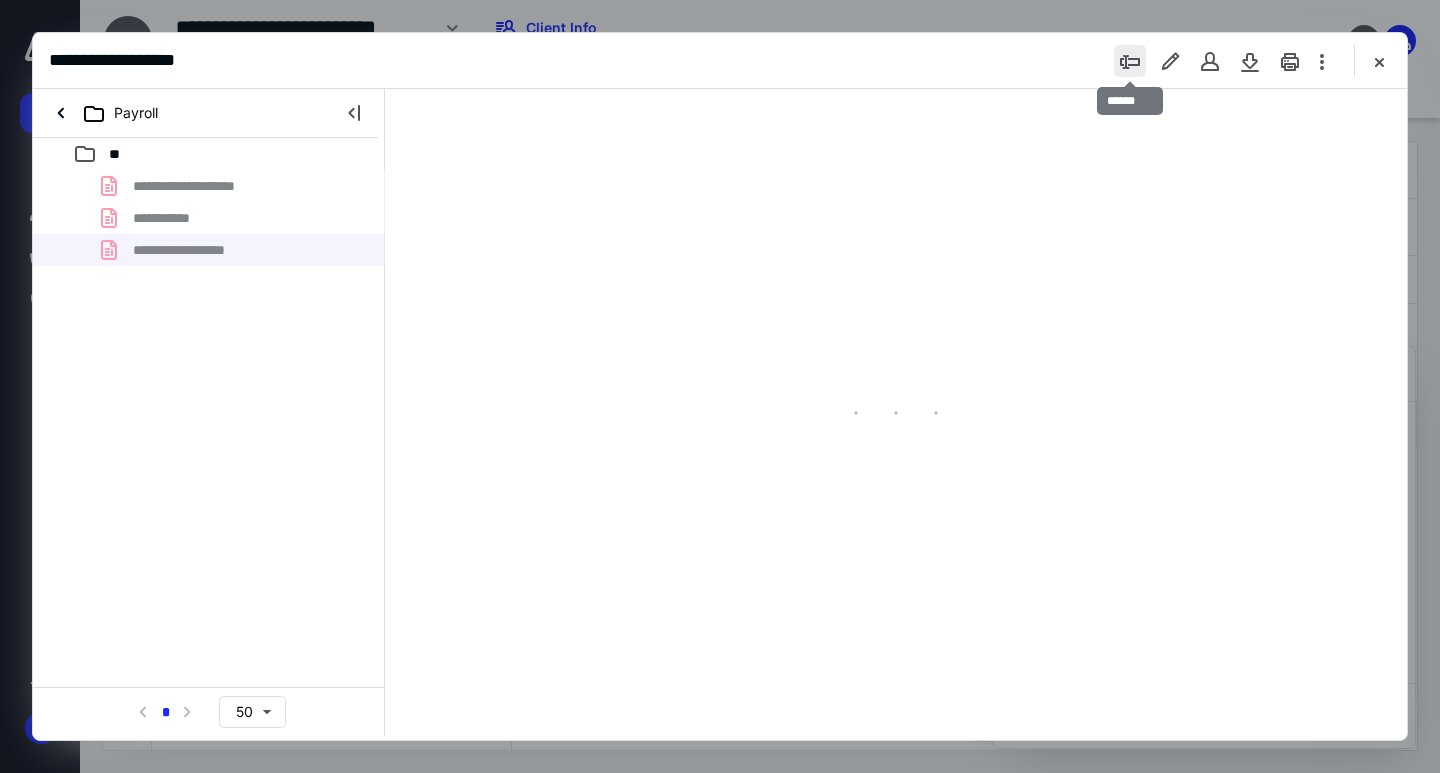 click at bounding box center (1130, 61) 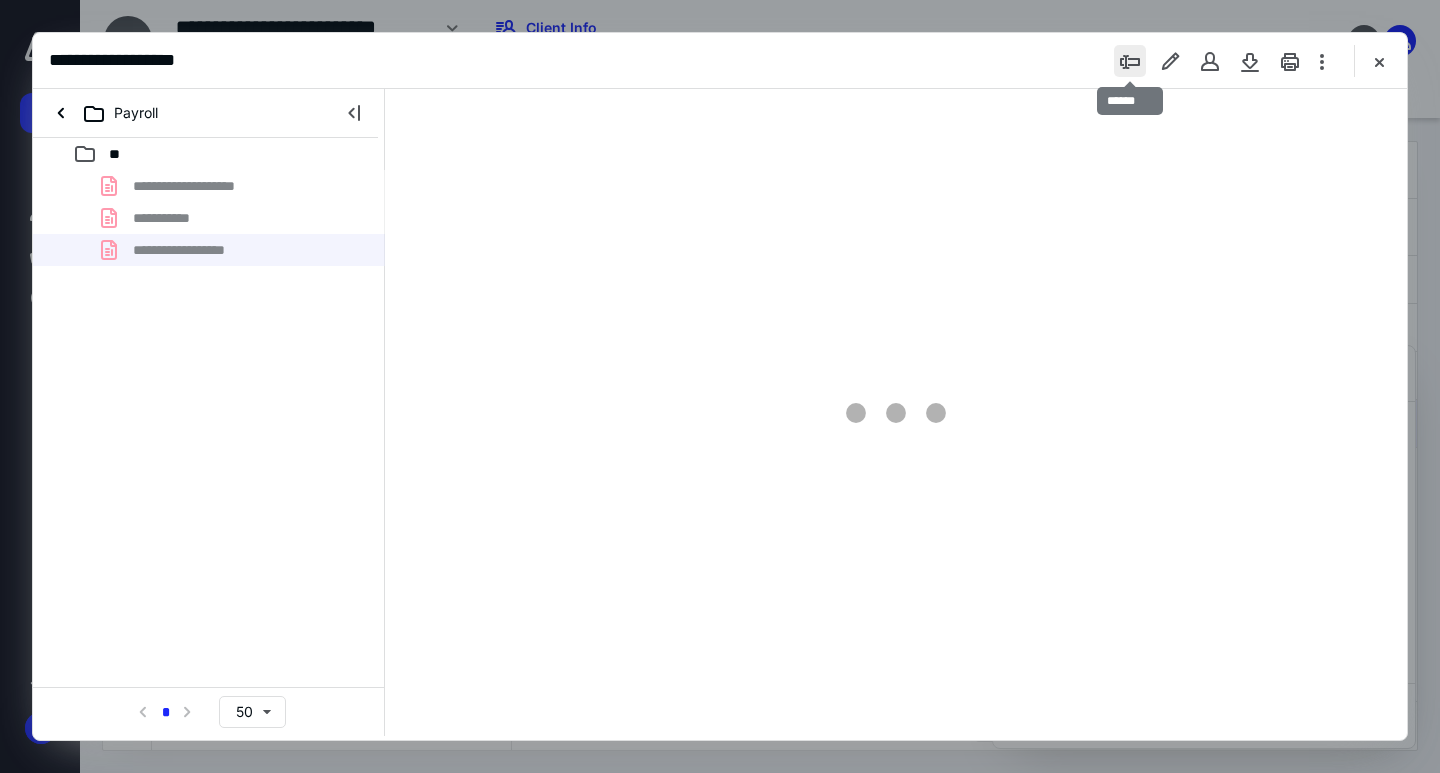 type on "163" 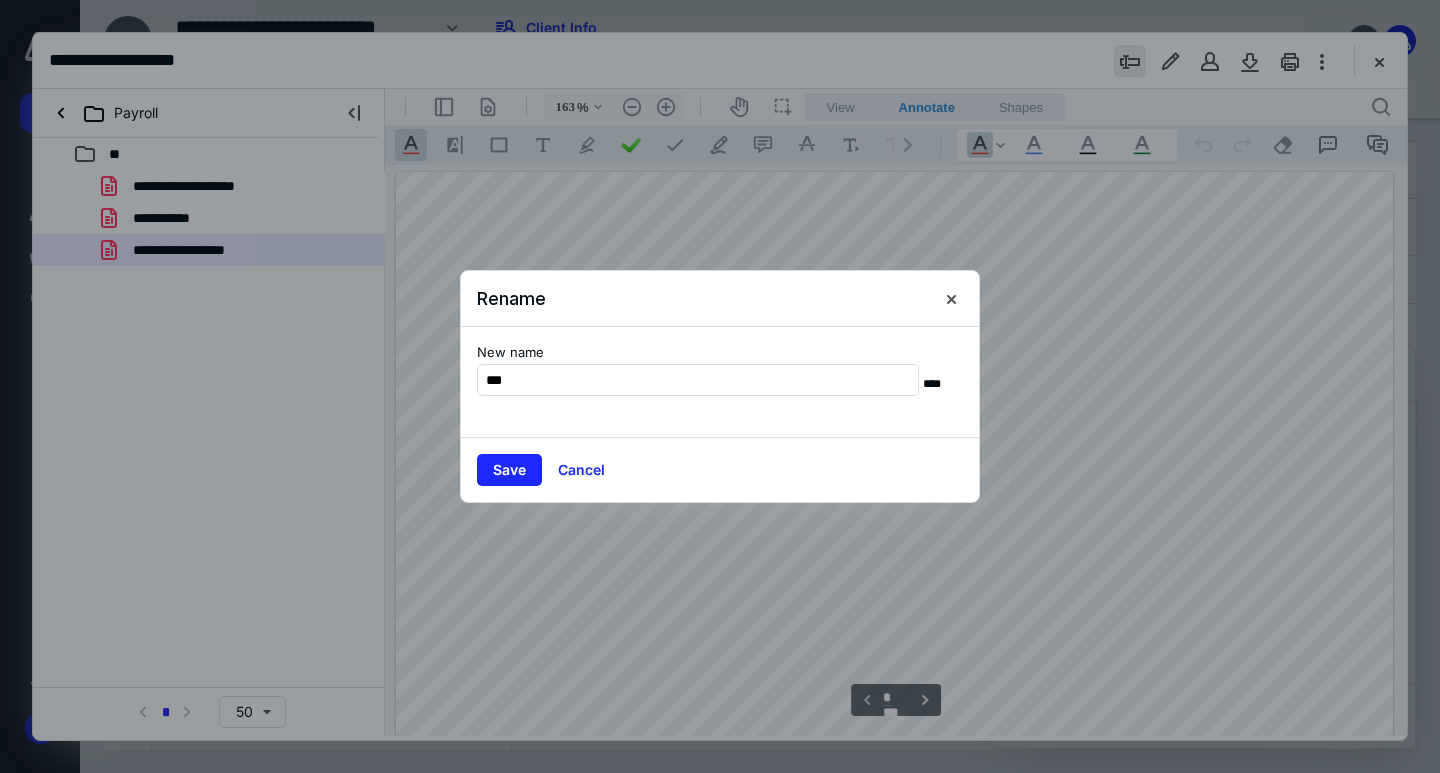 type on "***" 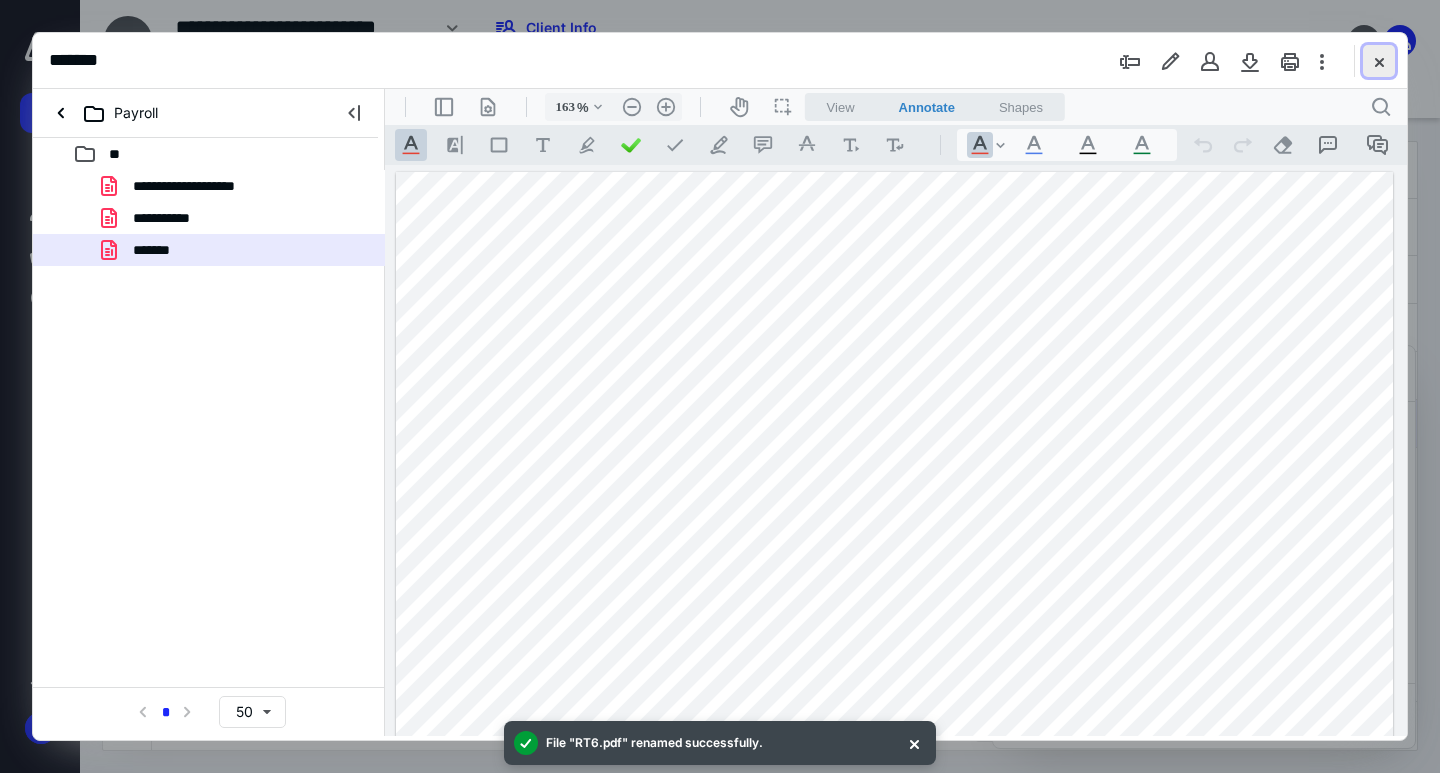 click at bounding box center [1379, 61] 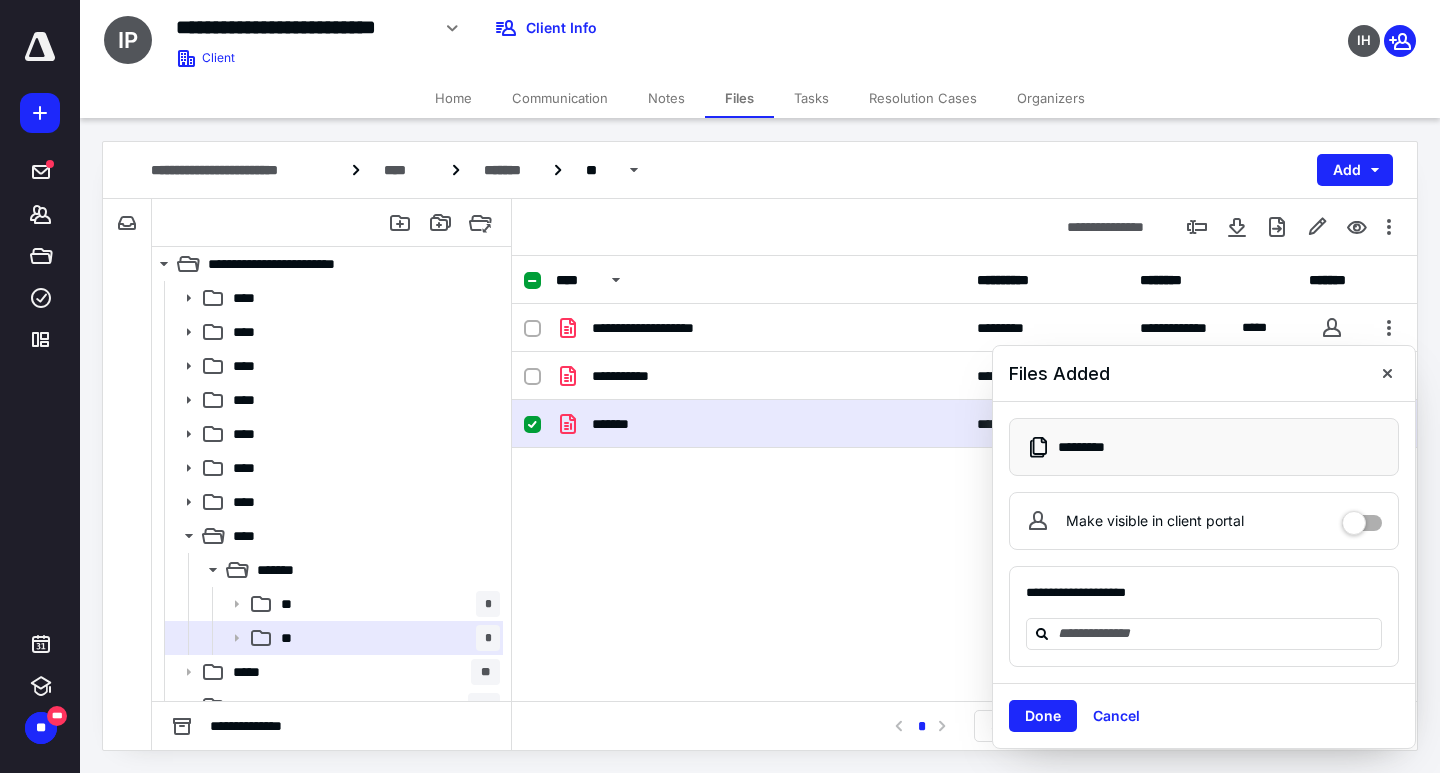 click on "**********" at bounding box center [760, 35] 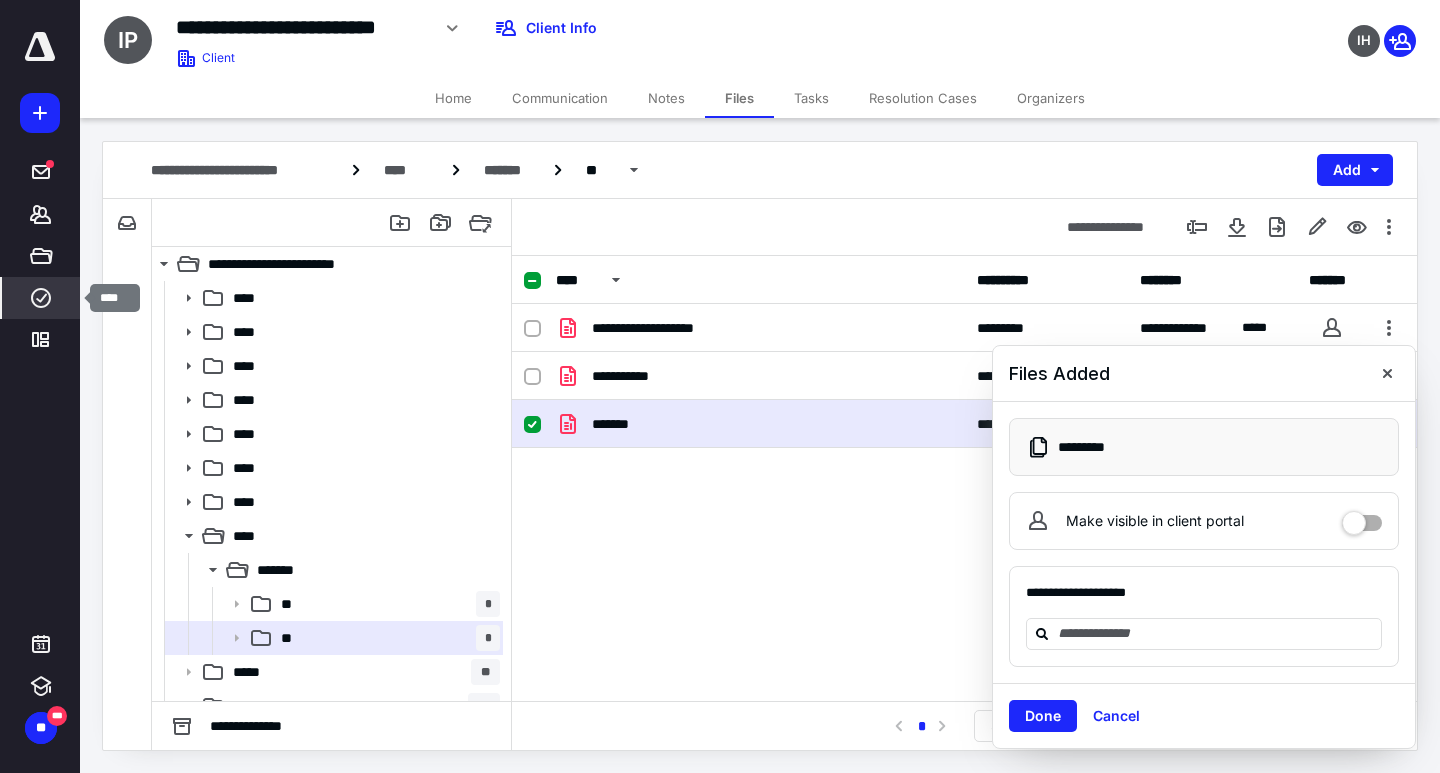 click 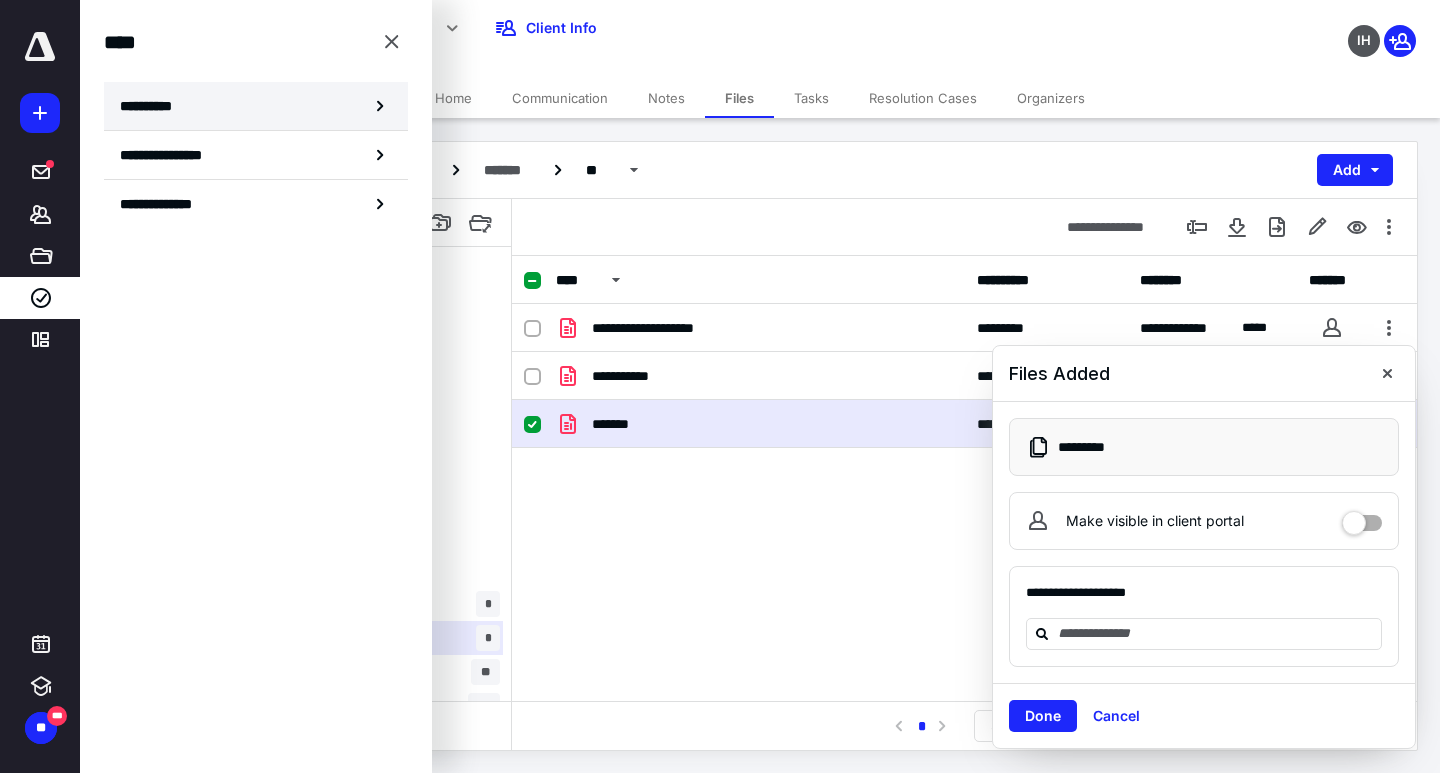 click on "**********" at bounding box center [256, 106] 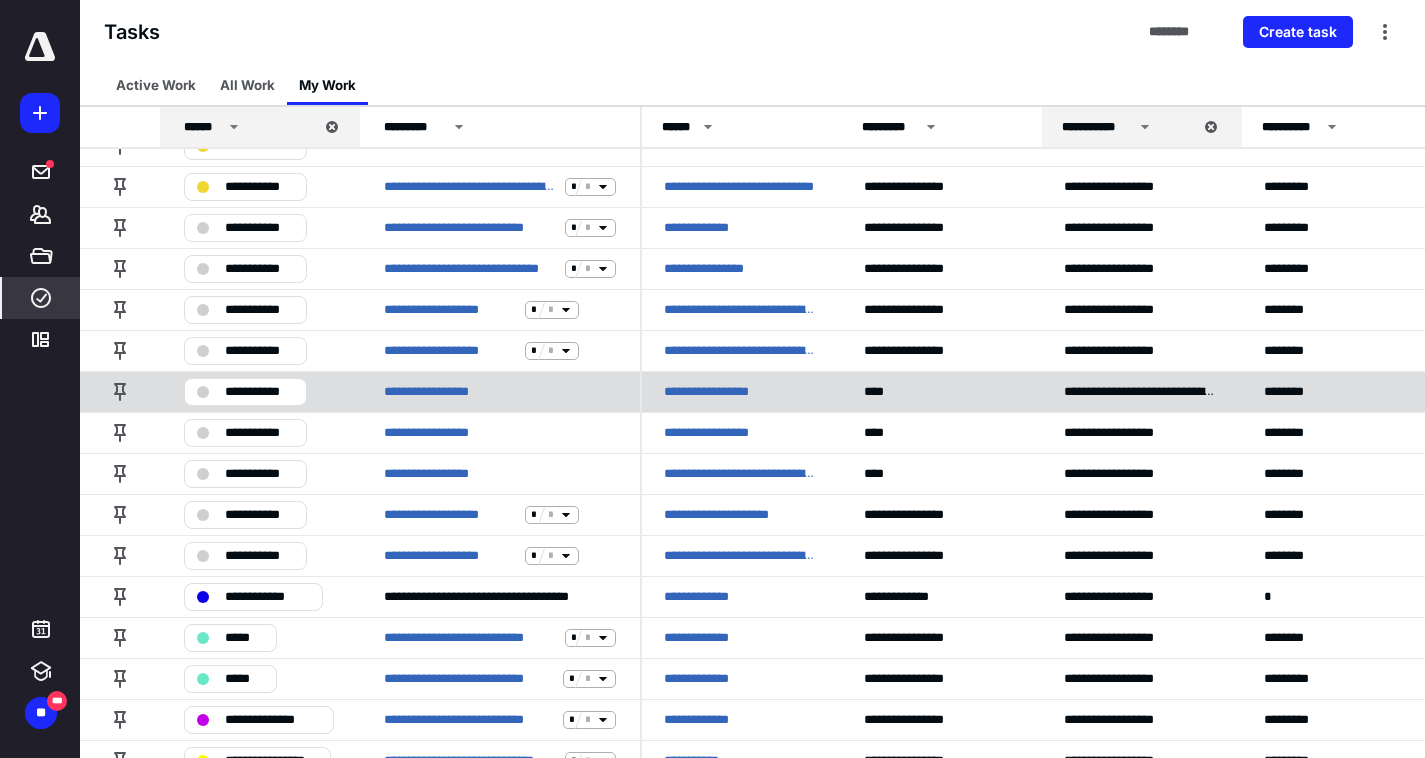 scroll, scrollTop: 78, scrollLeft: 0, axis: vertical 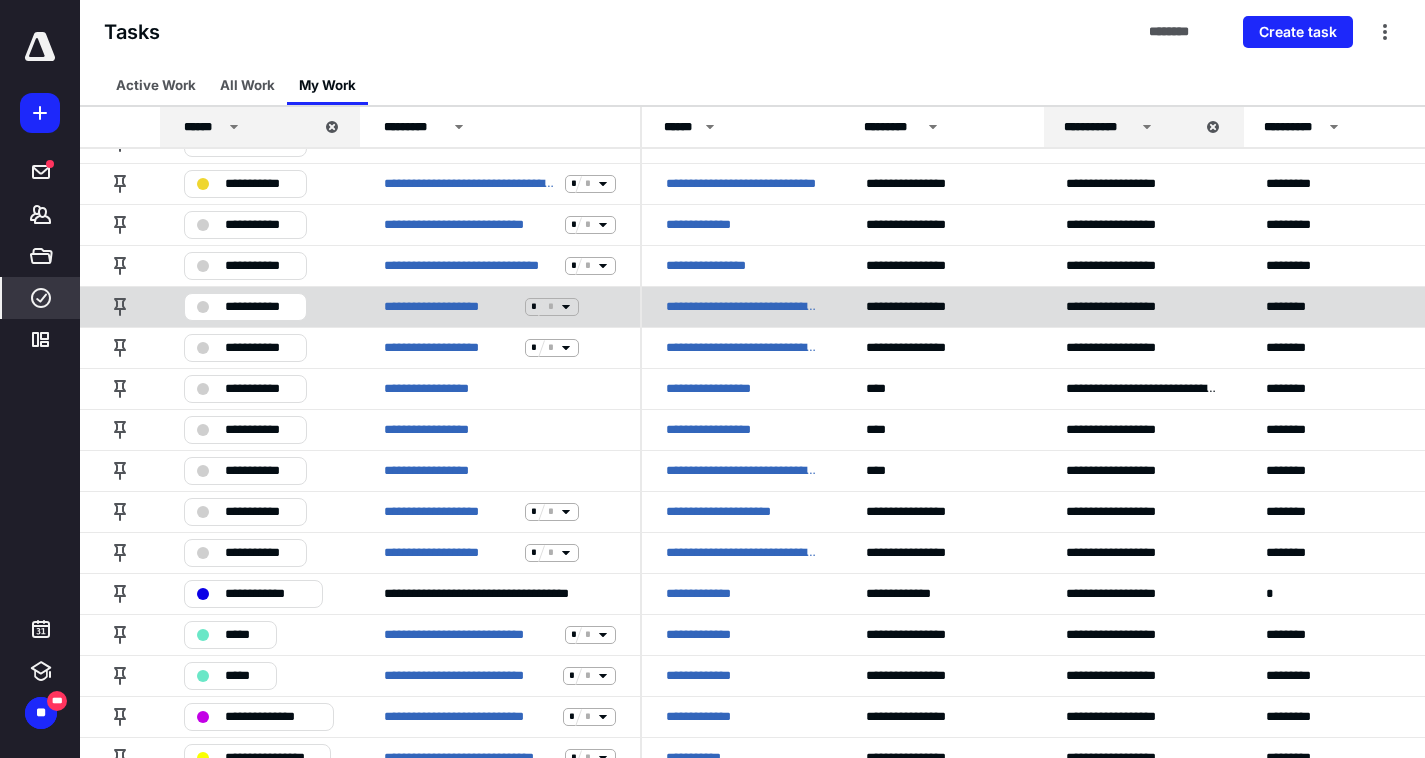 click on "**********" at bounding box center [259, 307] 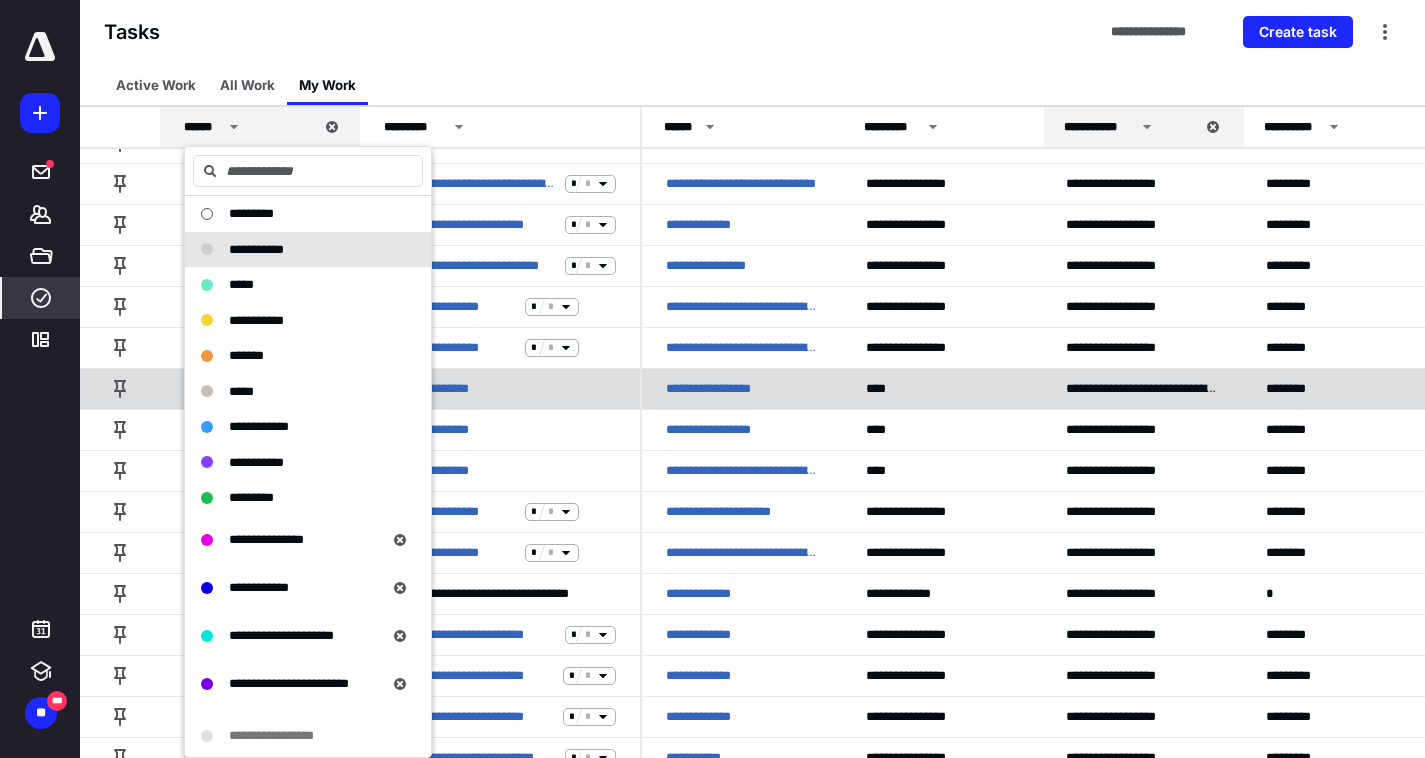 click on "**********" at bounding box center (500, 388) 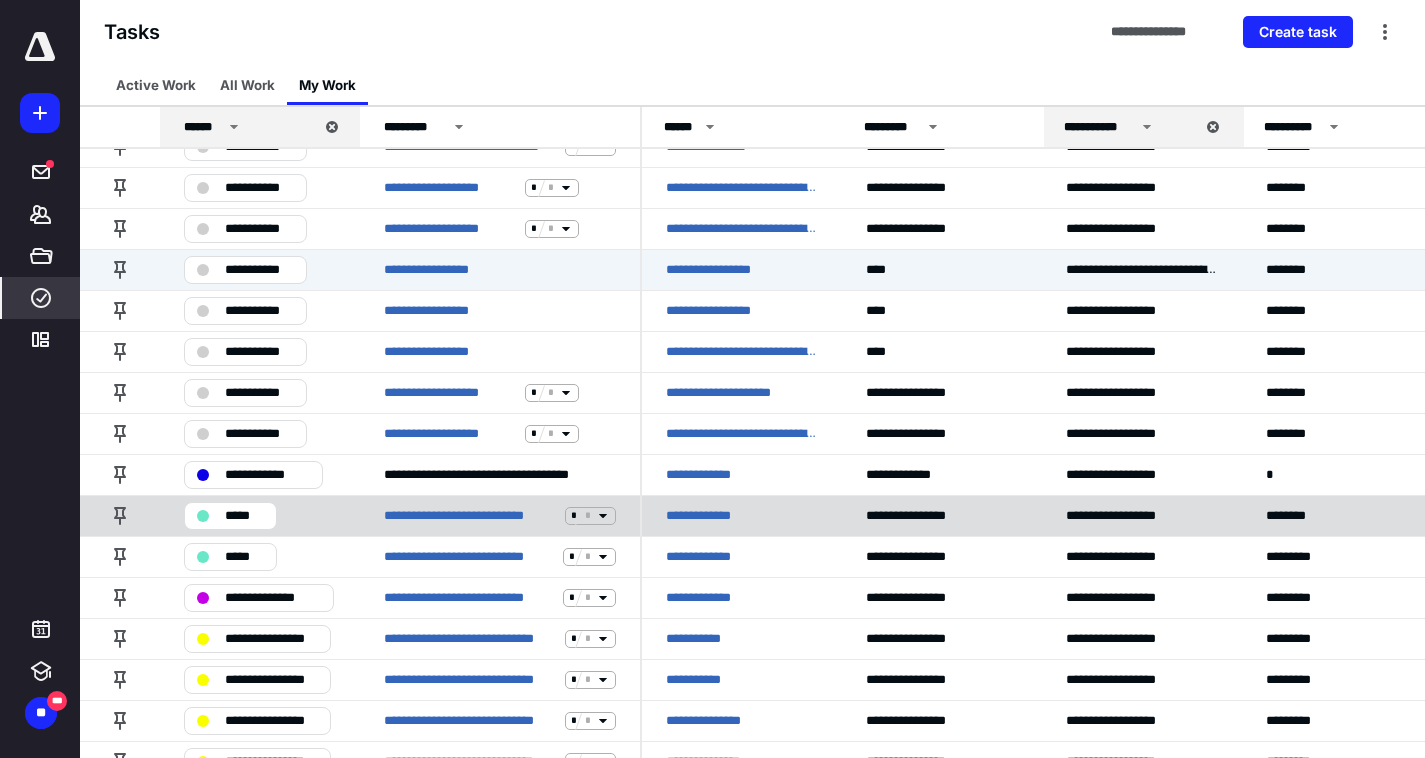 scroll, scrollTop: 198, scrollLeft: 0, axis: vertical 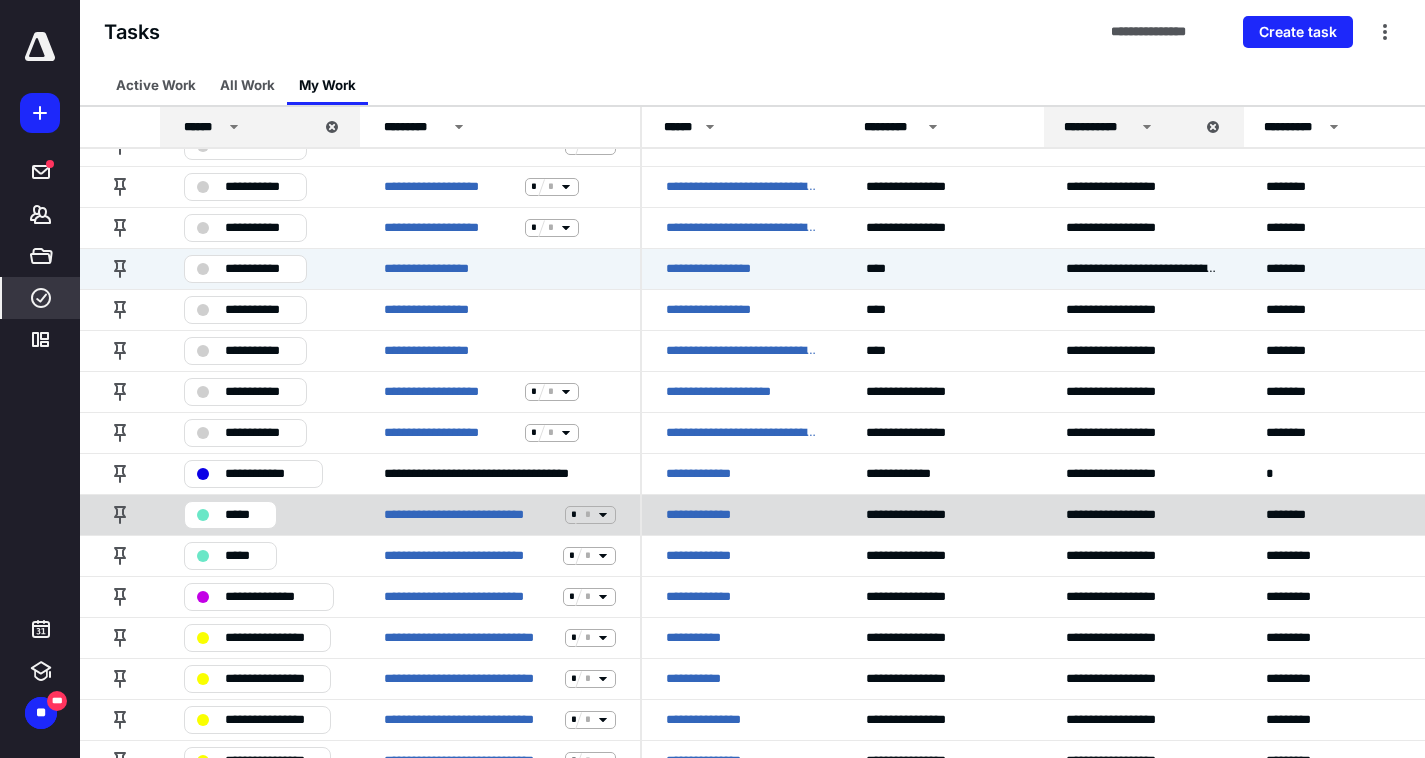 click on "**********" at bounding box center (709, 515) 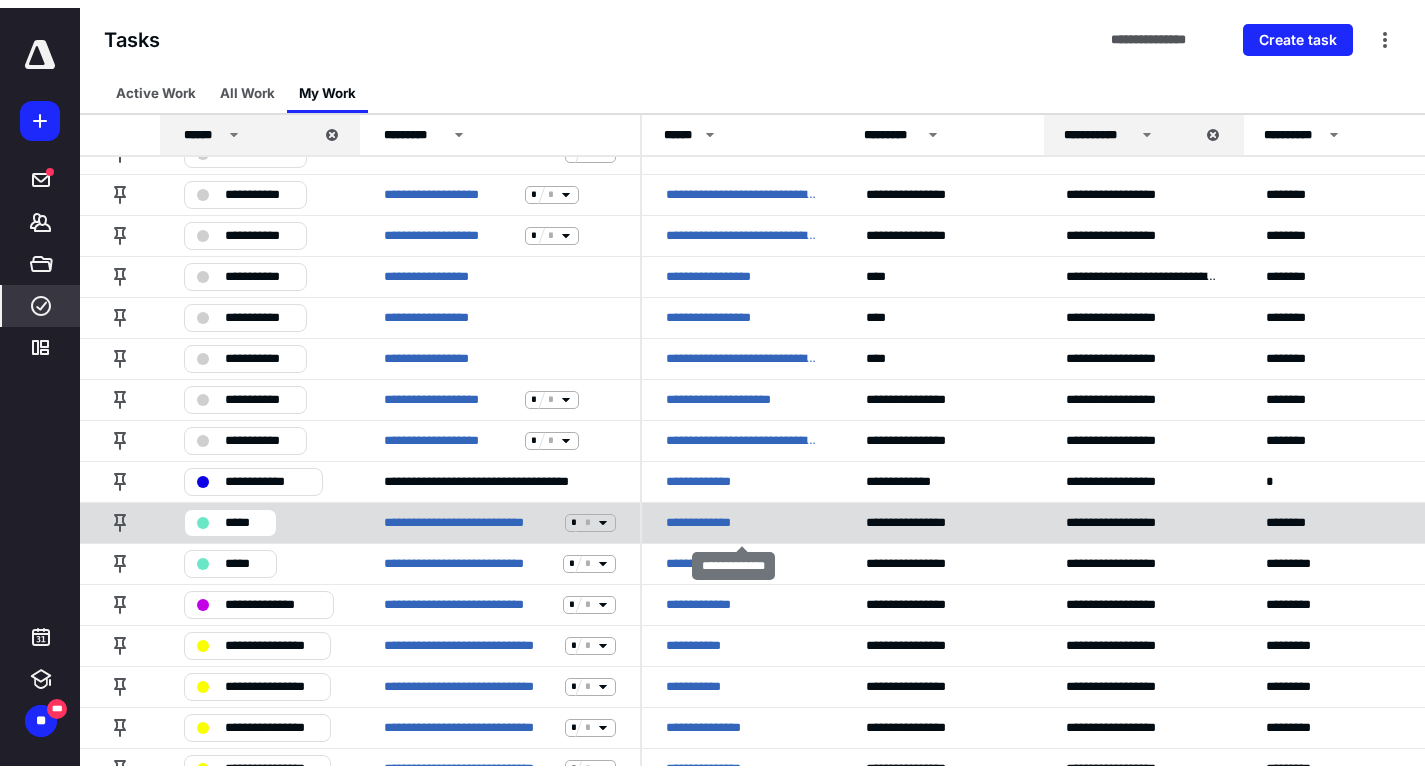scroll, scrollTop: 0, scrollLeft: 0, axis: both 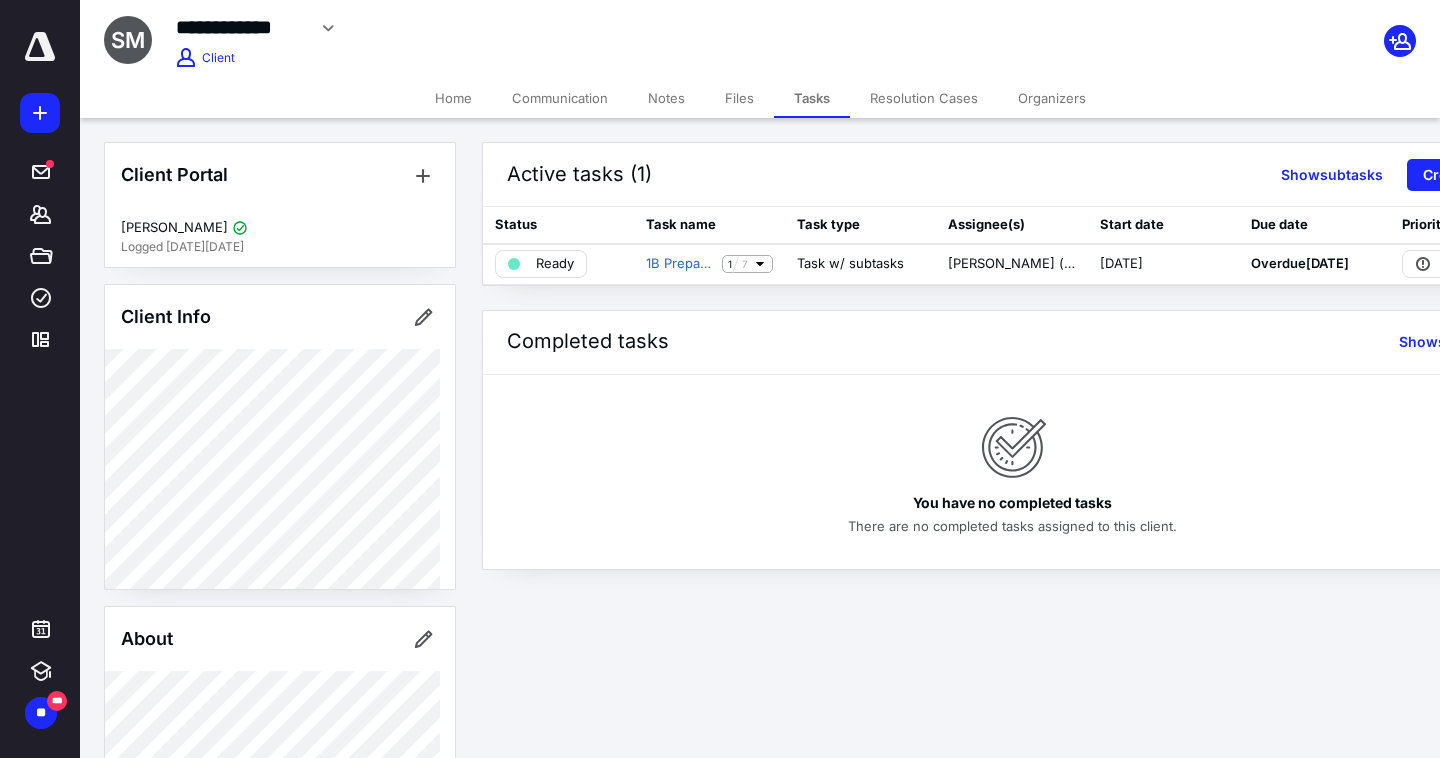 click on "Files" at bounding box center [739, 98] 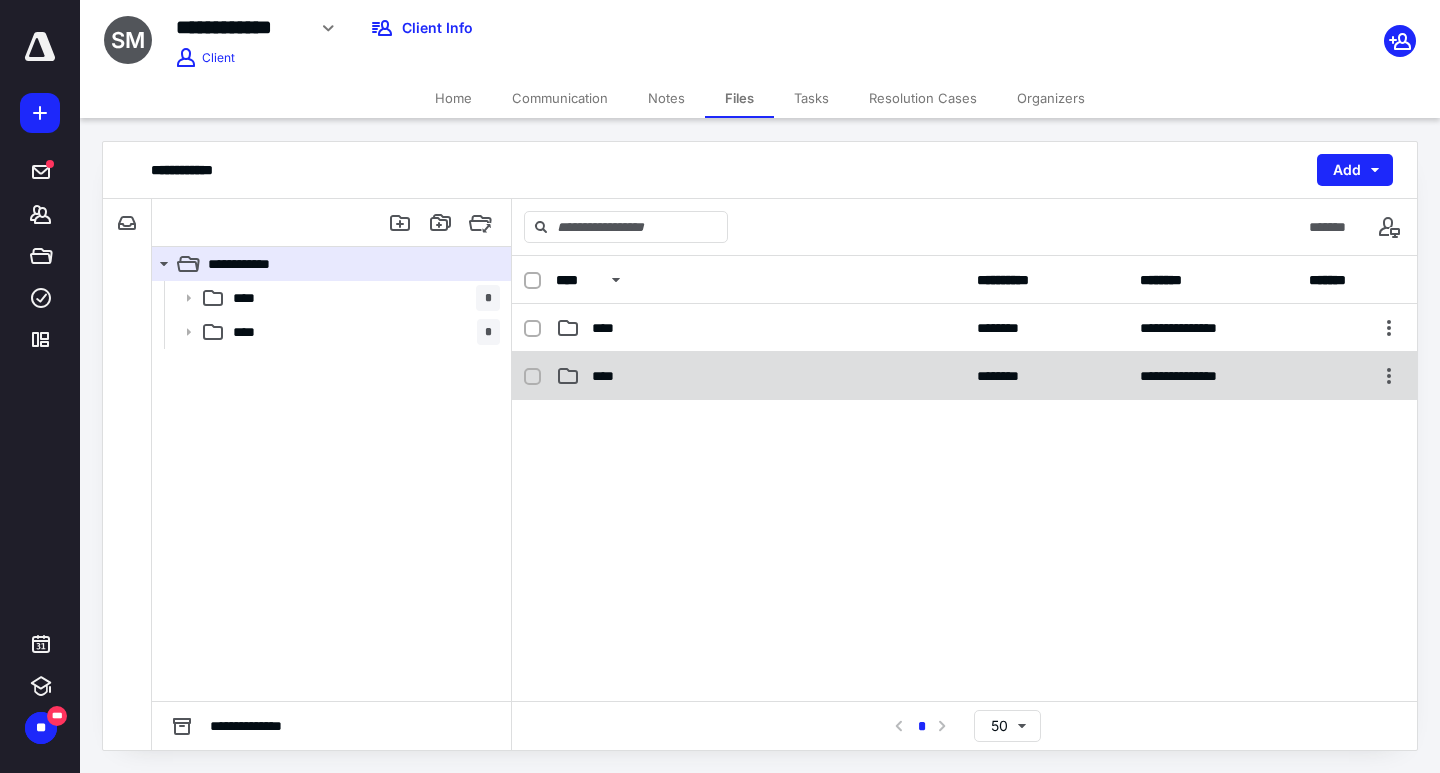 click on "****" at bounding box center [760, 376] 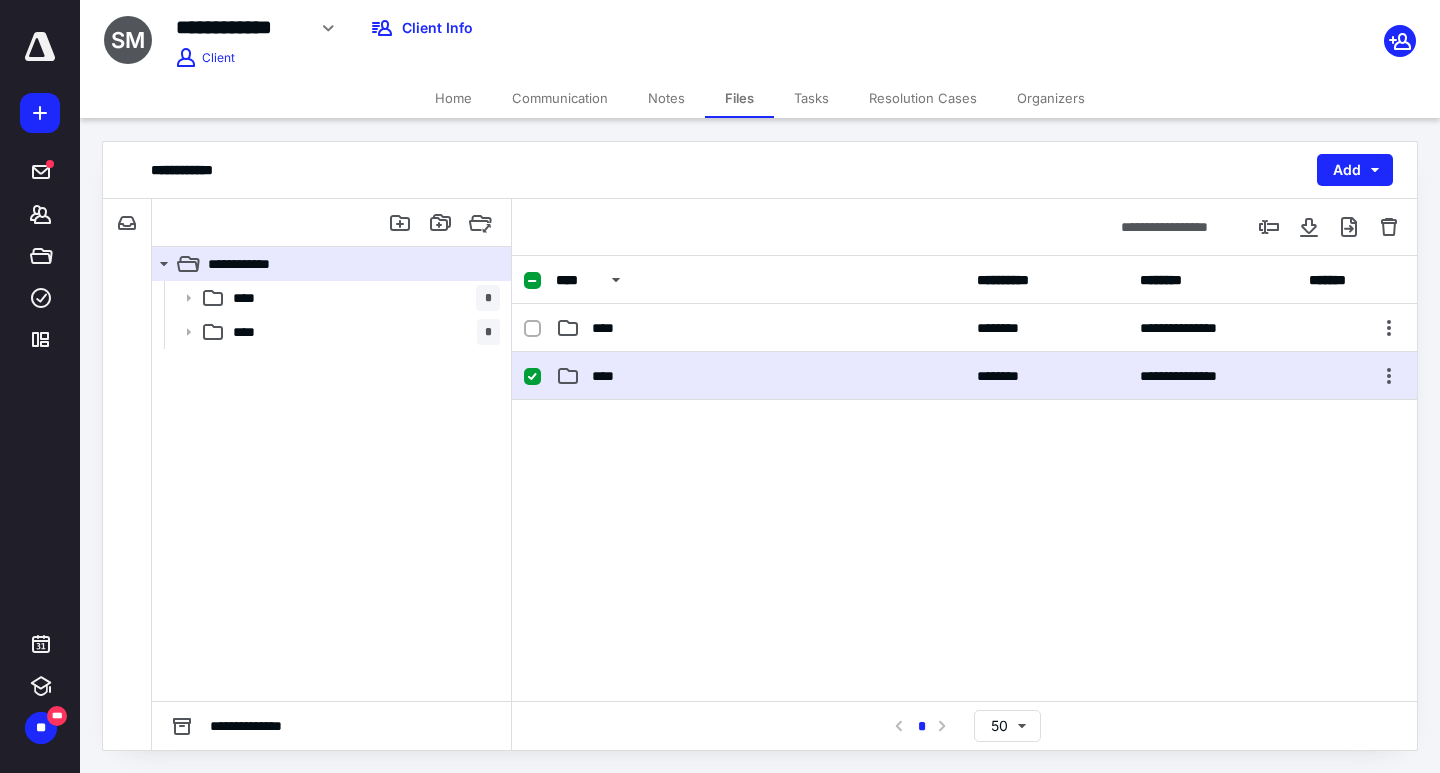 click on "****" at bounding box center [760, 376] 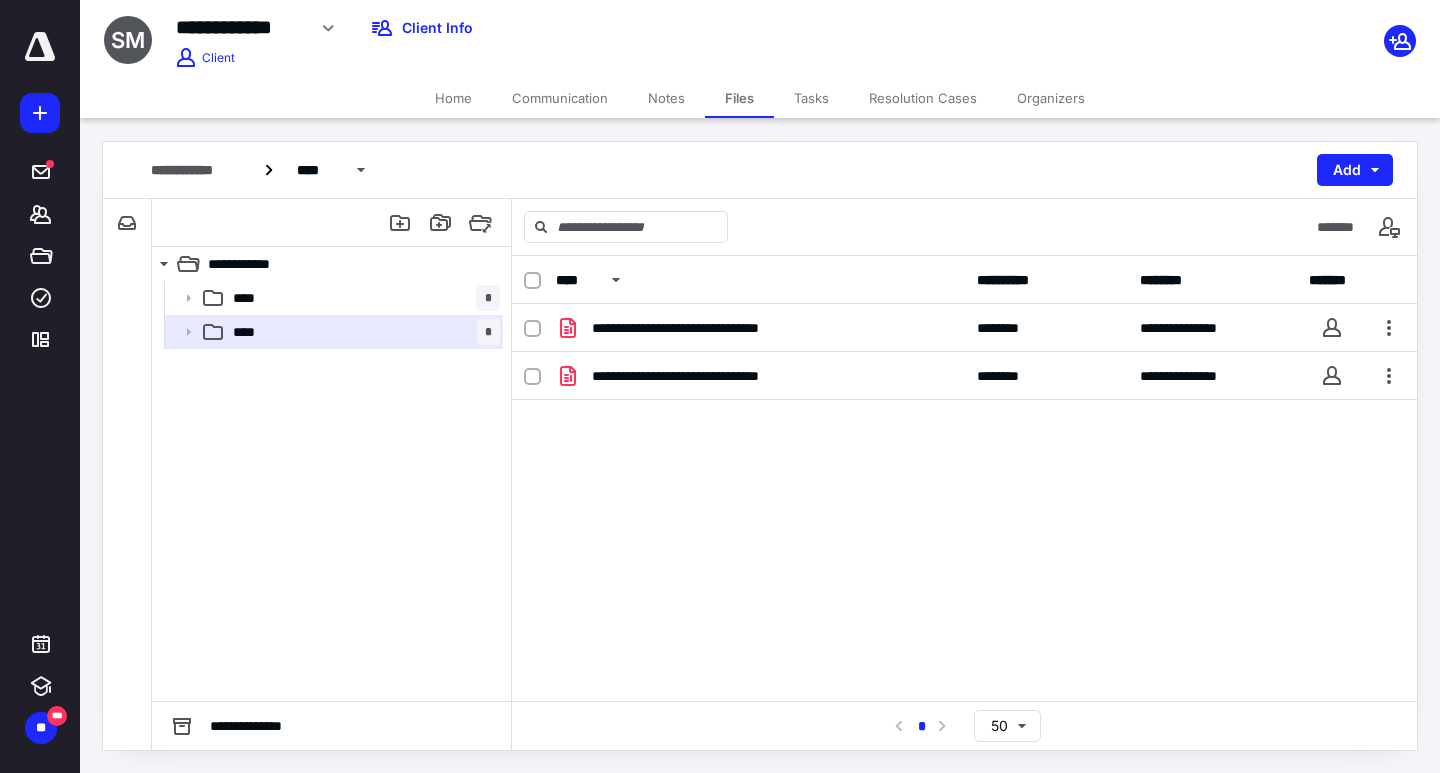 click on "**********" at bounding box center (964, 454) 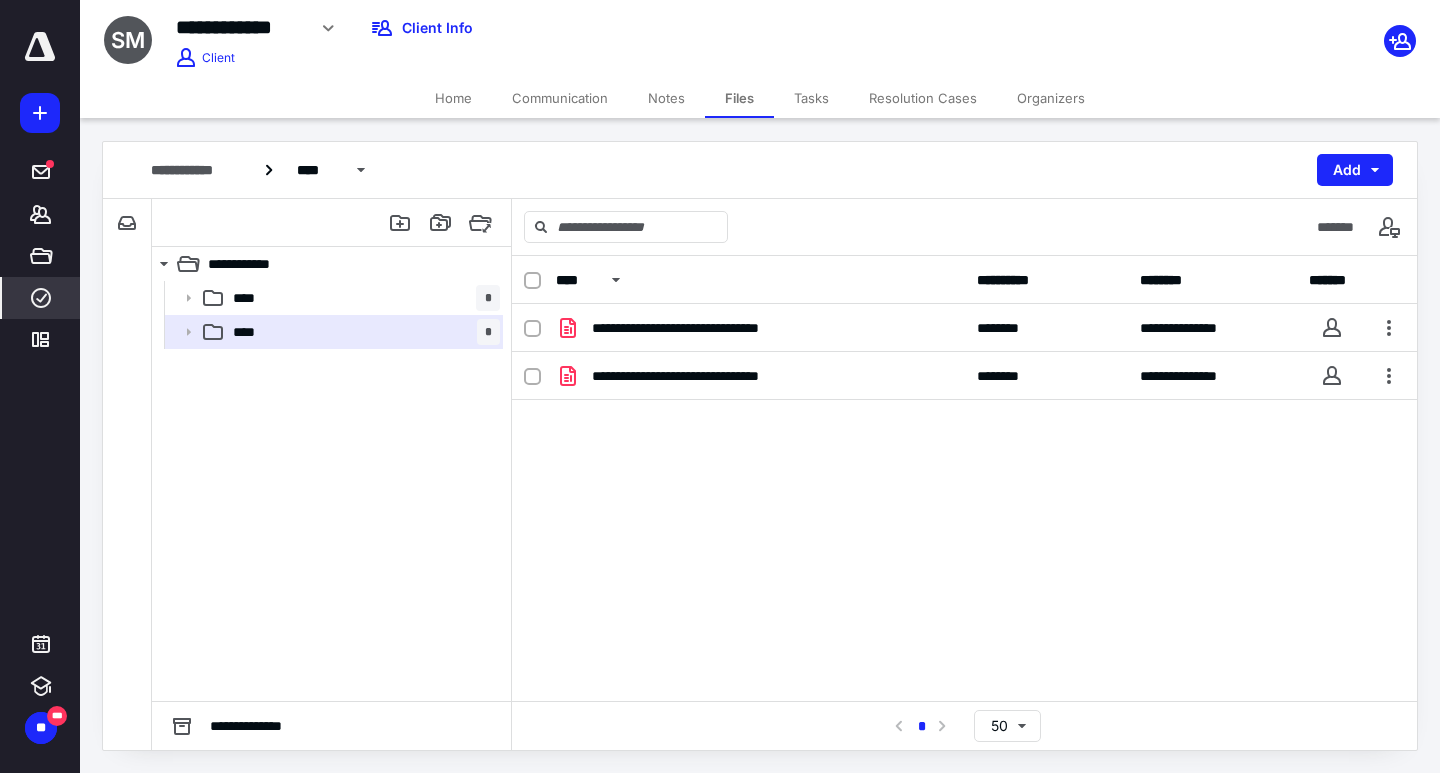 click 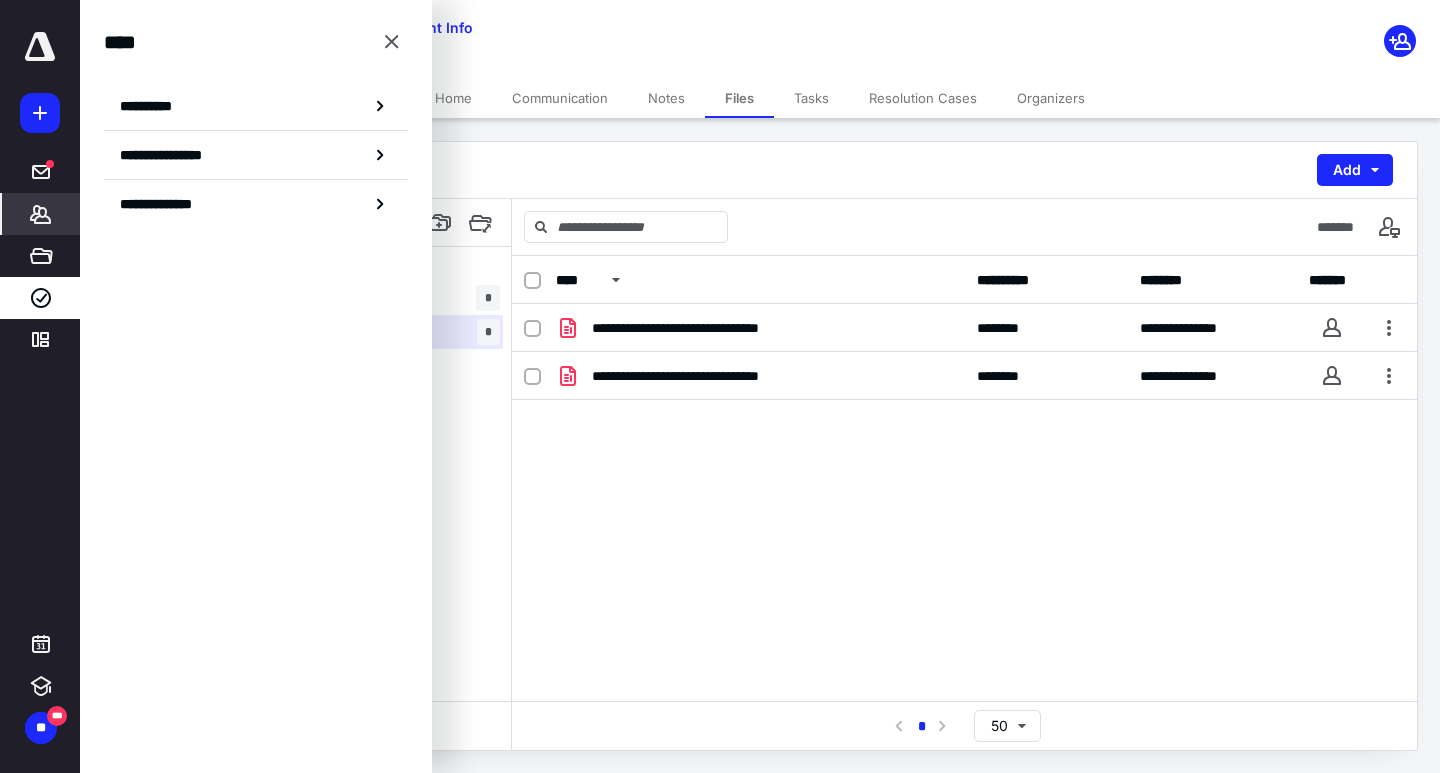 click on "*******" at bounding box center [41, 214] 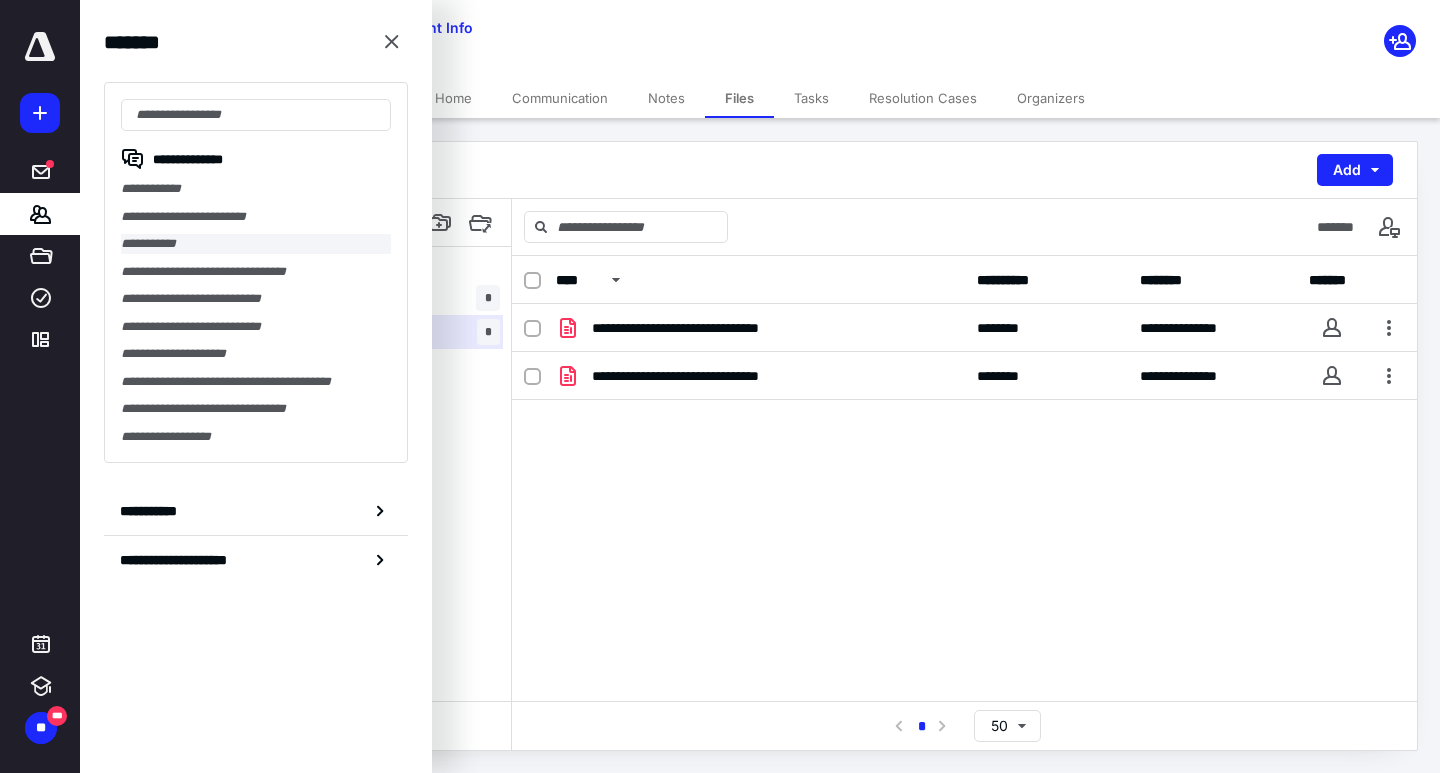 click on "**********" at bounding box center [256, 244] 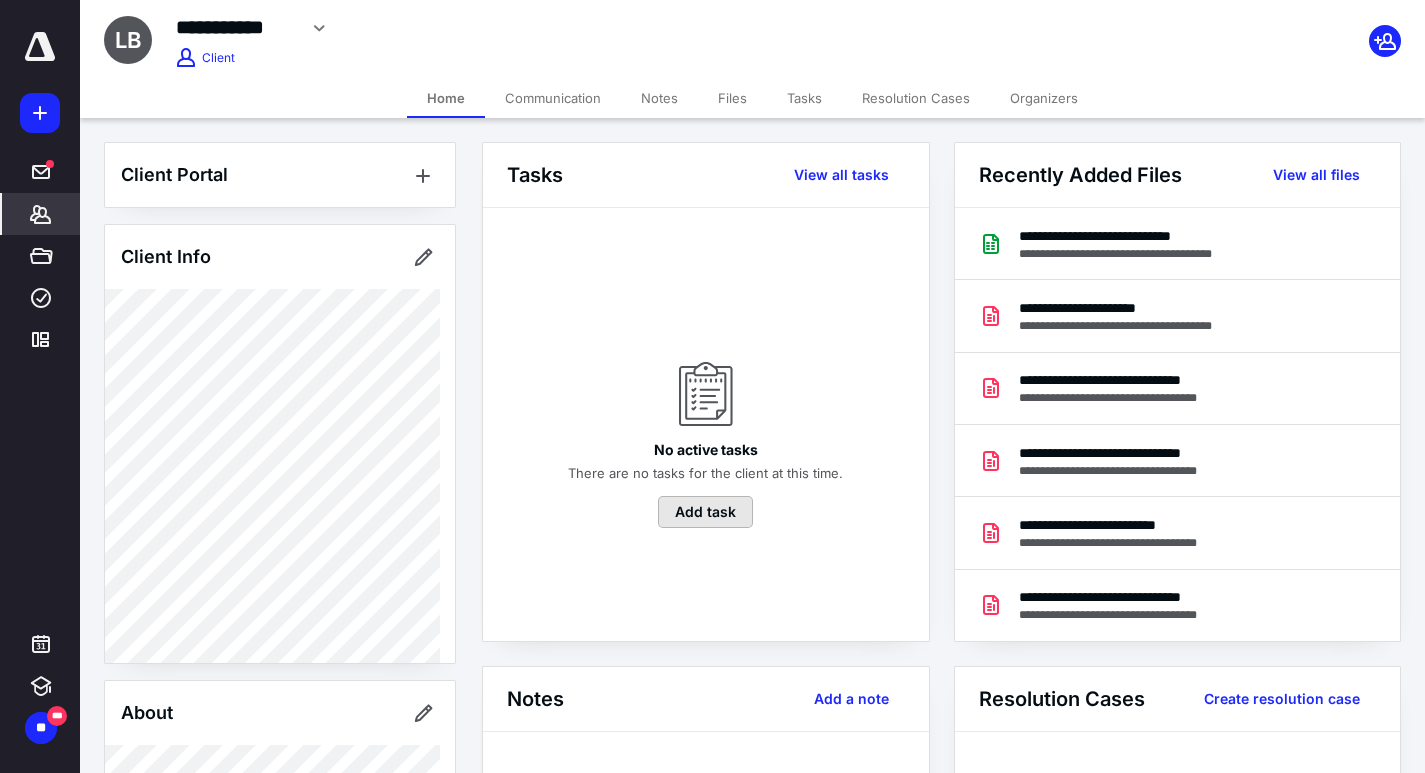 click on "Add task" at bounding box center [705, 512] 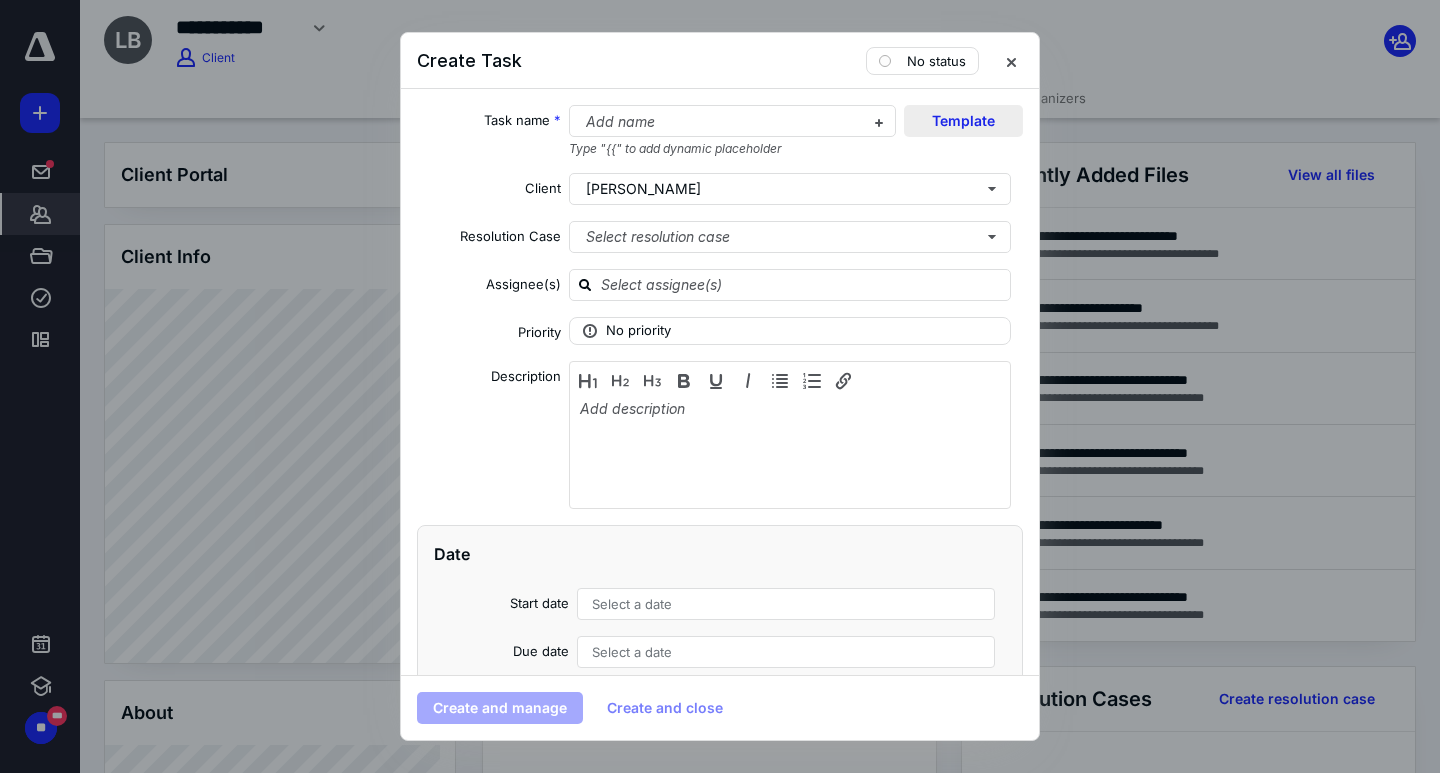 click on "Template" at bounding box center (963, 121) 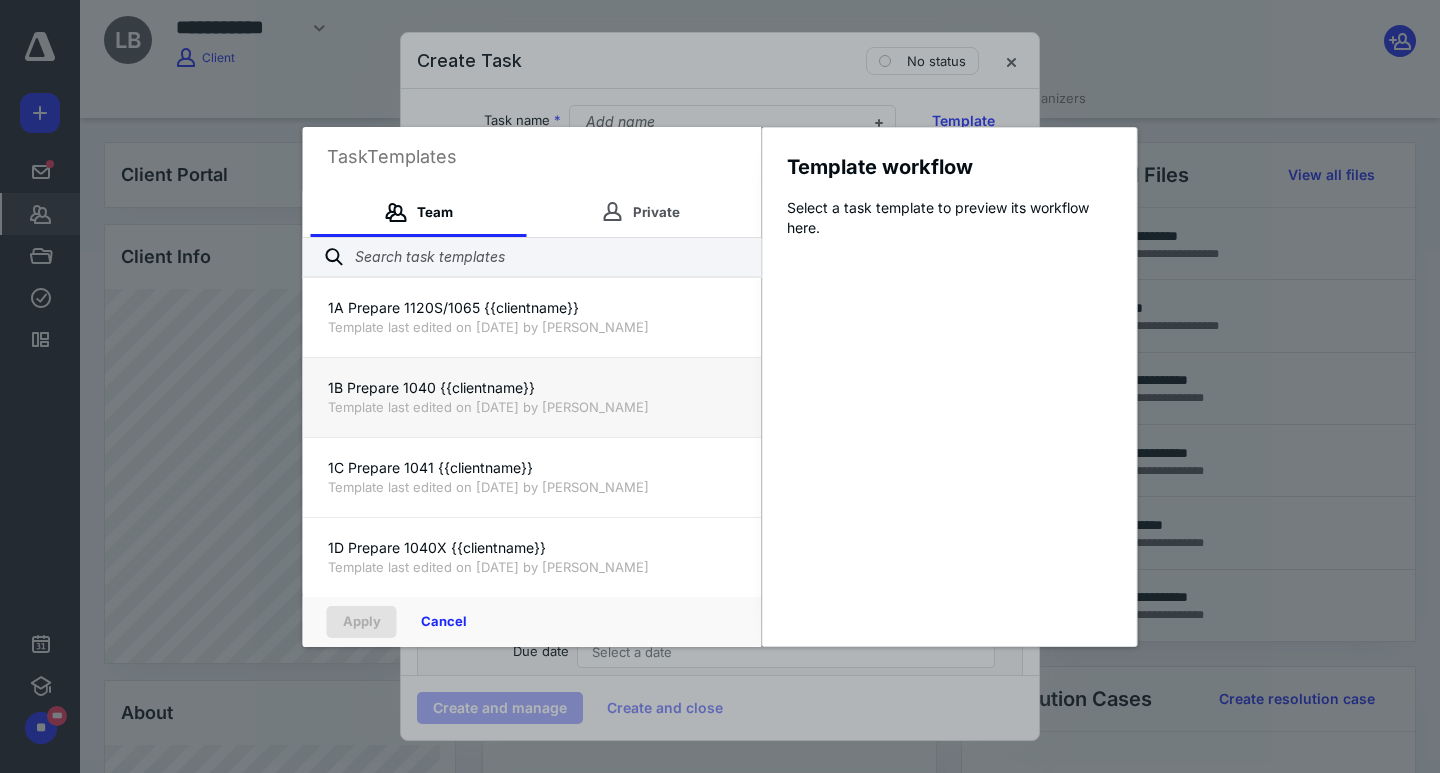 click on "1B Prepare 1040 {{clientname}}" at bounding box center [532, 388] 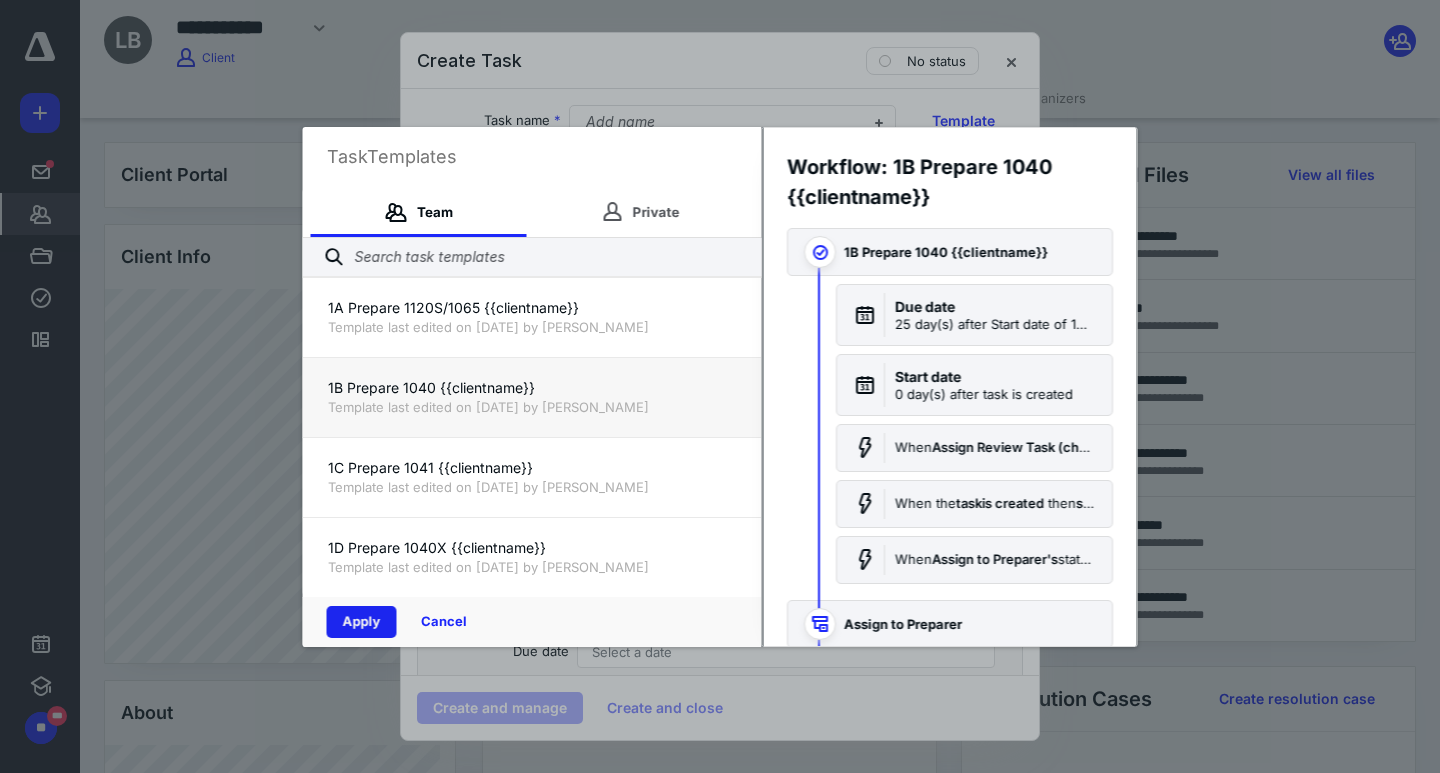 click on "Apply" at bounding box center (362, 622) 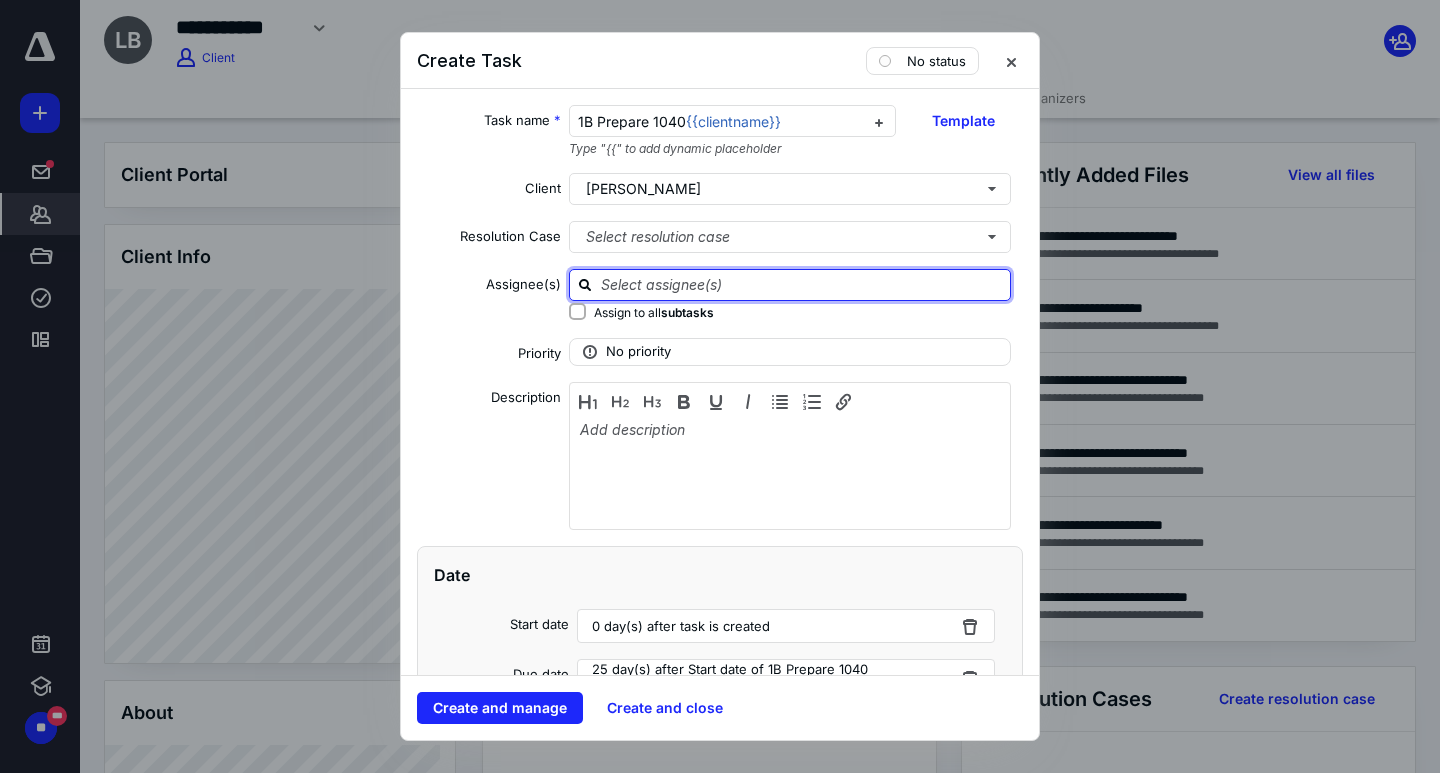 click at bounding box center [802, 284] 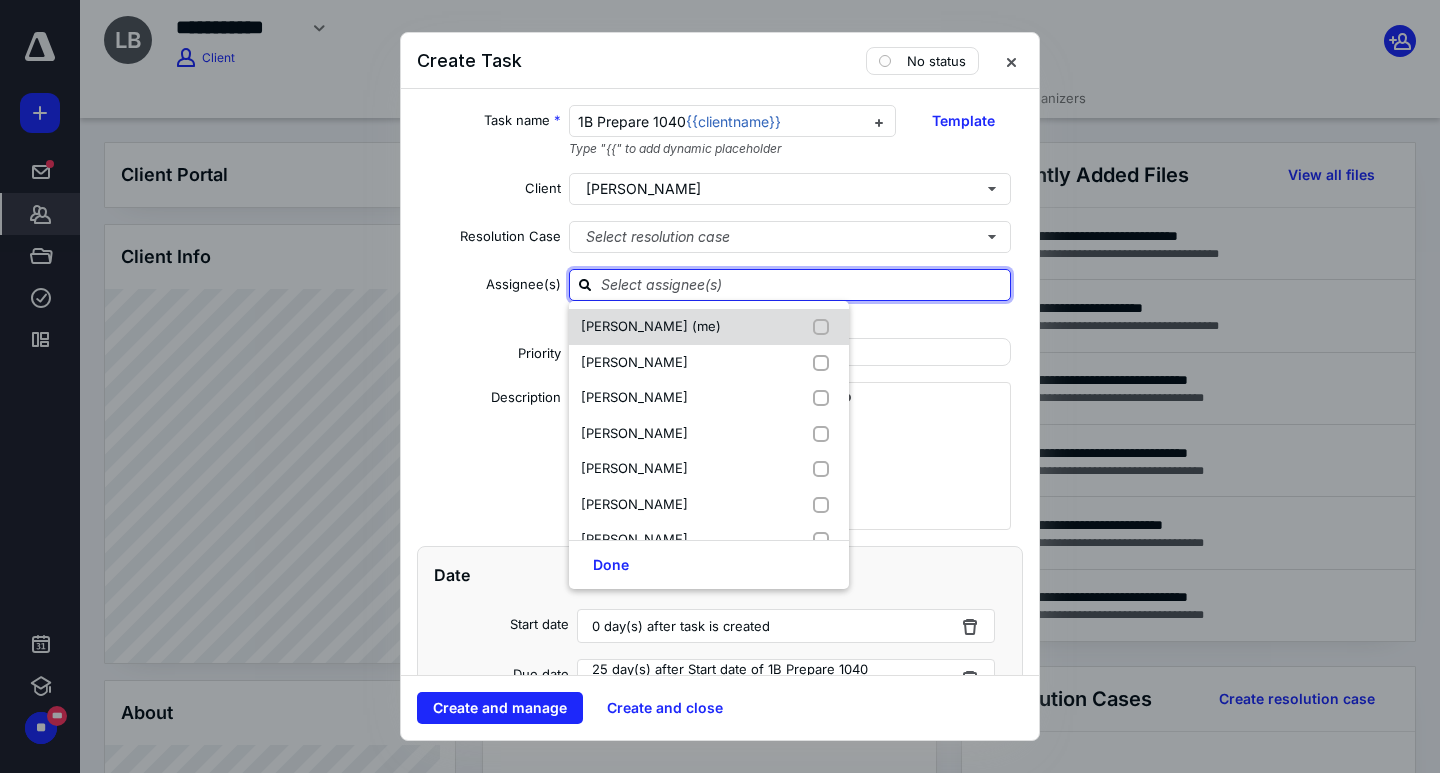 click on "[PERSON_NAME] (me)" at bounding box center [651, 326] 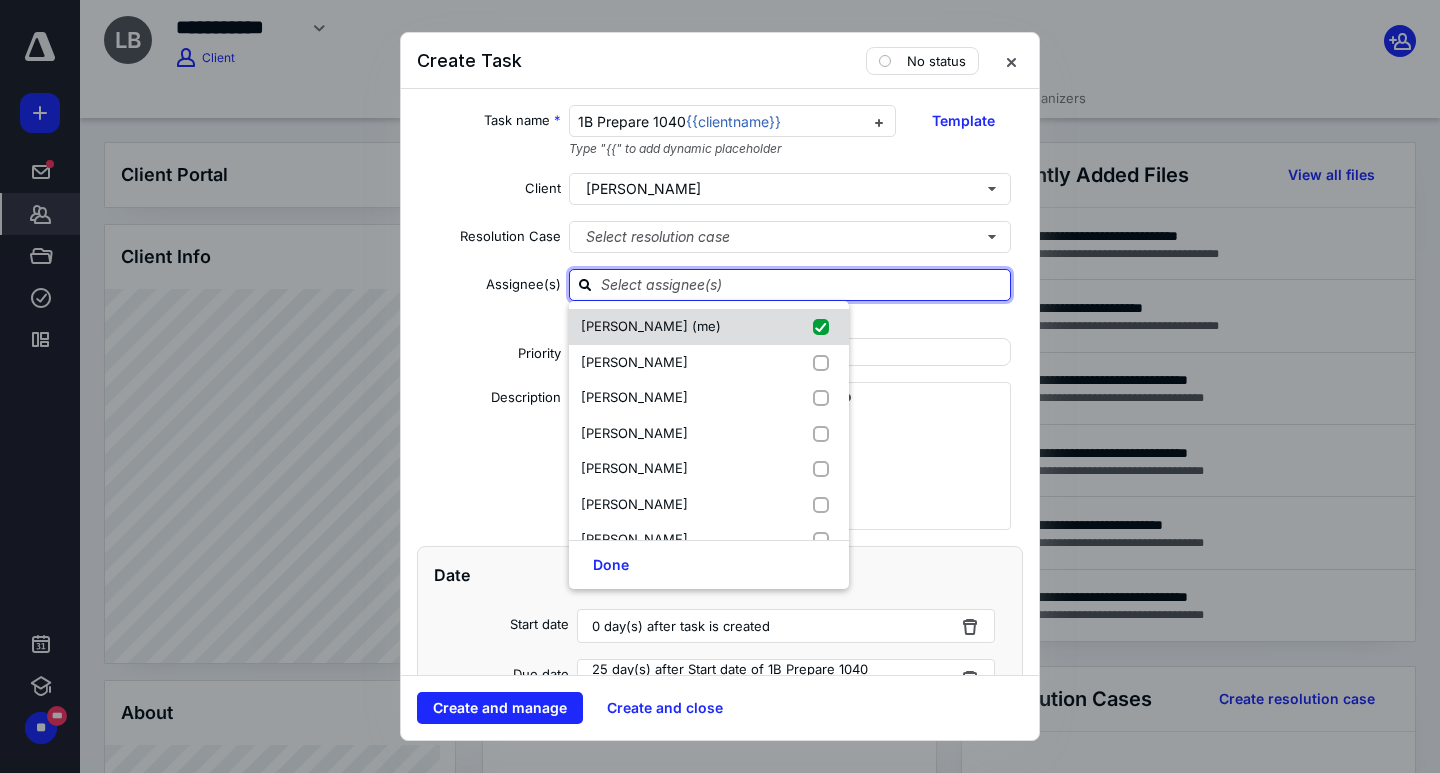 checkbox on "true" 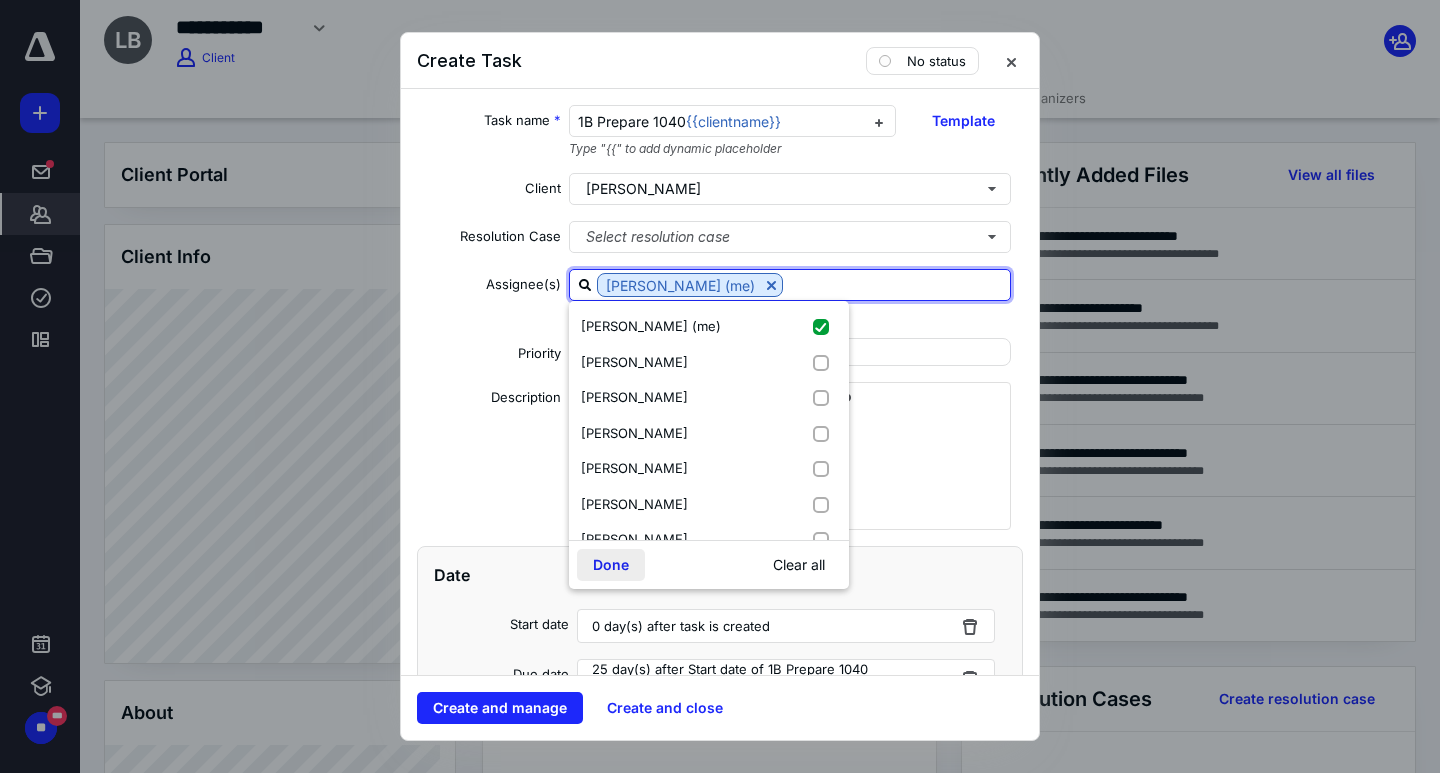 click on "Done" at bounding box center [611, 565] 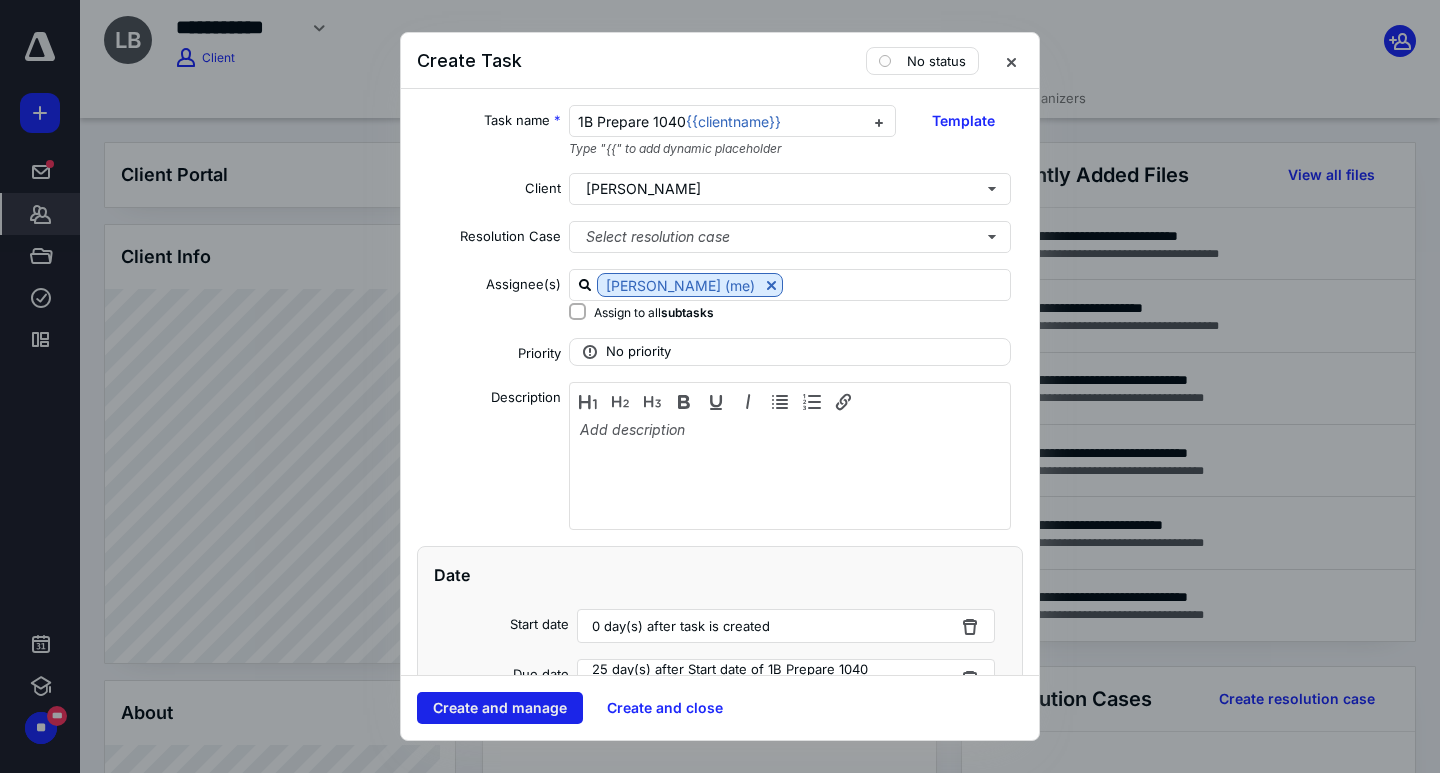 click on "Create and manage" at bounding box center [500, 708] 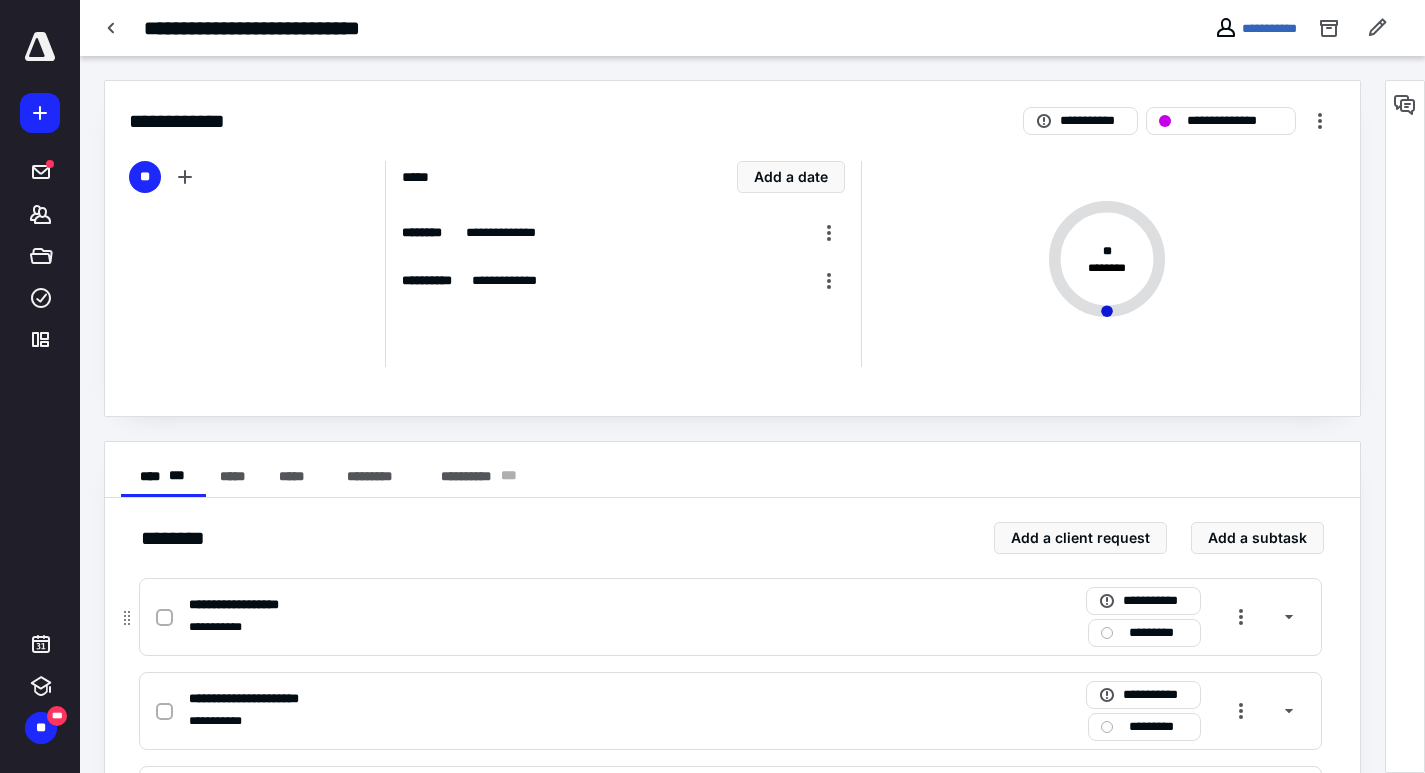 click at bounding box center [164, 618] 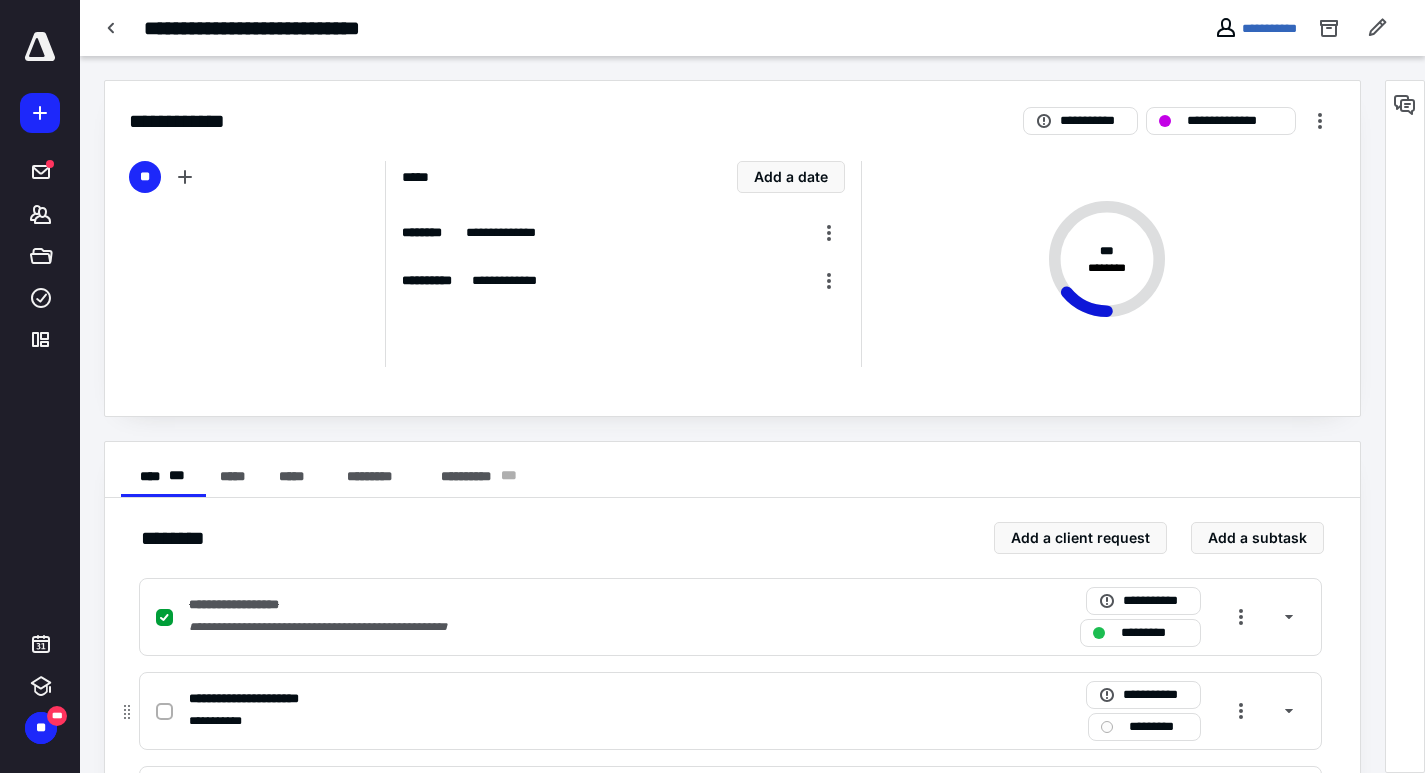 click 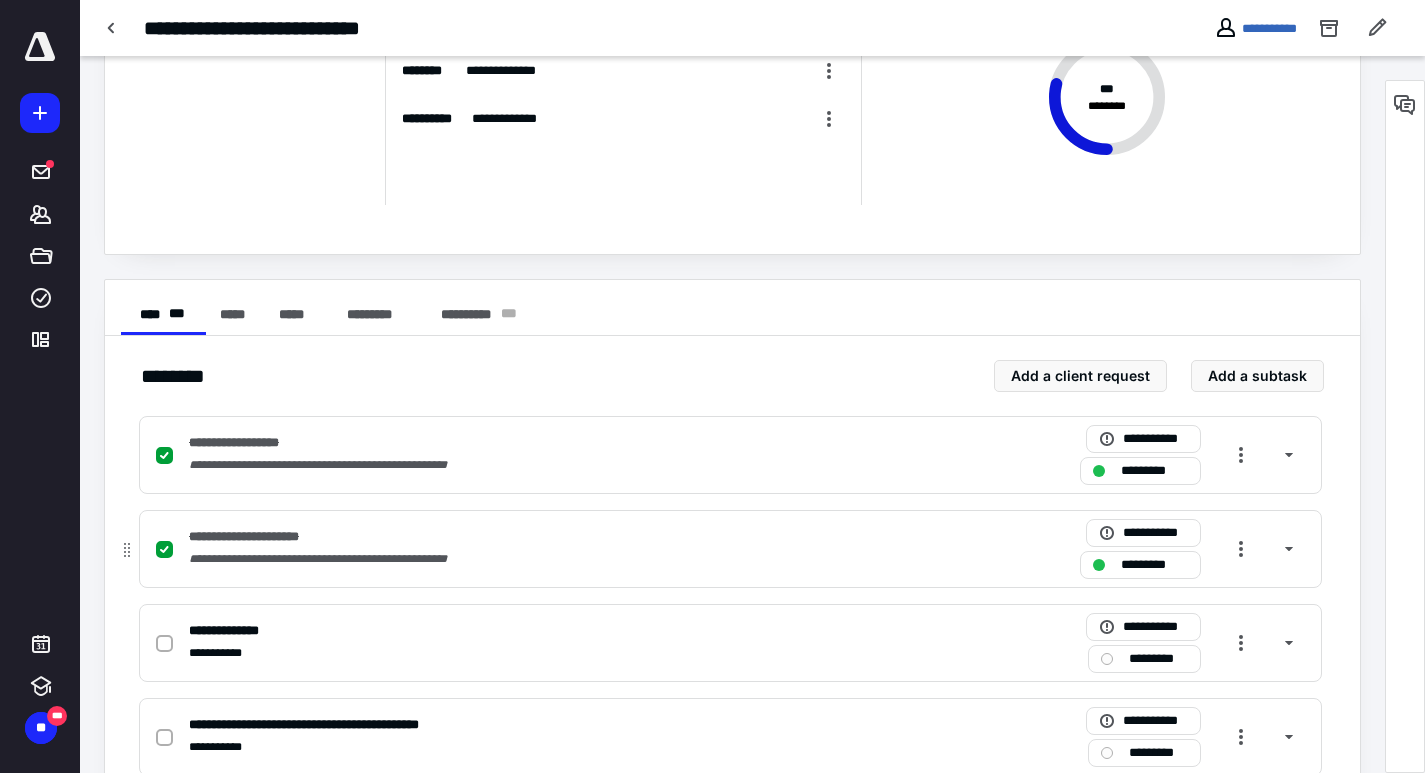 scroll, scrollTop: 0, scrollLeft: 0, axis: both 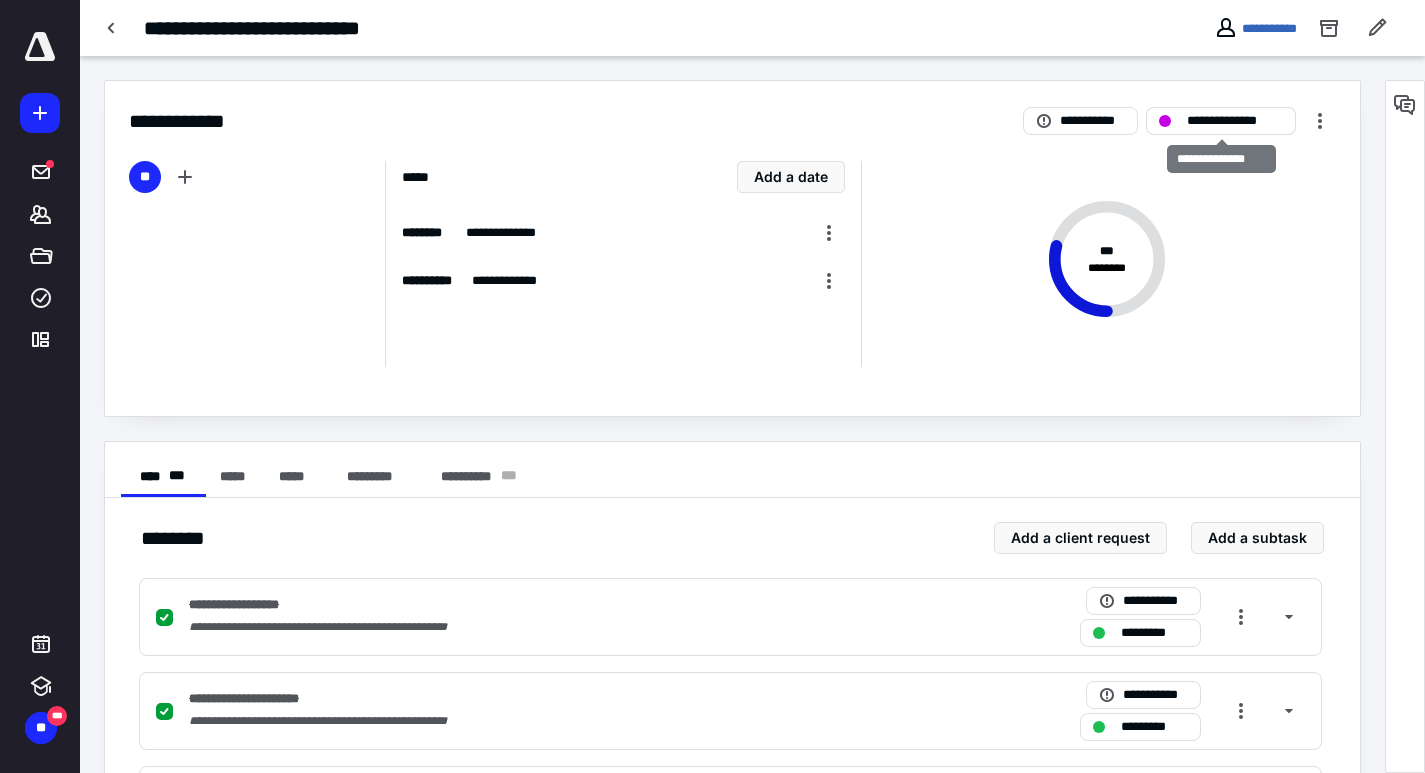 click on "**********" at bounding box center (1235, 121) 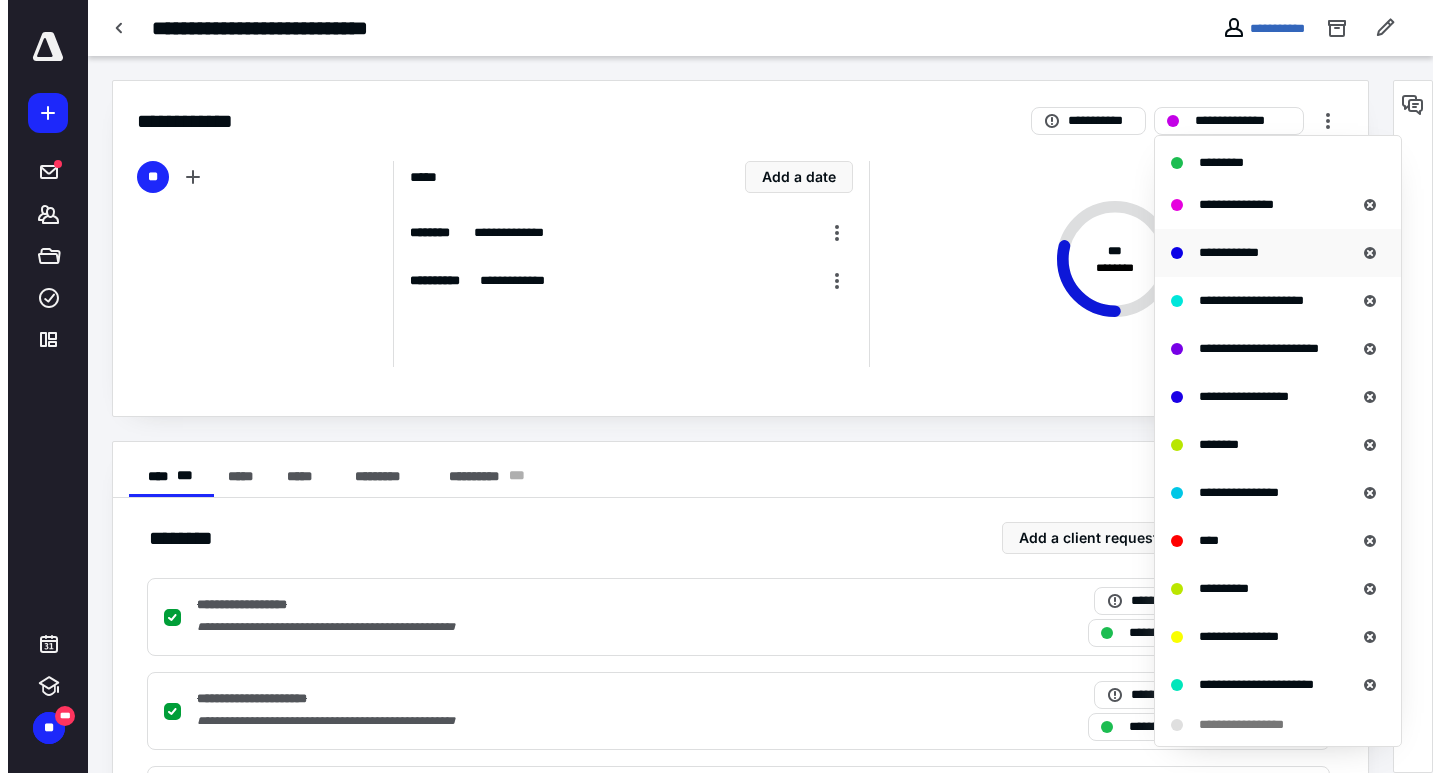 scroll, scrollTop: 473, scrollLeft: 0, axis: vertical 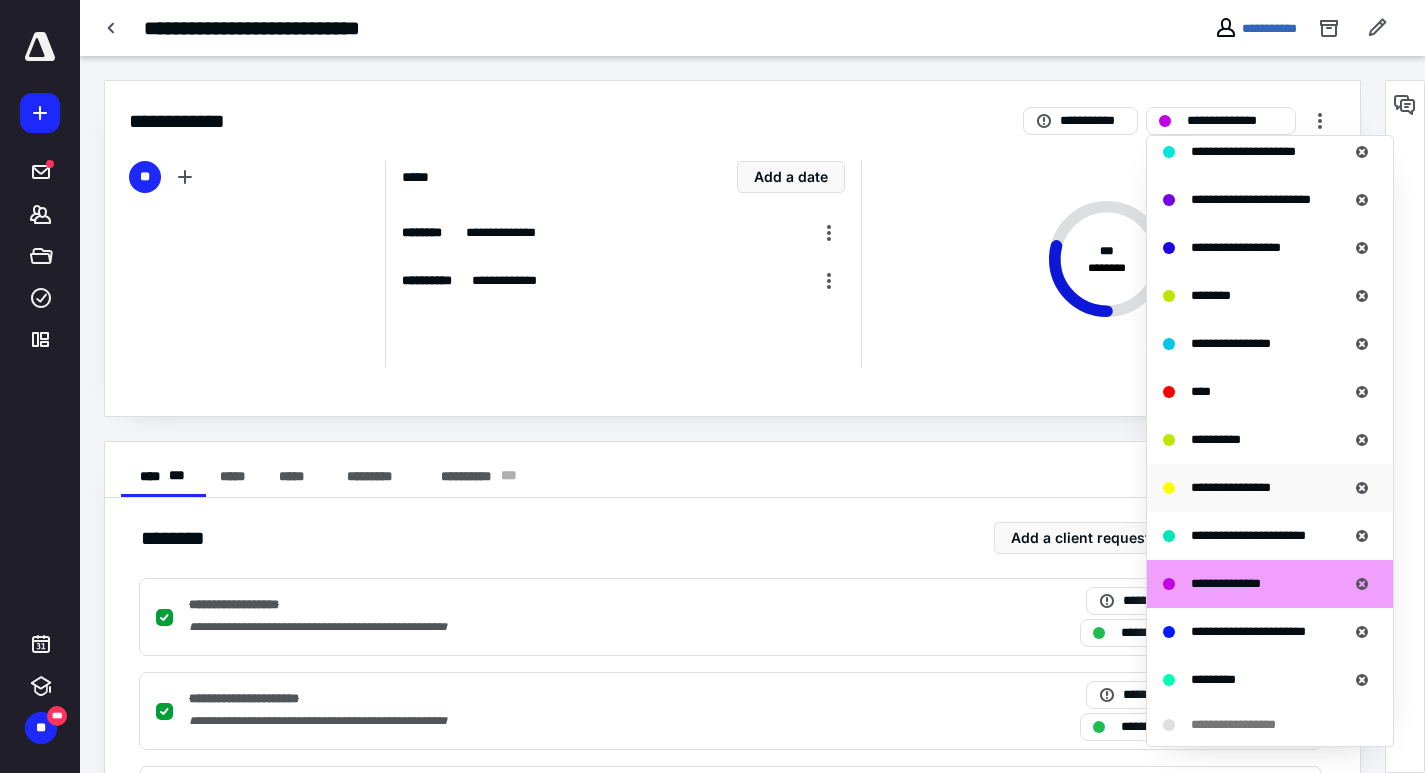 click on "**********" at bounding box center (1231, 488) 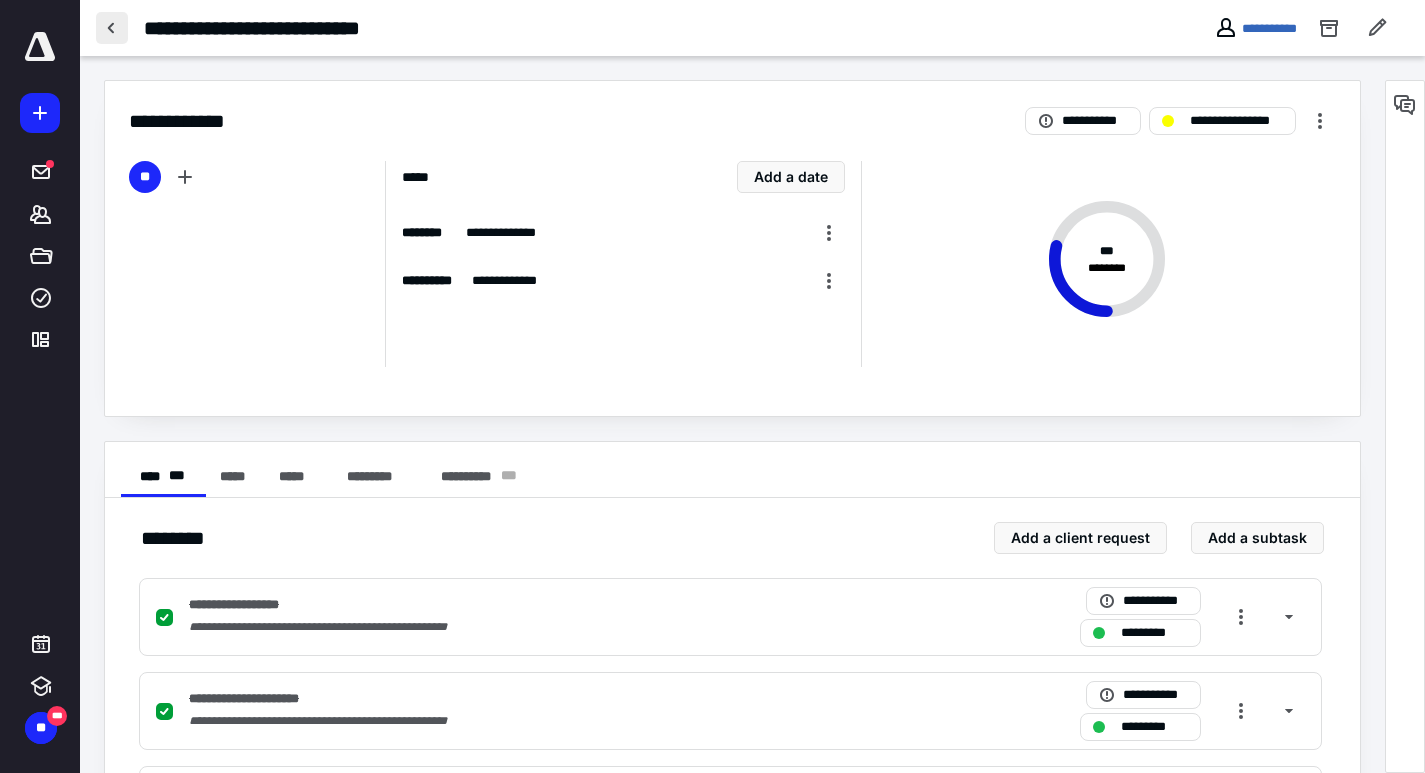 click at bounding box center [112, 28] 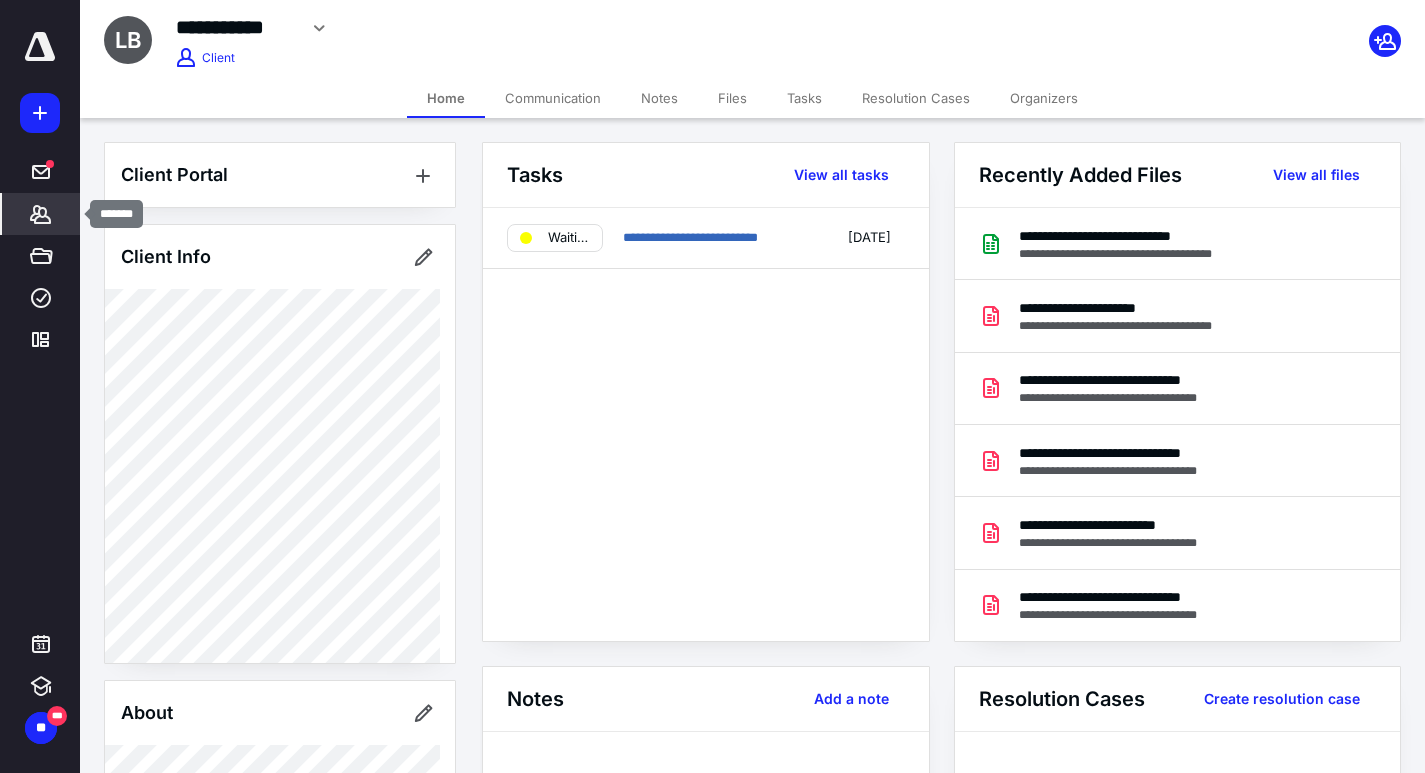 click 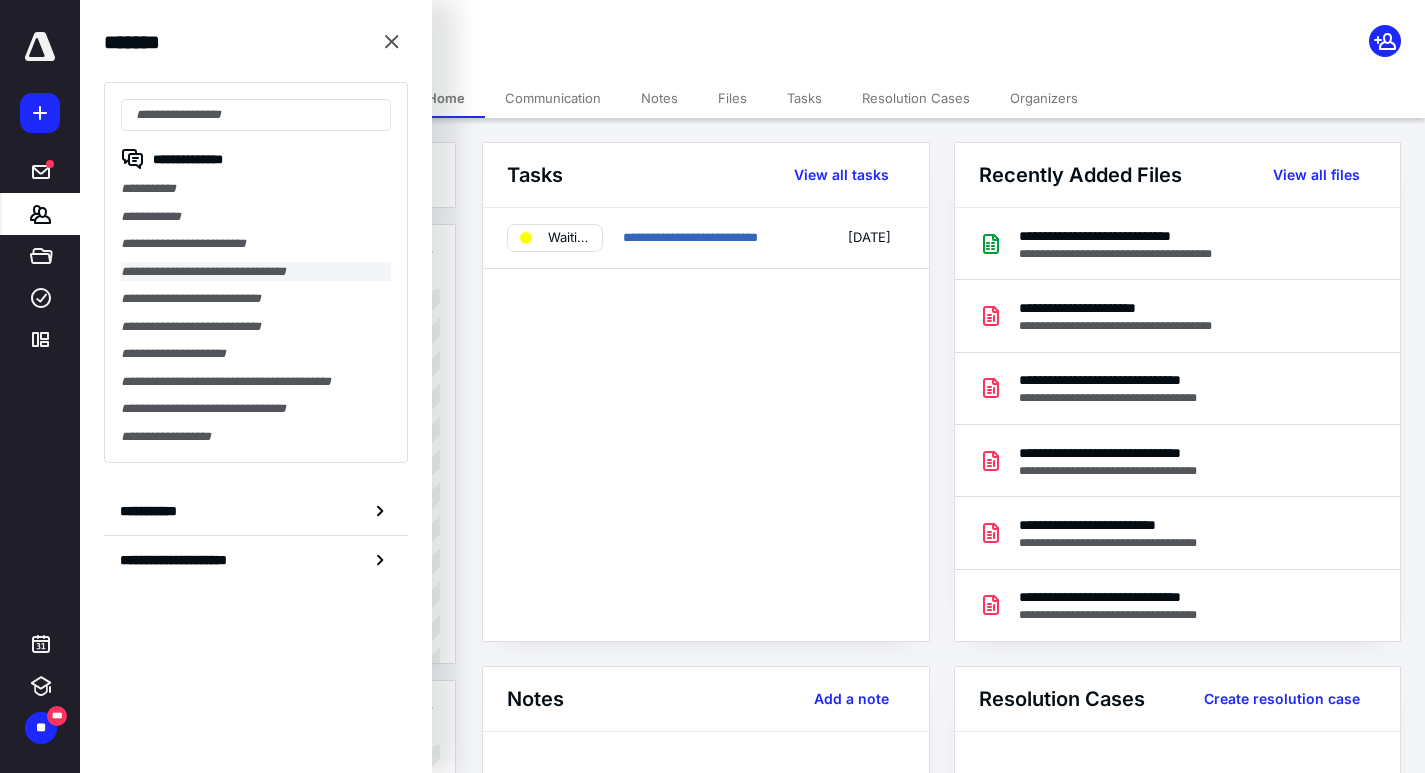 click on "**********" at bounding box center [256, 272] 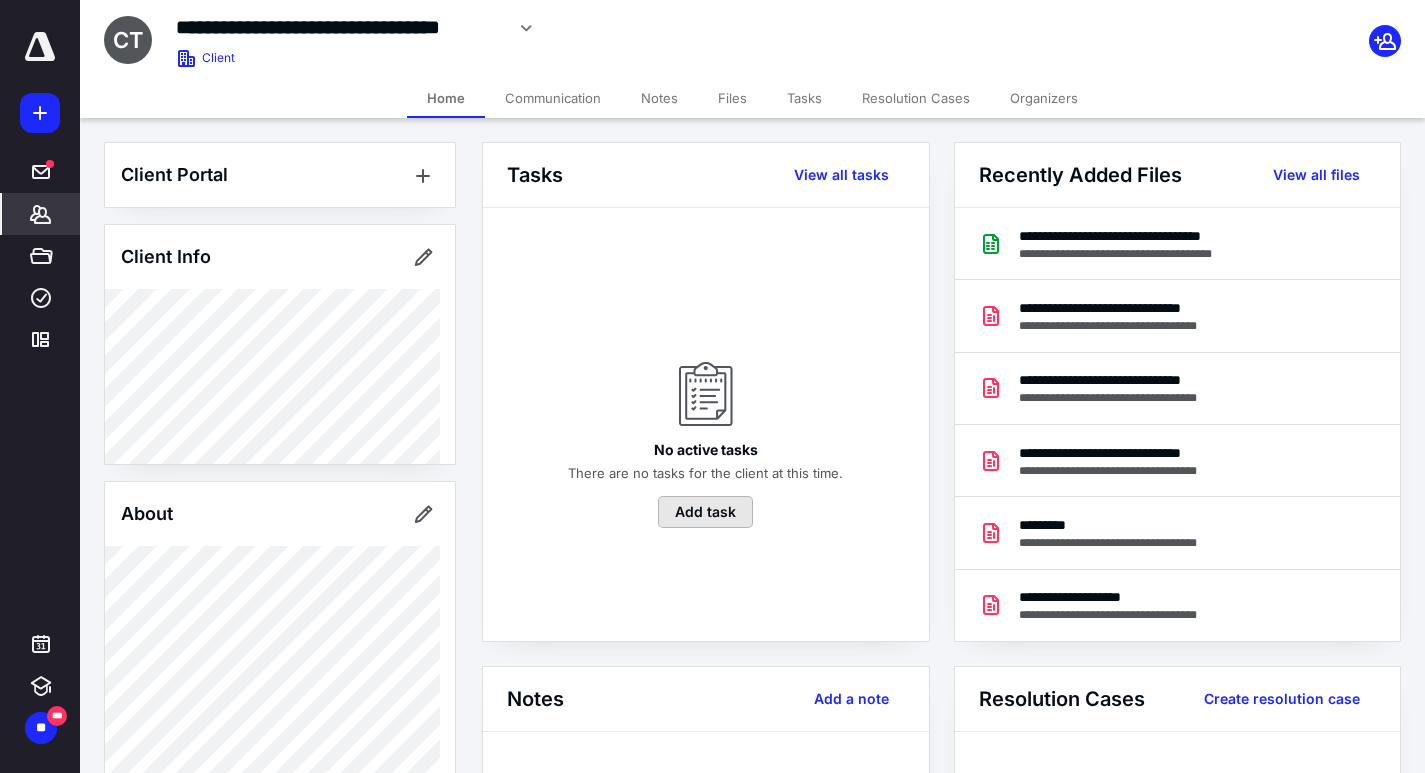 click on "Add task" at bounding box center (705, 512) 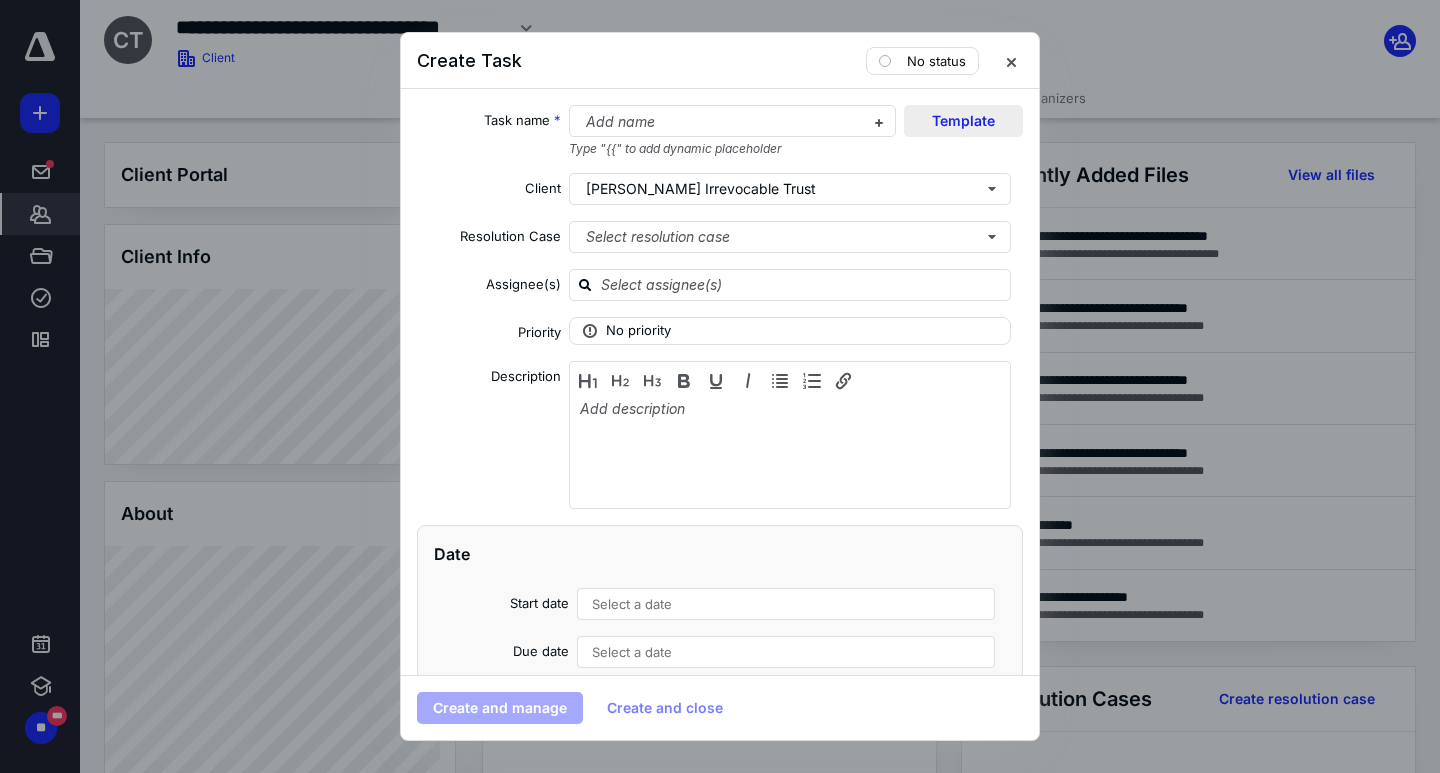 click on "Template" at bounding box center (963, 121) 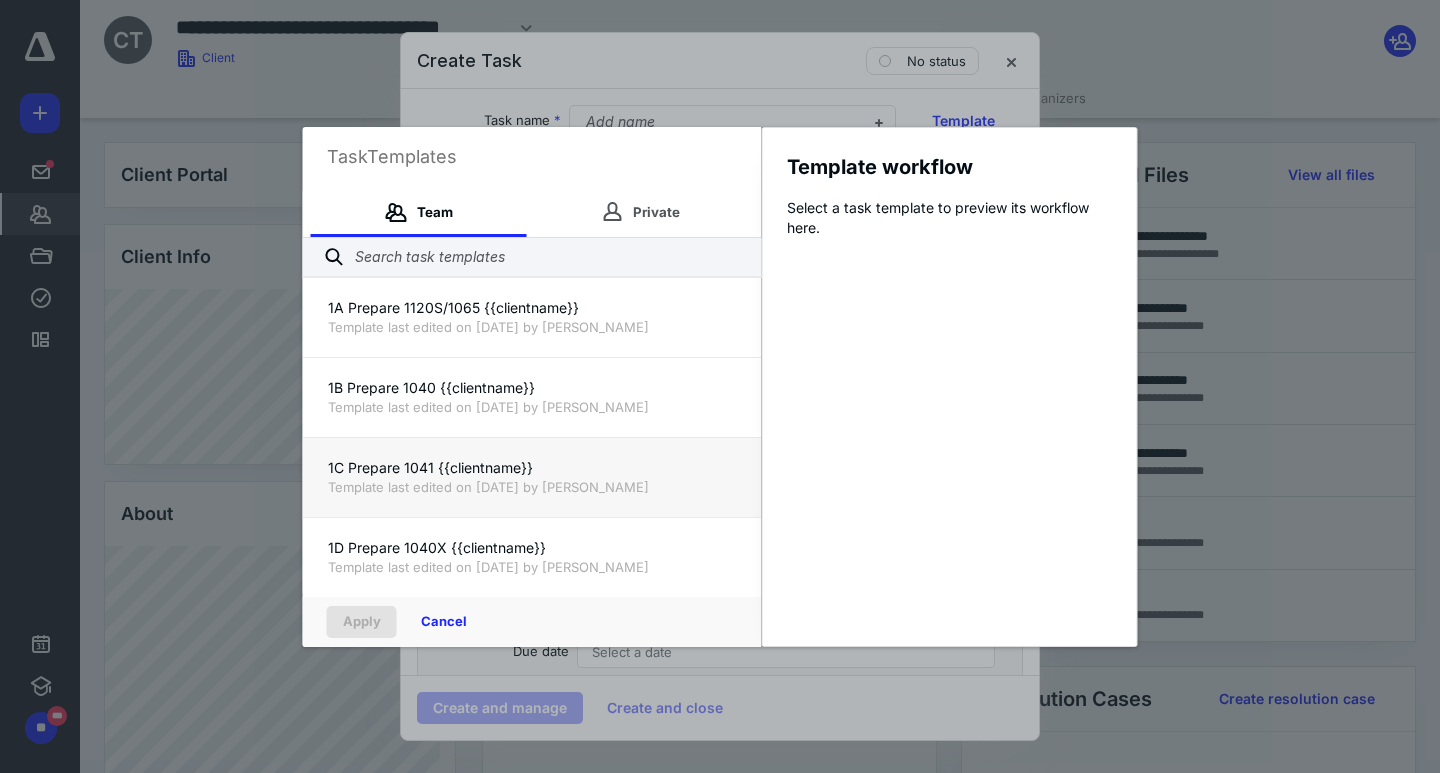 click on "1C Prepare 1041 {{clientname}}" at bounding box center [532, 468] 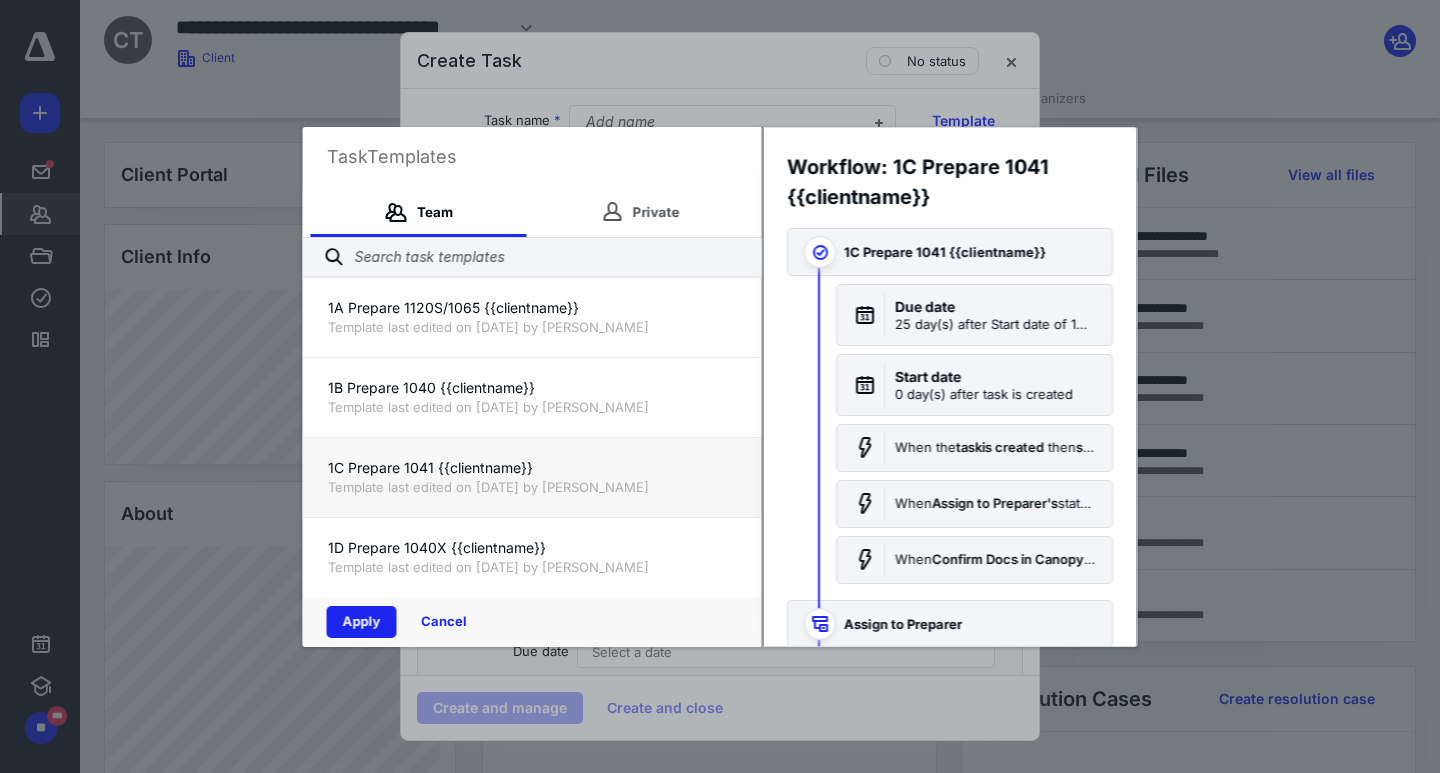 click on "Apply" at bounding box center [362, 622] 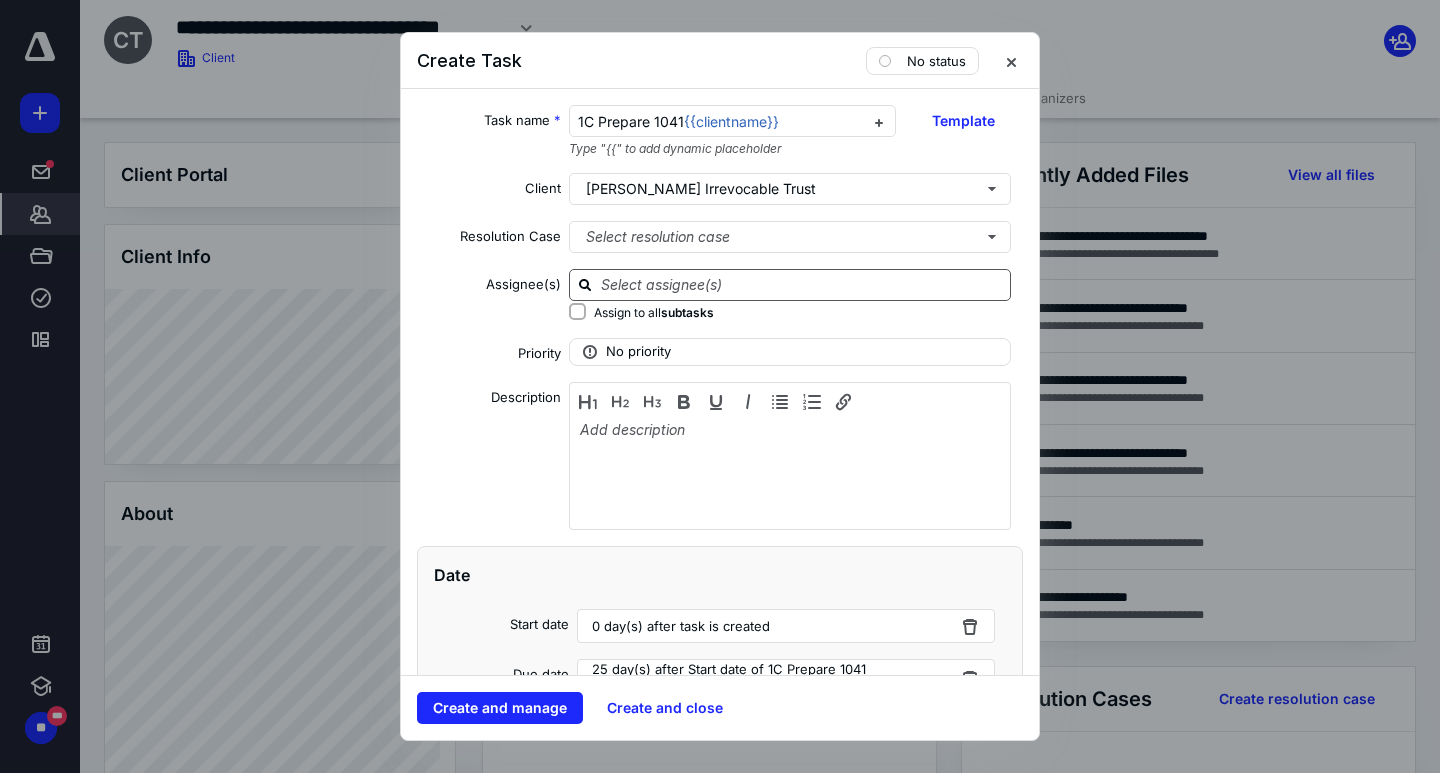 click at bounding box center [802, 284] 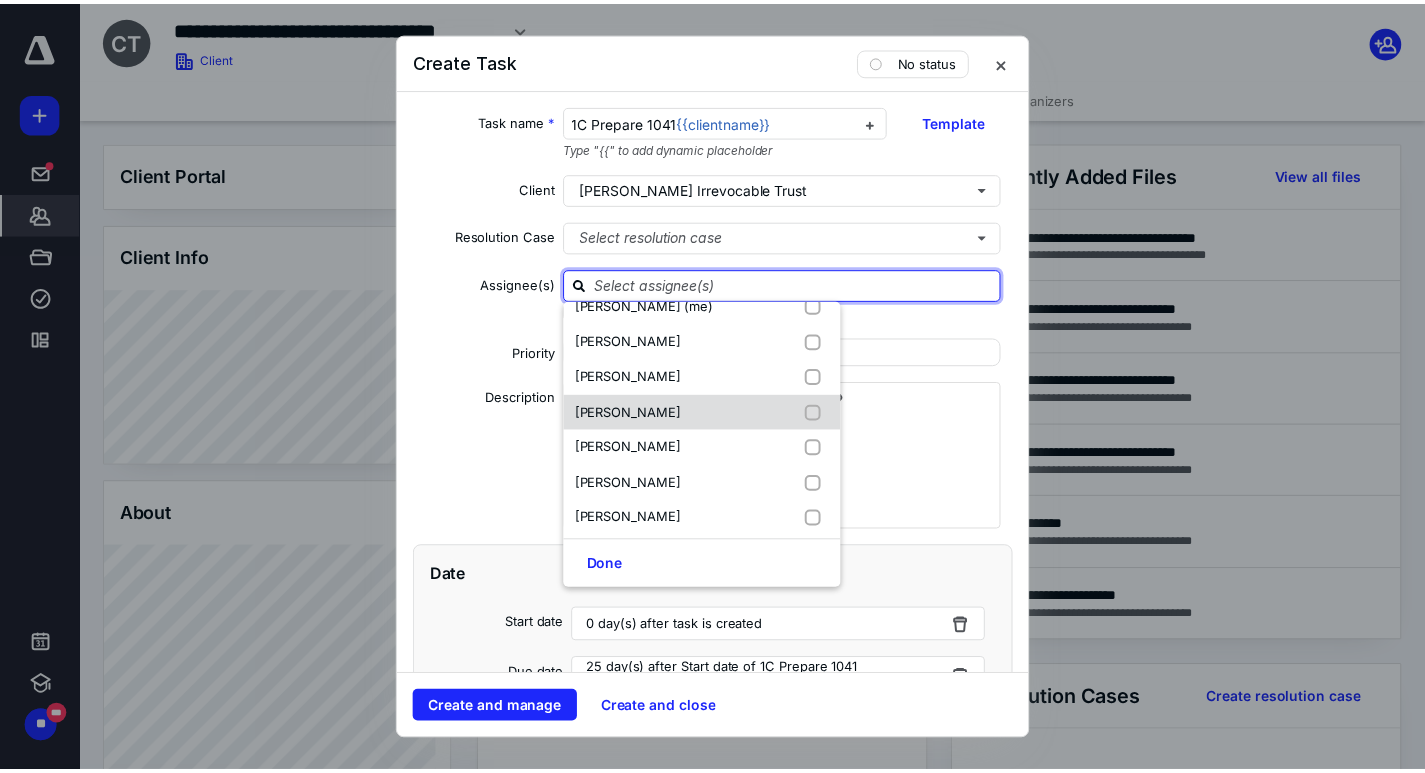scroll, scrollTop: 22, scrollLeft: 0, axis: vertical 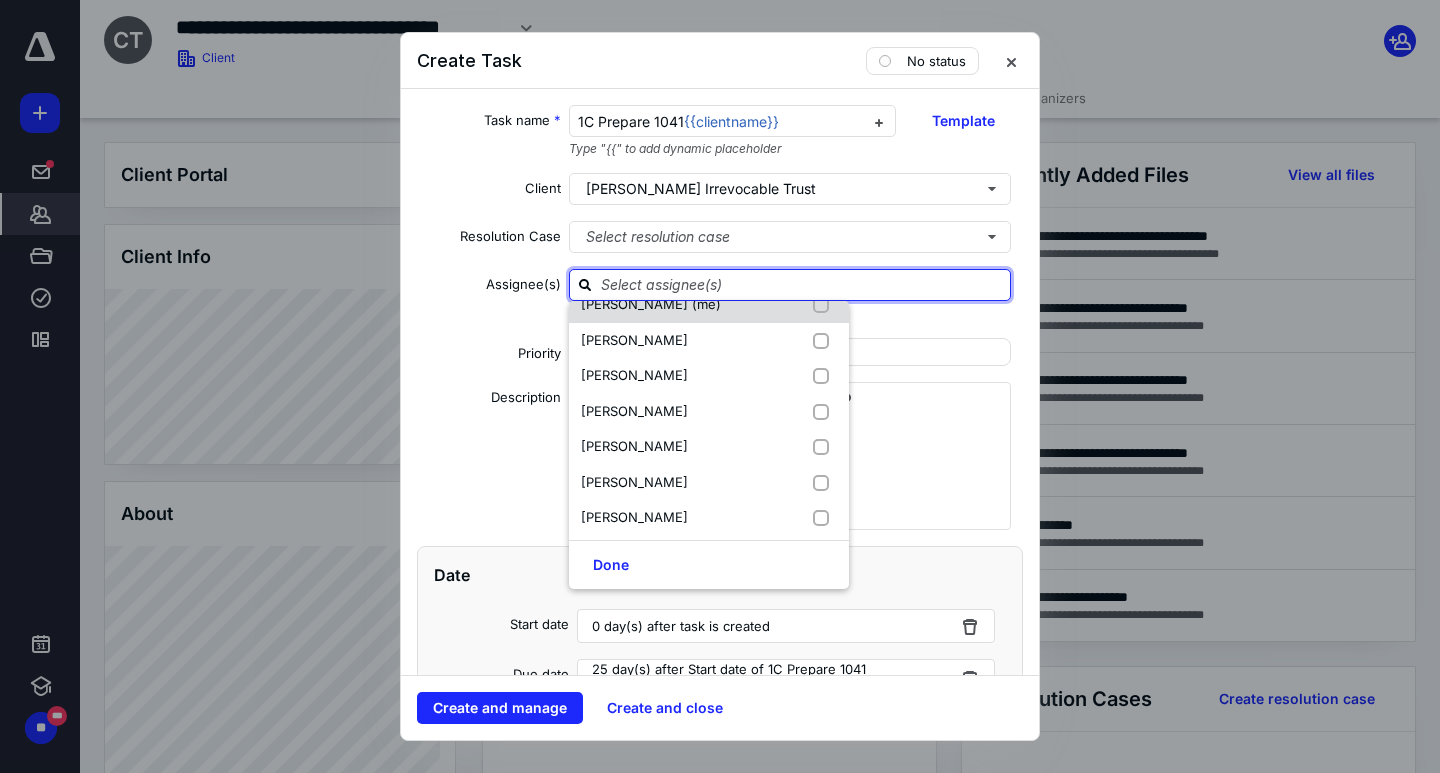 click on "[PERSON_NAME] (me)" at bounding box center [655, 305] 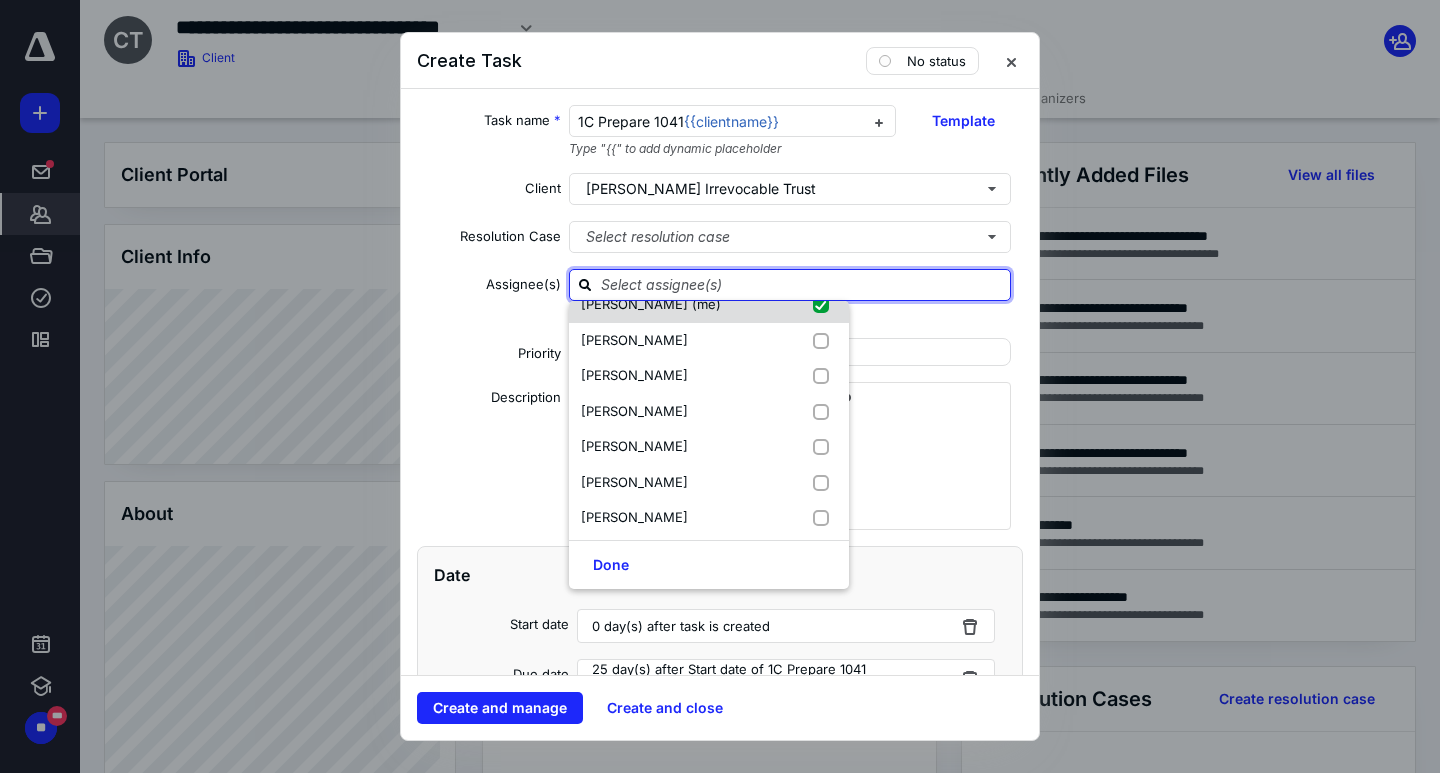 checkbox on "true" 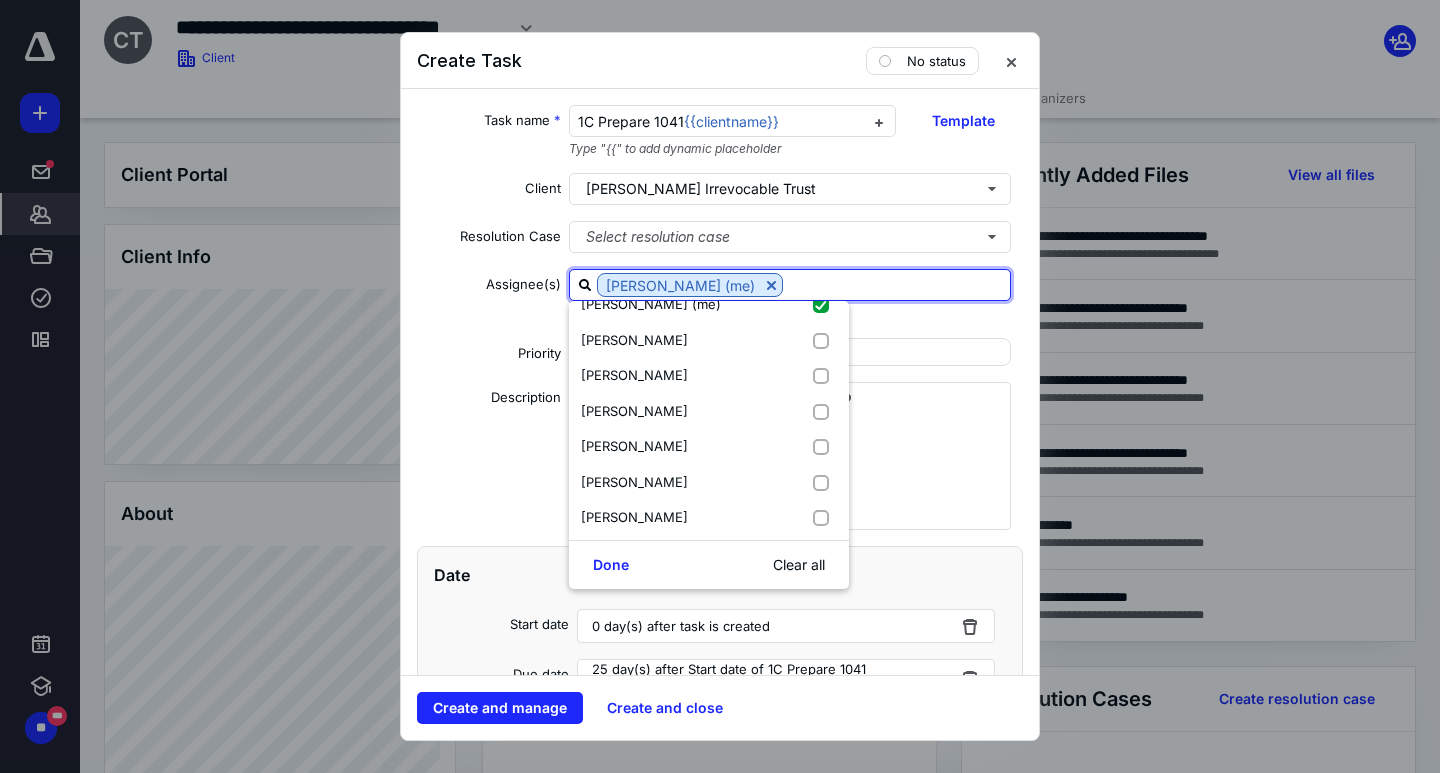 click on "Description" at bounding box center (489, 459) 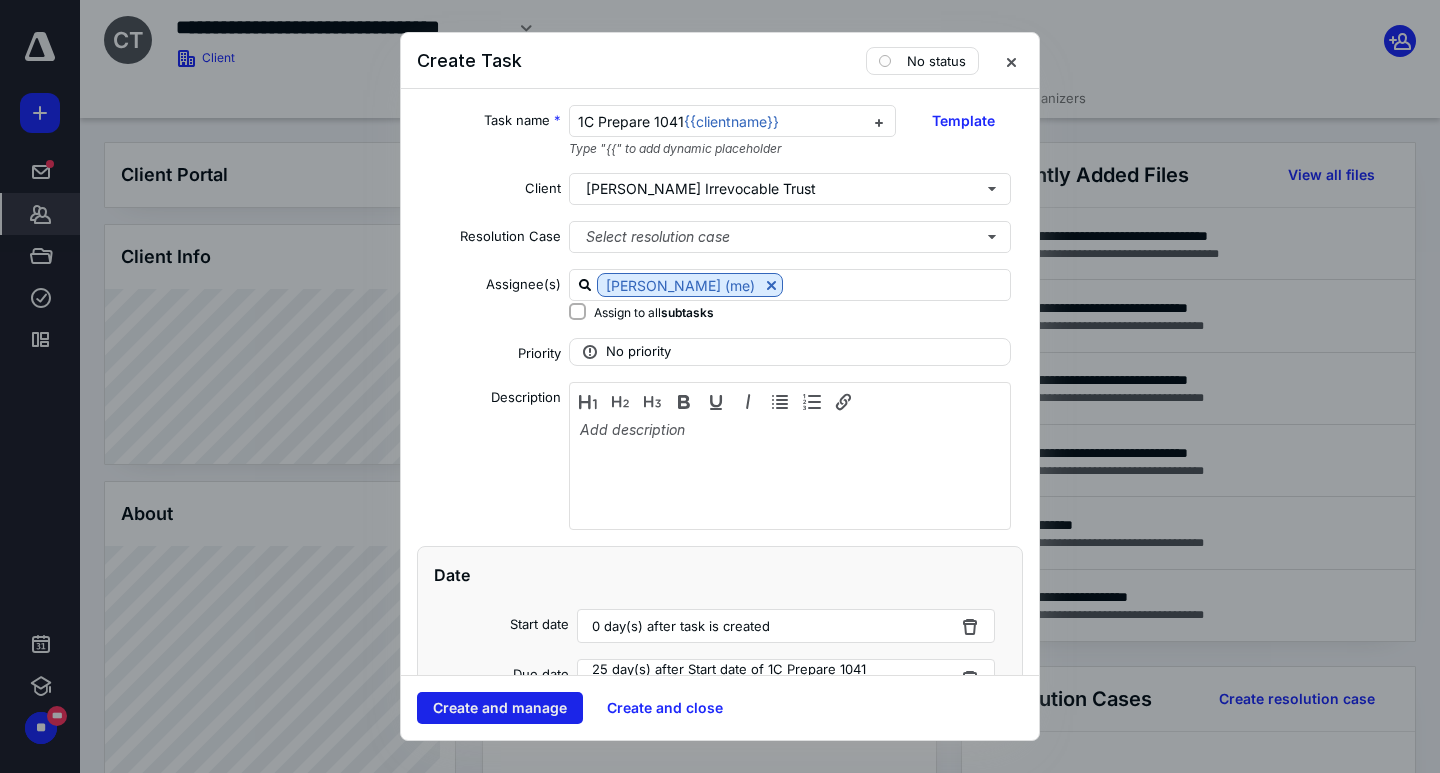 click on "Create and manage" at bounding box center (500, 708) 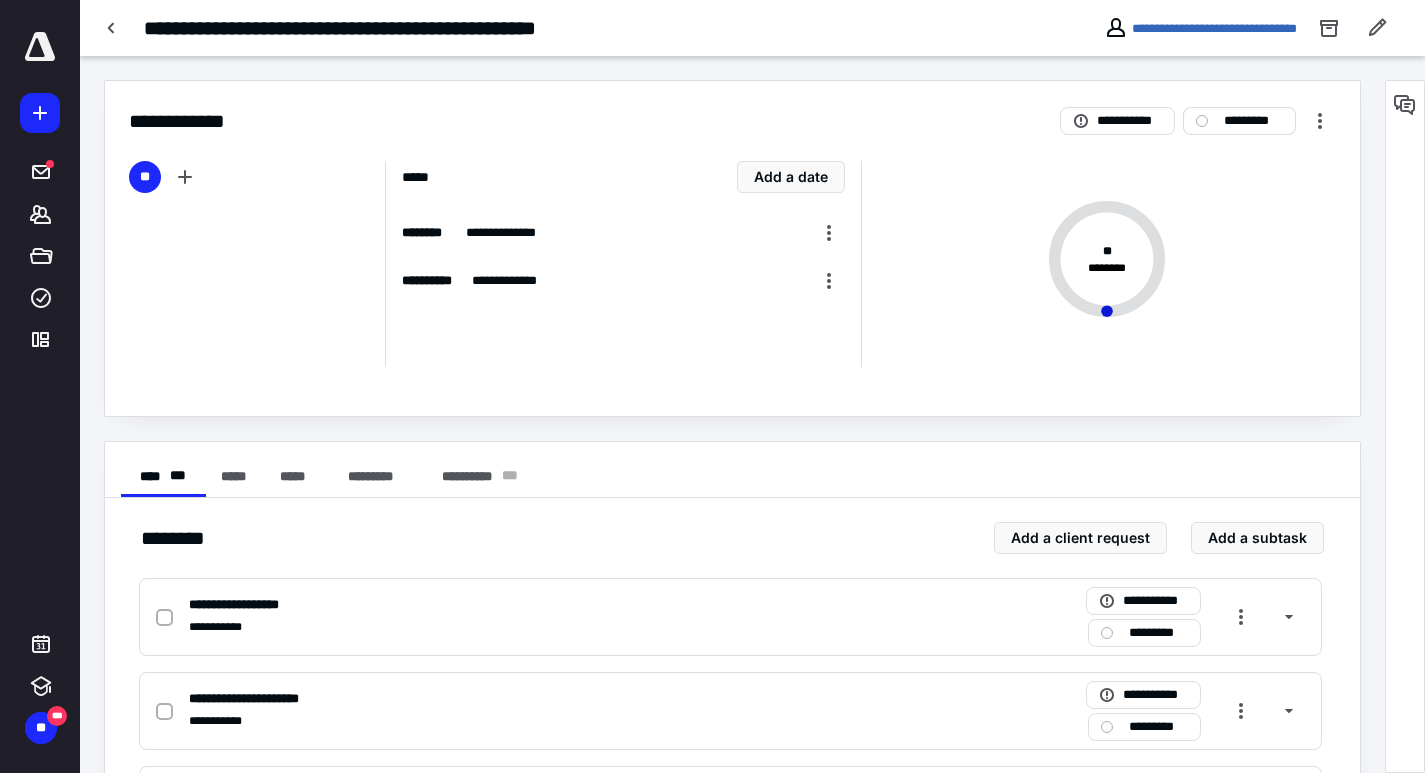 click on "*********" at bounding box center (1239, 121) 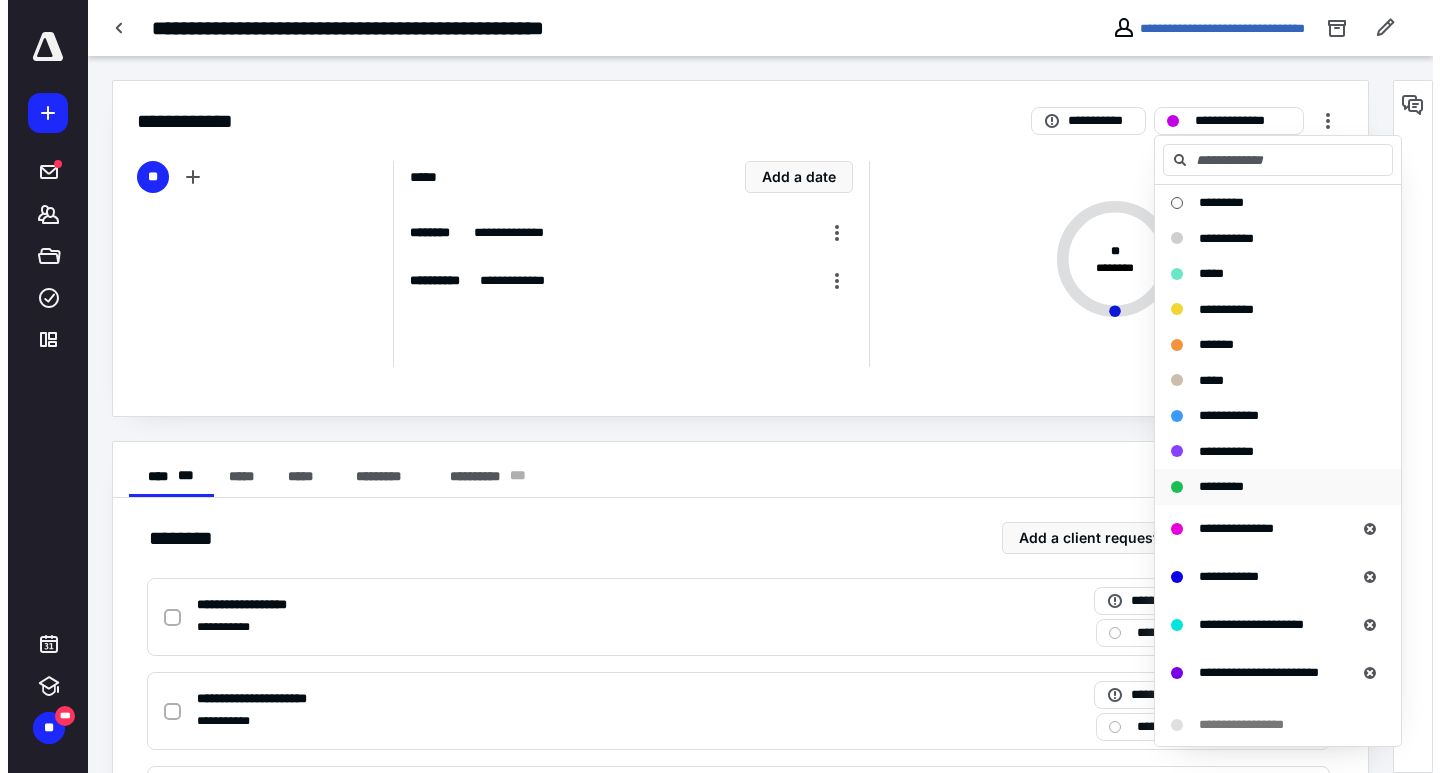 scroll, scrollTop: 473, scrollLeft: 0, axis: vertical 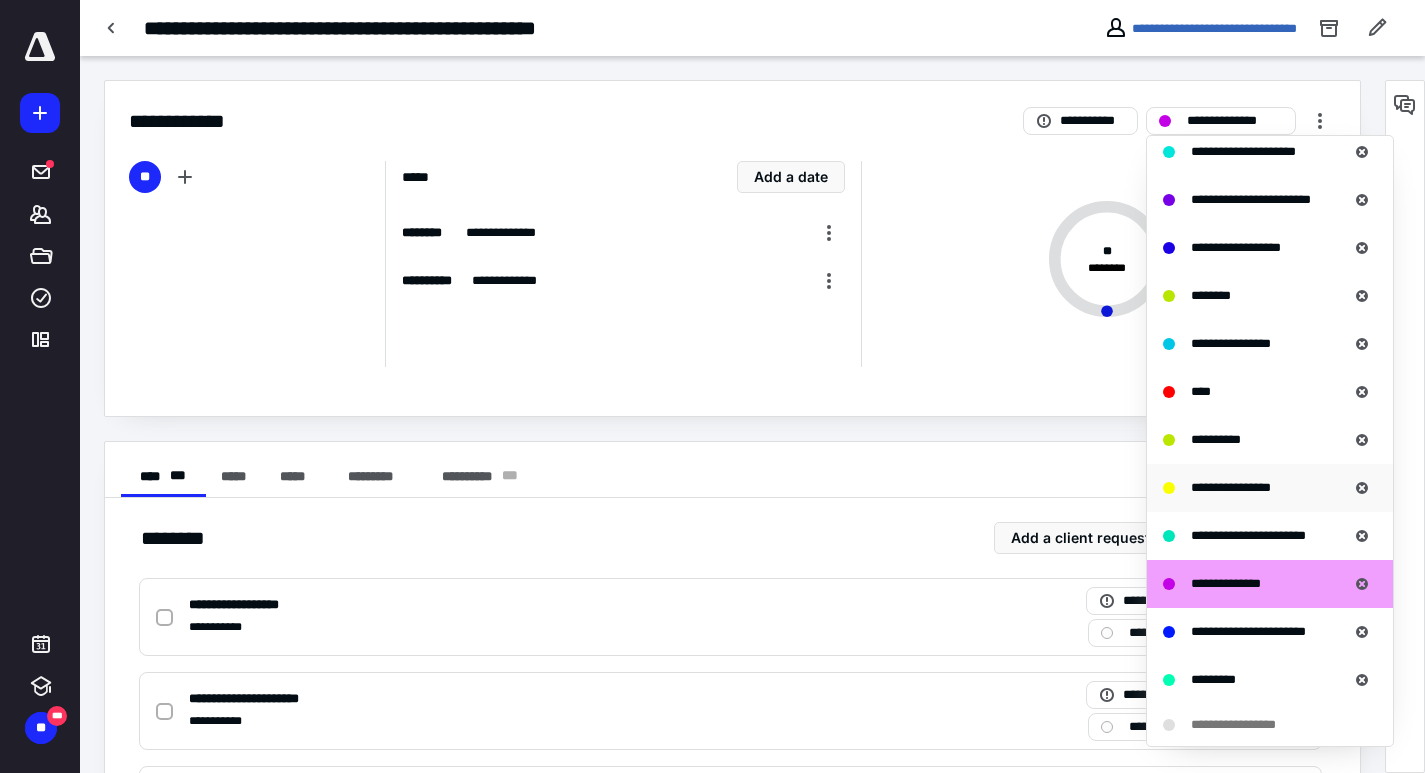 click on "**********" at bounding box center (1231, 487) 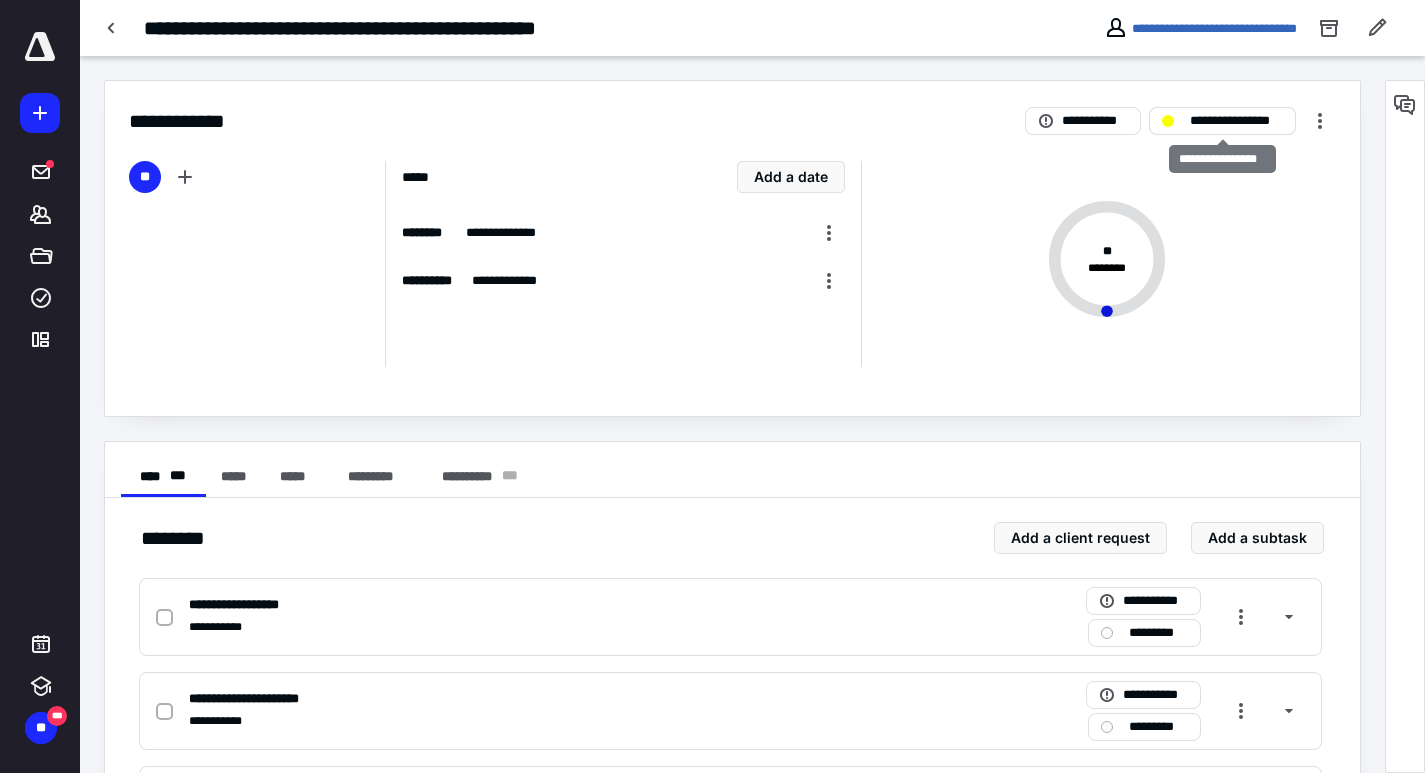 click on "**********" at bounding box center (1222, 121) 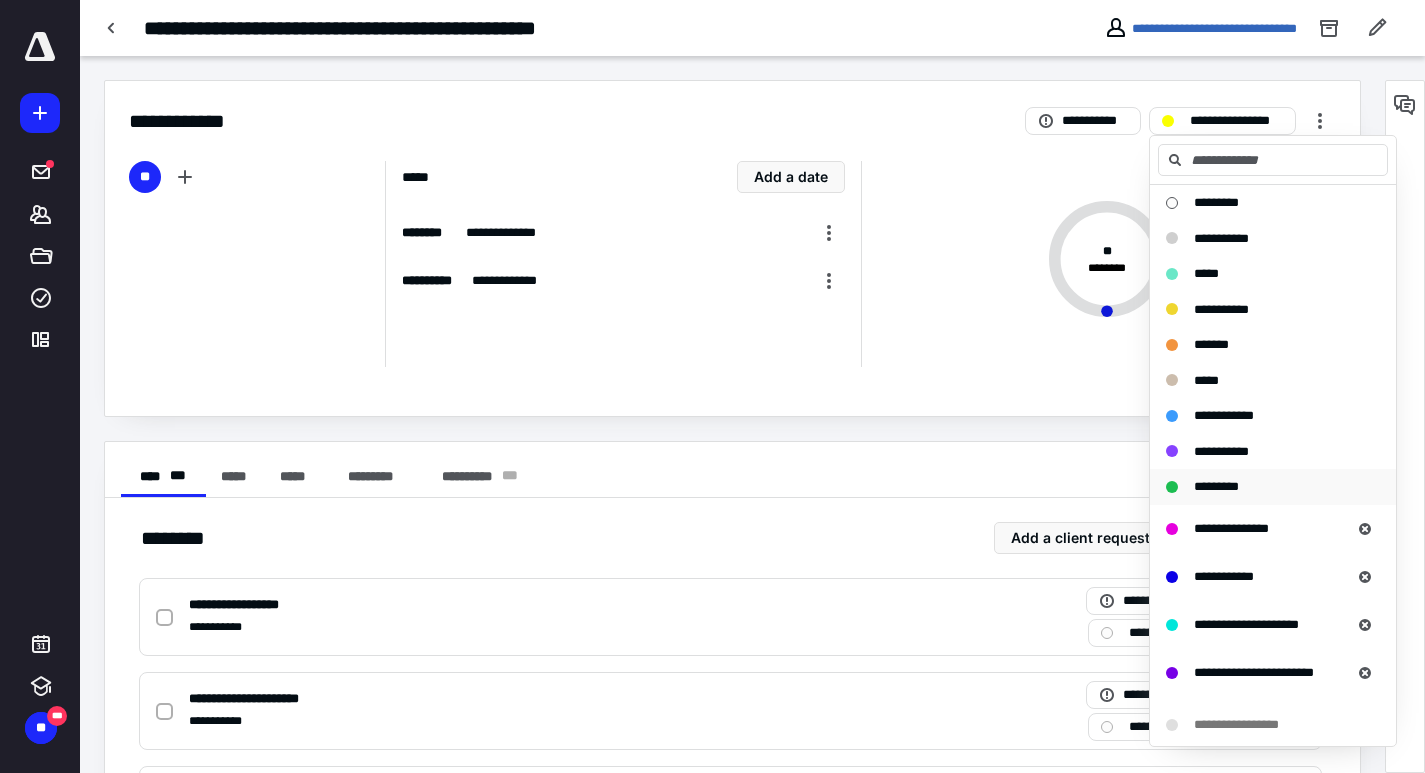 click on "*********" at bounding box center (1261, 487) 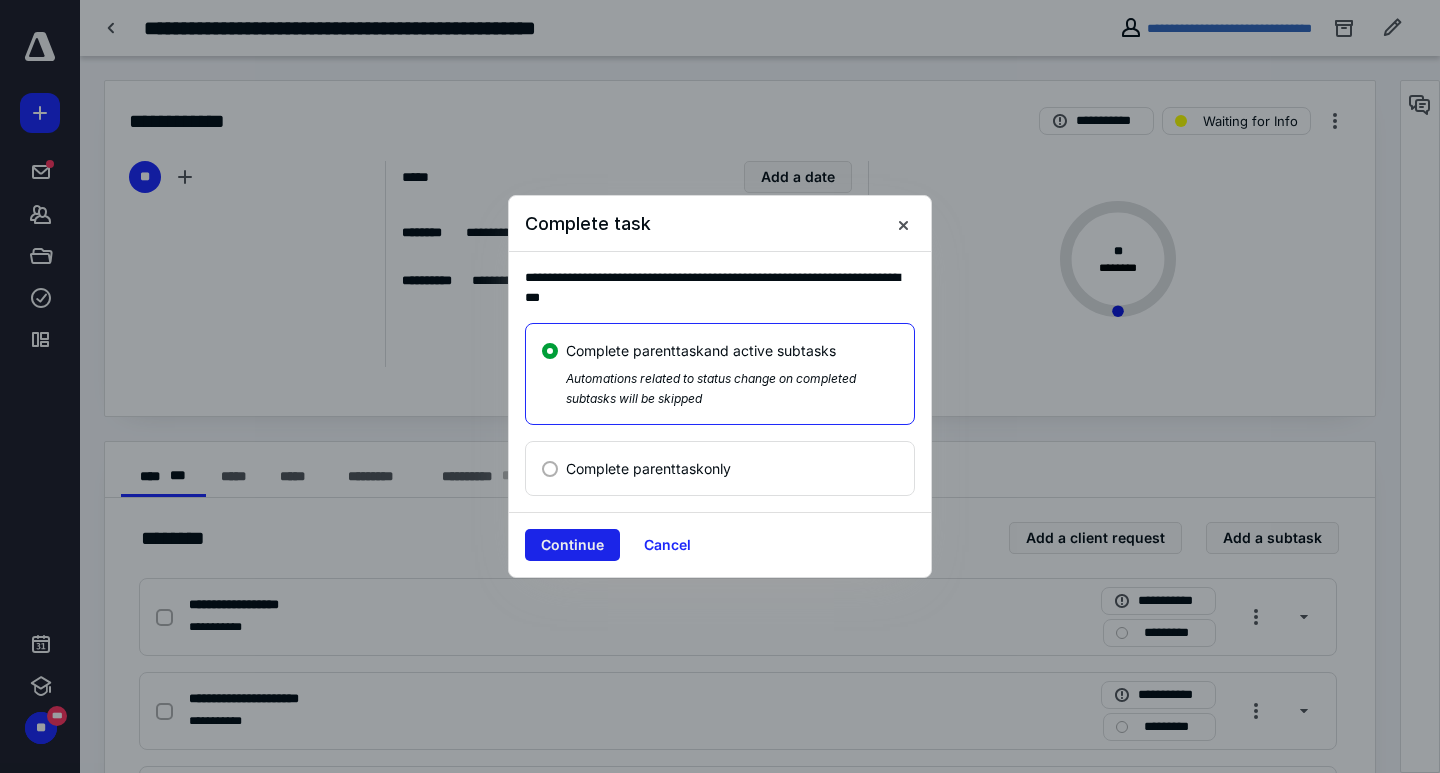 click on "Continue" at bounding box center [572, 545] 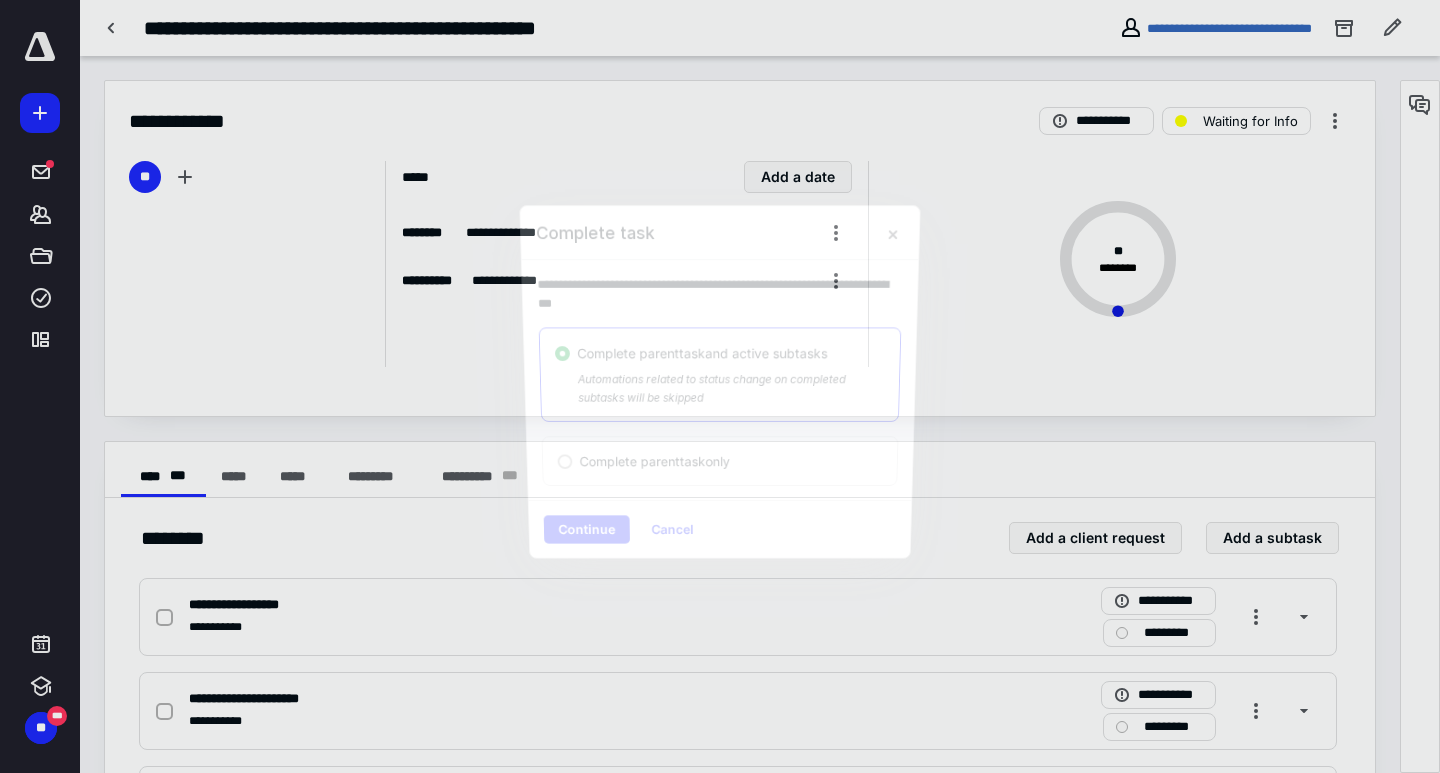 checkbox on "true" 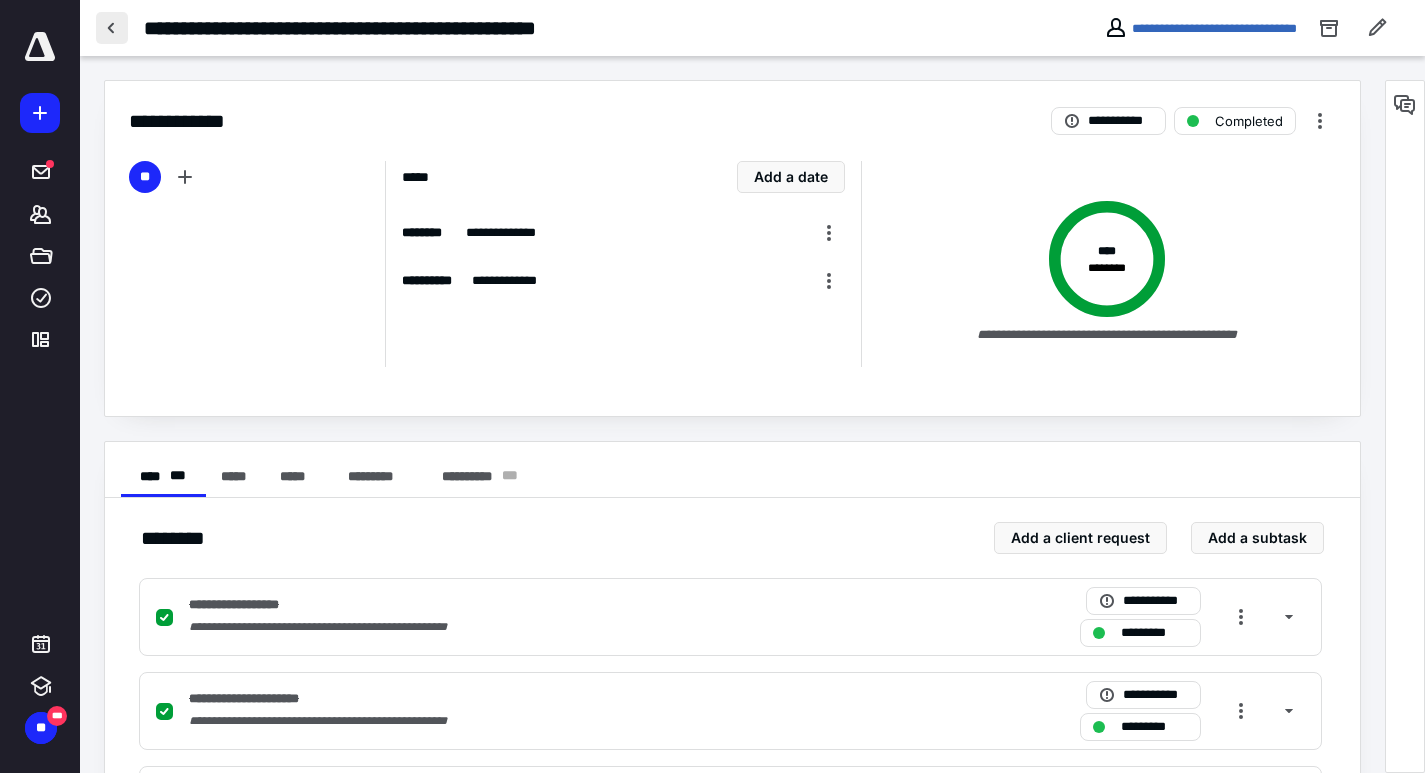 click at bounding box center [112, 28] 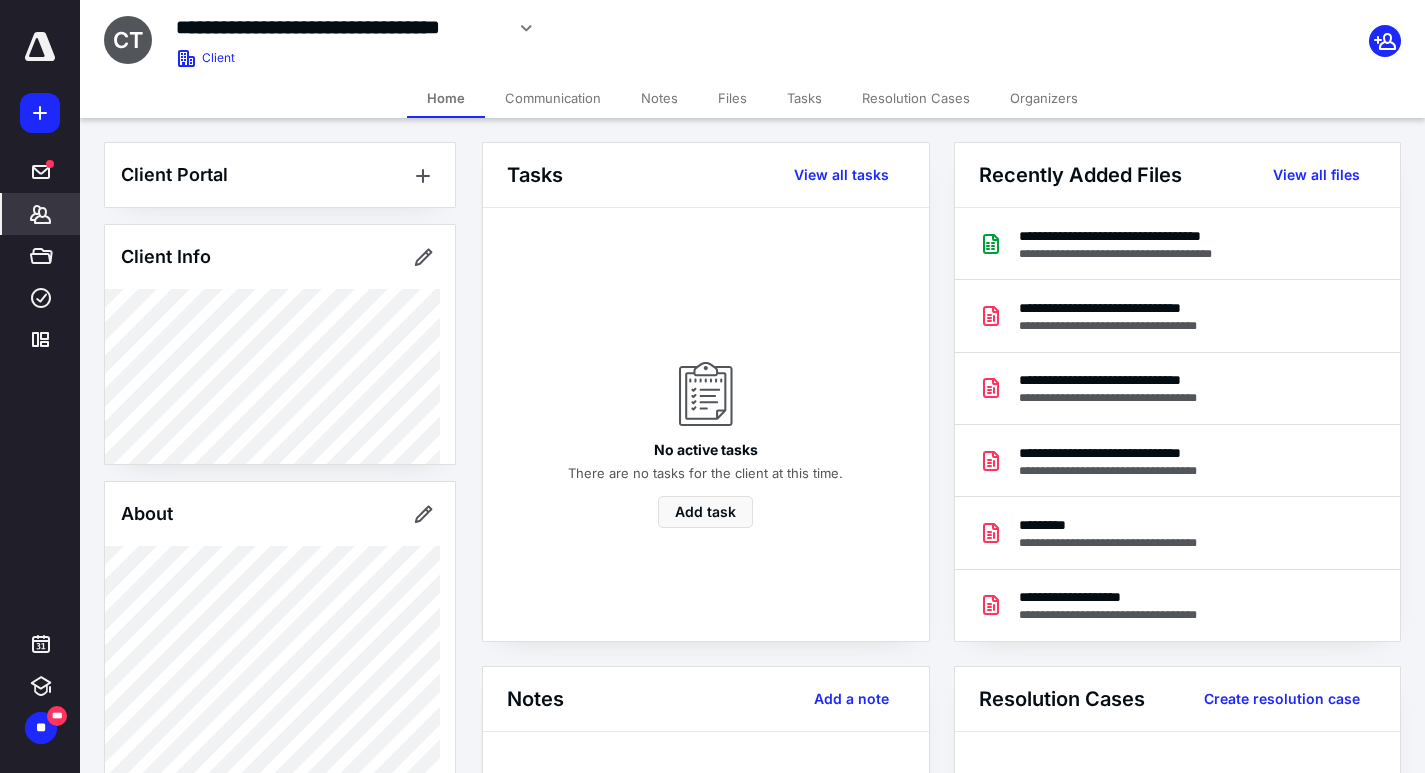 click on "Tasks" at bounding box center [804, 98] 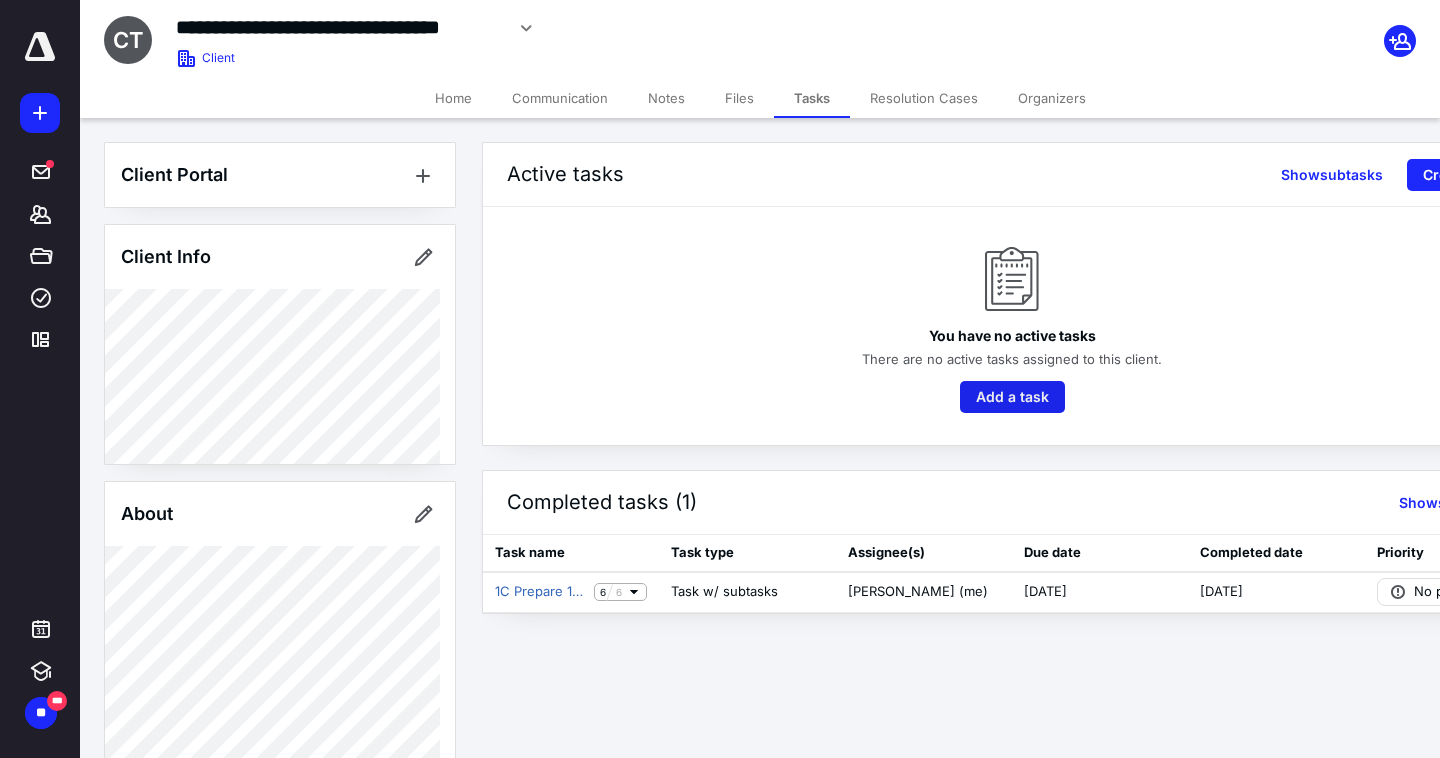 click on "Add a task" at bounding box center (1012, 397) 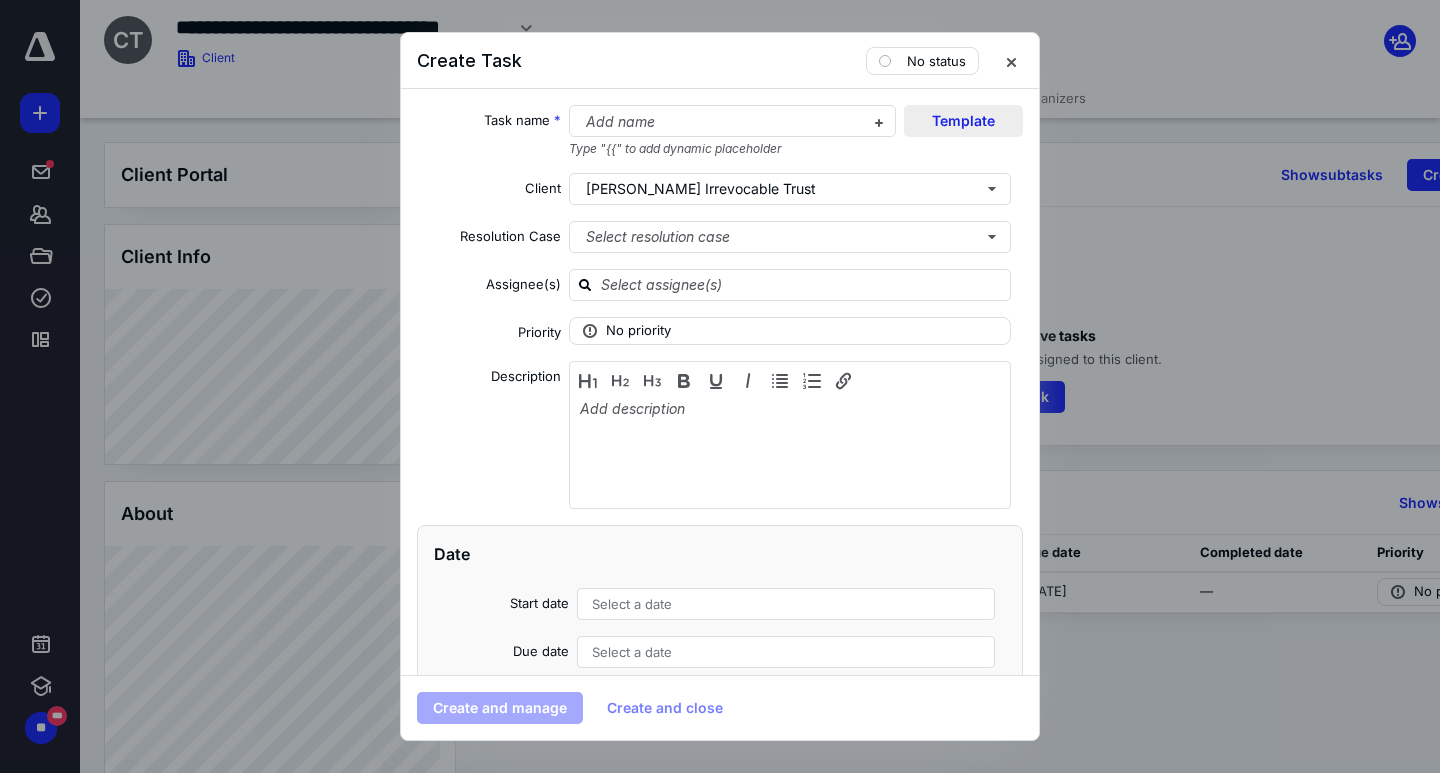 click on "Template" at bounding box center (963, 121) 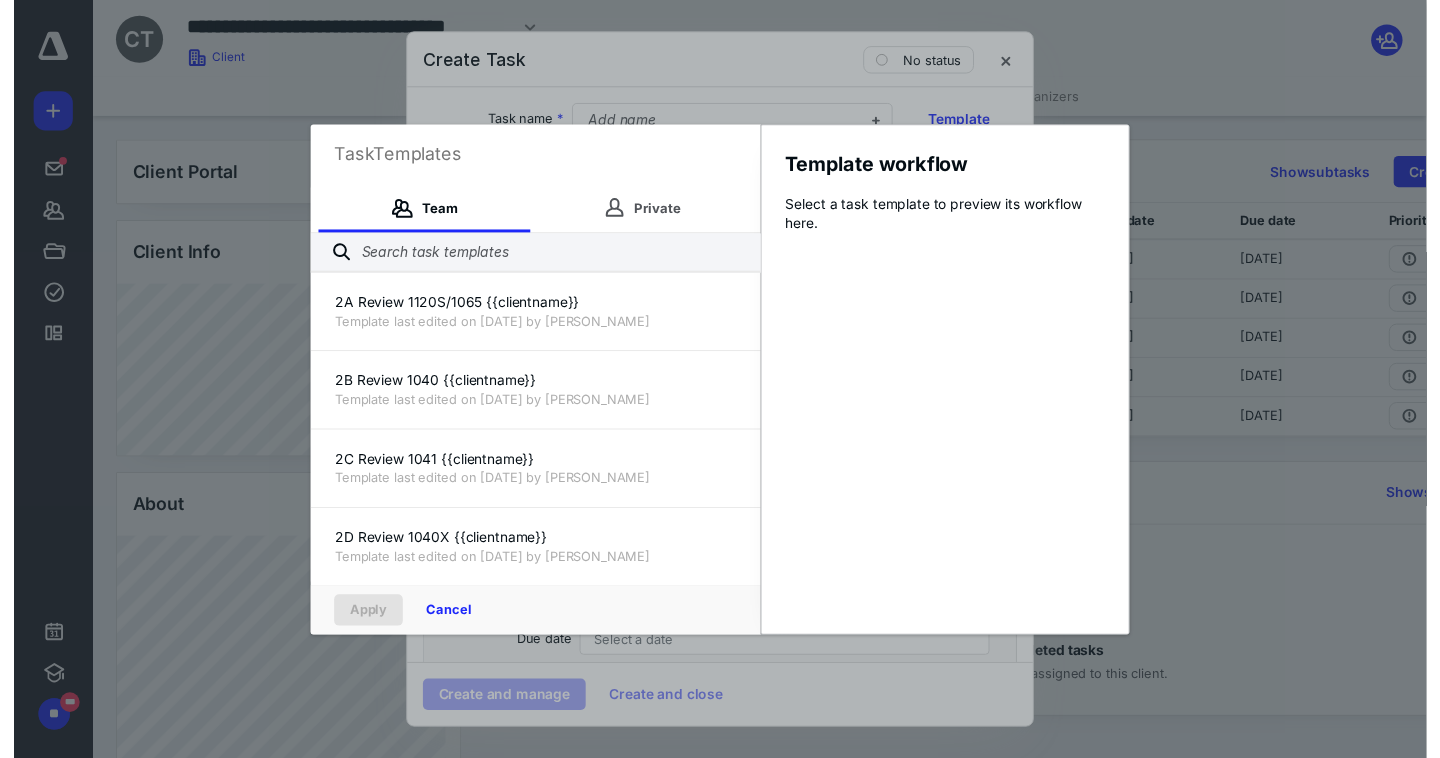 scroll, scrollTop: 327, scrollLeft: 0, axis: vertical 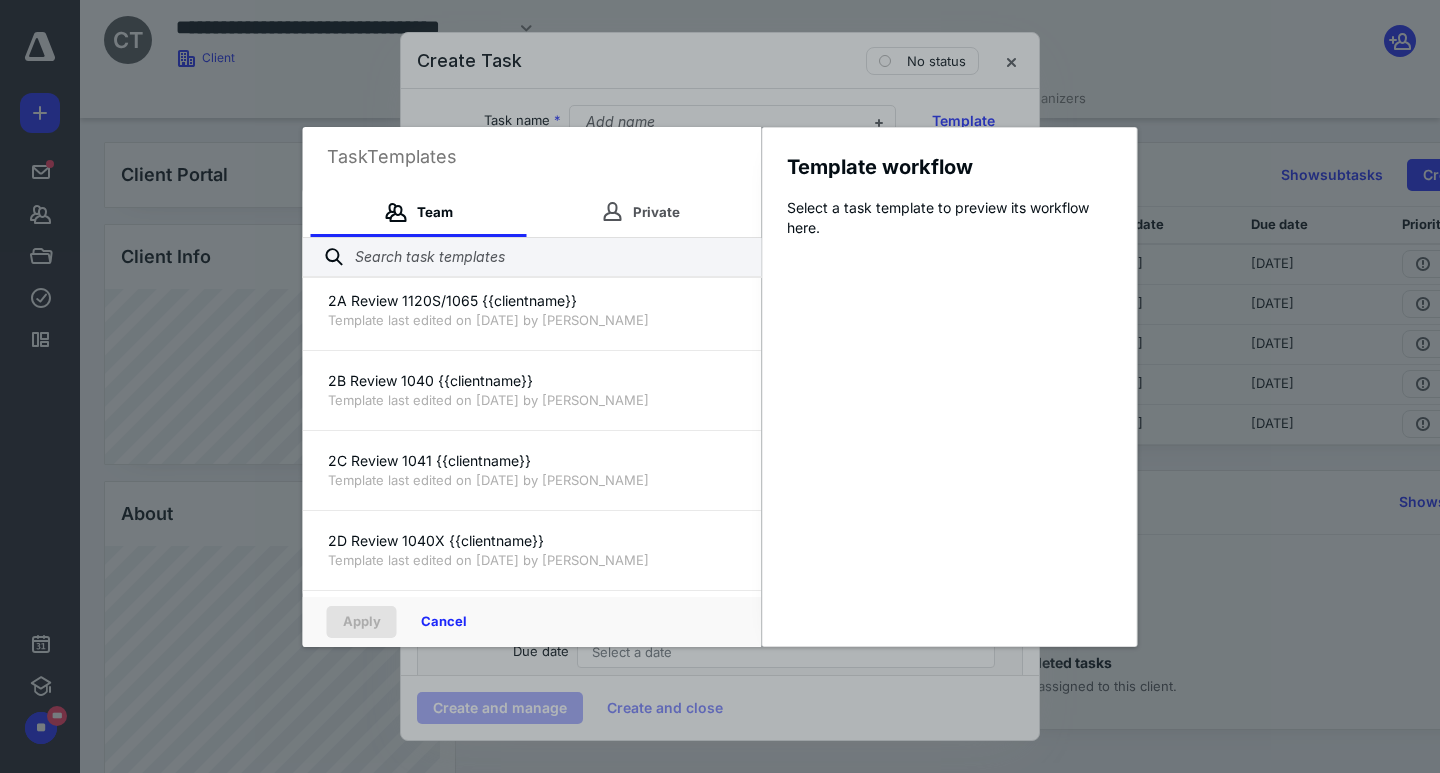 click on "Task  Templates Team Private 1A Prepare 1120S/1065 {{clientname}} Template last edited on [DATE] by [PERSON_NAME] 1B Prepare 1040 {{clientname}} Template last edited on [DATE] by [PERSON_NAME] 1C Prepare 1041 {{clientname}} Template last edited on [DATE] by [PERSON_NAME] 1D Prepare 1040X {{clientname}} Template last edited on [DATE] by [PERSON_NAME] 2A Review 1120S/1065 {{clientname}} Template last edited on [DATE] by [PERSON_NAME] 2B Review 1040 {{clientname}} Template last edited on [DATE] by [PERSON_NAME] 2C Review 1041 {{clientname}} Template last edited on [DATE] by [PERSON_NAME] 2D Review 1040X {{clientname}} Template last edited on [DATE] by [PERSON_NAME] Amend Tax Return (copy) Template last edited on [DATE] by [PERSON_NAME] Return/Originals Template last edited on [DATE] by [PERSON_NAME] Monthly Bookkeeping Template last edited on [DATE] by me Monthly EFTPS Template last edited on [DATE] by me Monthly Sales Tax Tax Planning Apply Cancel" at bounding box center (720, 386) 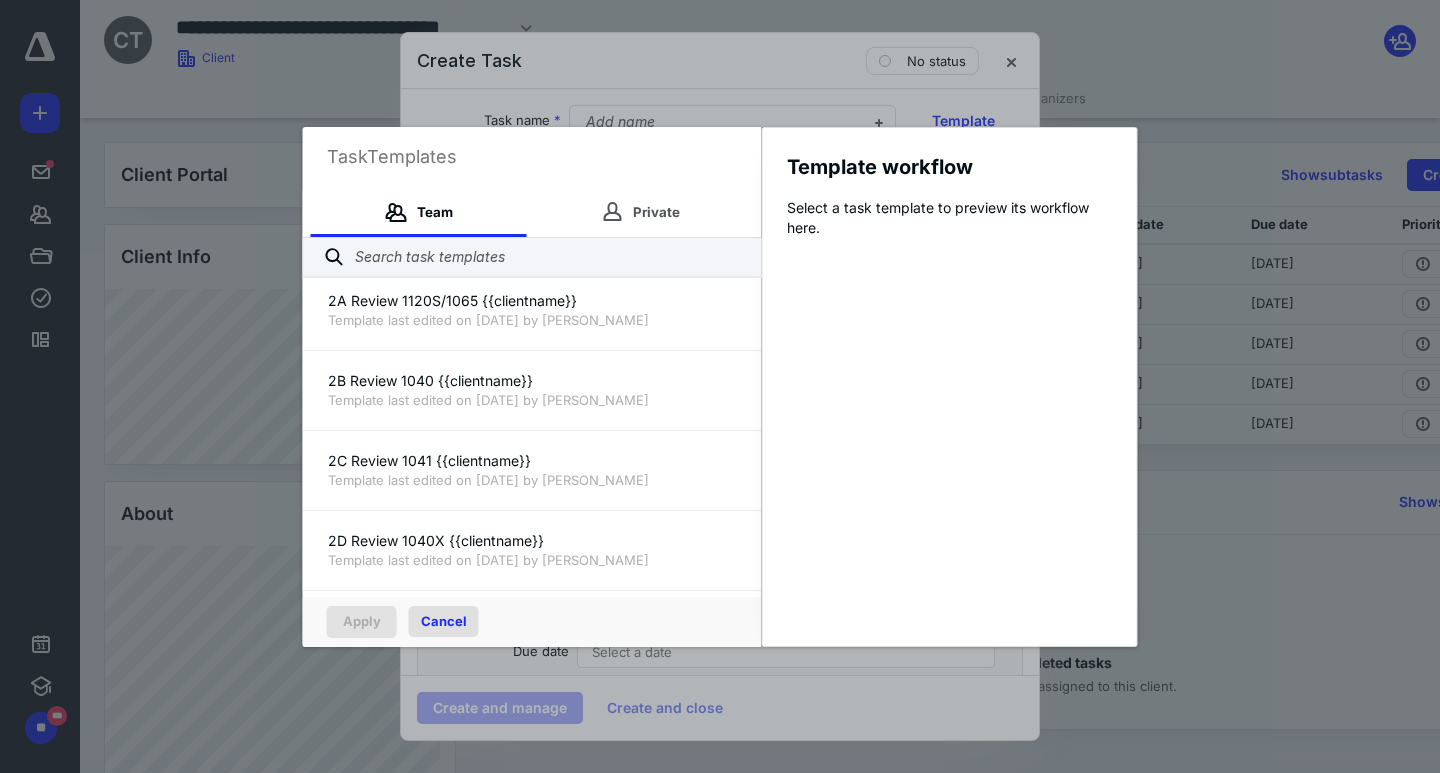 click on "Cancel" at bounding box center [444, 621] 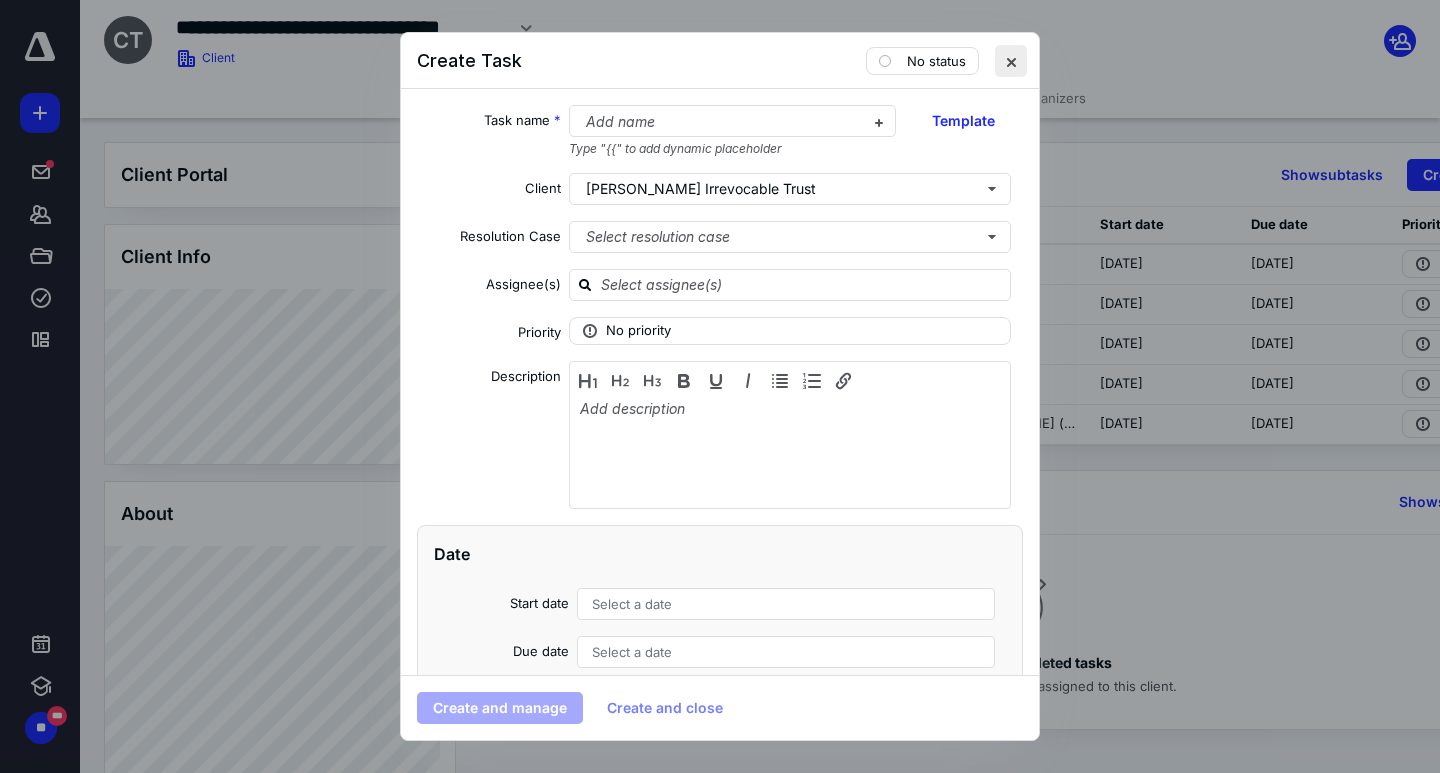 click at bounding box center (1011, 61) 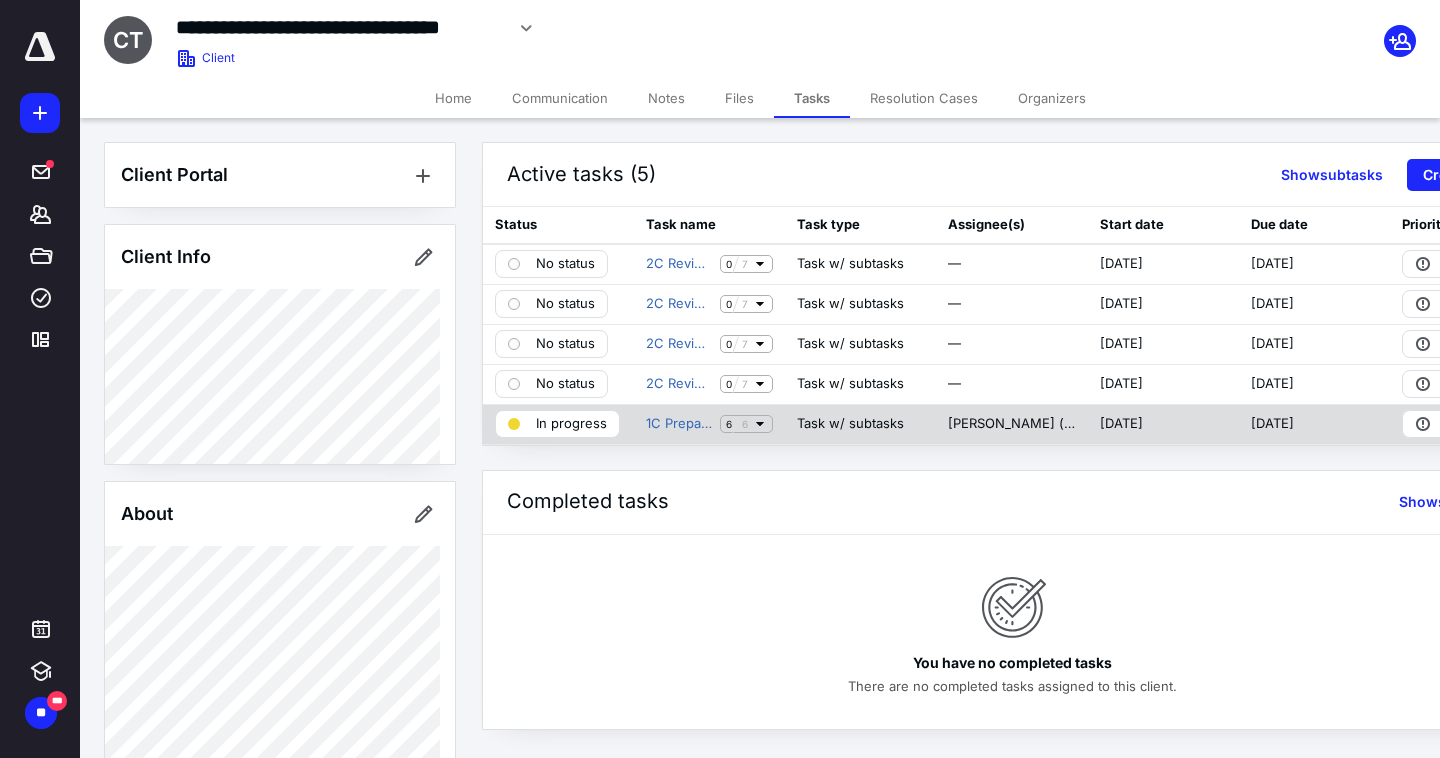 click on "In progress" at bounding box center [571, 424] 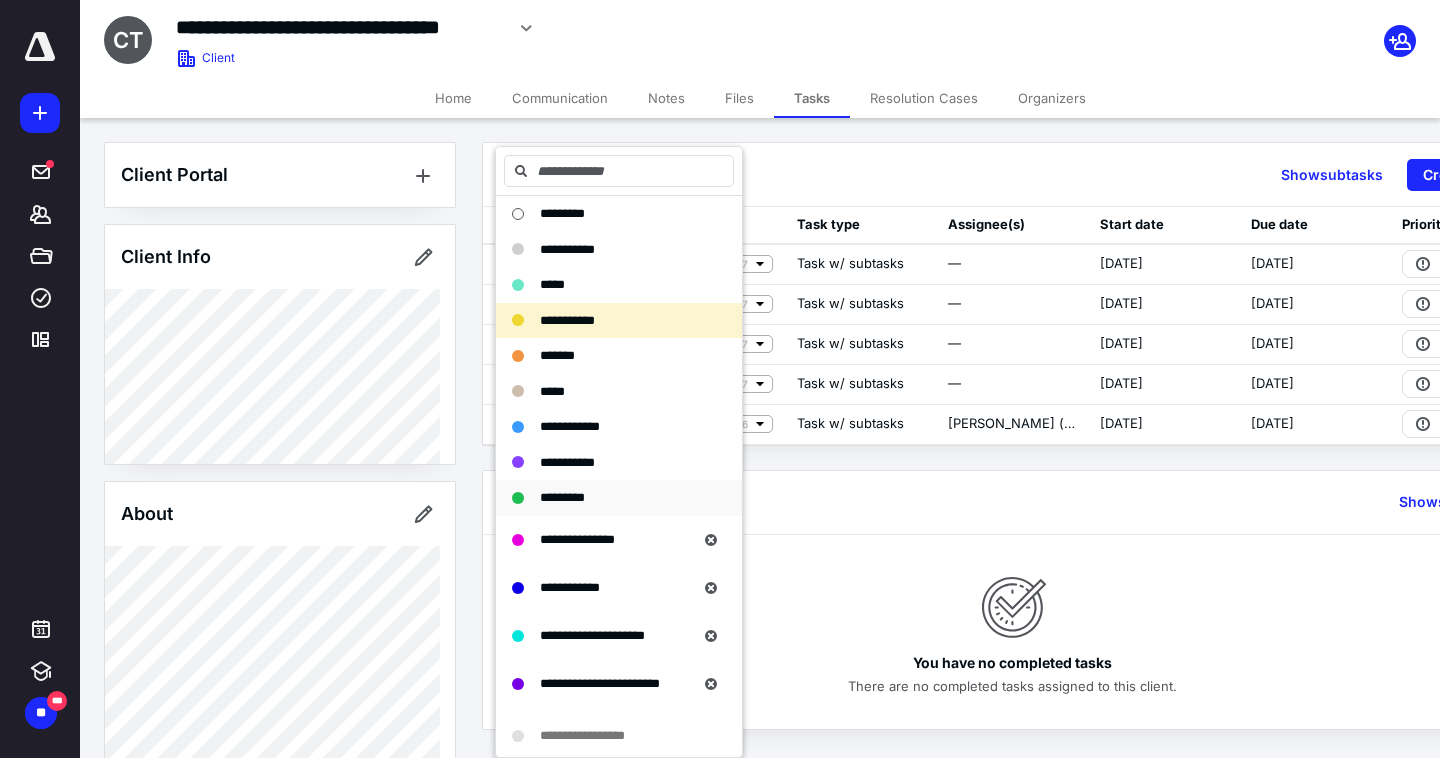 click on "*********" at bounding box center (562, 497) 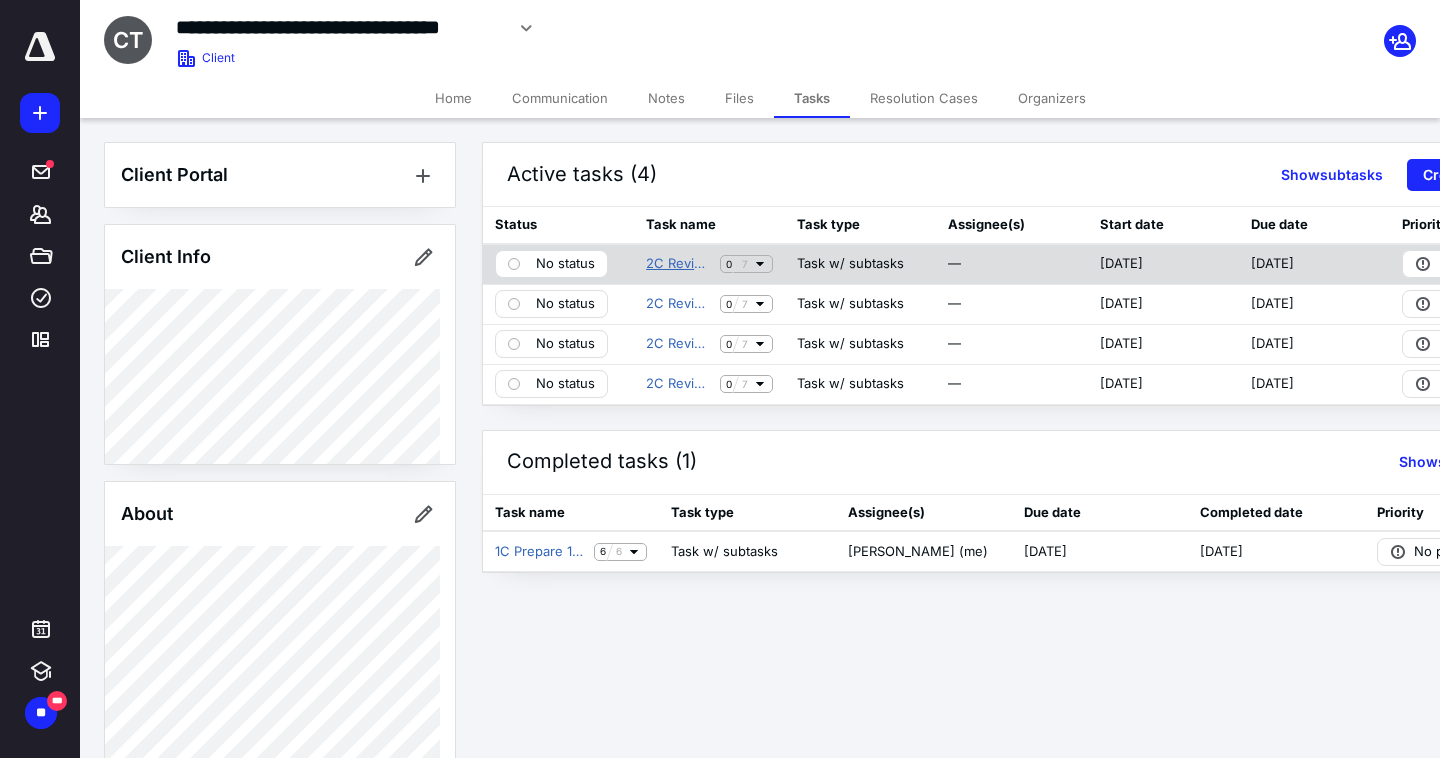 click on "2C Review 1041 [PERSON_NAME] Irrevocable Trust" at bounding box center (679, 264) 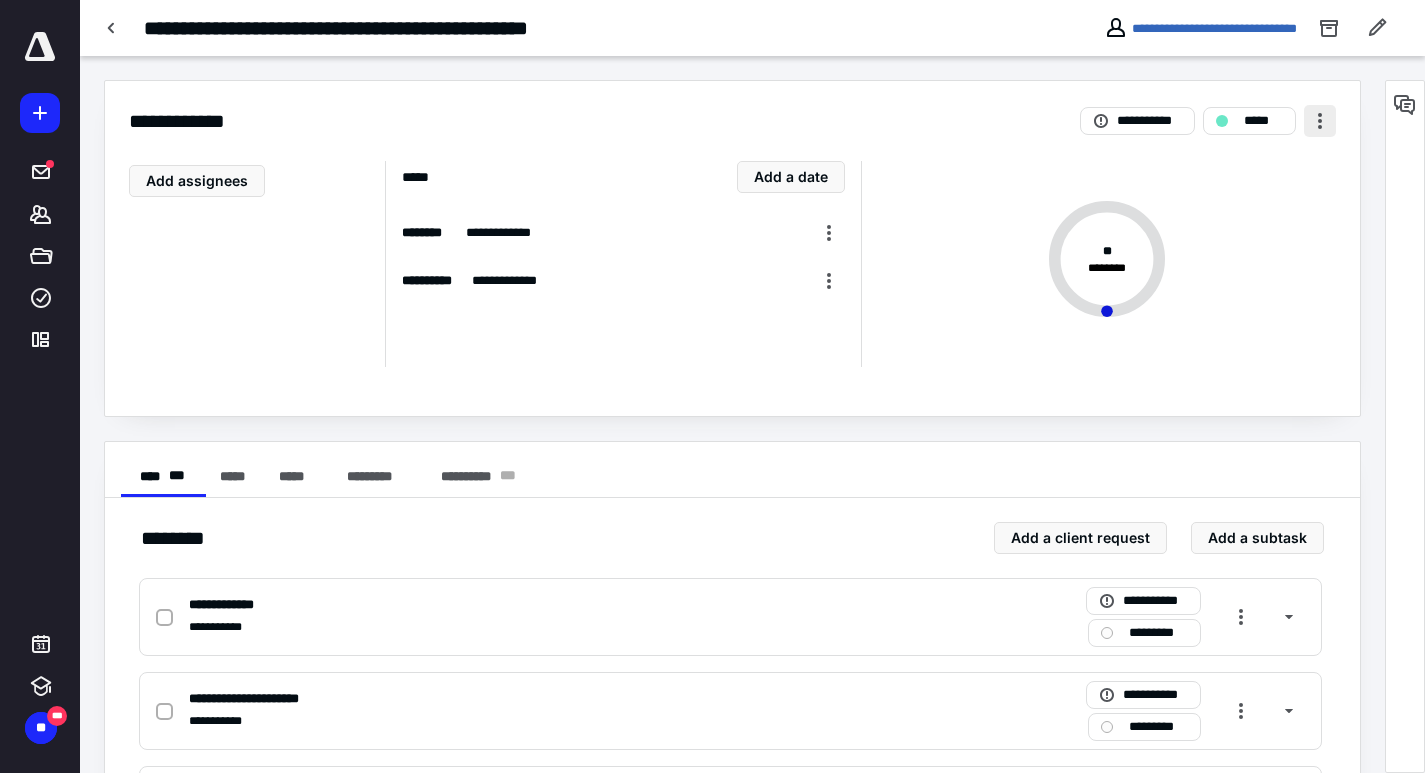 click at bounding box center (1320, 121) 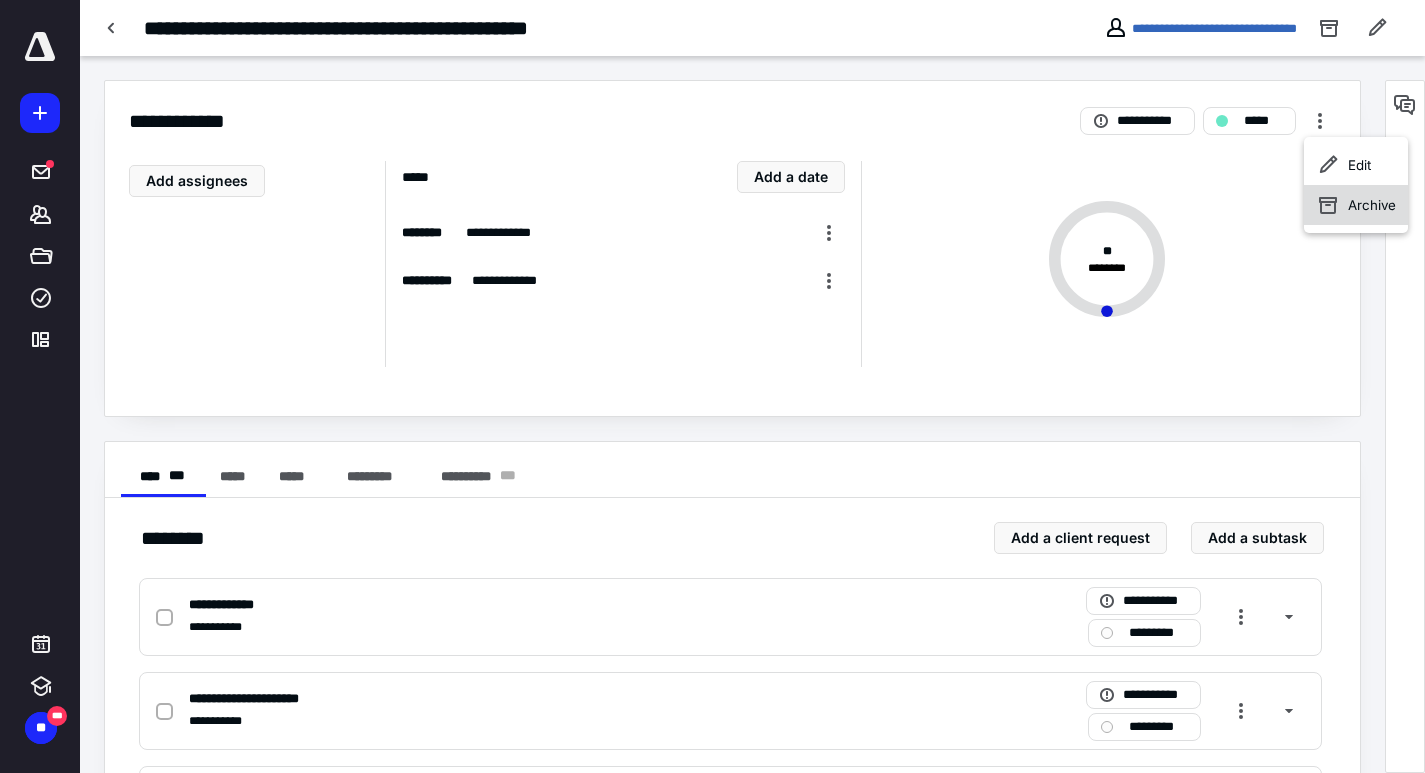 click on "Archive" at bounding box center [1356, 205] 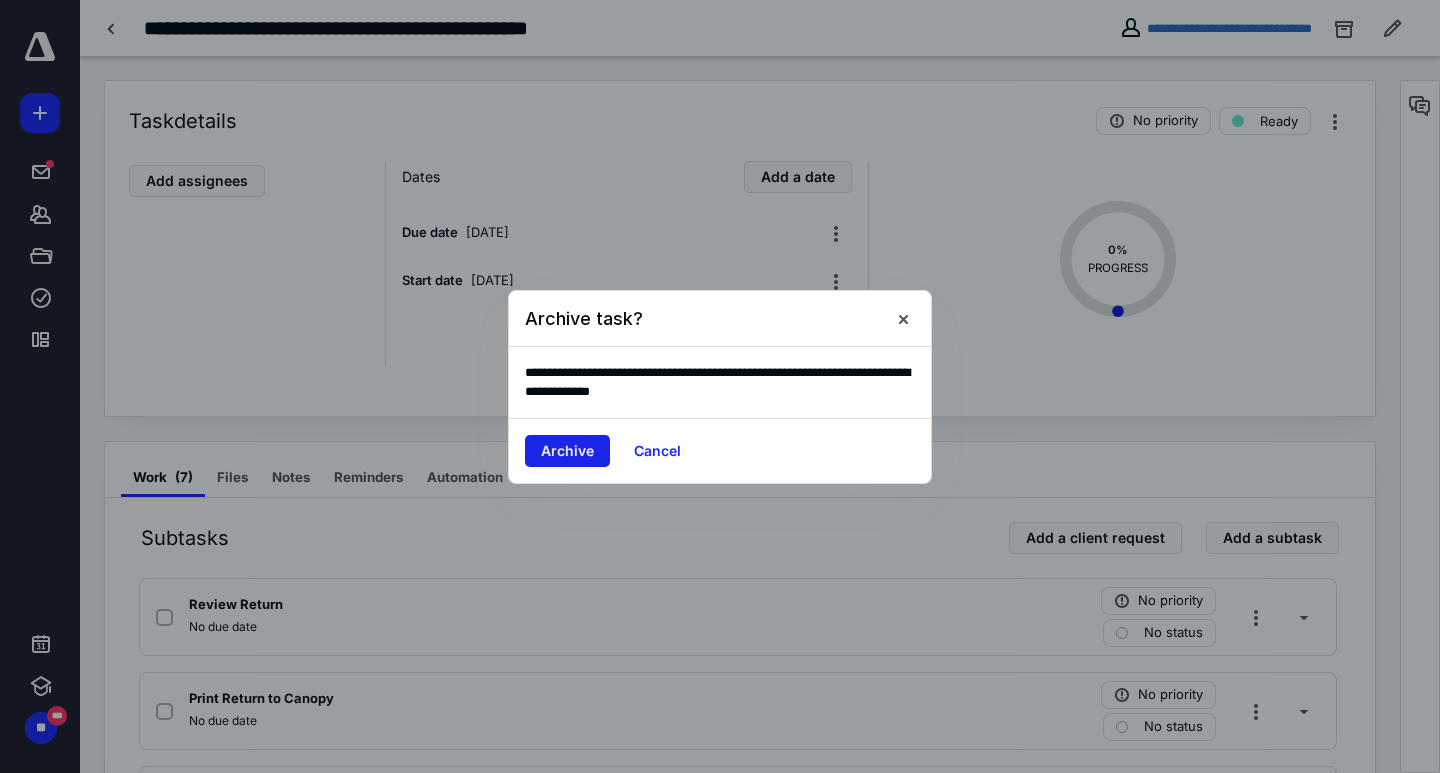 click on "Archive" at bounding box center [567, 451] 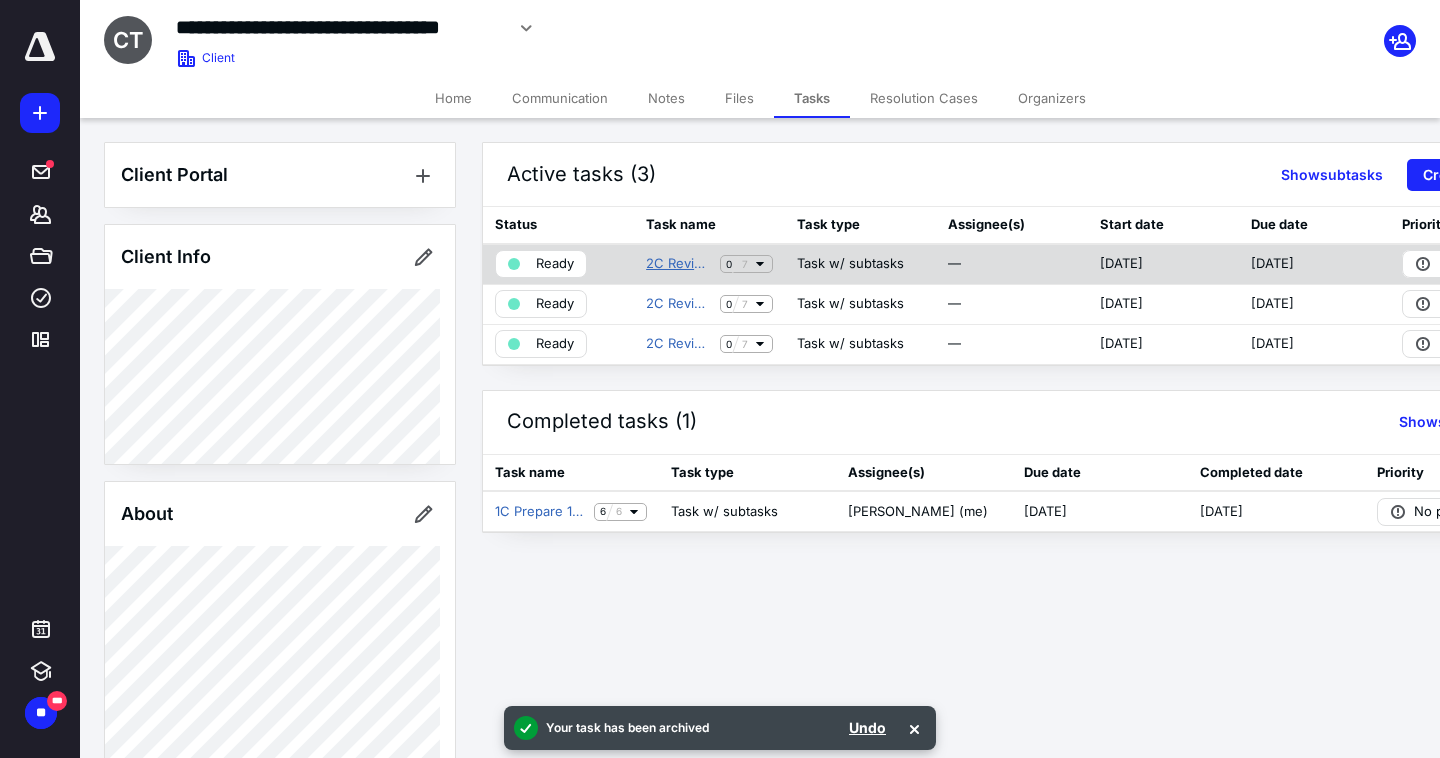 click on "2C Review 1041 [PERSON_NAME] Irrevocable Trust" at bounding box center (679, 264) 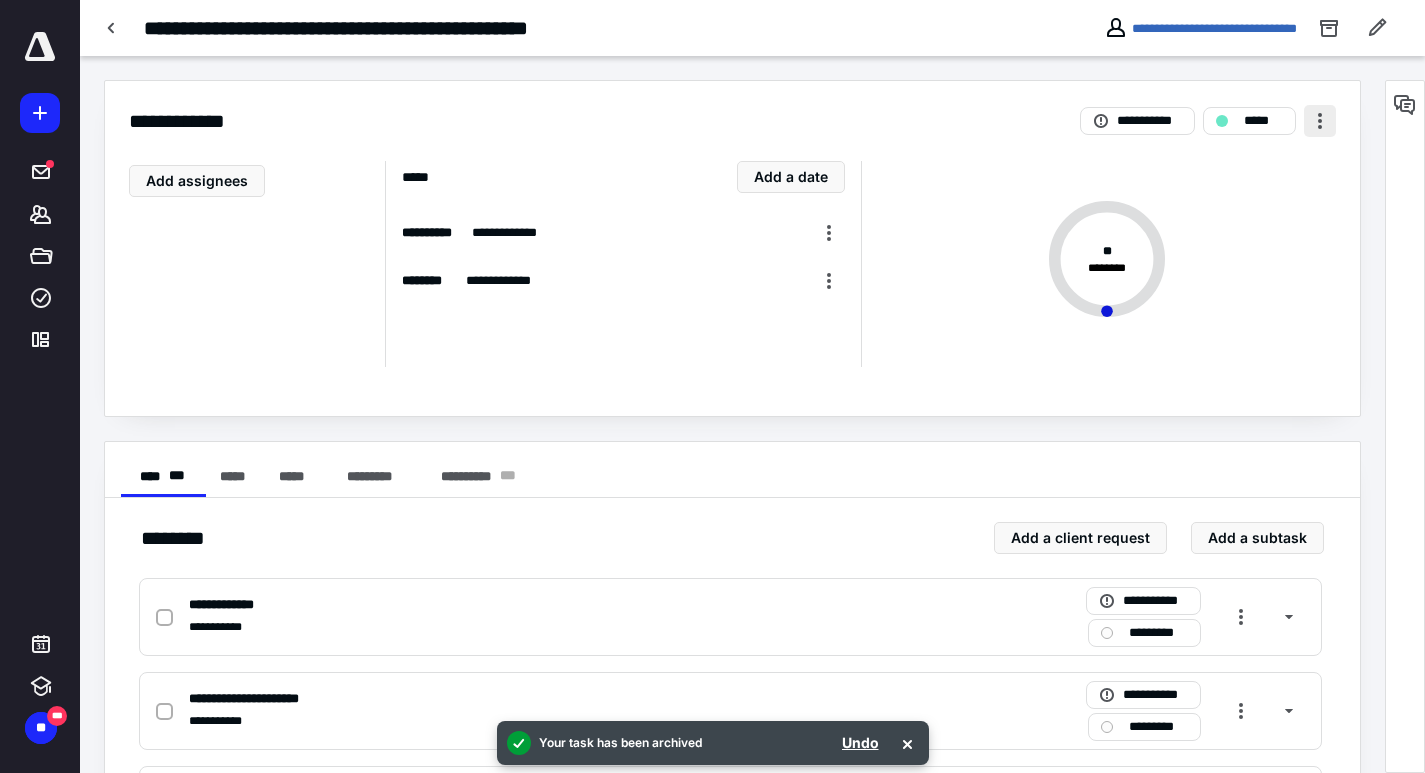 click at bounding box center (1320, 121) 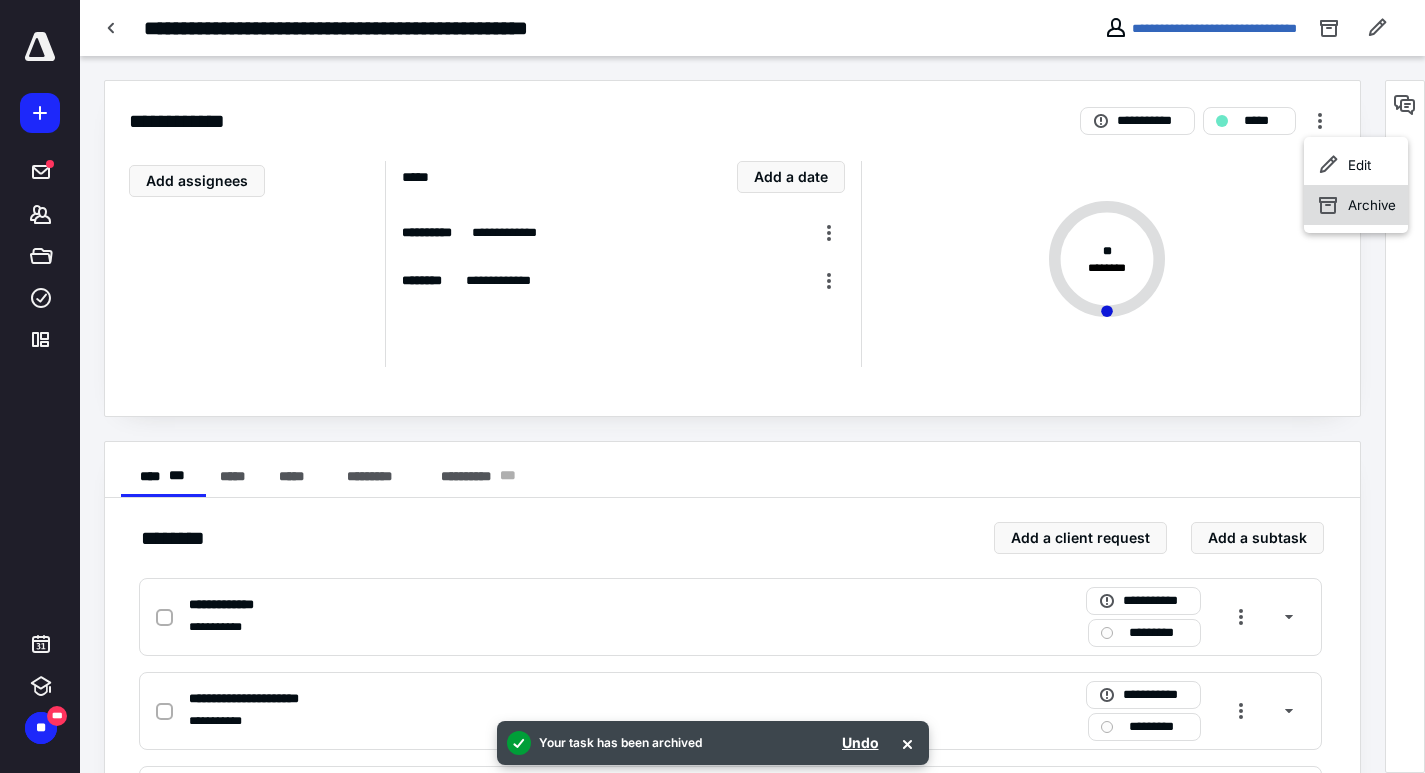 click on "Archive" at bounding box center (1372, 205) 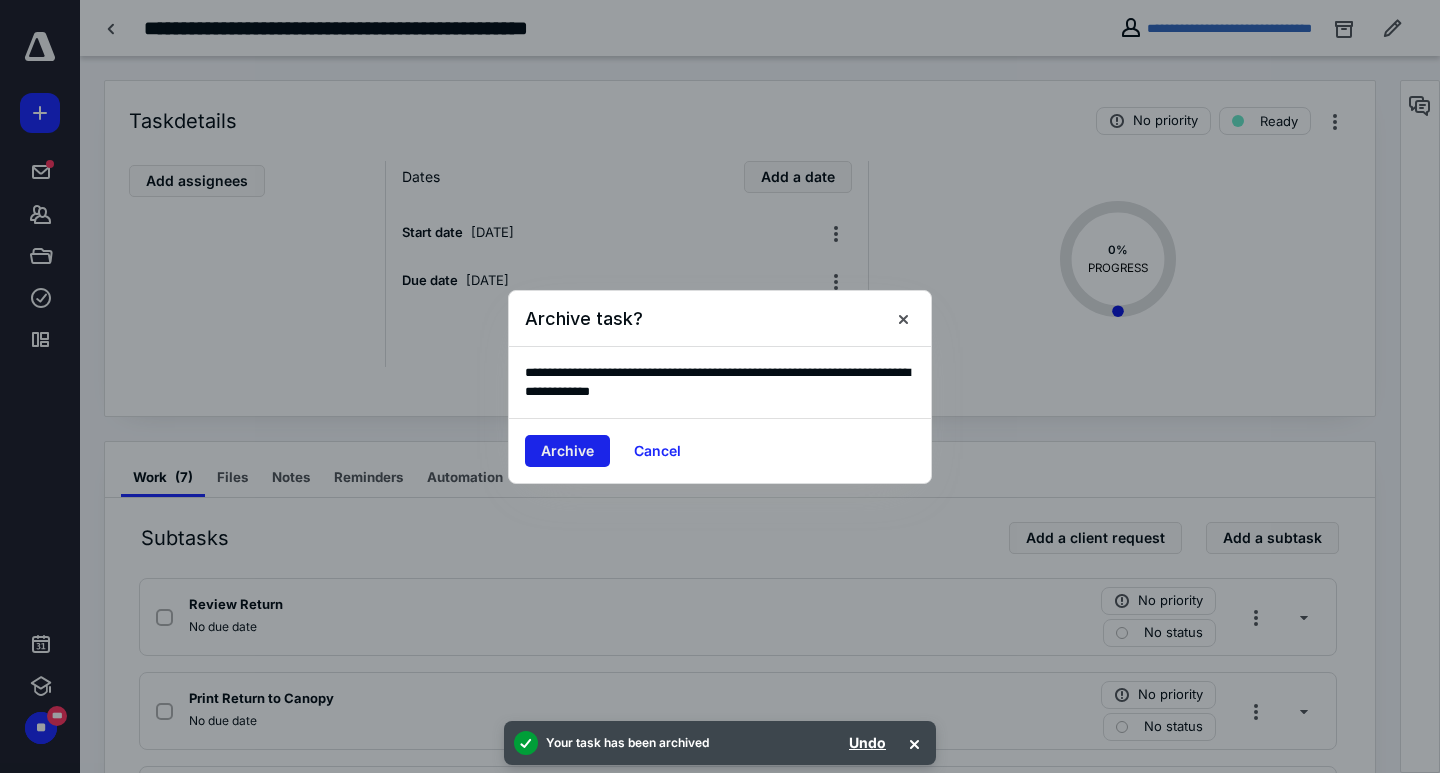 click on "Archive" at bounding box center [567, 451] 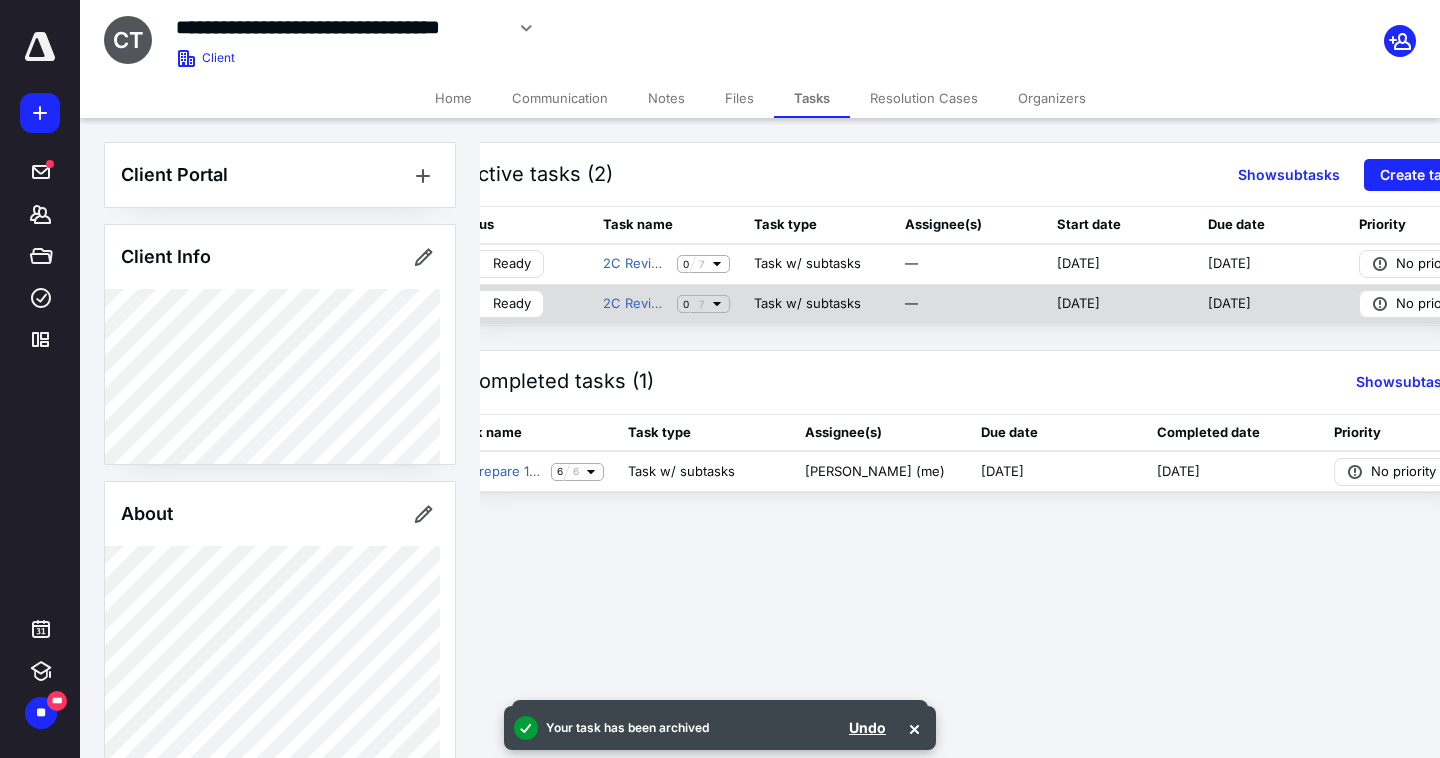 scroll, scrollTop: 0, scrollLeft: 102, axis: horizontal 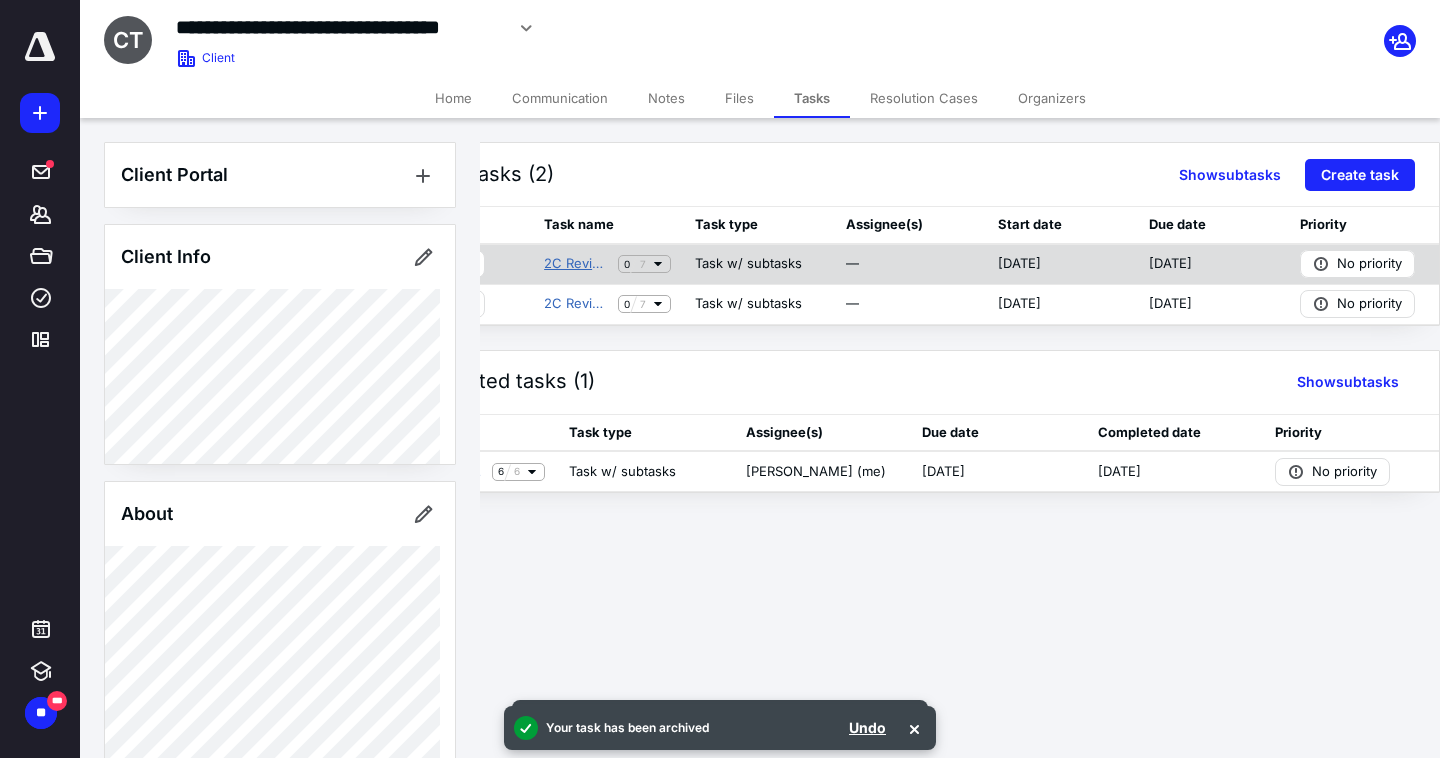 click on "2C Review 1041 [PERSON_NAME] Irrevocable Trust" at bounding box center [577, 264] 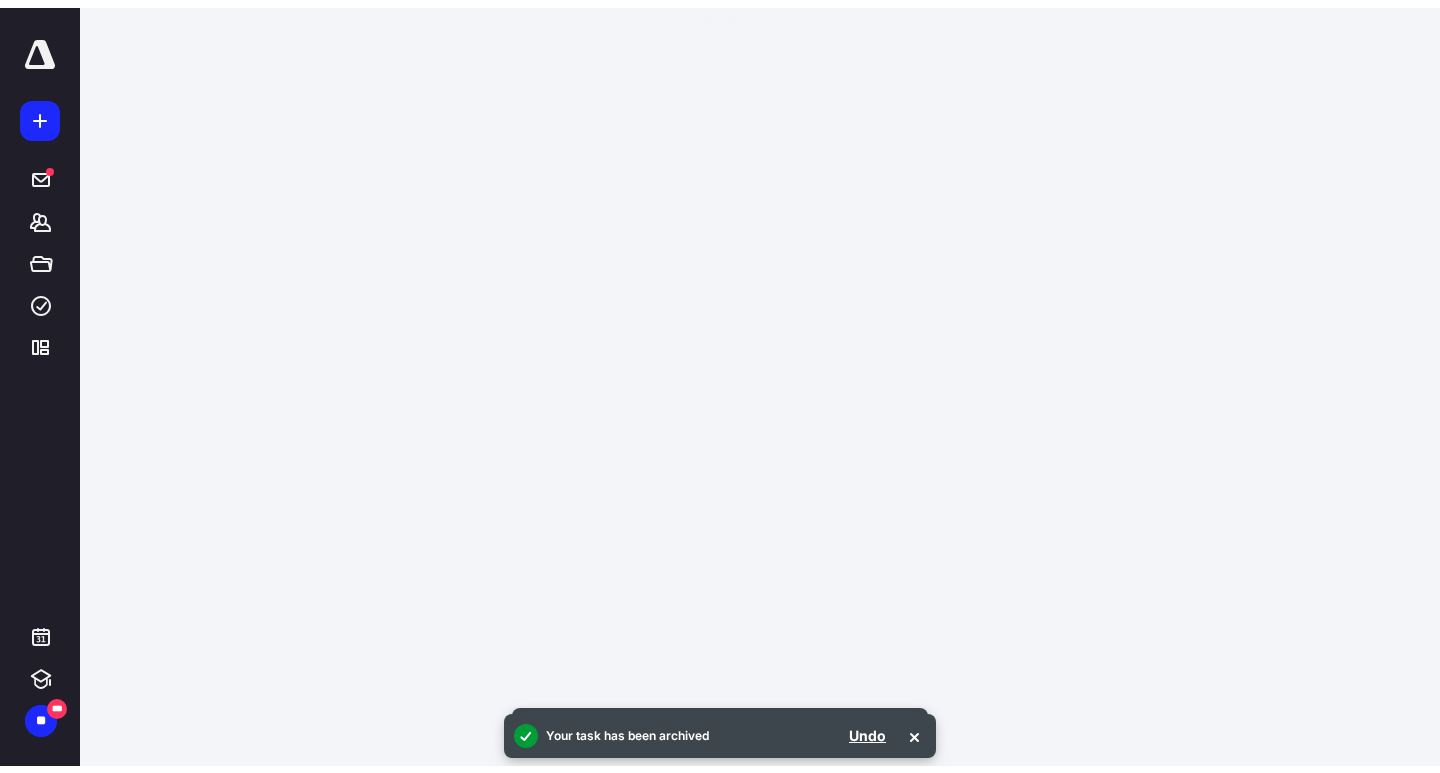 scroll, scrollTop: 0, scrollLeft: 0, axis: both 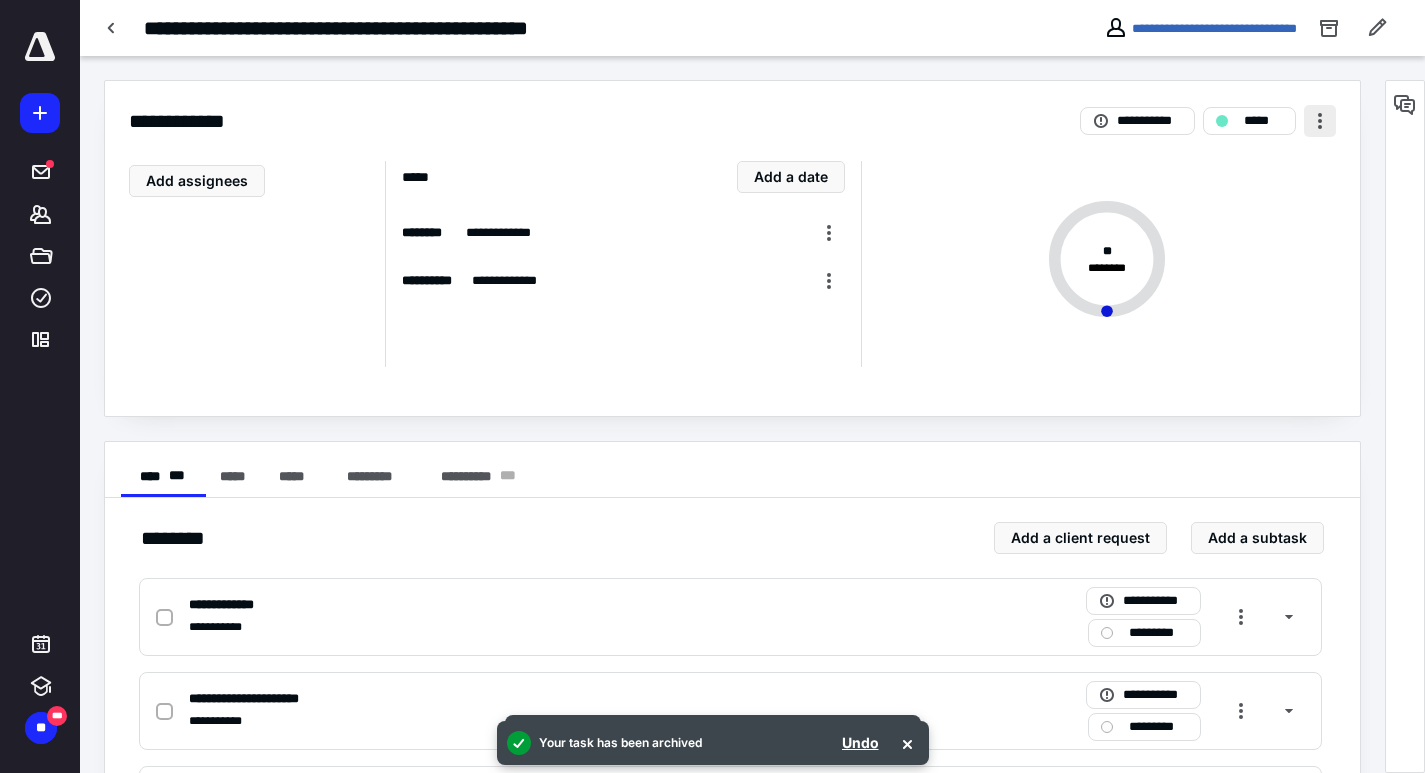 click at bounding box center (1320, 121) 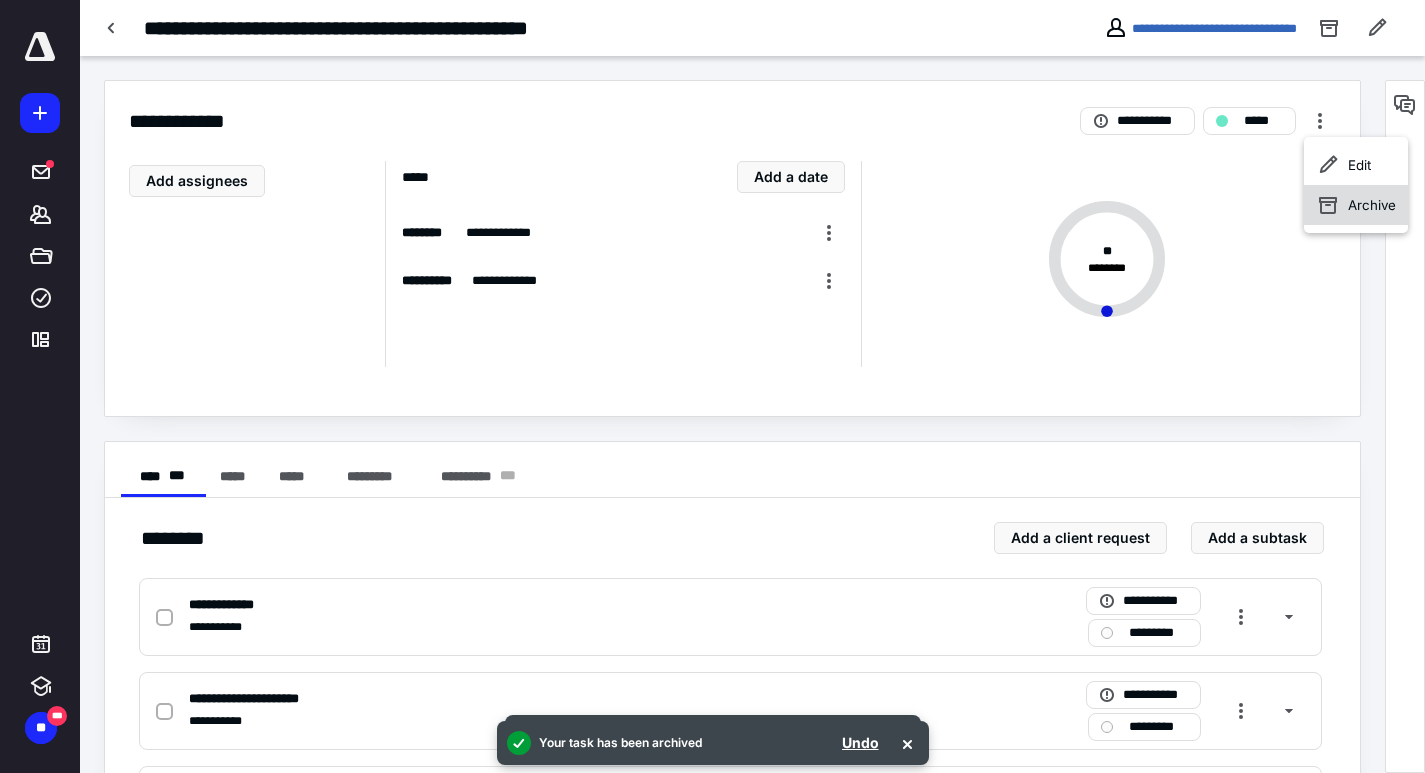 click on "Archive" at bounding box center [1356, 205] 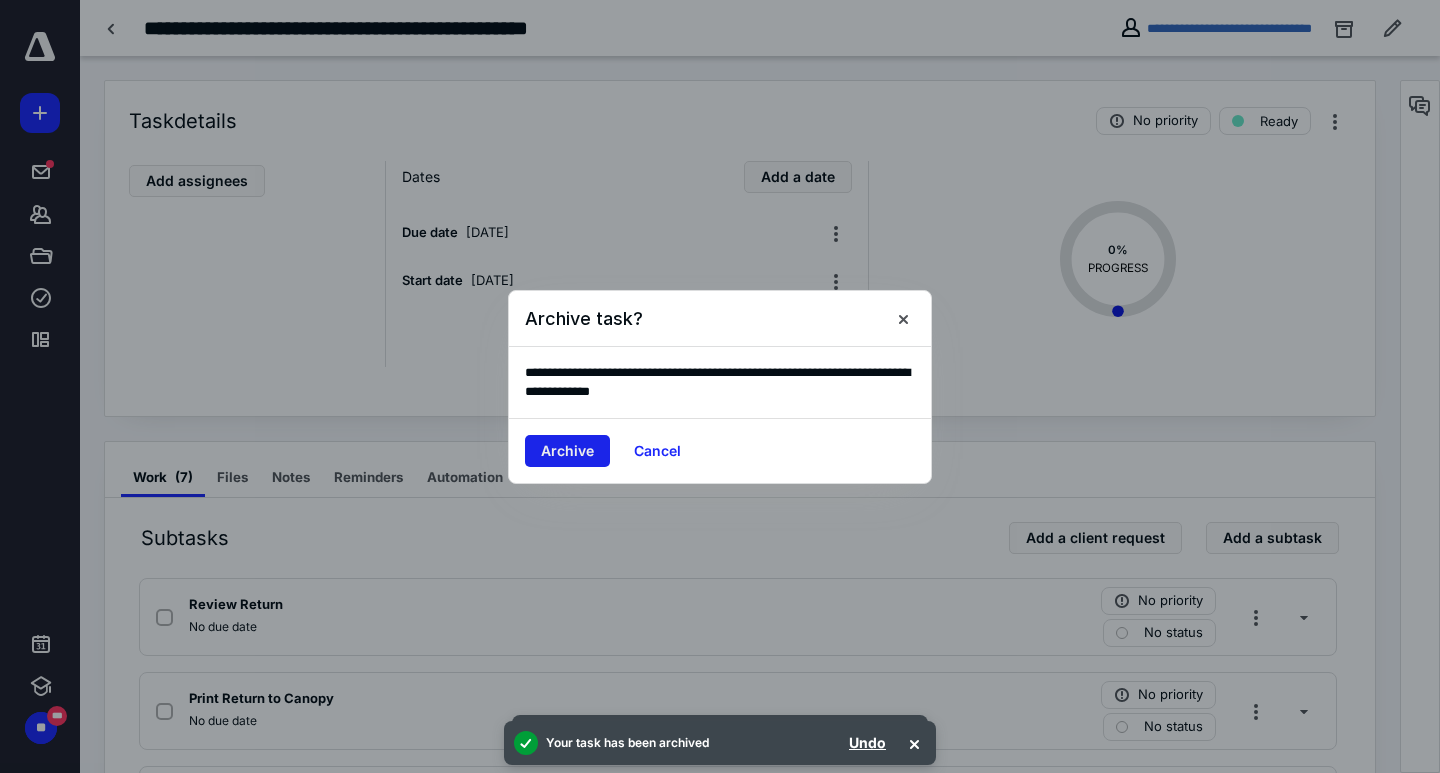 click on "Archive" at bounding box center [567, 451] 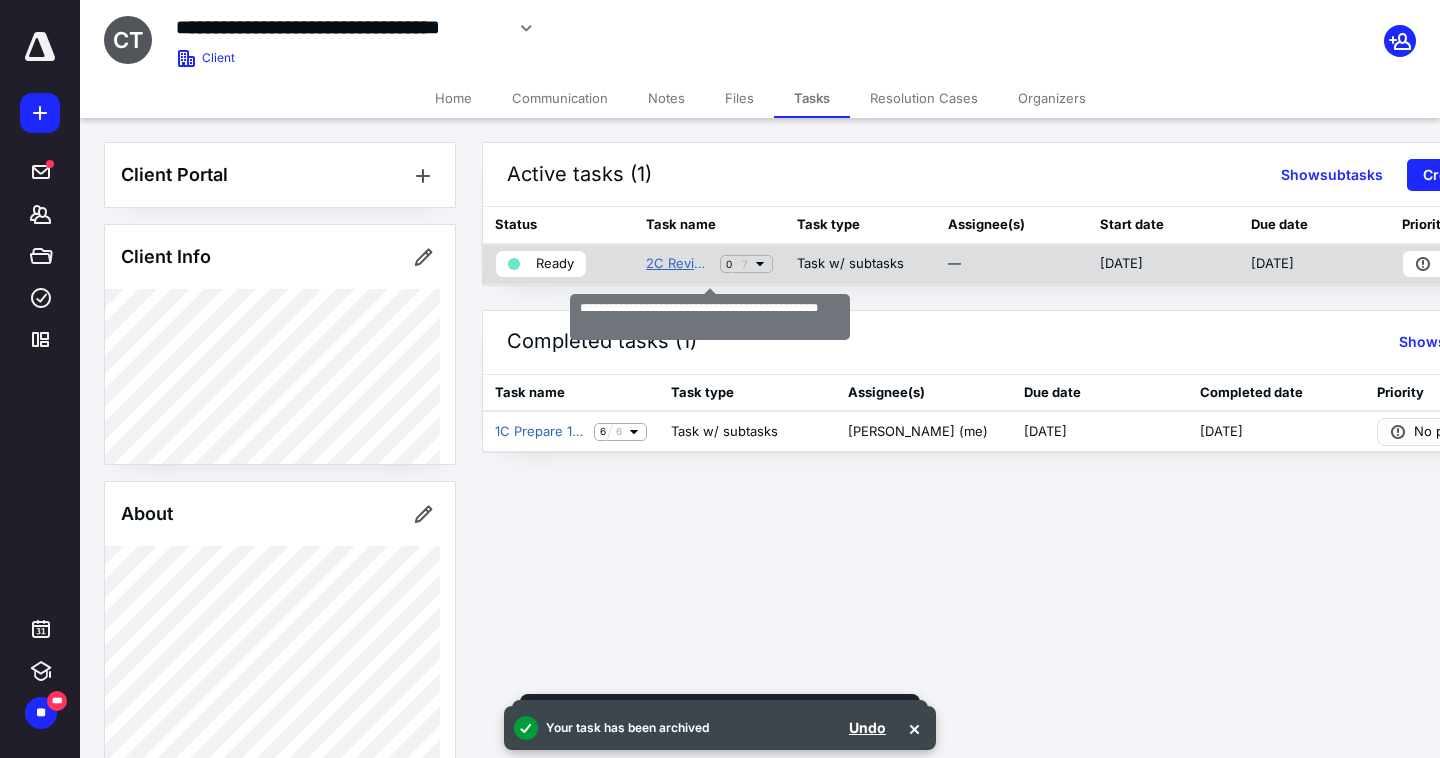 click on "2C Review 1041 [PERSON_NAME] Irrevocable Trust" at bounding box center (679, 264) 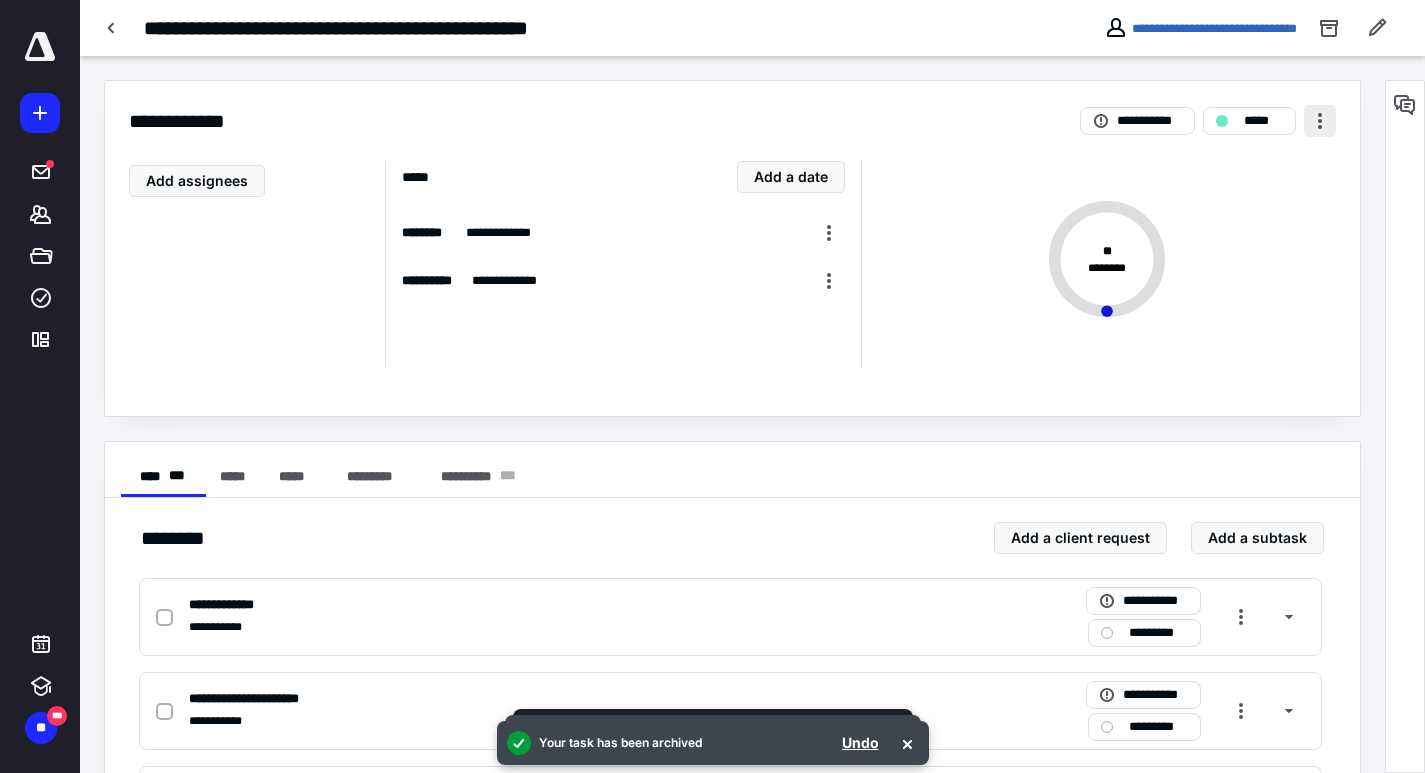click at bounding box center [1320, 121] 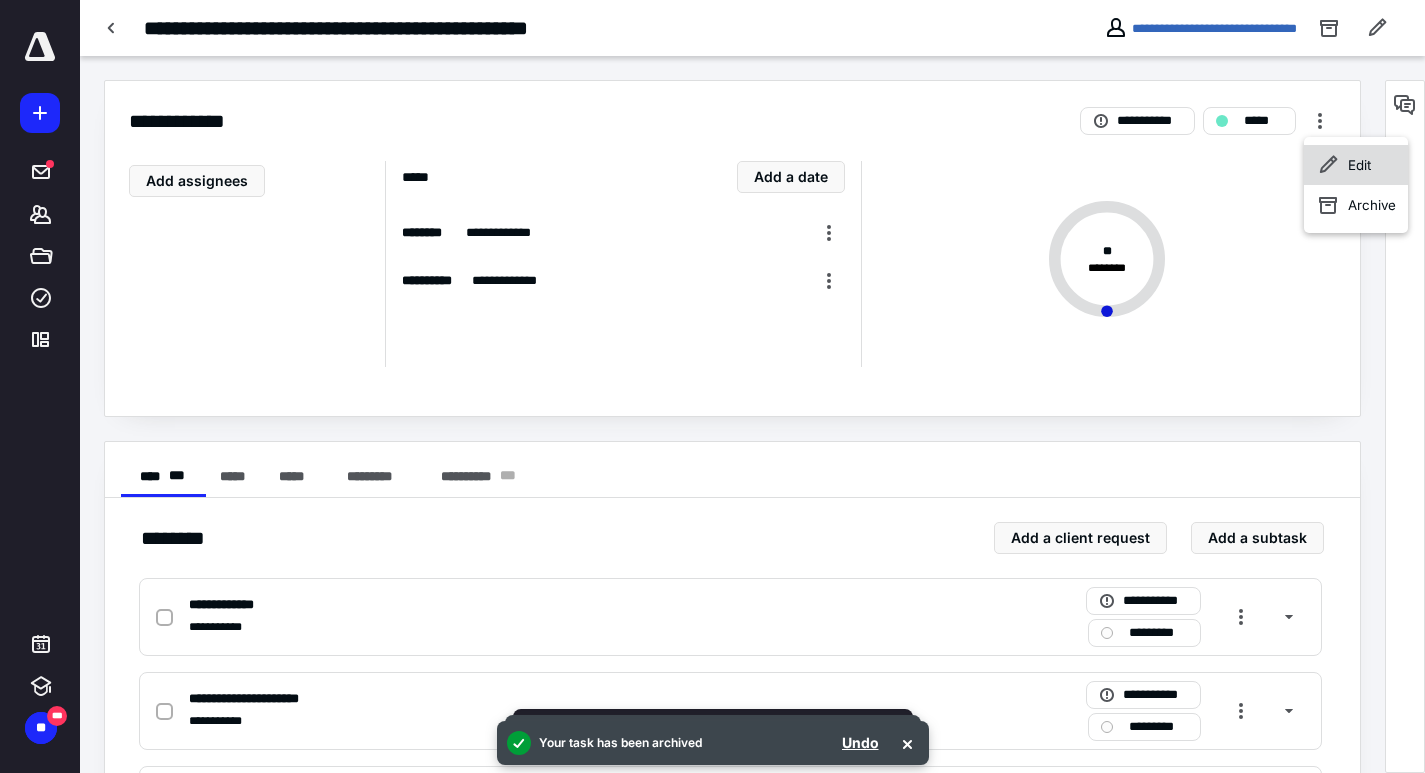 click 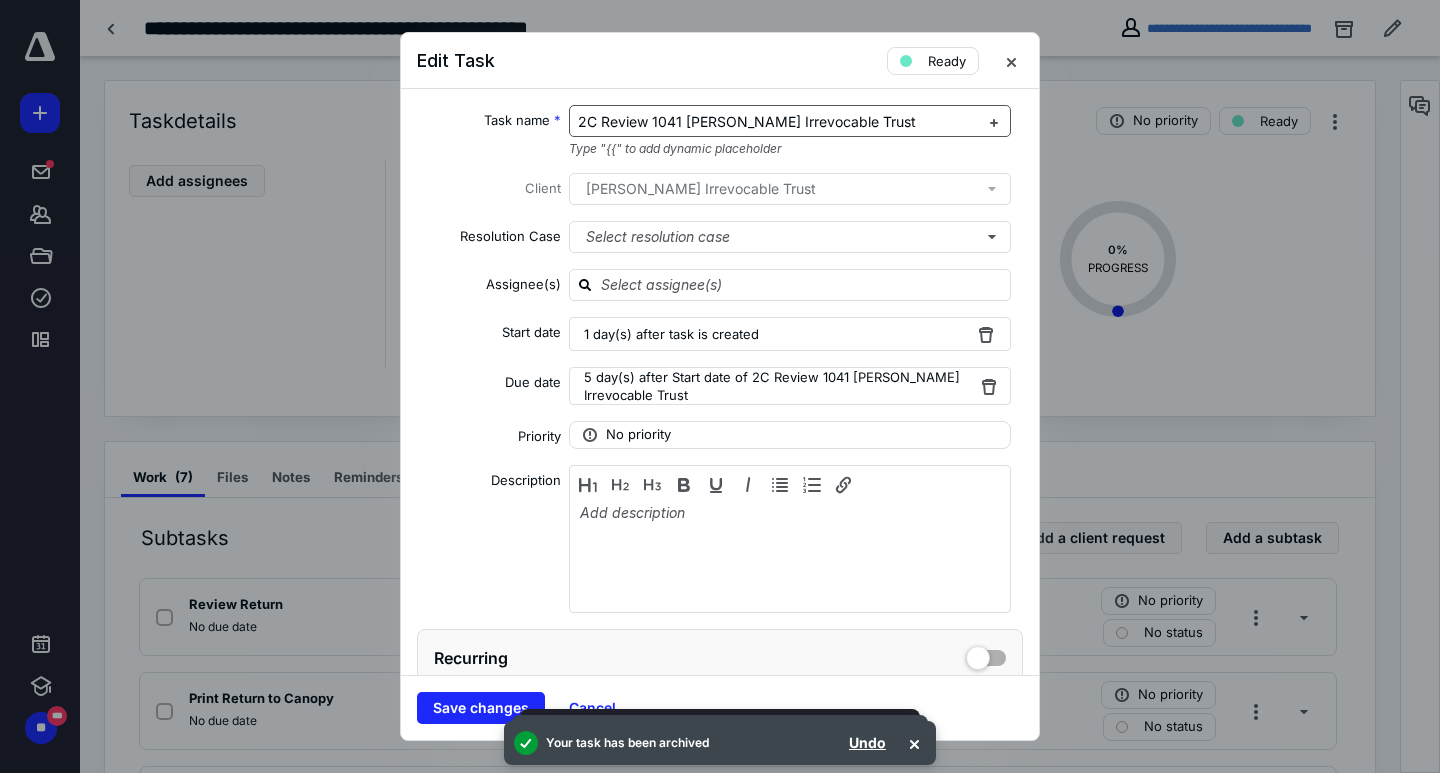 click on "2C Review 1041 [PERSON_NAME] Irrevocable Trust" at bounding box center (747, 121) 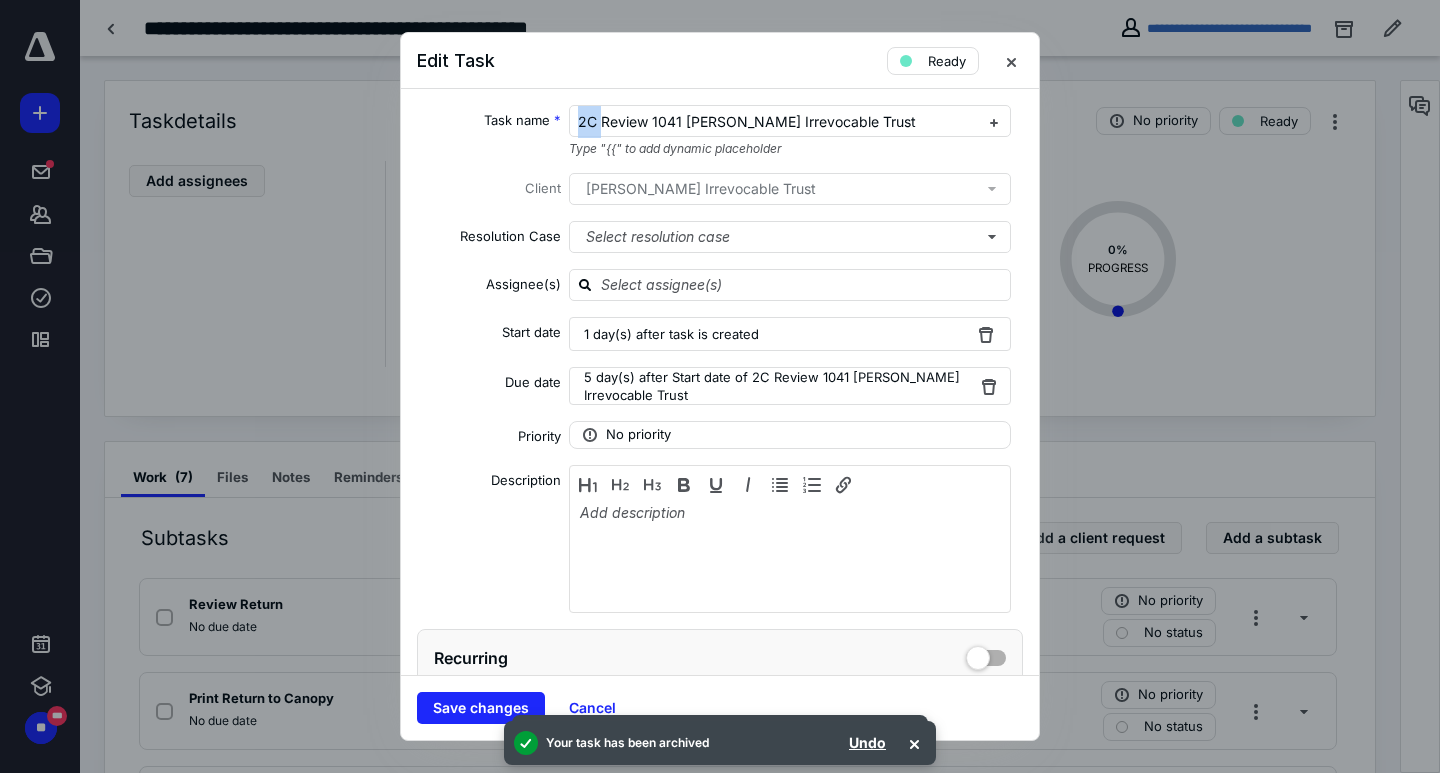 drag, startPoint x: 596, startPoint y: 119, endPoint x: 397, endPoint y: 93, distance: 200.6913 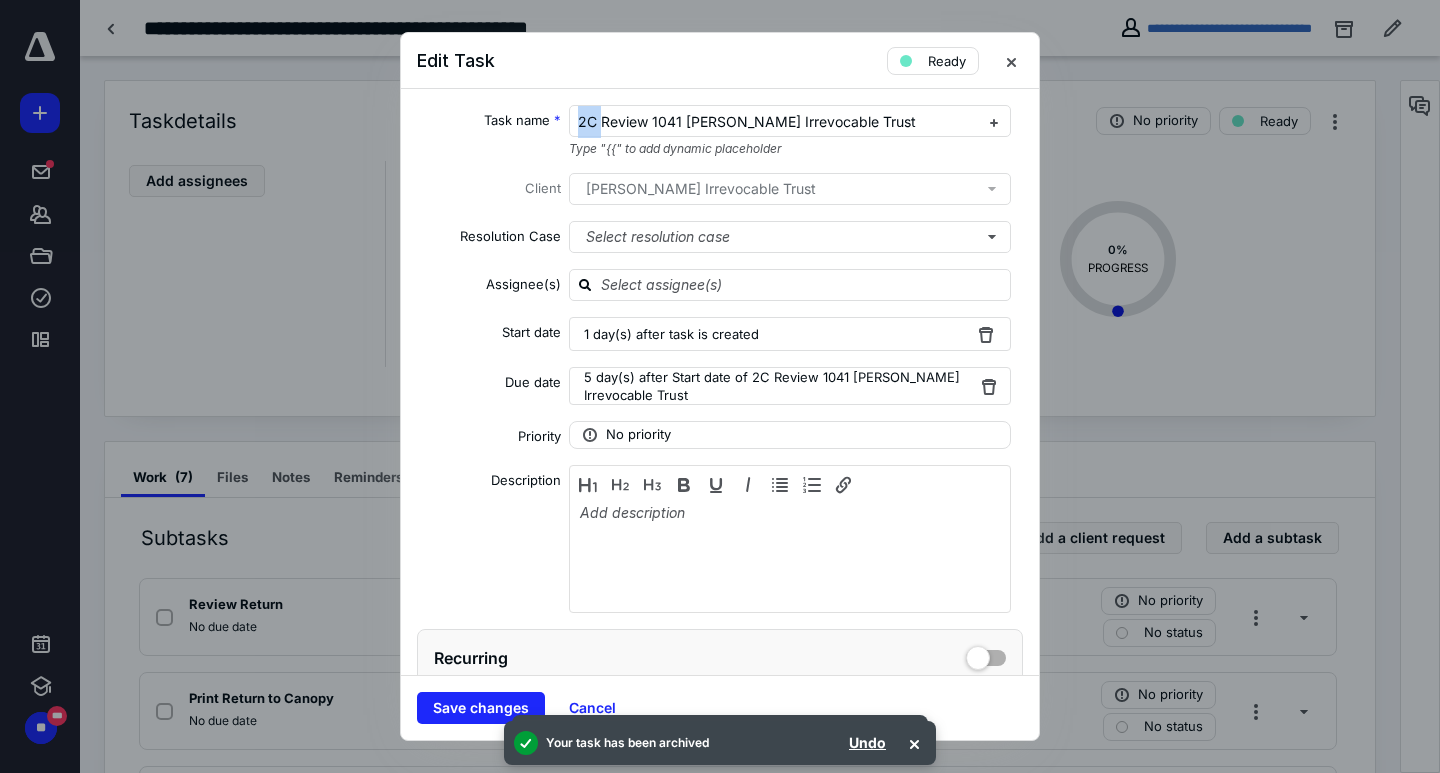 click on "Task name   * 2C Review 1041 [PERSON_NAME] Irrevocable Trust Type "{{" to add dynamic placeholder Client [PERSON_NAME] Irrevocable Trust Resolution Case Select resolution case Assignee(s) Start date 1 day(s) after task is created Due date 5 day(s) after Start date of 2C Review 1041 [PERSON_NAME] Irrevocable Trust Priority No priority Description Recurring Tax preparation fields" at bounding box center (720, 382) 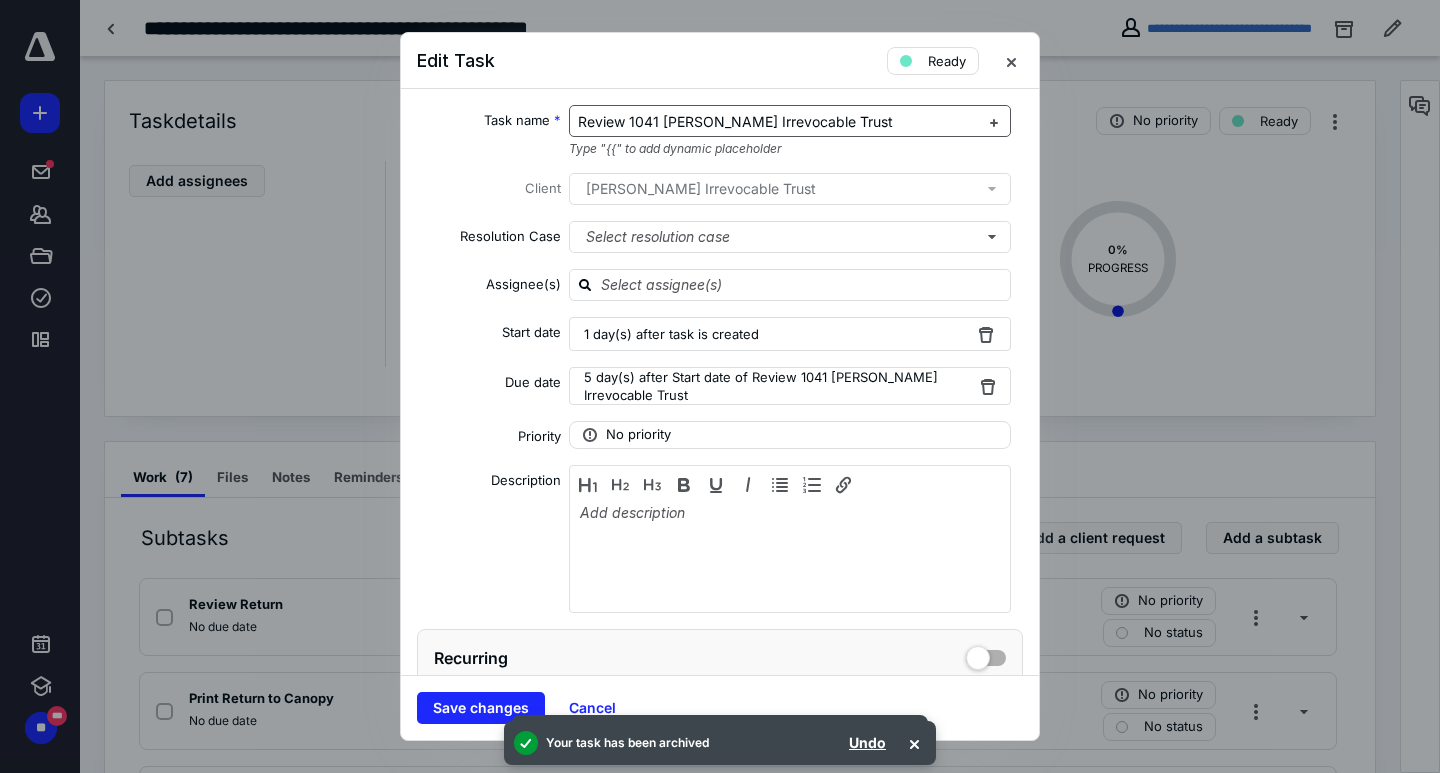 click on "Review 1041 [PERSON_NAME] Irrevocable Trust" at bounding box center (778, 122) 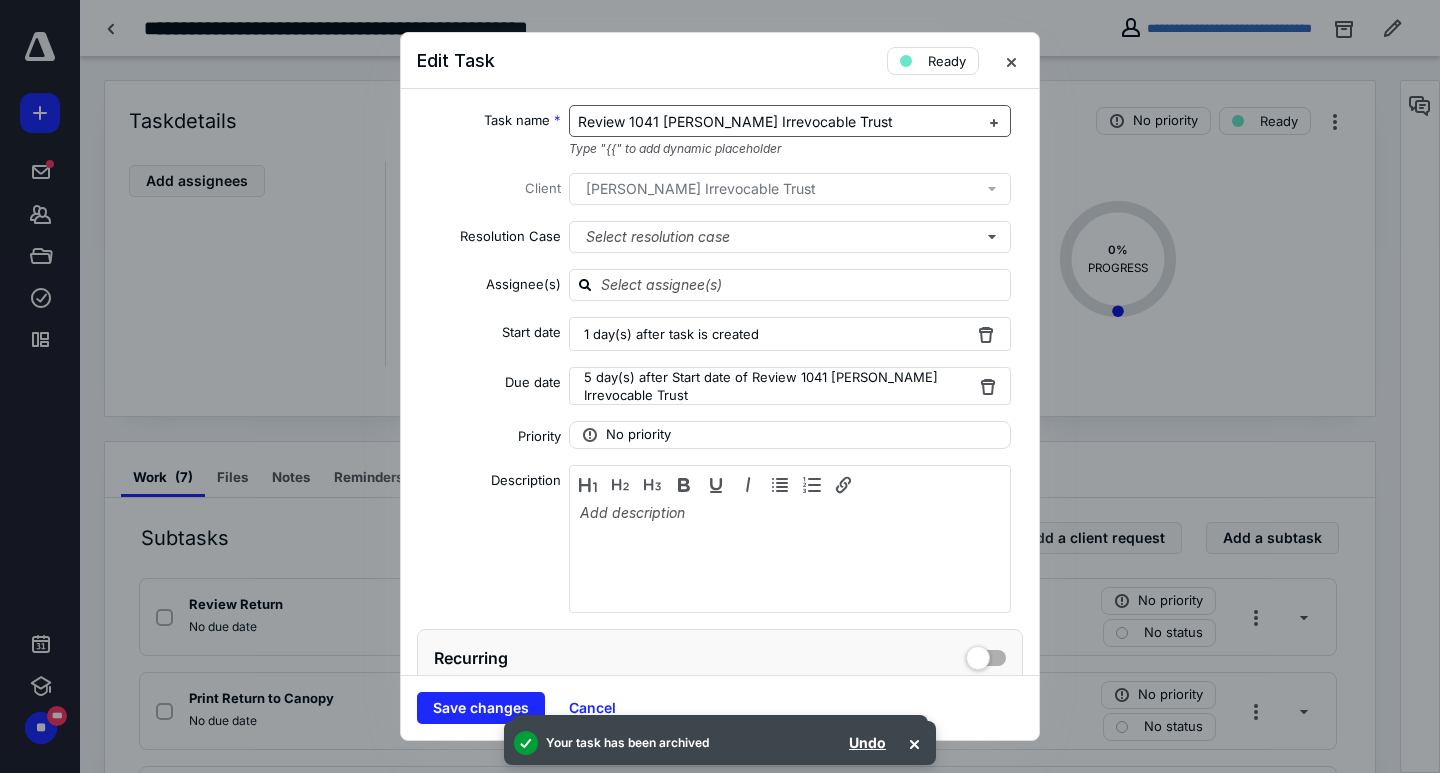 type 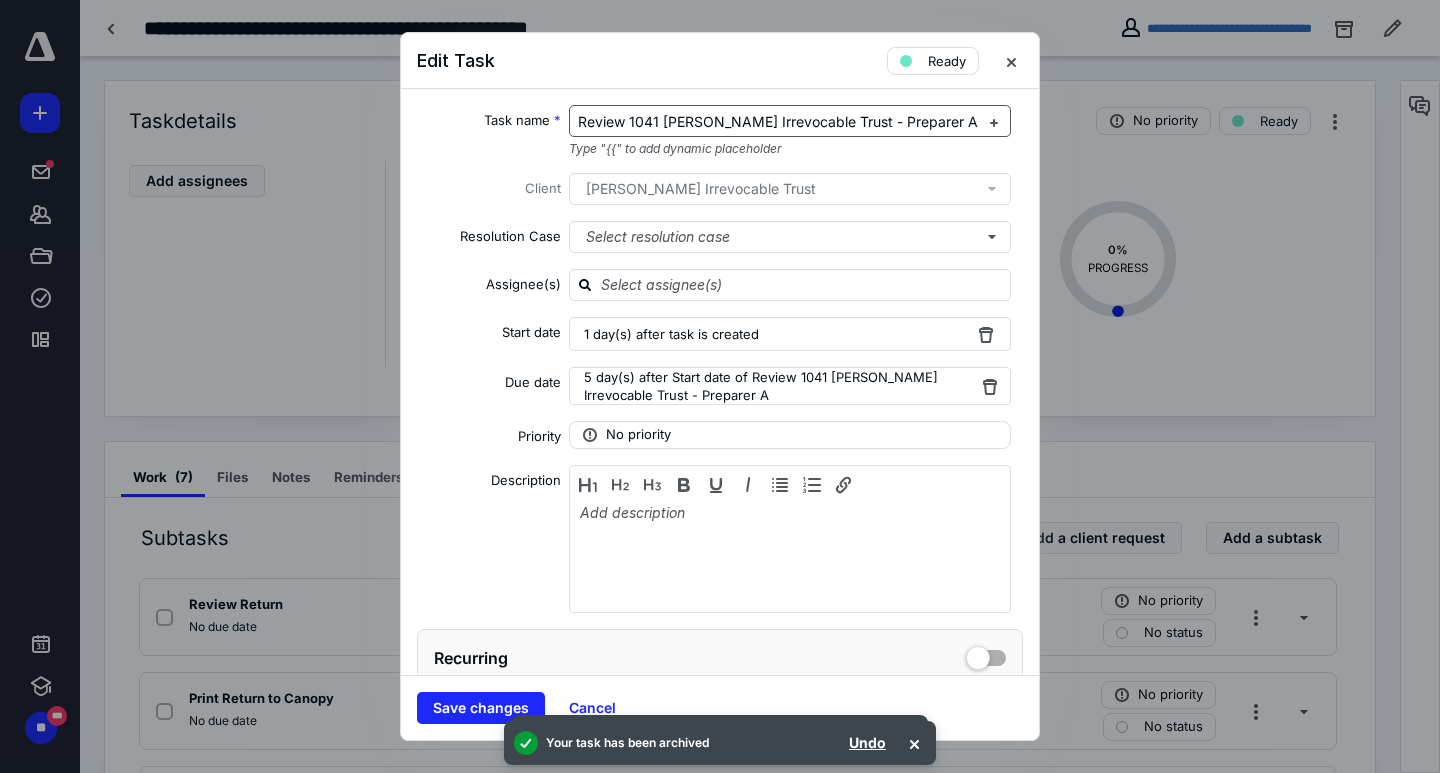 scroll, scrollTop: 0, scrollLeft: 14, axis: horizontal 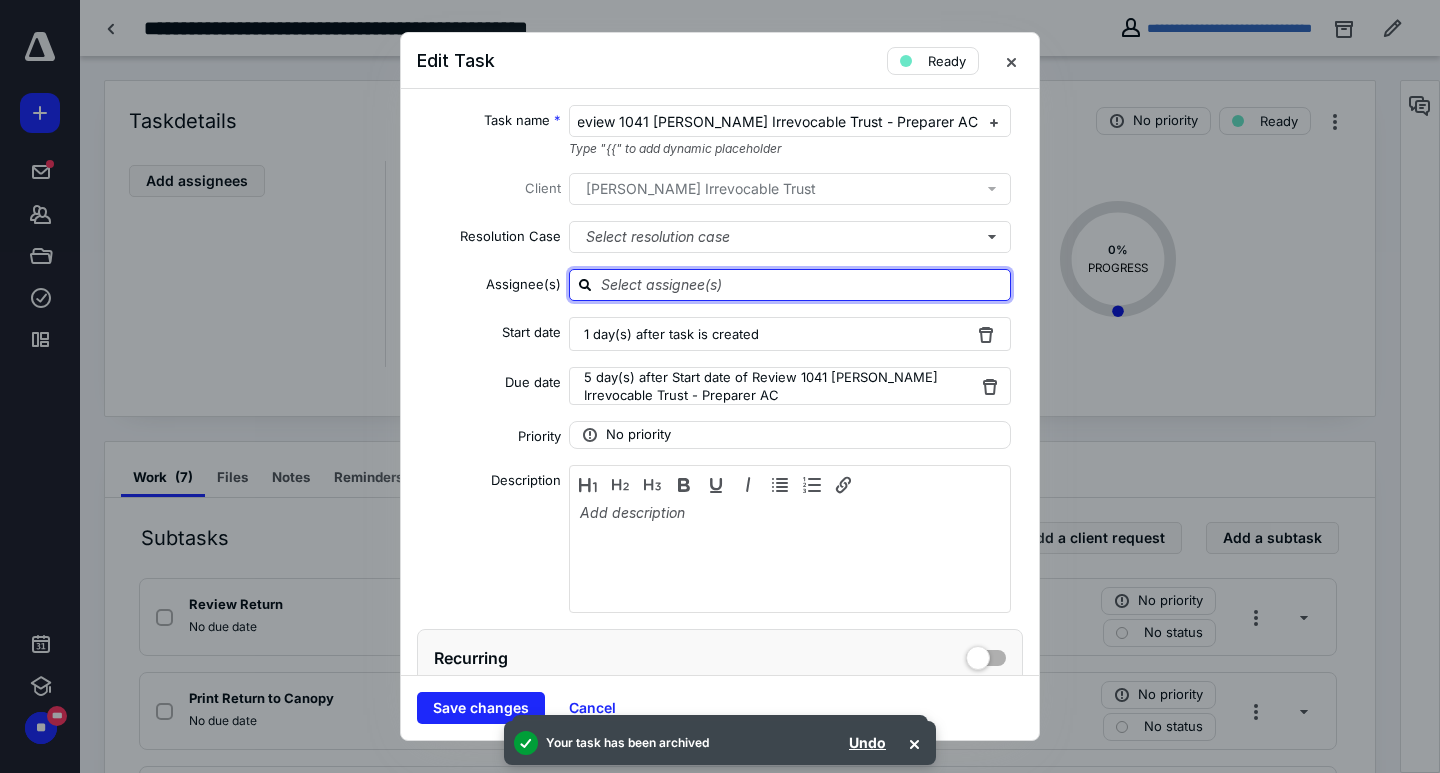 click at bounding box center (802, 284) 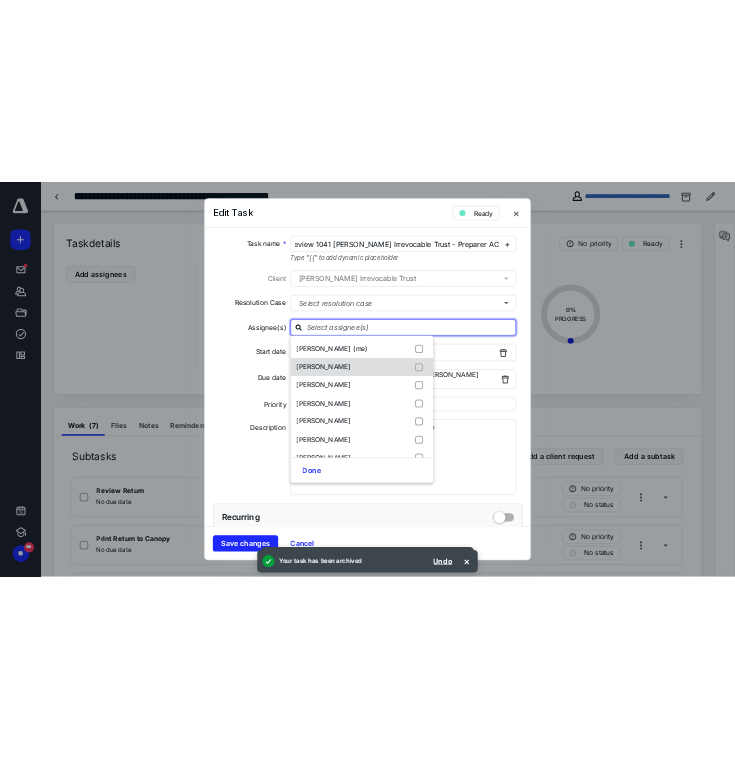 scroll, scrollTop: 310, scrollLeft: 0, axis: vertical 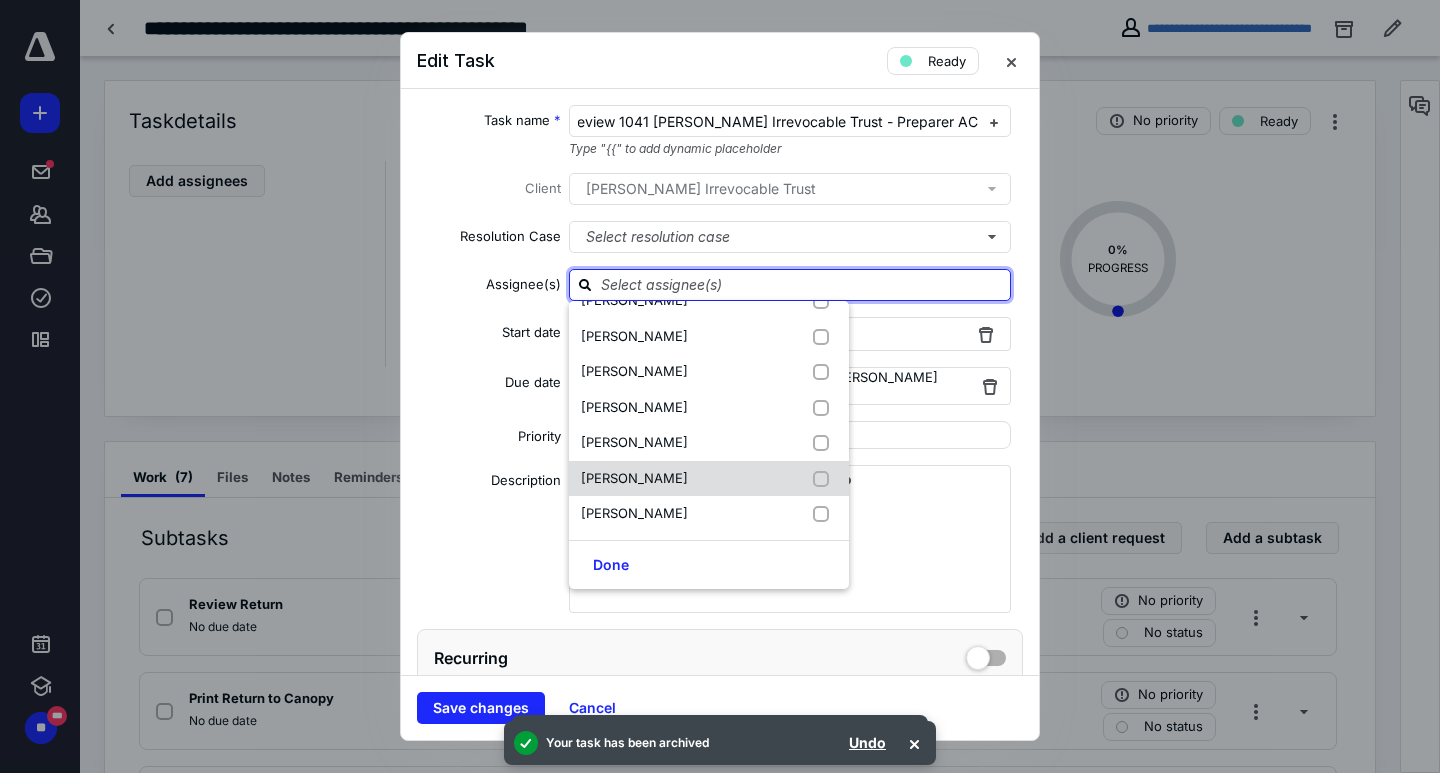 click on "[PERSON_NAME]" at bounding box center (709, 479) 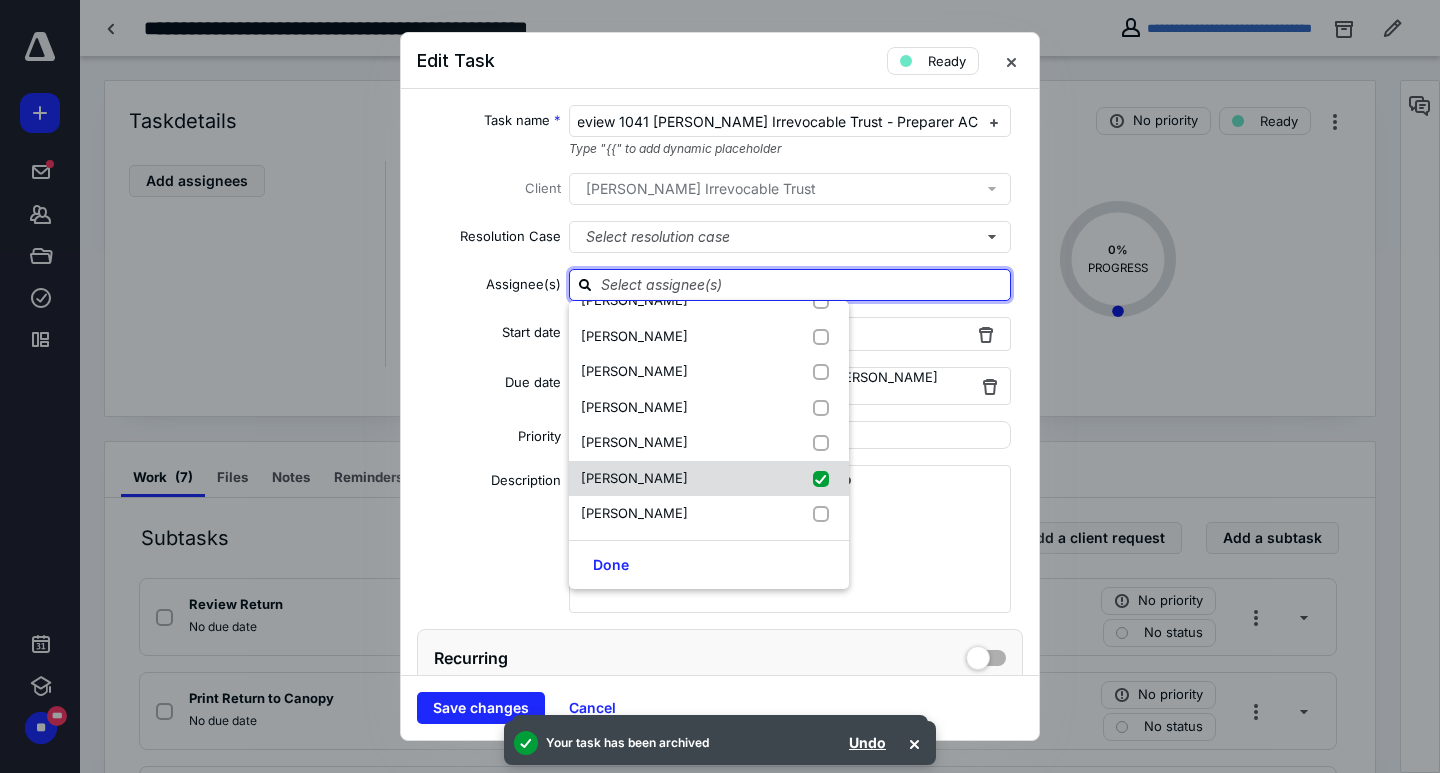 checkbox on "true" 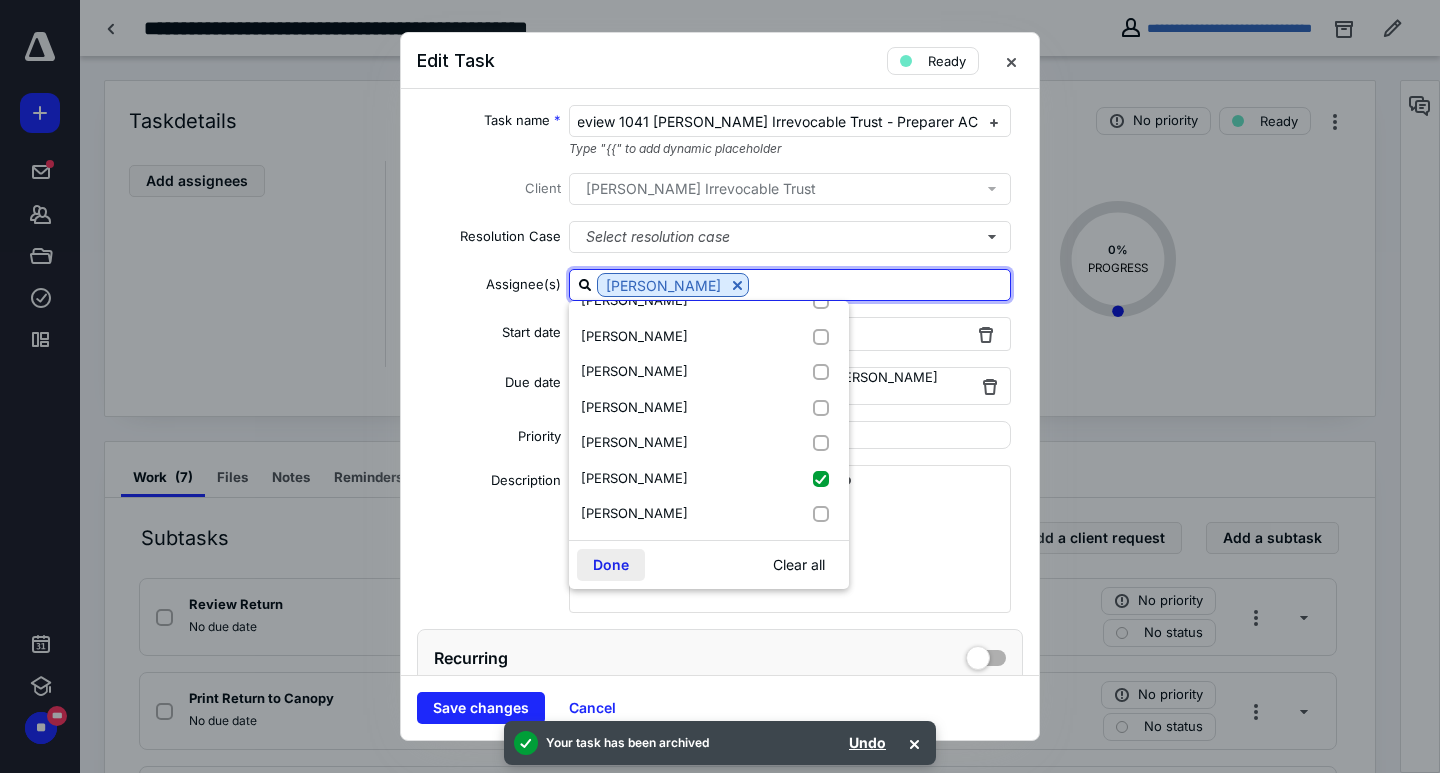 click on "Done" at bounding box center [611, 565] 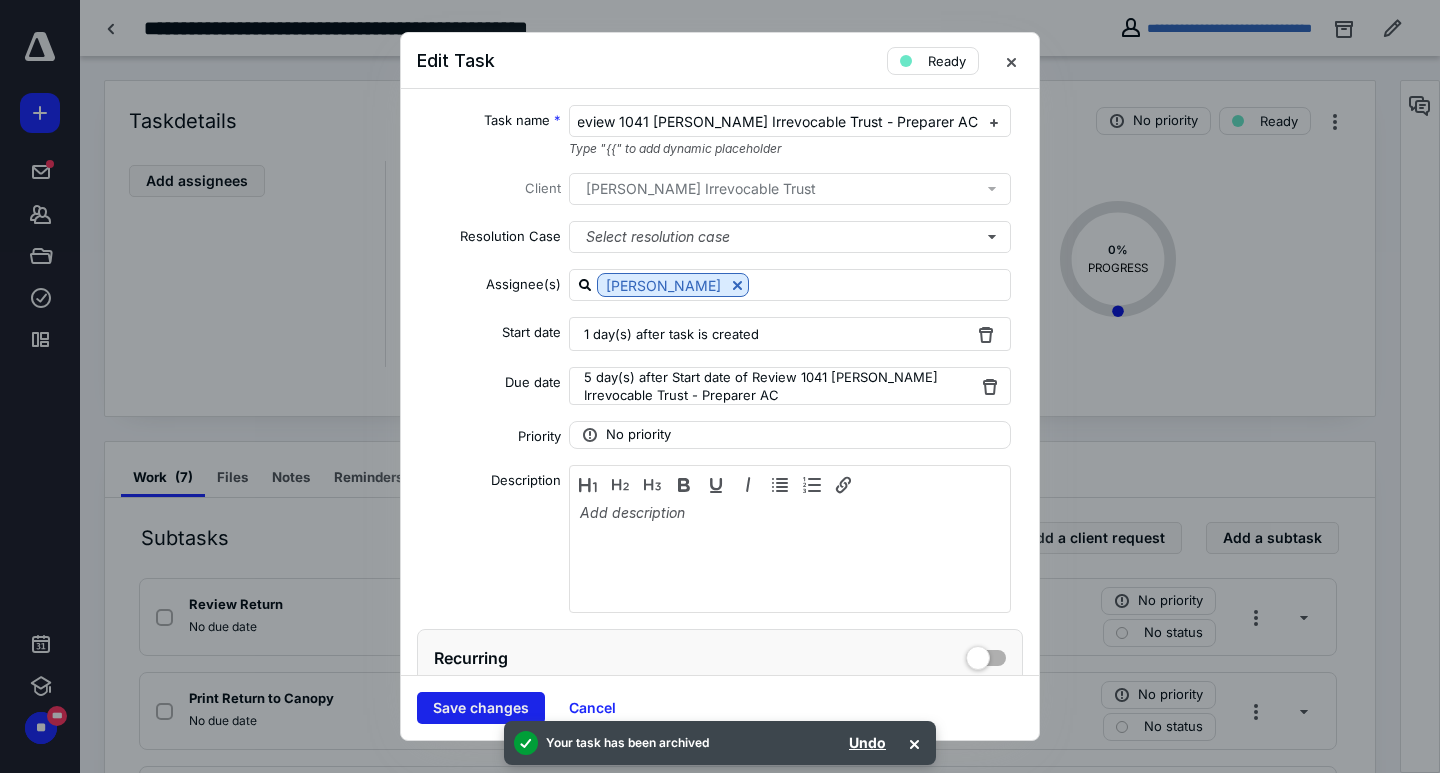 click on "Save changes" at bounding box center (481, 708) 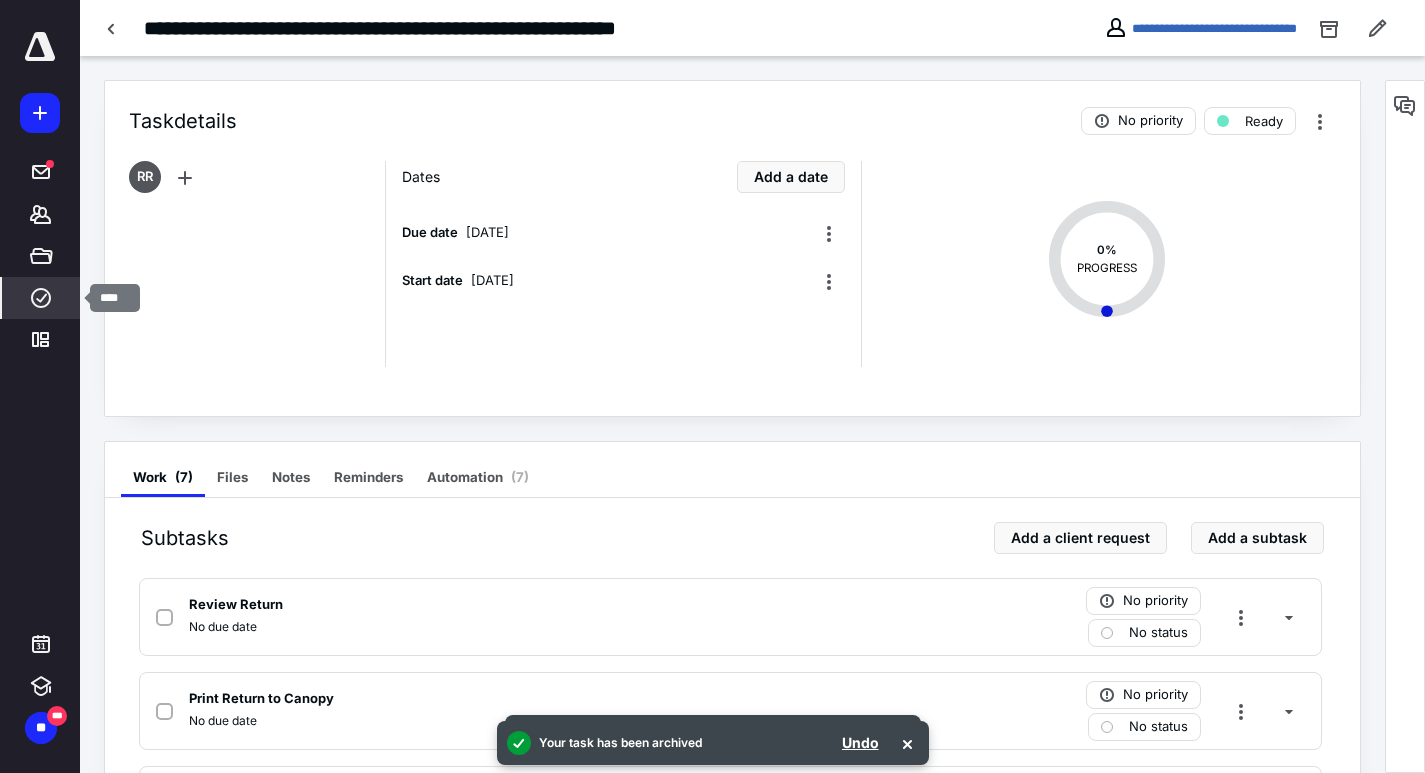click 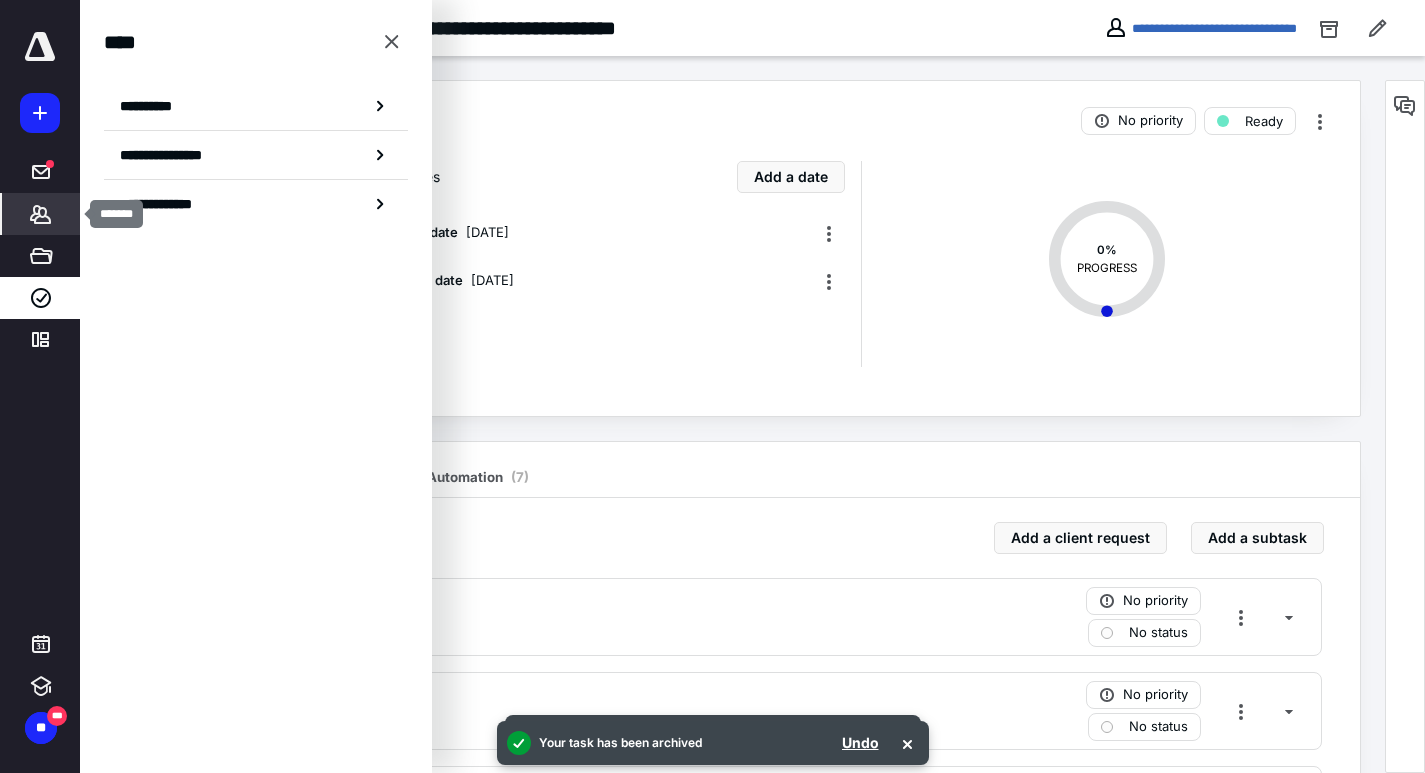 click 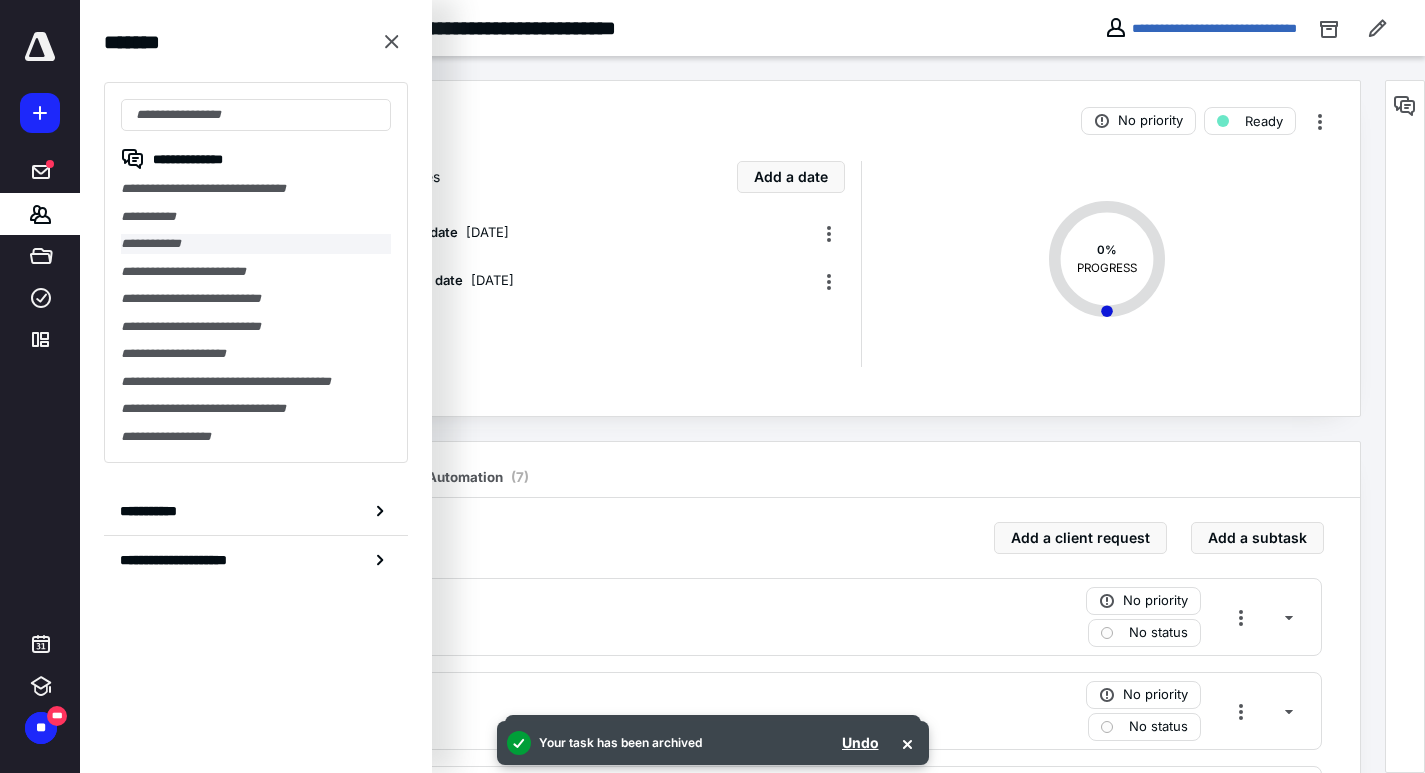 click on "**********" at bounding box center (256, 244) 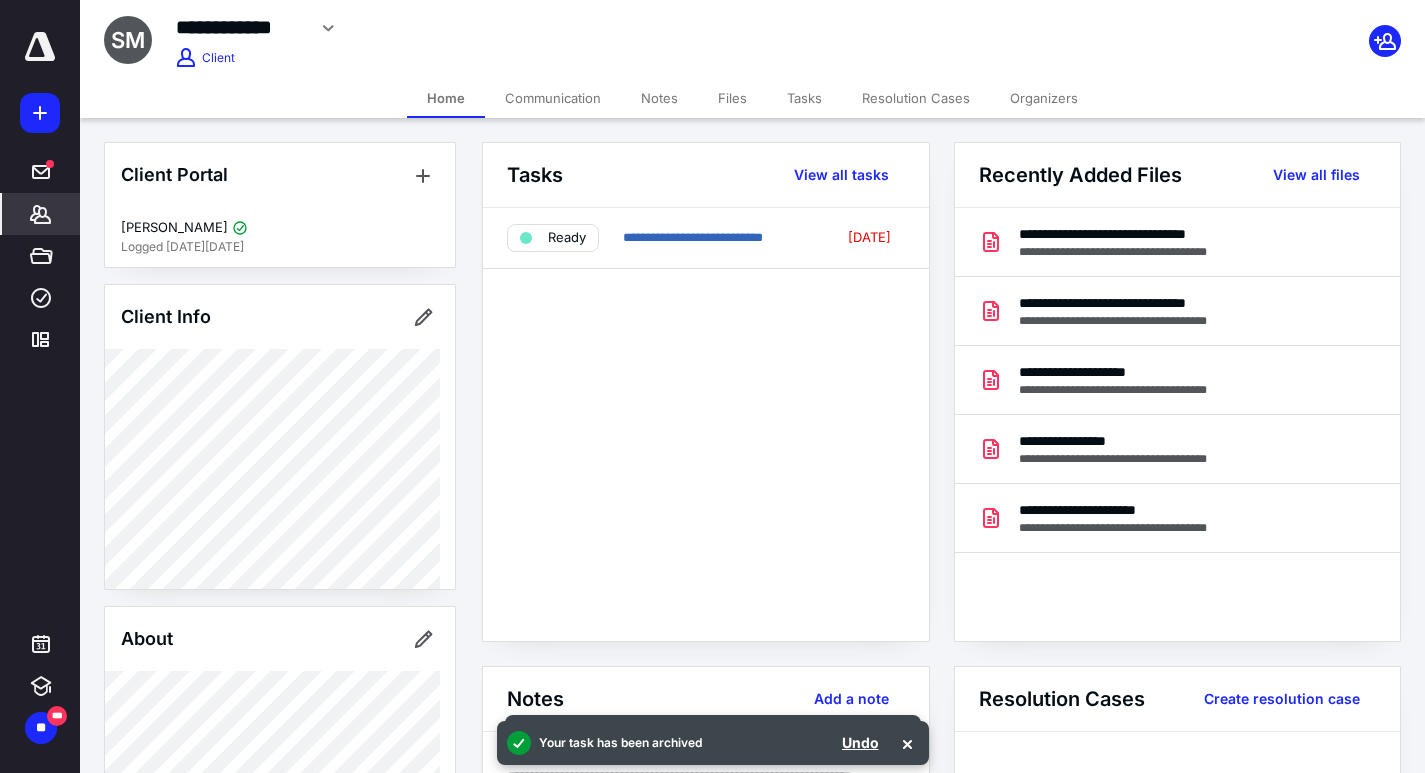 click on "**********" at bounding box center (752, 35) 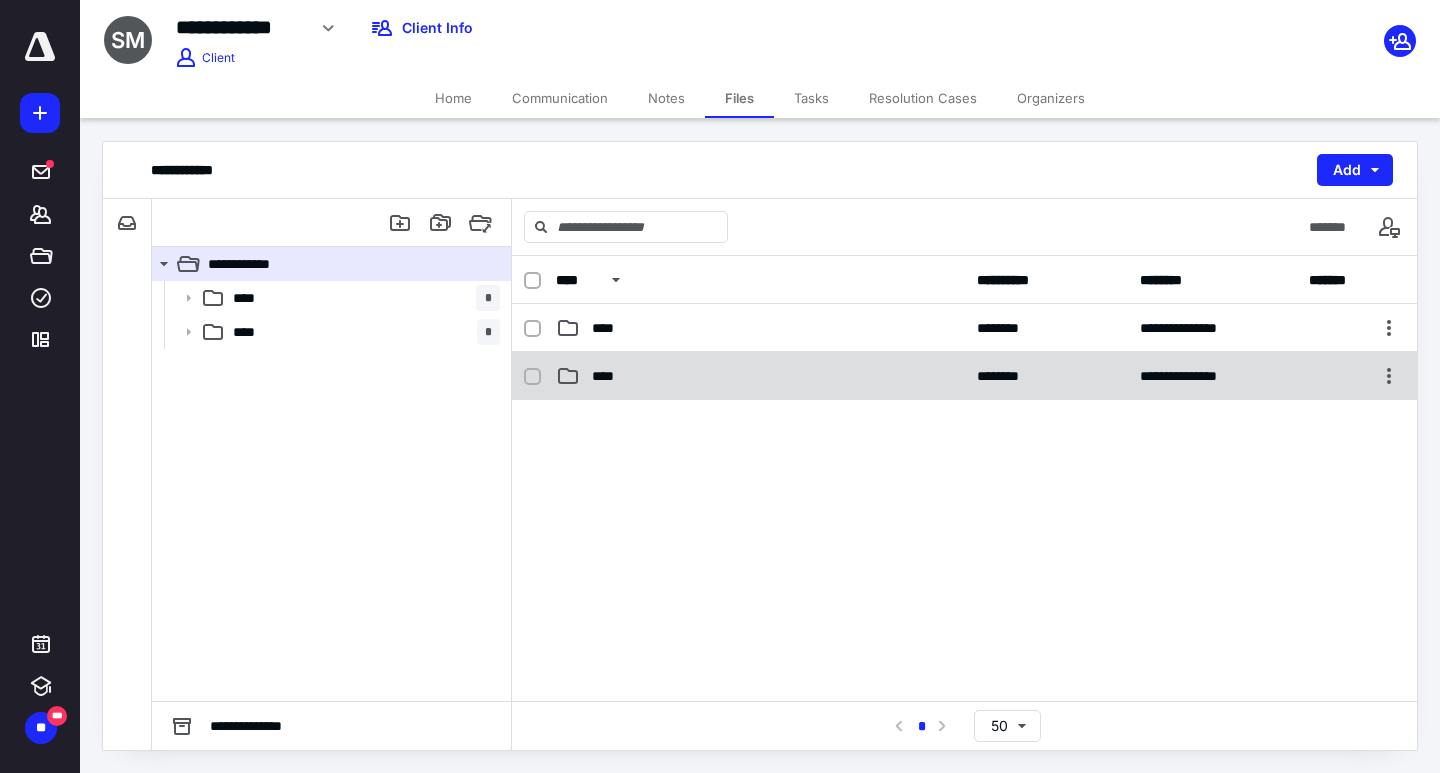 click on "****" at bounding box center [760, 376] 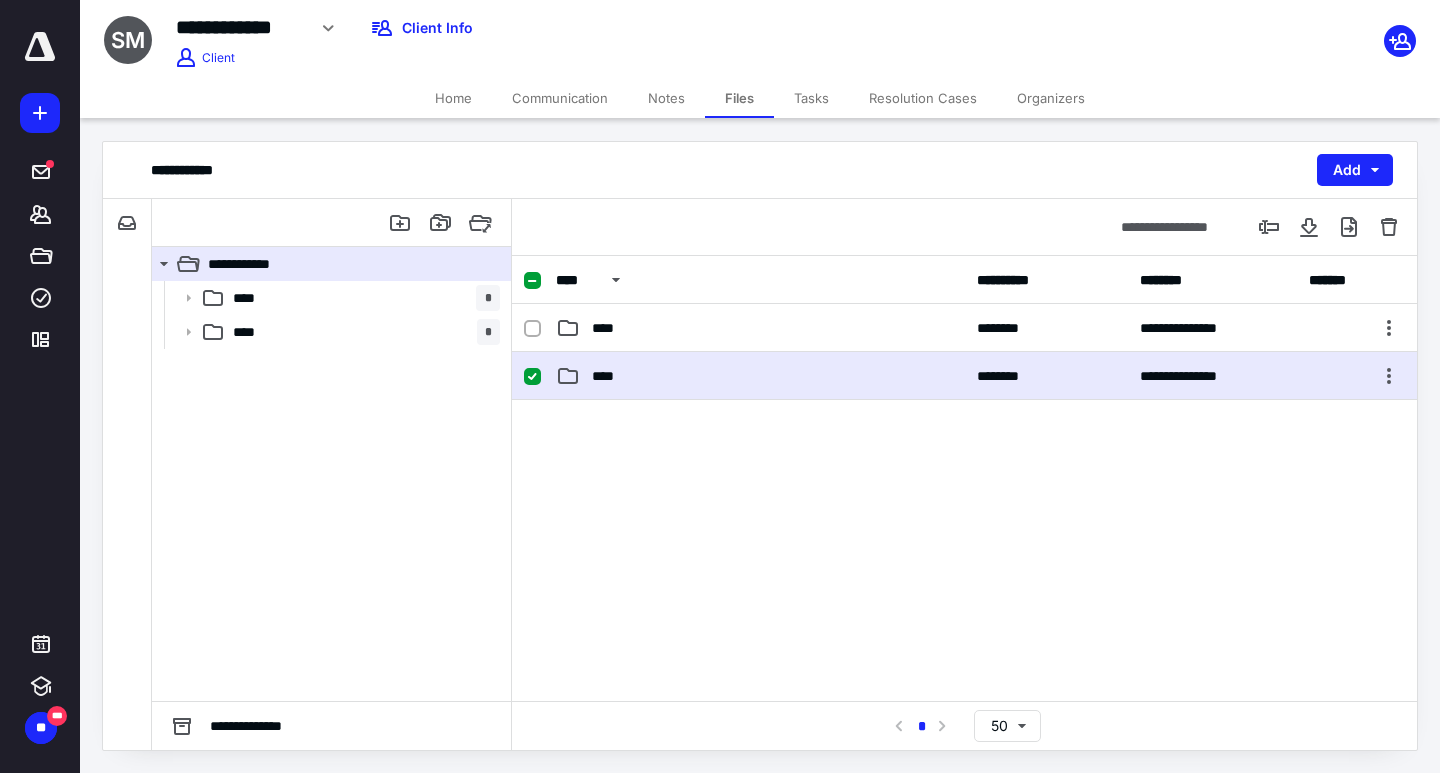 click on "****" at bounding box center [760, 376] 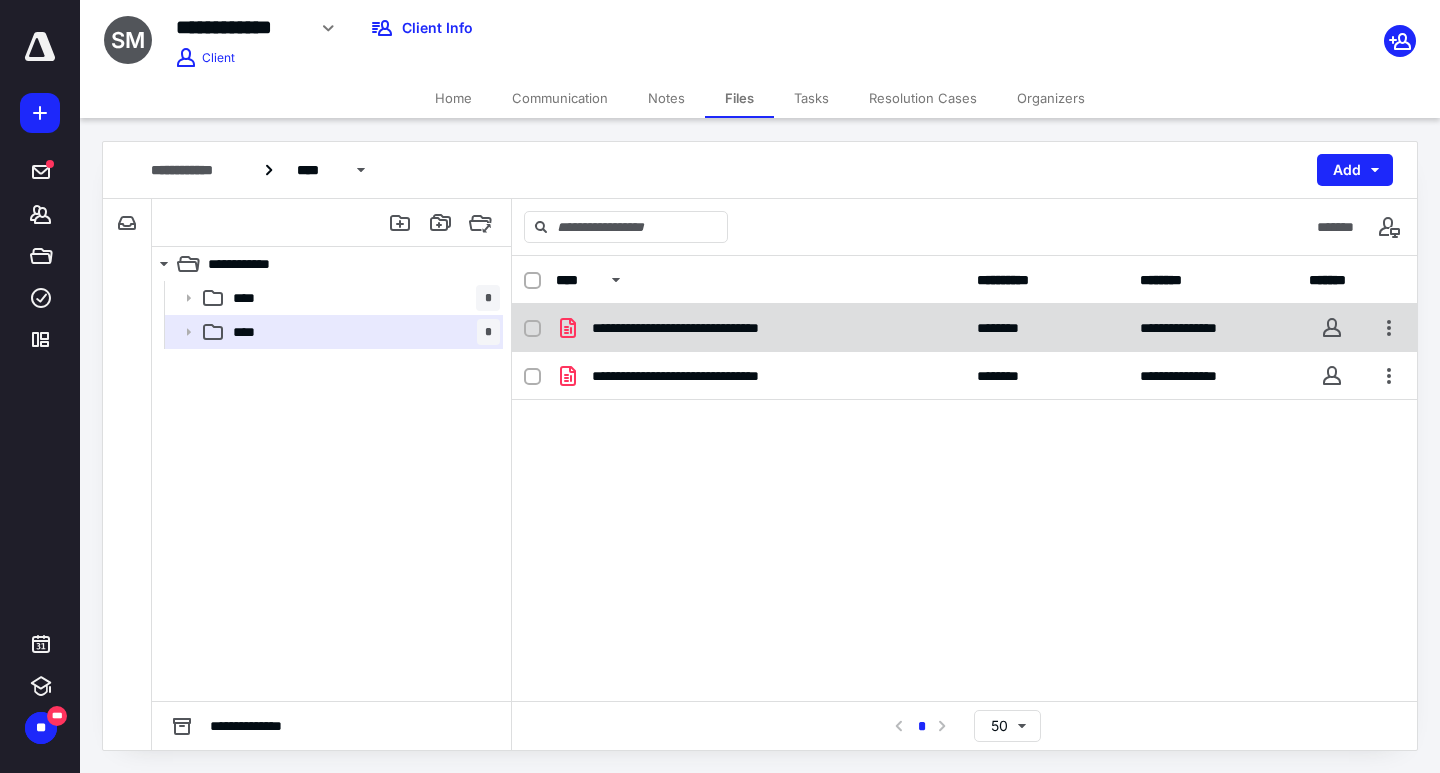 click on "**********" at bounding box center [710, 328] 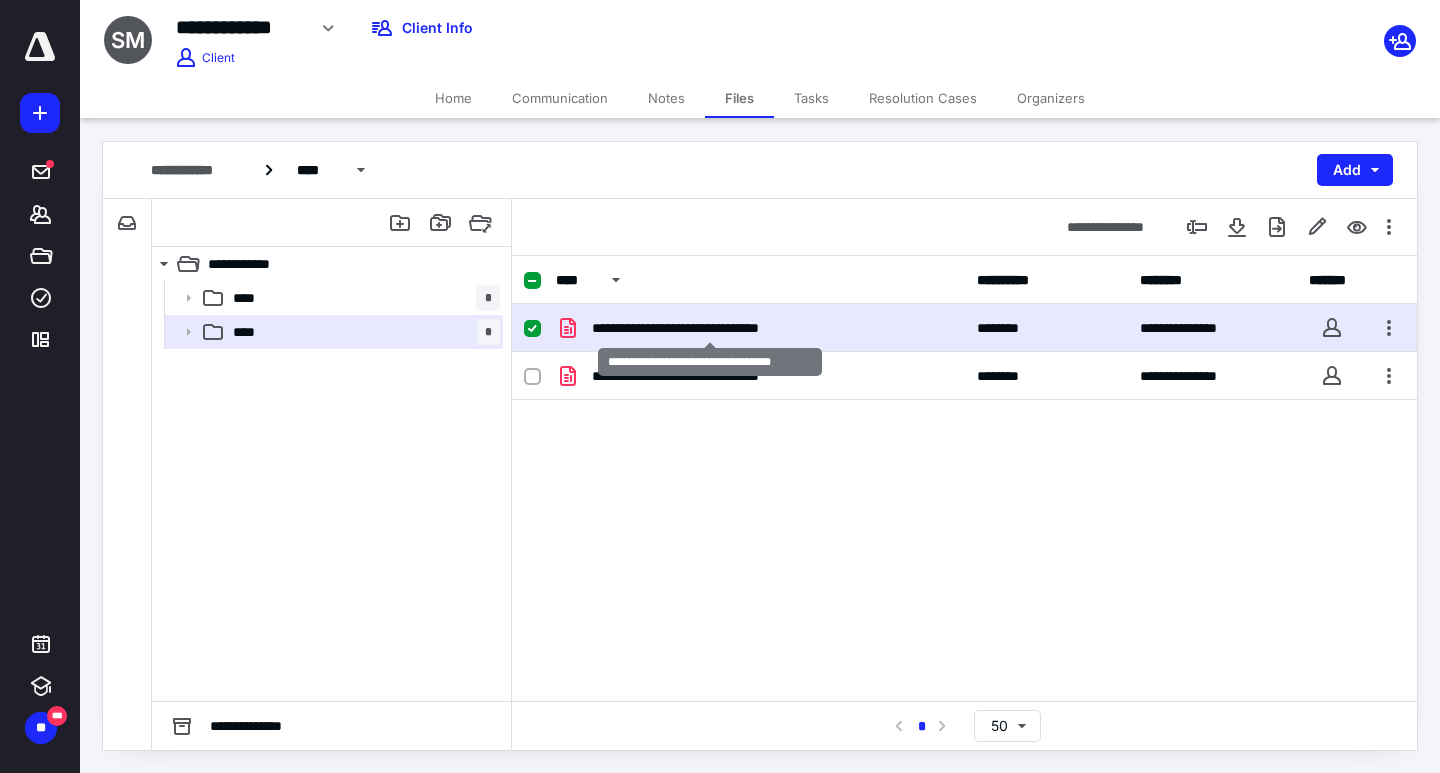 click on "**********" at bounding box center [710, 328] 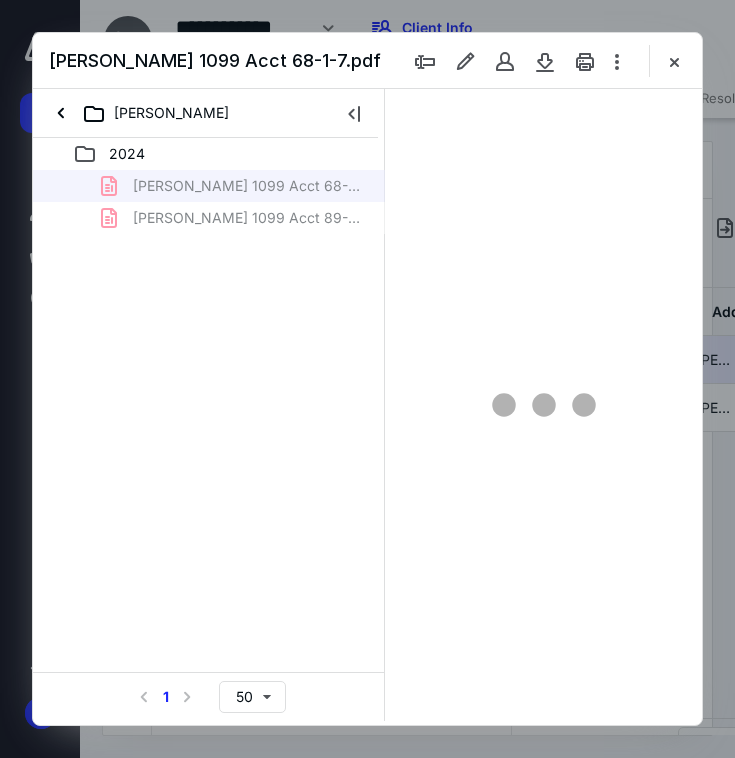 scroll, scrollTop: 0, scrollLeft: 0, axis: both 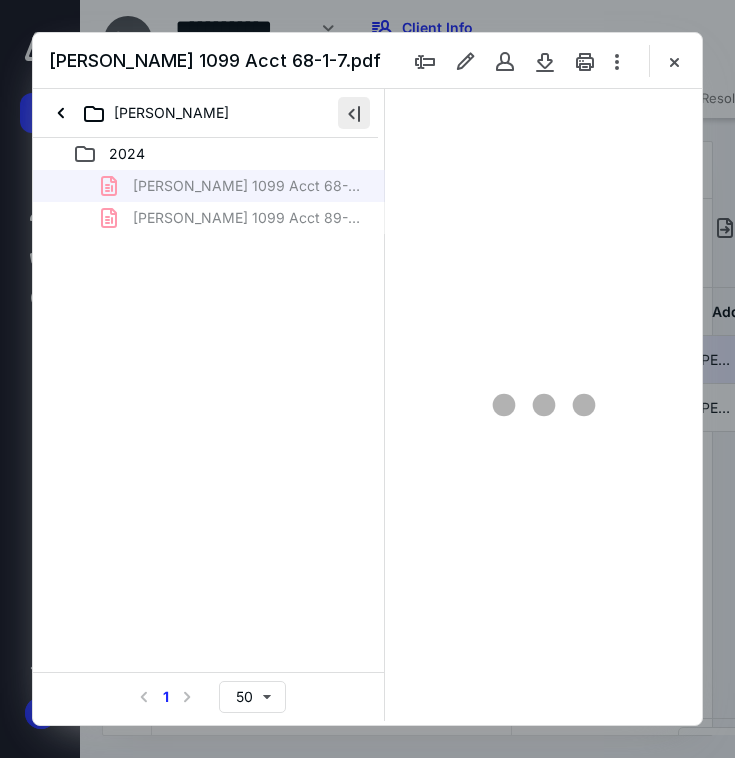 click at bounding box center [354, 113] 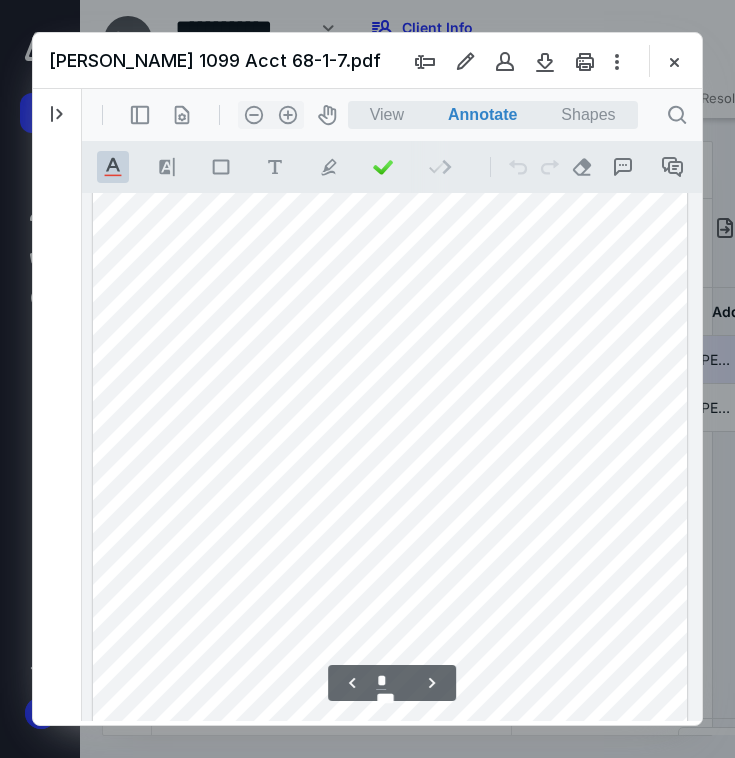 scroll, scrollTop: 695, scrollLeft: 0, axis: vertical 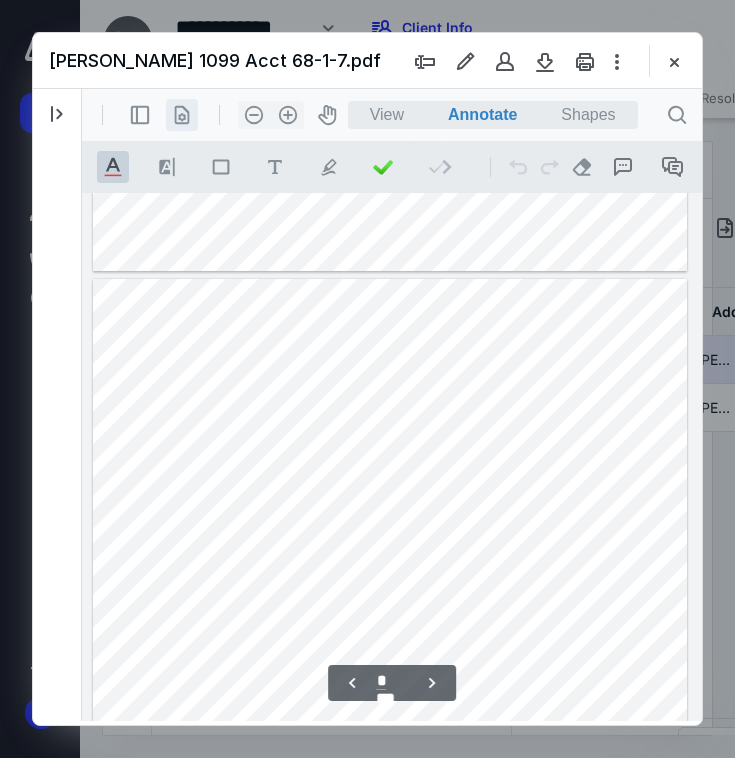 click on ".cls-1{fill:#abb0c4;} icon - header - page manipulation - line" at bounding box center [182, 115] 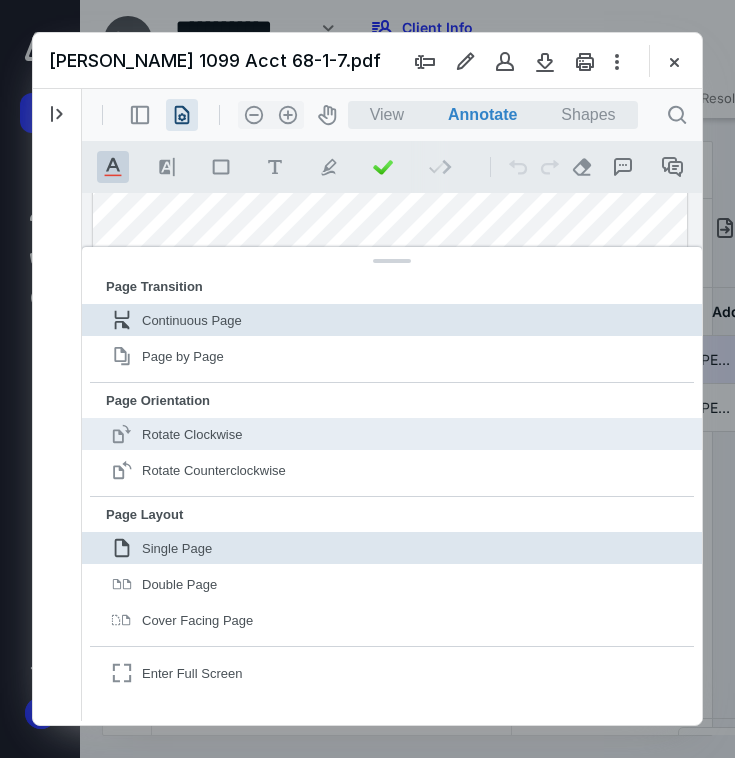 click on "Rotate Clockwise" at bounding box center [192, 434] 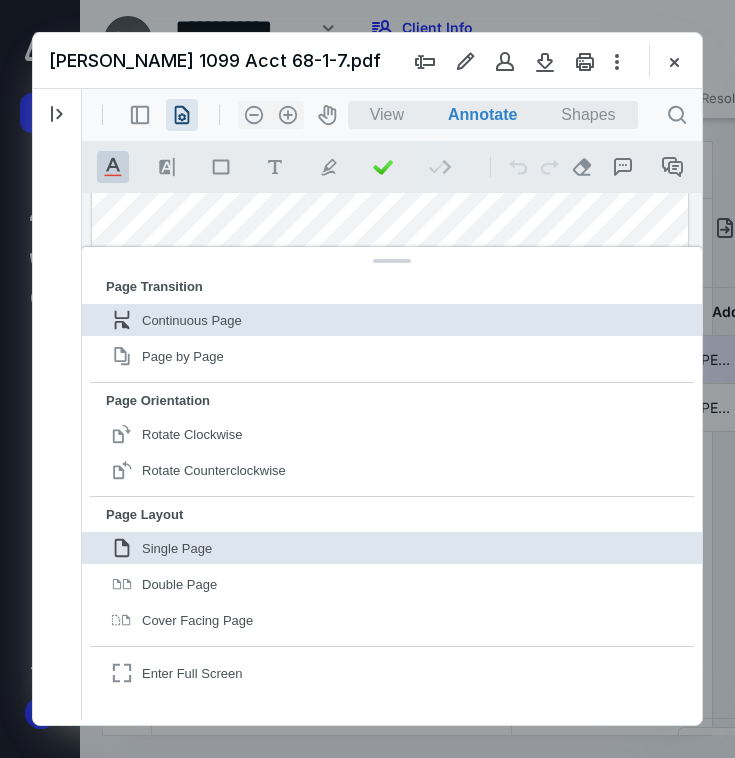 click at bounding box center [390, 43] 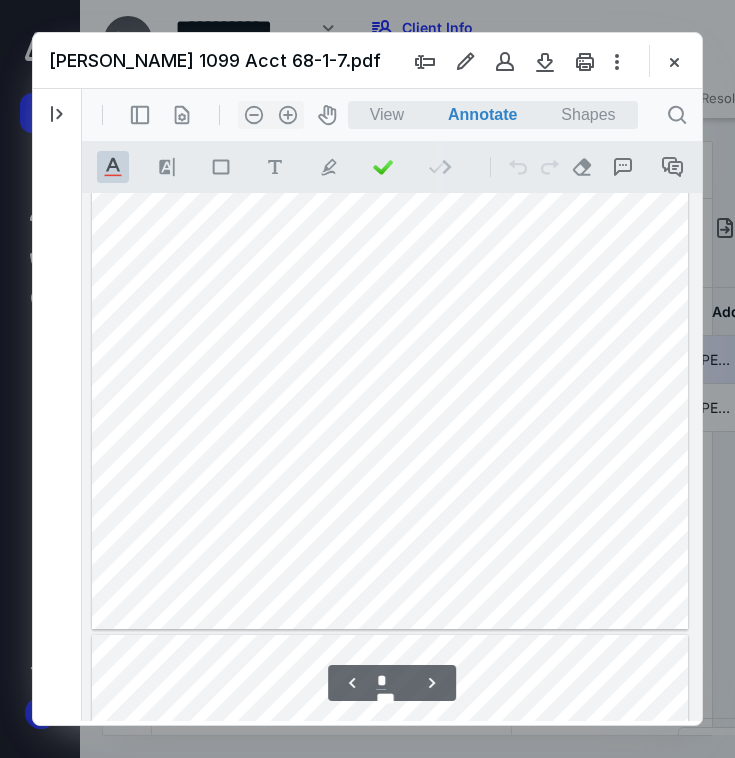 scroll, scrollTop: 974, scrollLeft: 0, axis: vertical 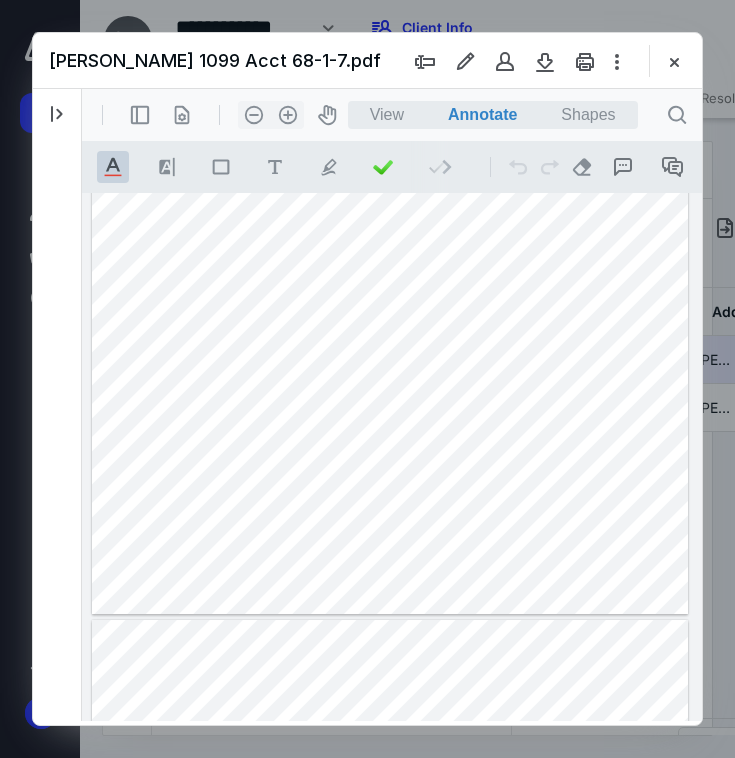 click at bounding box center [390, 384] 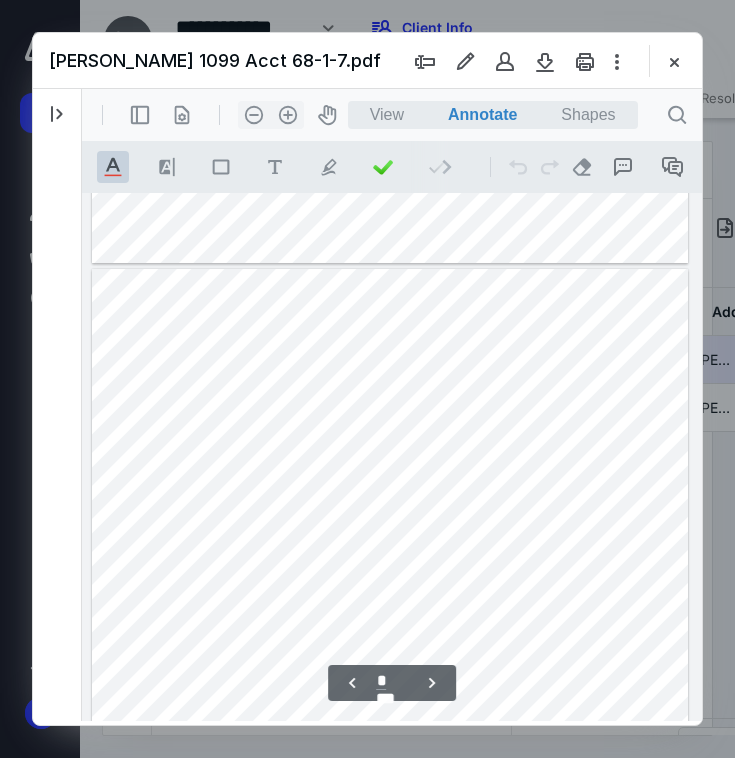 scroll, scrollTop: 898, scrollLeft: 0, axis: vertical 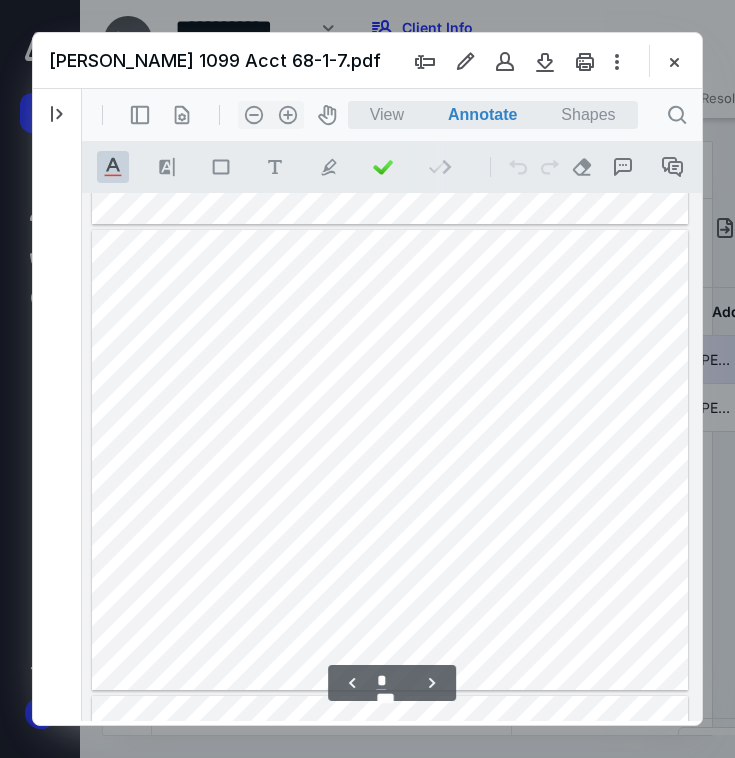click at bounding box center (390, 460) 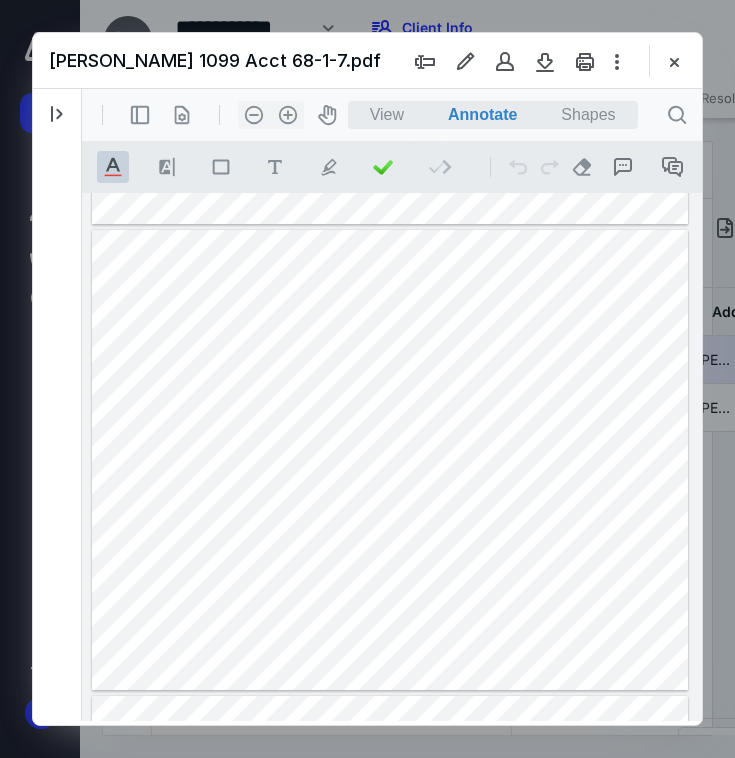 click at bounding box center [390, 460] 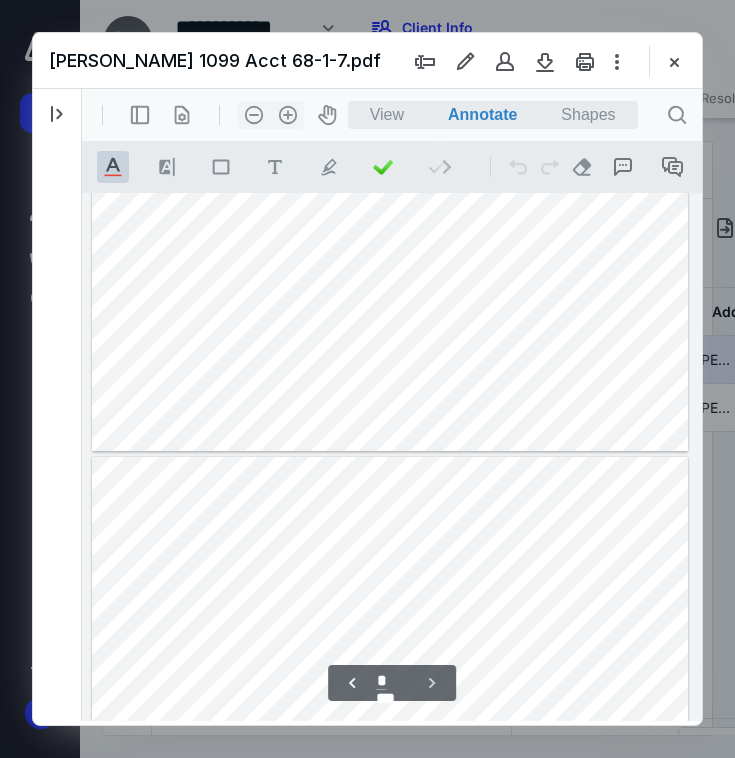 scroll, scrollTop: 1608, scrollLeft: 0, axis: vertical 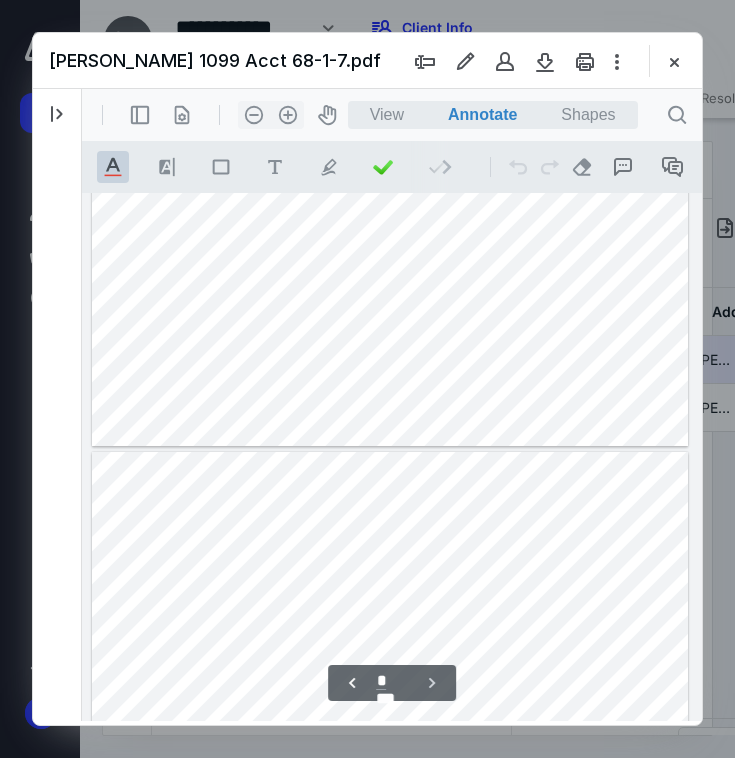 type on "*" 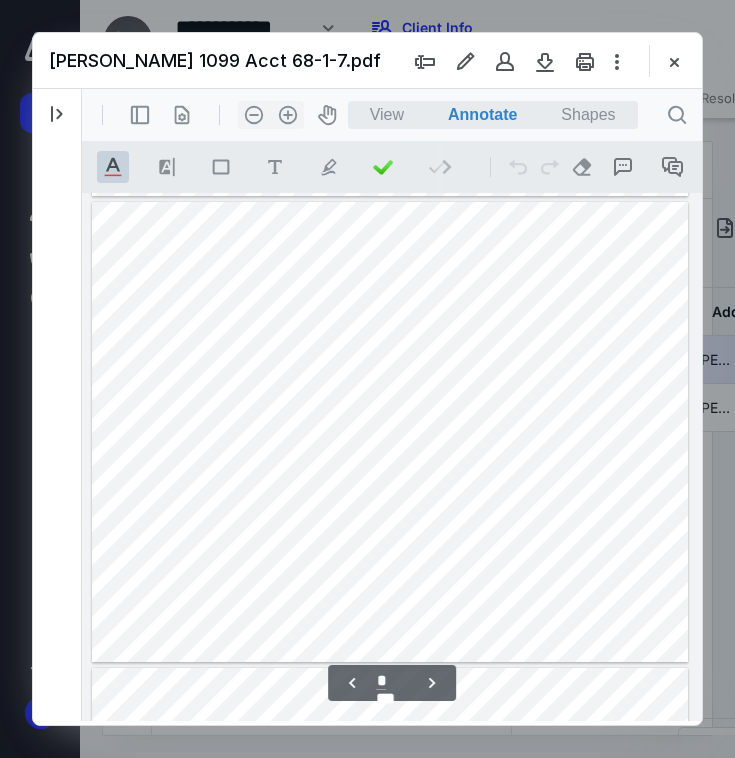 scroll, scrollTop: 1369, scrollLeft: 0, axis: vertical 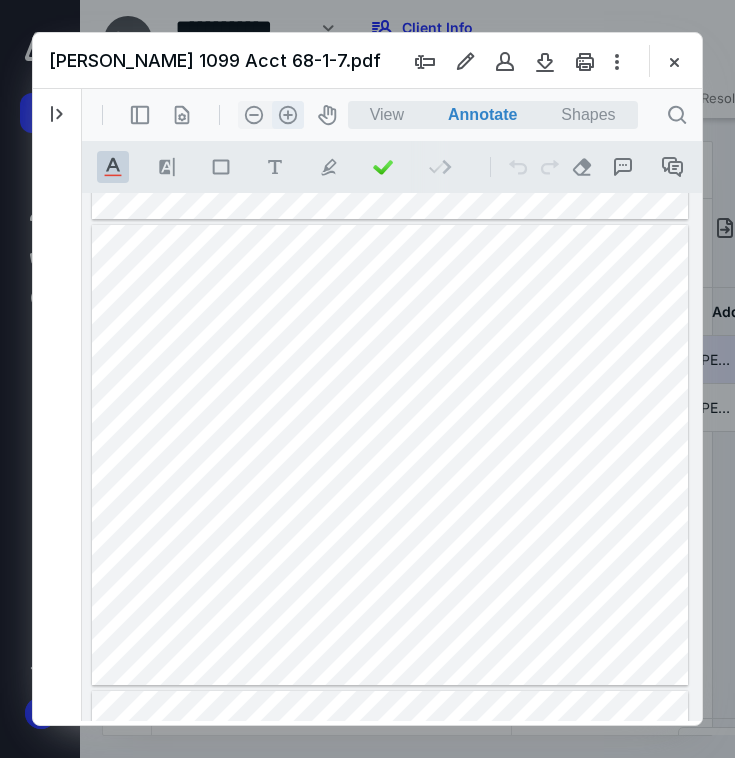 click on ".cls-1{fill:#abb0c4;} icon - header - zoom - in - line" at bounding box center (288, 115) 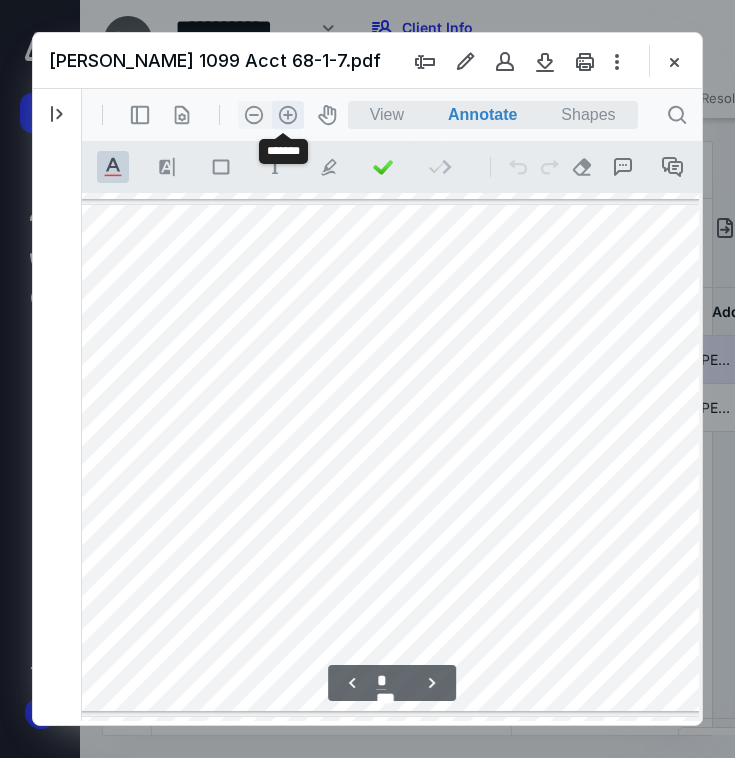 click on ".cls-1{fill:#abb0c4;} icon - header - zoom - in - line" at bounding box center [288, 115] 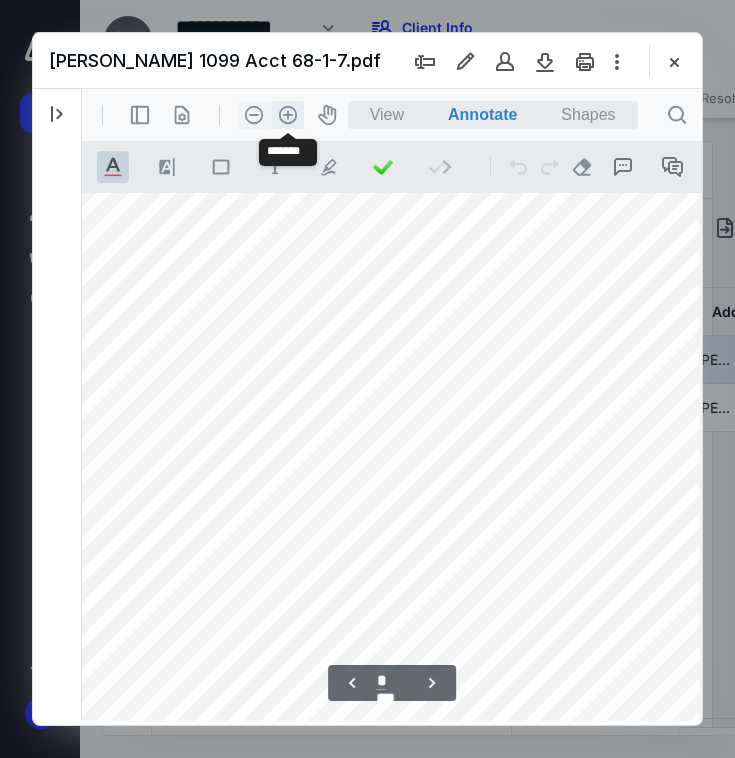 click on ".cls-1{fill:#abb0c4;} icon - header - zoom - in - line" at bounding box center [288, 115] 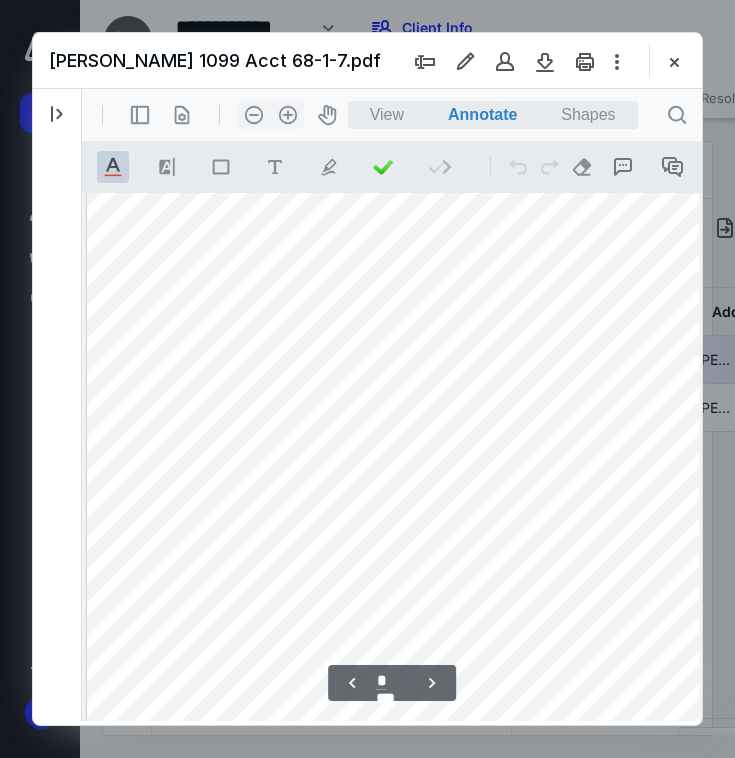 scroll, scrollTop: 2478, scrollLeft: 0, axis: vertical 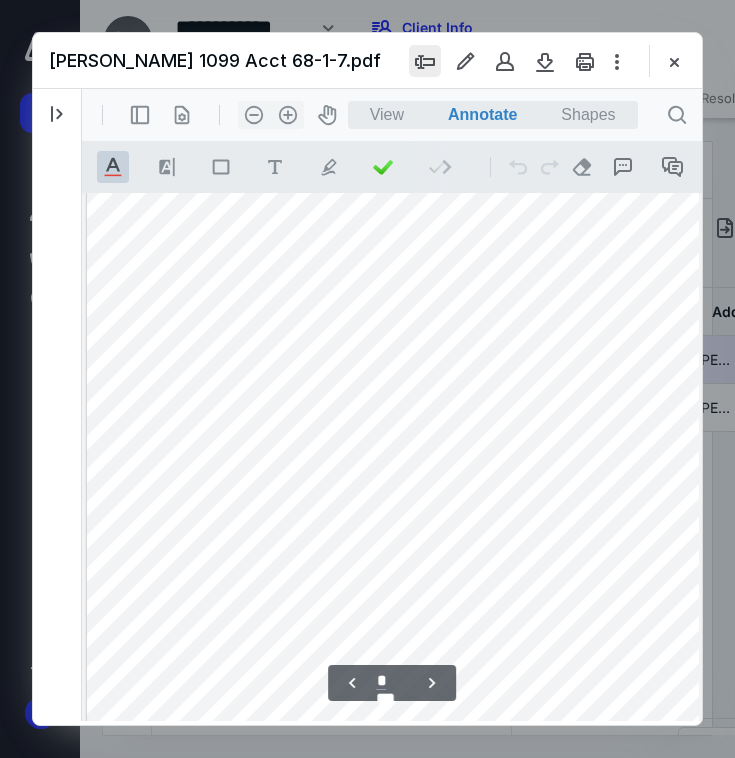 click at bounding box center [425, 61] 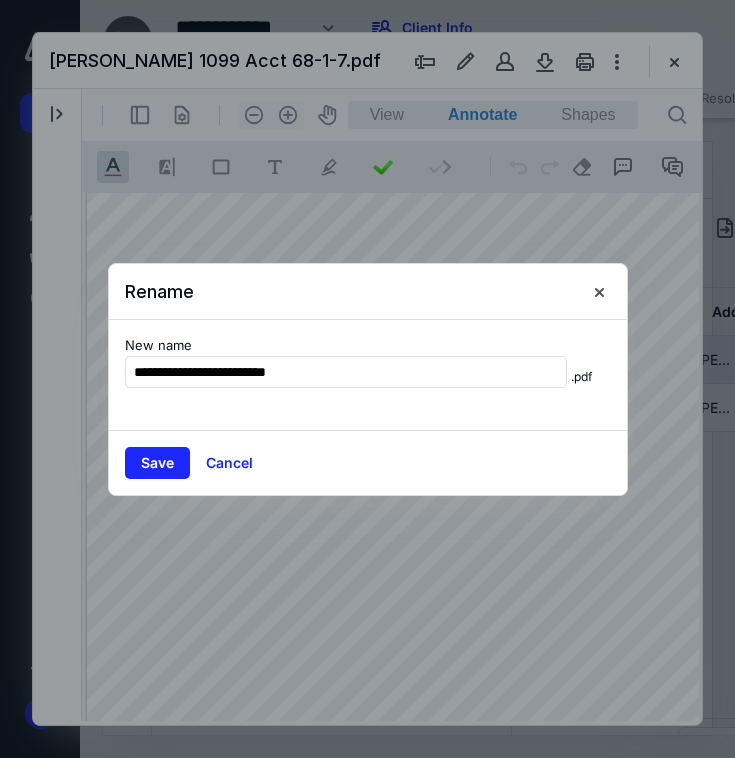 type on "**********" 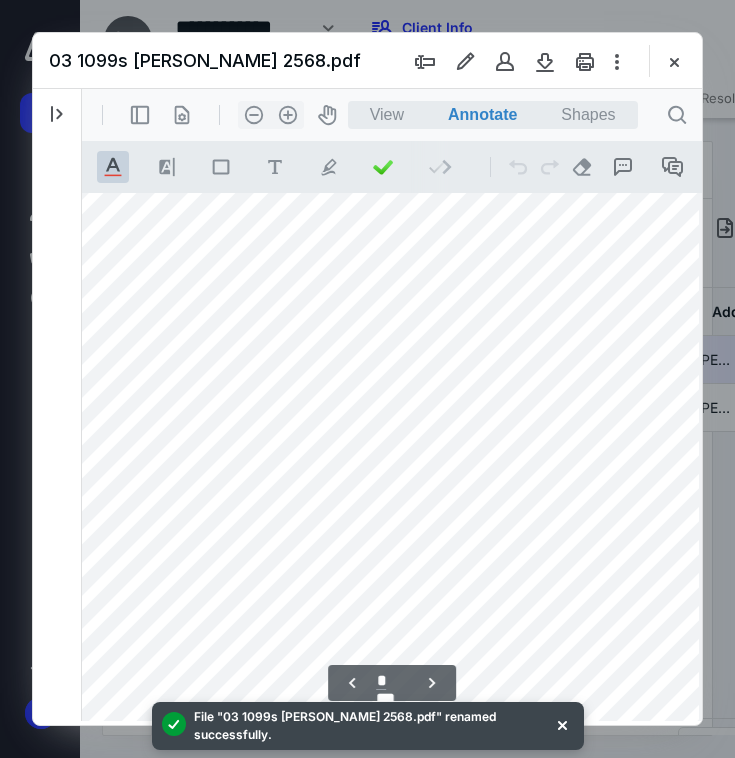 scroll, scrollTop: 2475, scrollLeft: 0, axis: vertical 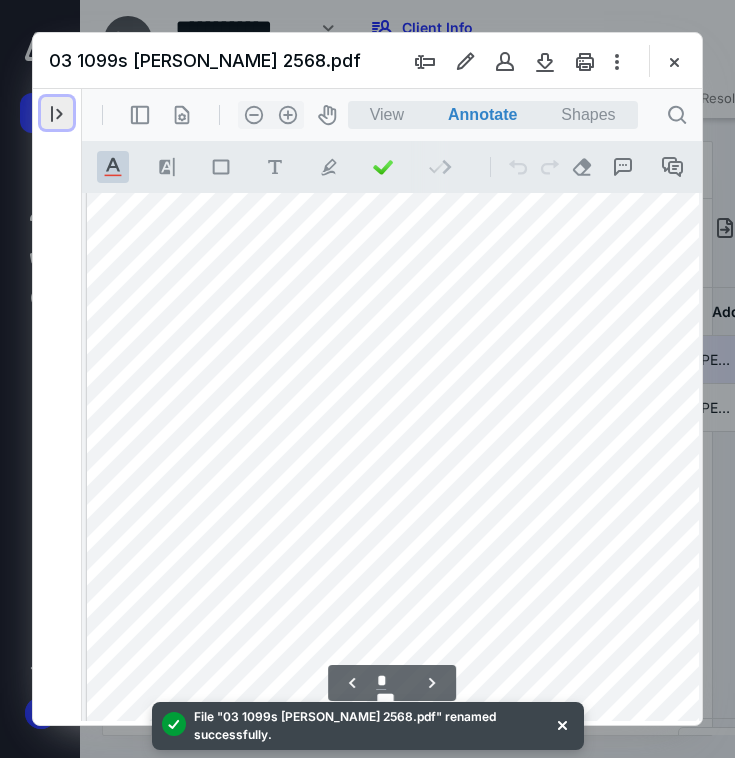 click at bounding box center (57, 113) 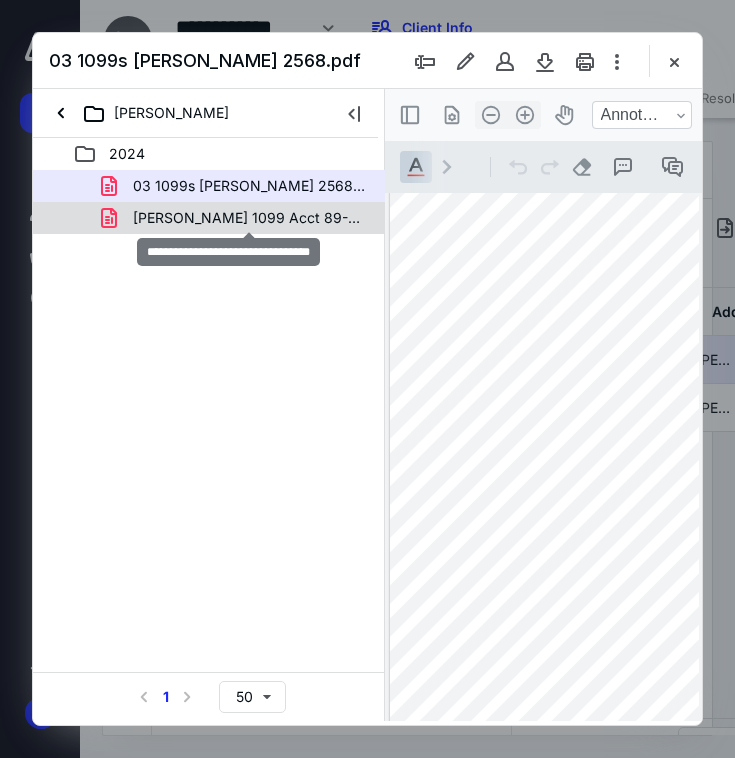 click on "[PERSON_NAME] 1099 Acct 89-1-7.pdf" at bounding box center [249, 218] 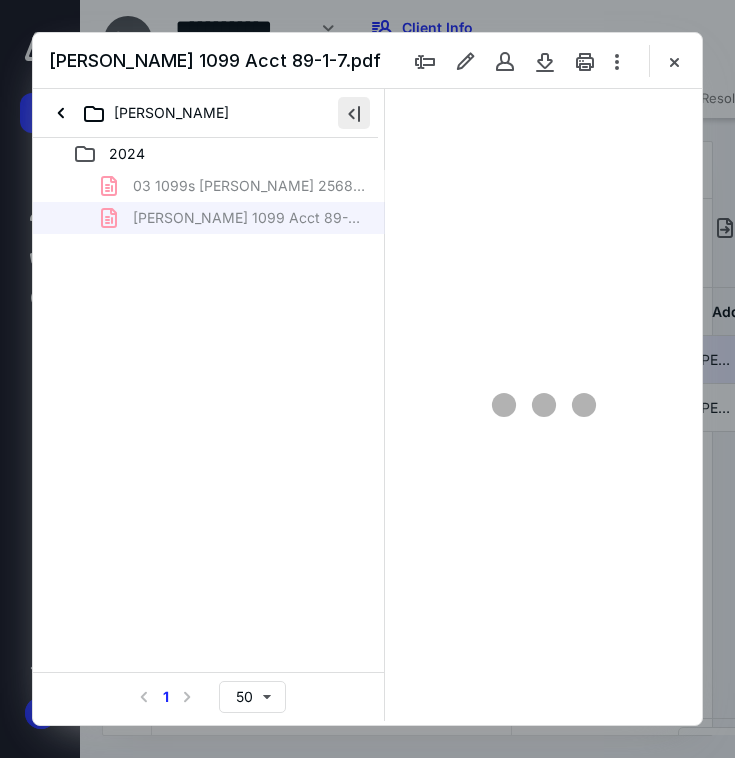 click at bounding box center [354, 113] 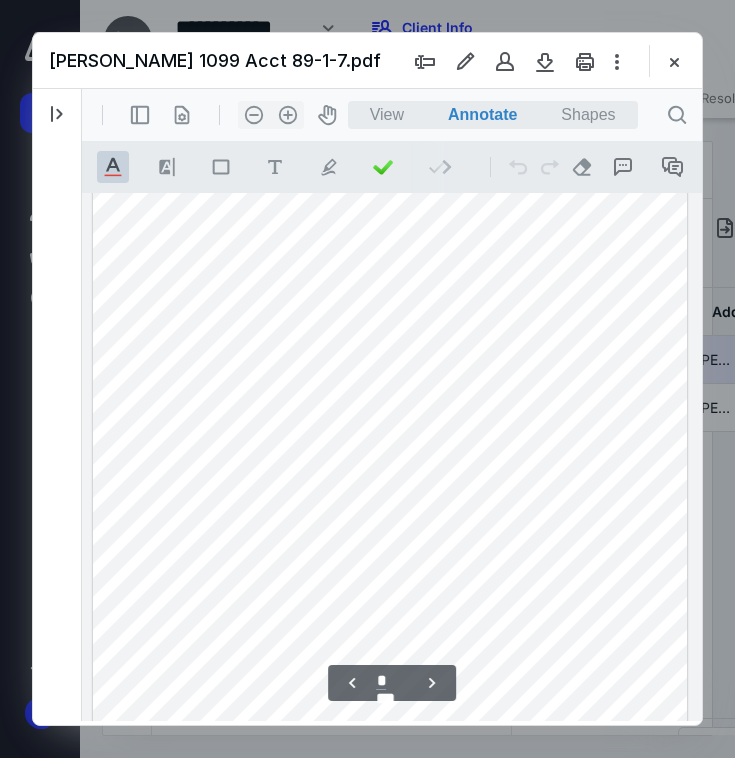 scroll, scrollTop: 932, scrollLeft: 0, axis: vertical 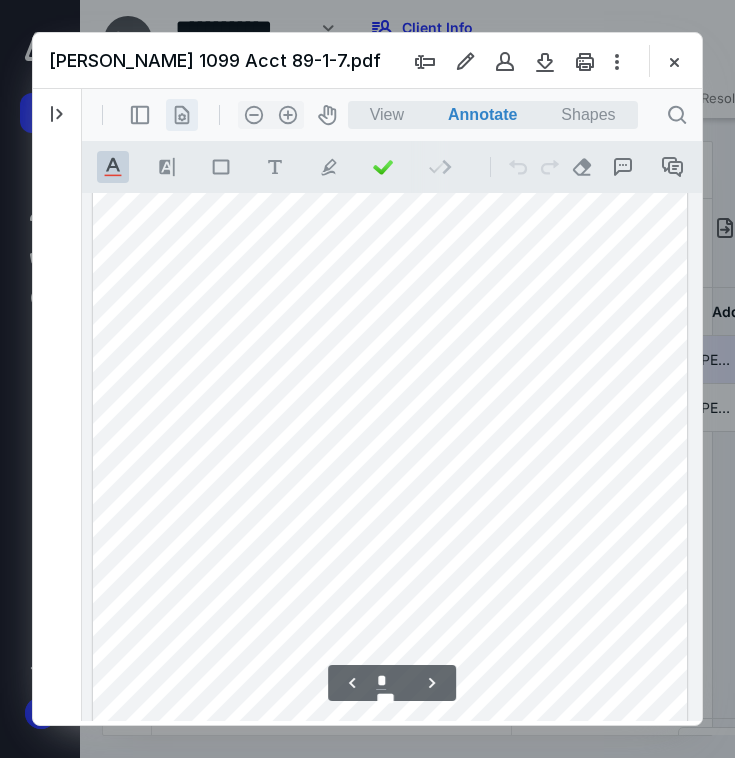 click on ".cls-1{fill:#abb0c4;} icon - header - page manipulation - line" at bounding box center (182, 115) 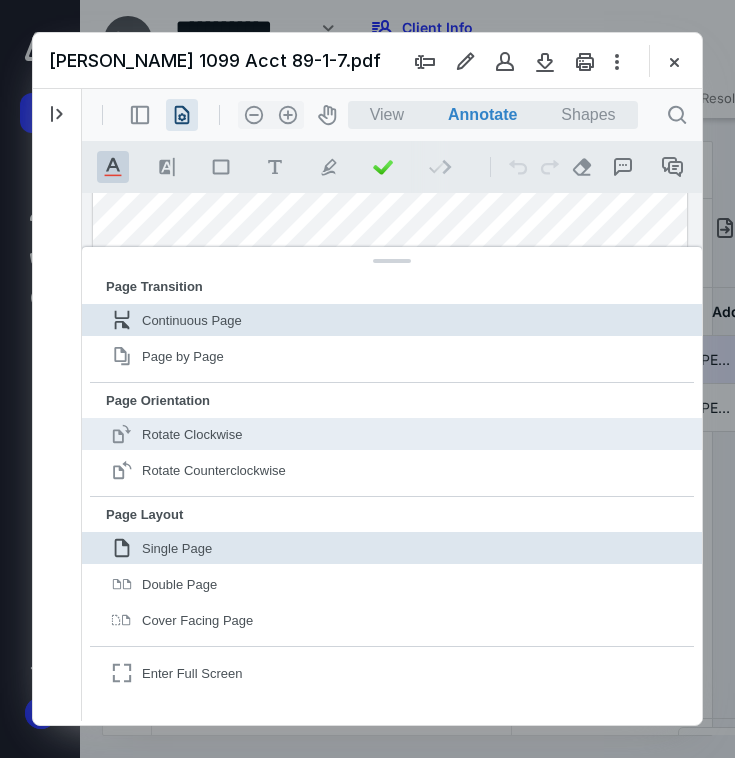 click on ".cls-1{fill:#abb0c4;} icon - header - page manipulation - page rotation - clockwise - line Rotate Clockwise" at bounding box center (392, 434) 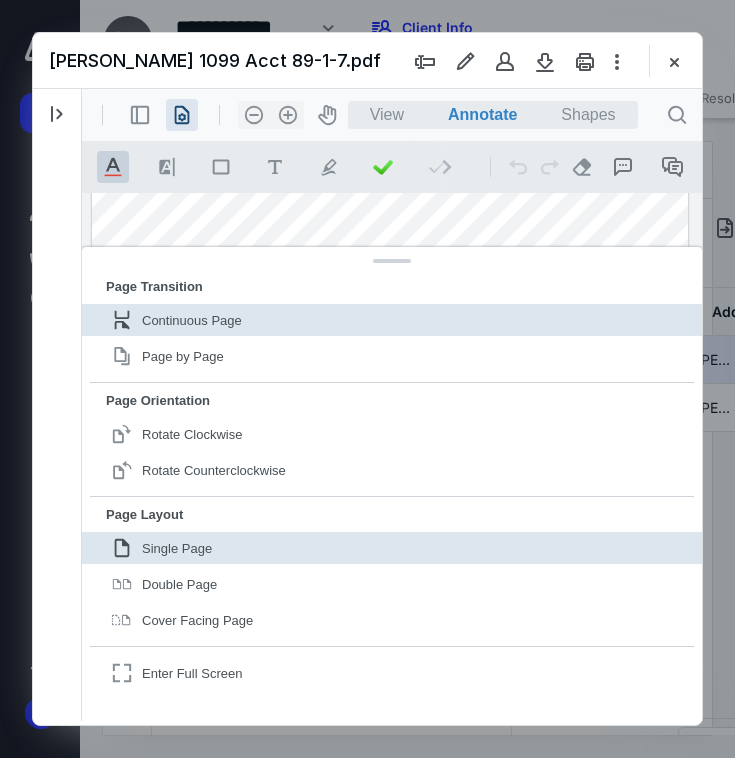 drag, startPoint x: 387, startPoint y: 258, endPoint x: 390, endPoint y: 562, distance: 304.0148 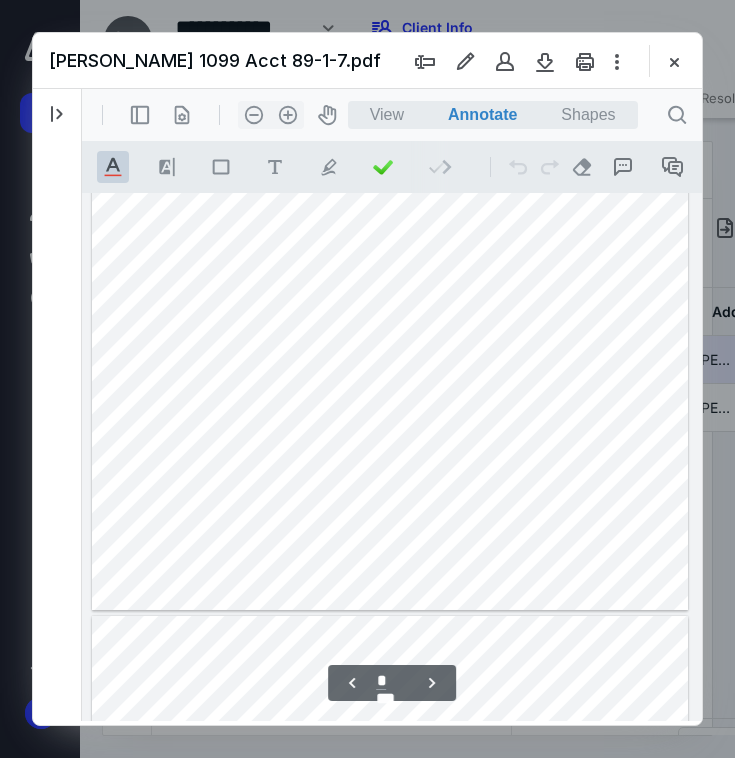 scroll, scrollTop: 508, scrollLeft: 0, axis: vertical 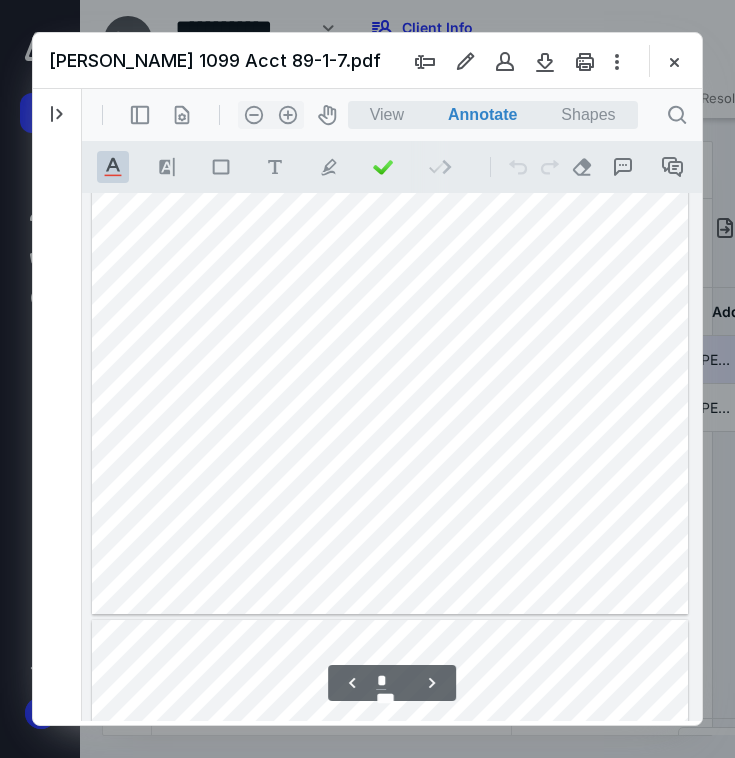 click at bounding box center (390, 384) 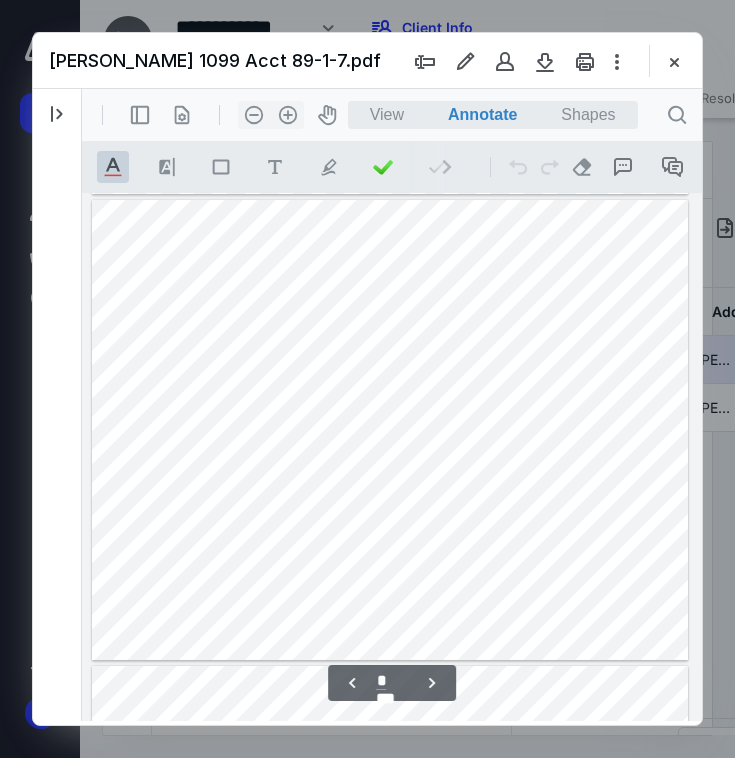 type on "*" 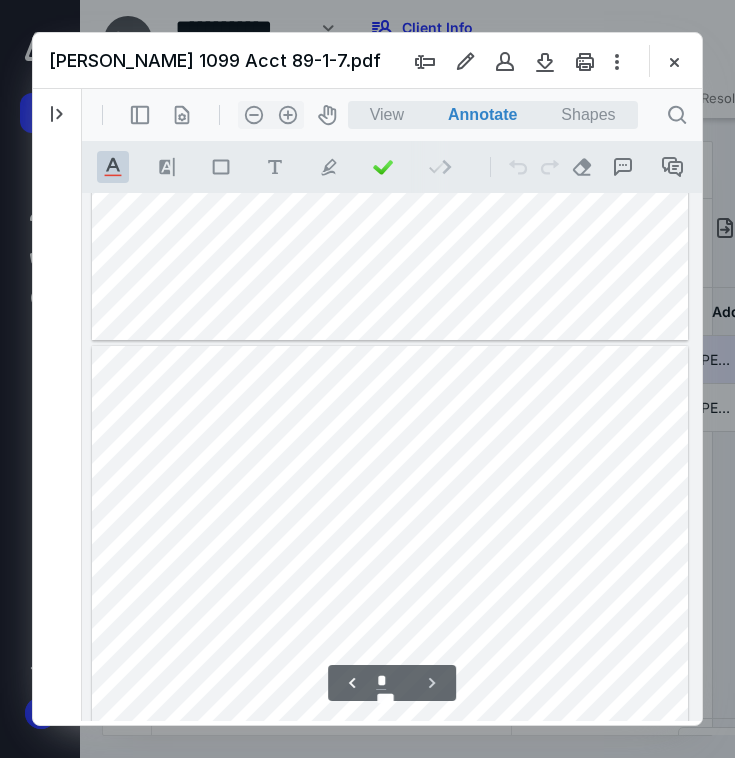 scroll, scrollTop: 1336, scrollLeft: 0, axis: vertical 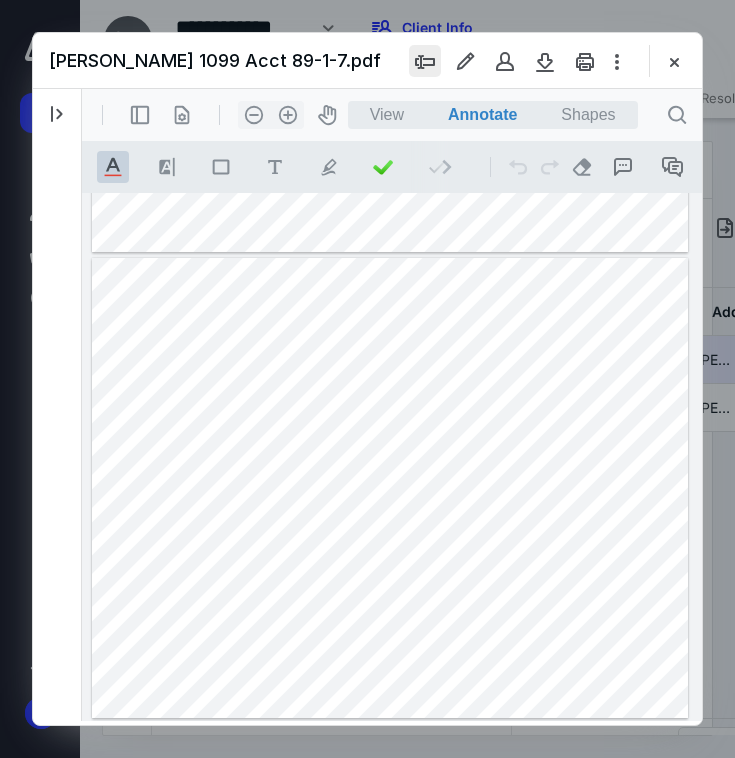 click at bounding box center (425, 61) 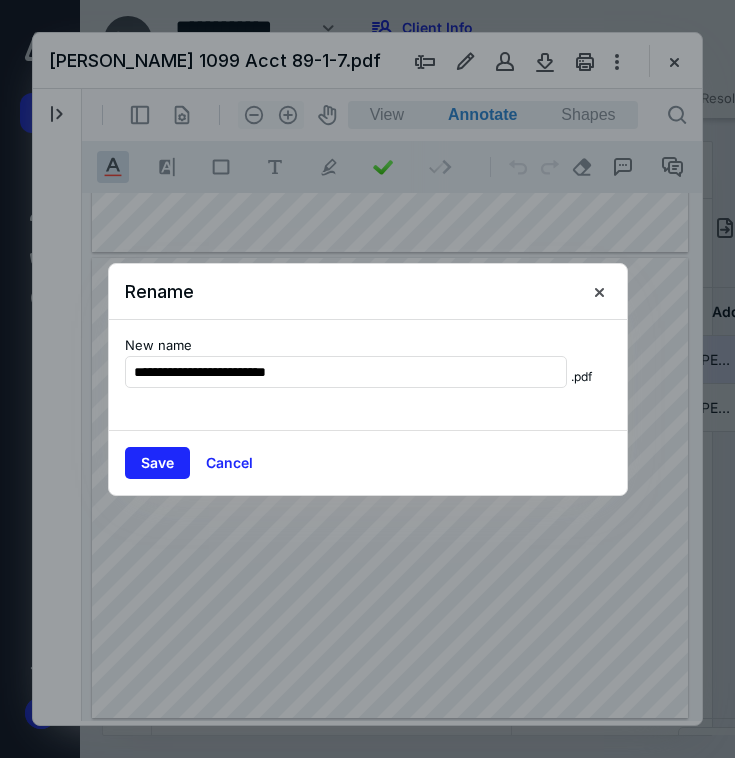 type on "**********" 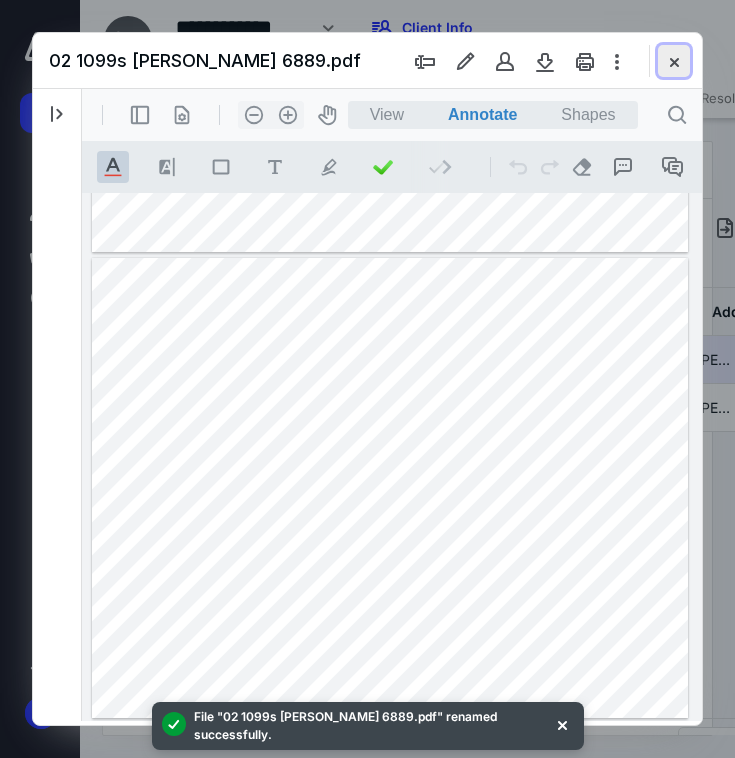 click at bounding box center (674, 61) 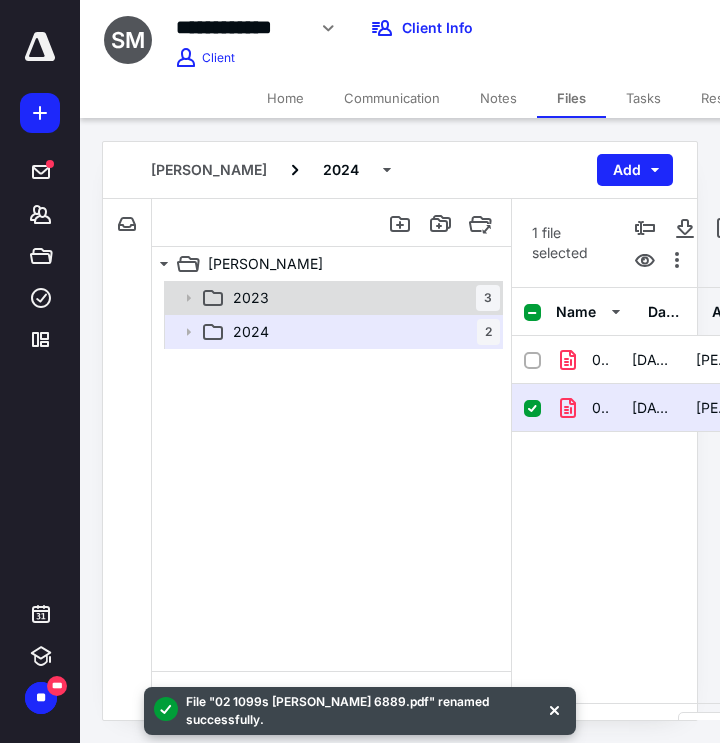 click on "2023 3" at bounding box center [362, 298] 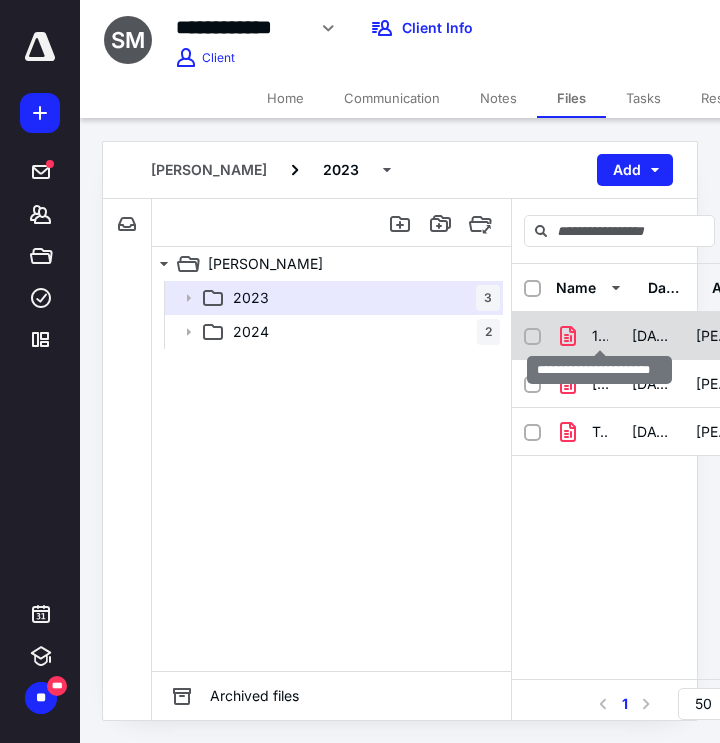 click on "1099R  Pacific Life.pdf" at bounding box center (600, 336) 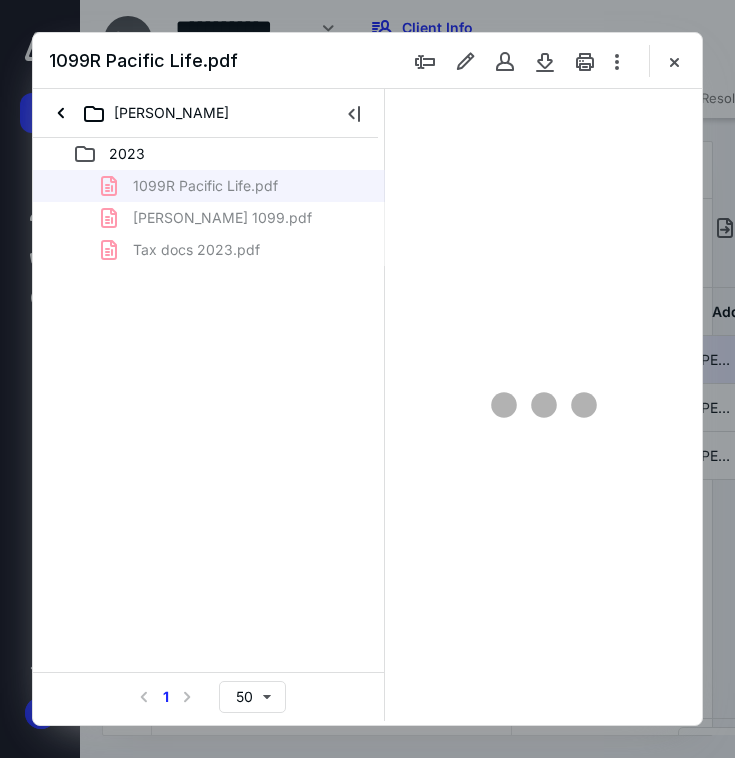 scroll, scrollTop: 0, scrollLeft: 0, axis: both 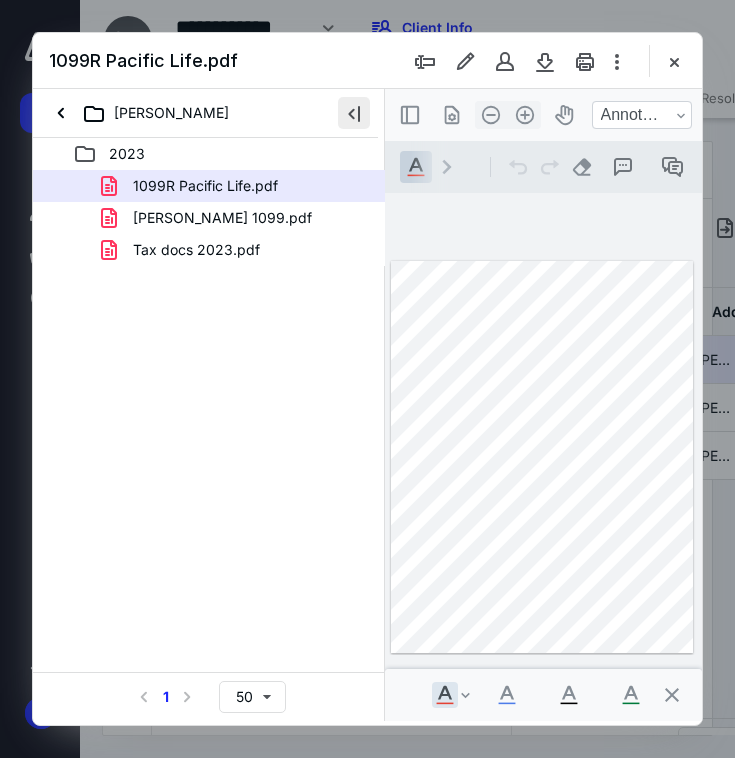 click at bounding box center [354, 113] 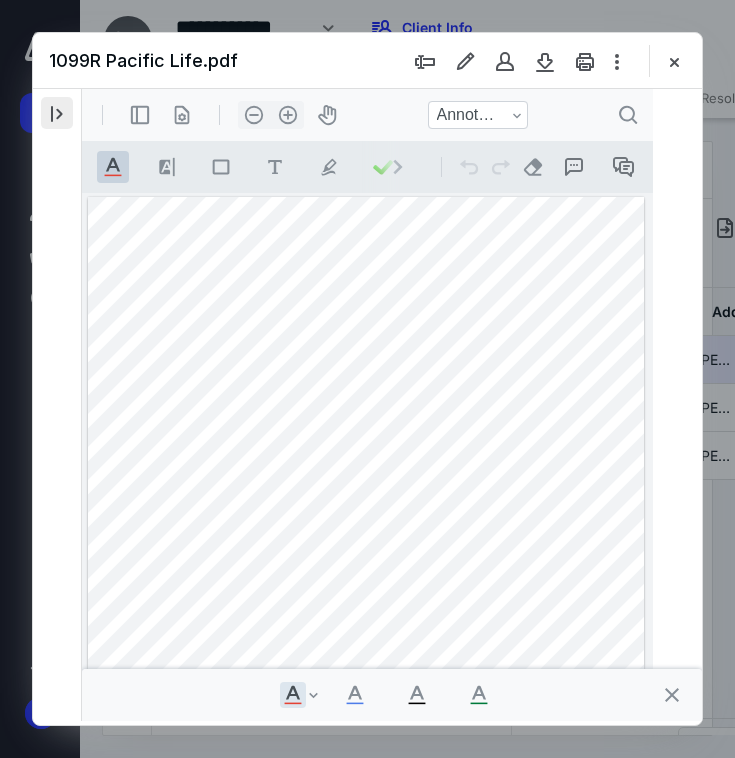 scroll, scrollTop: 1, scrollLeft: 0, axis: vertical 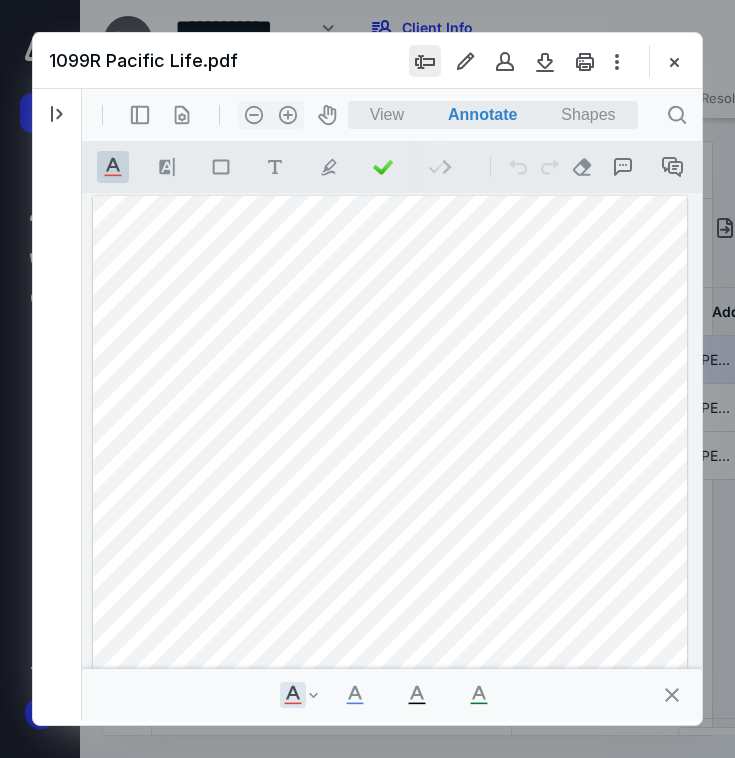 click at bounding box center [425, 61] 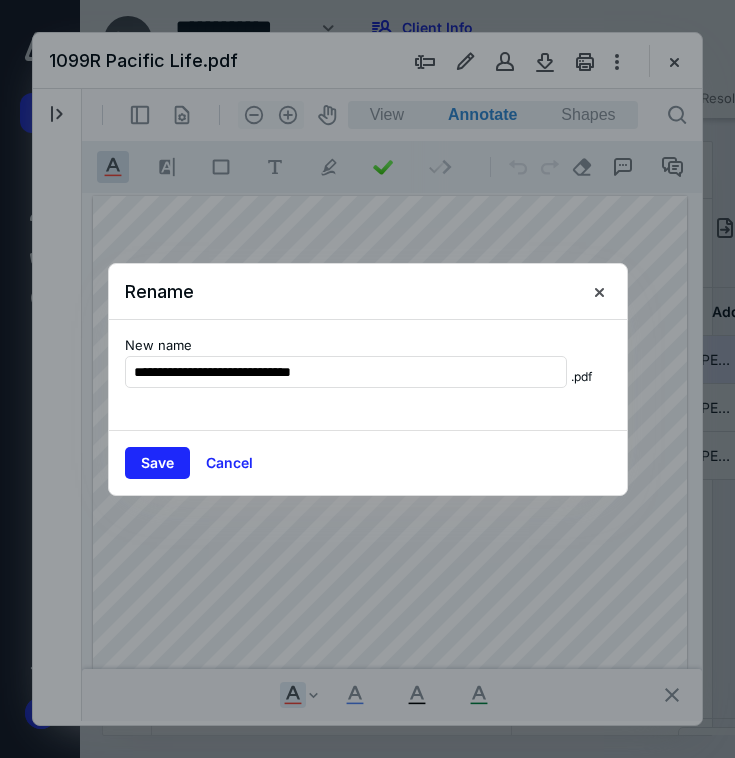 type on "**********" 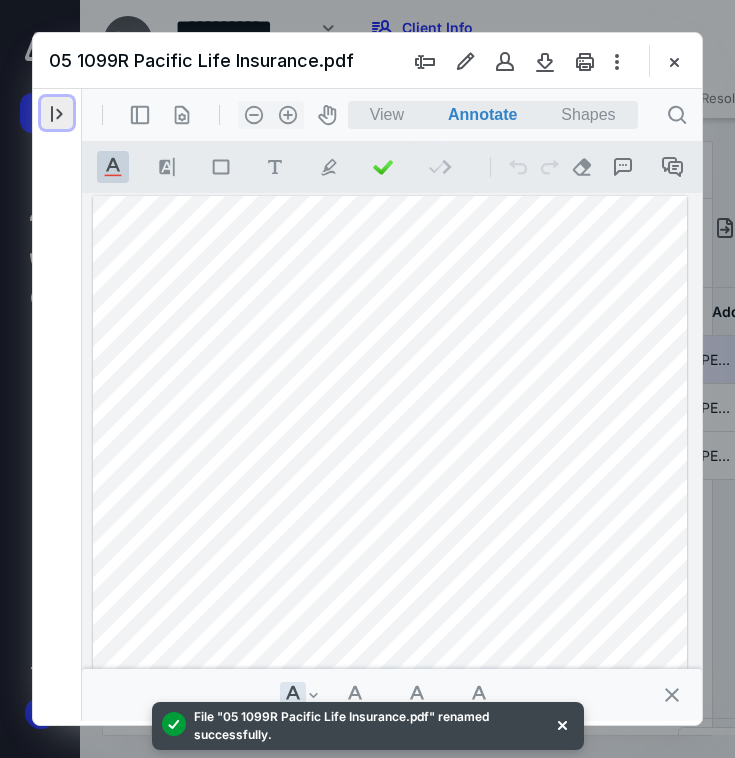 click at bounding box center [57, 113] 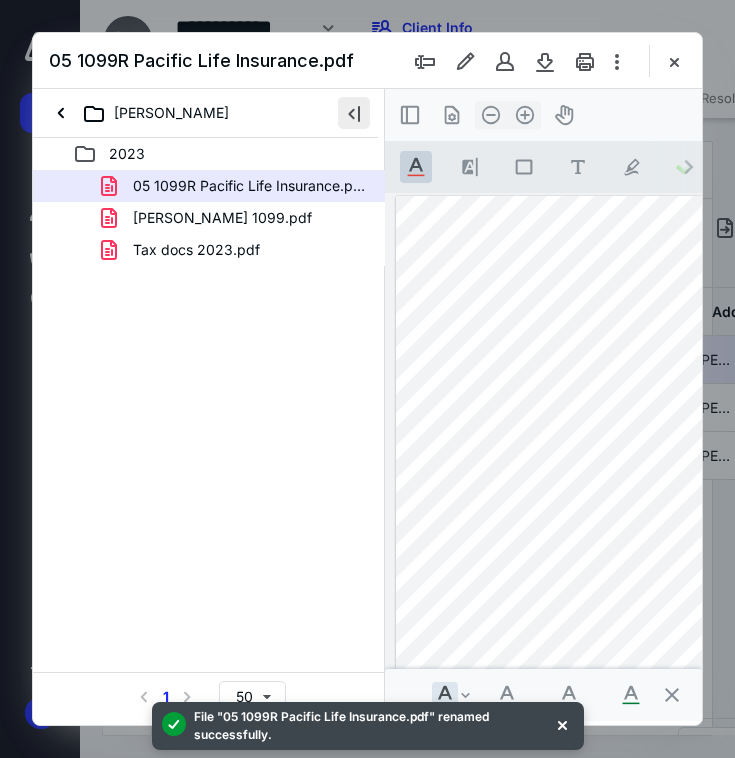 scroll, scrollTop: 0, scrollLeft: 0, axis: both 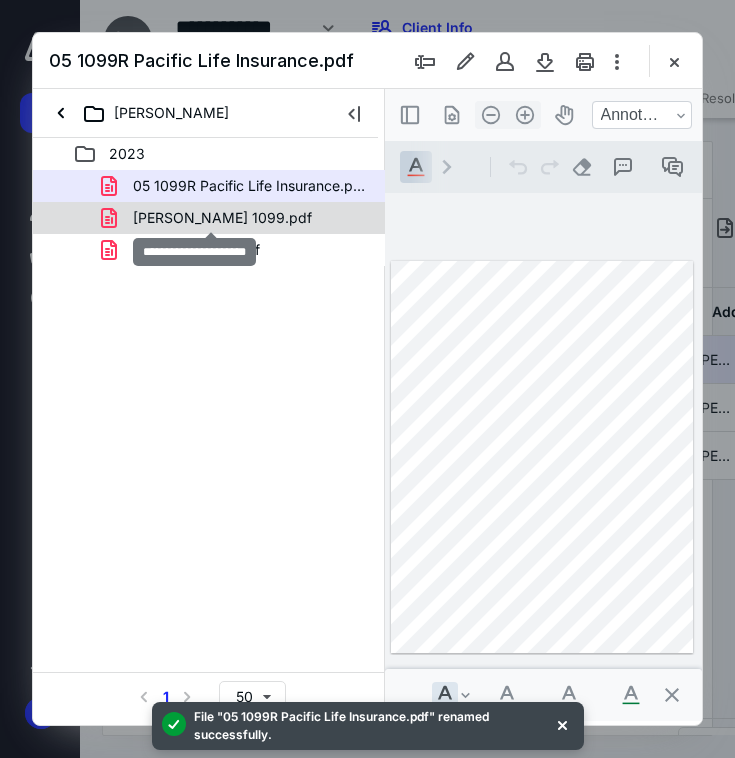 click on "[PERSON_NAME] 1099.pdf" at bounding box center (222, 218) 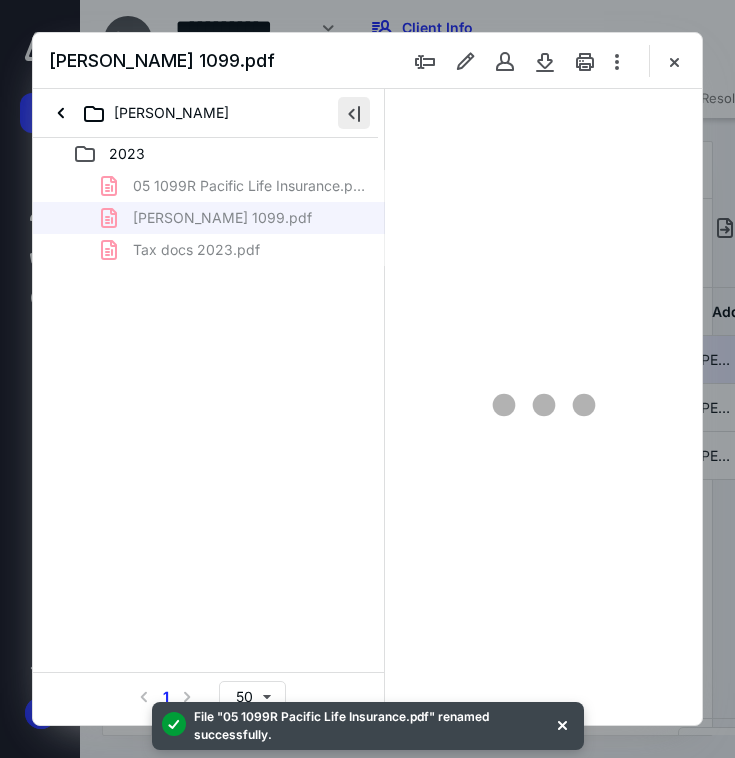 click at bounding box center [354, 113] 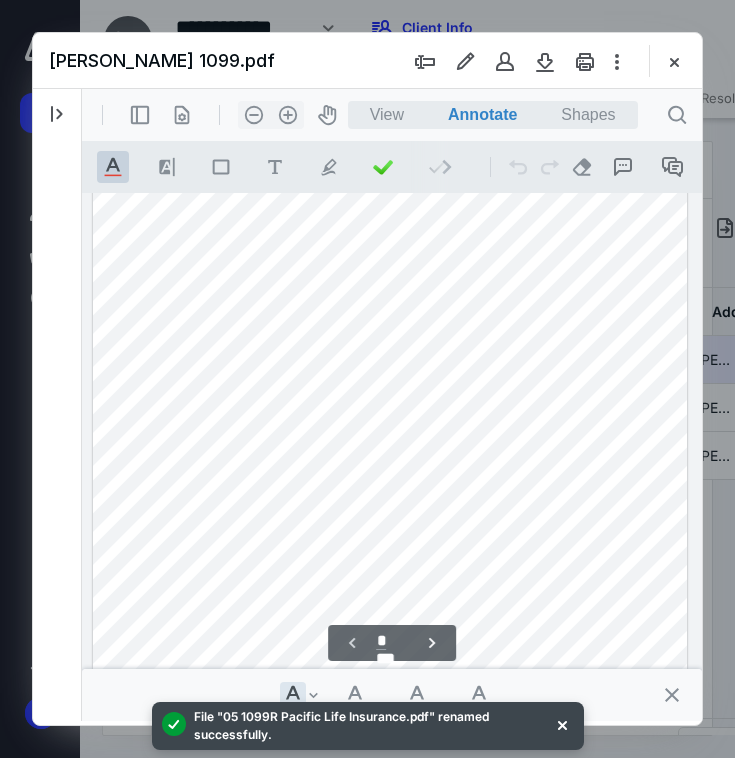scroll, scrollTop: 239, scrollLeft: 0, axis: vertical 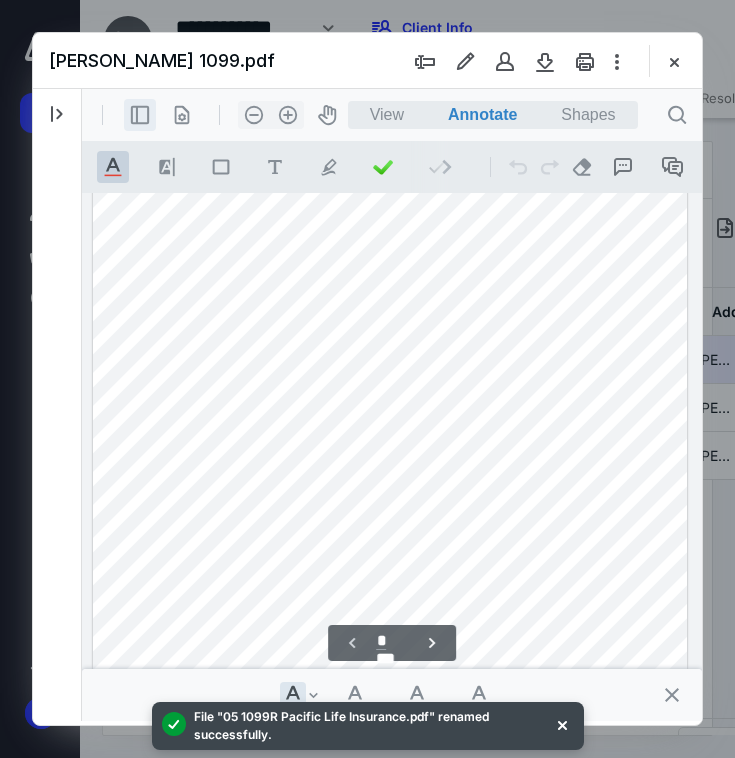 click on ".cls-1{fill:#abb0c4;} icon - header - sidebar - line" at bounding box center (140, 115) 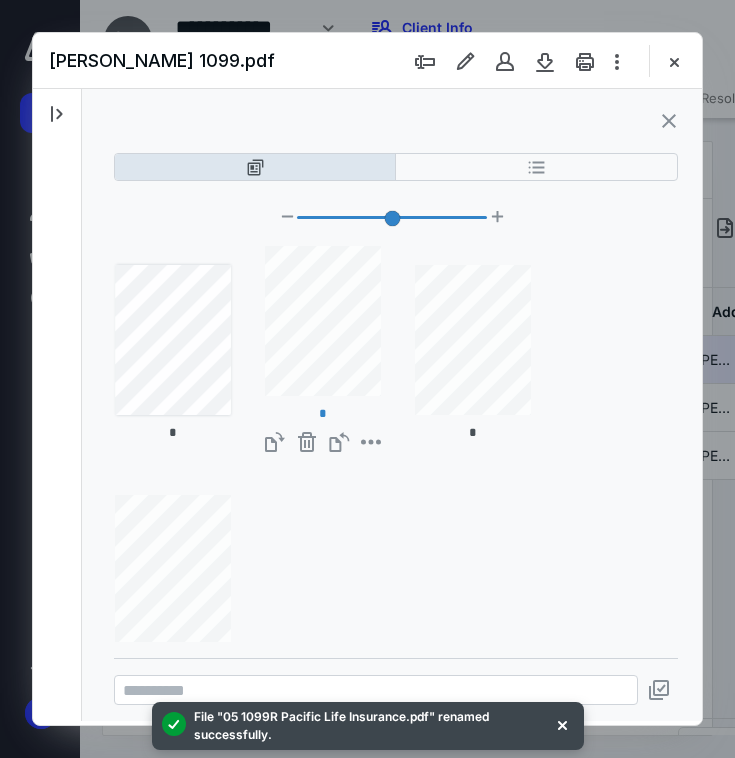 scroll, scrollTop: 218, scrollLeft: 0, axis: vertical 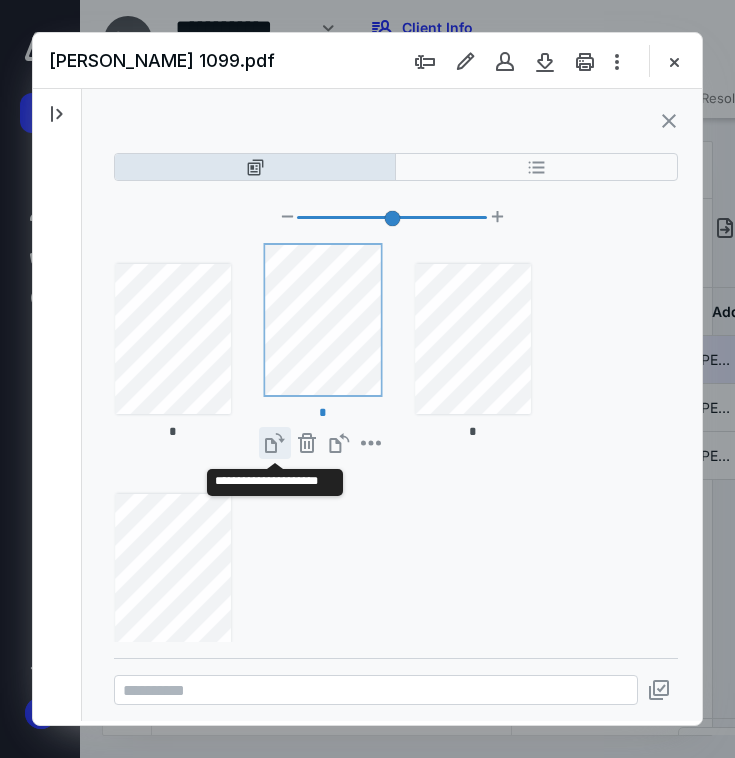 click on "**********" at bounding box center [275, 443] 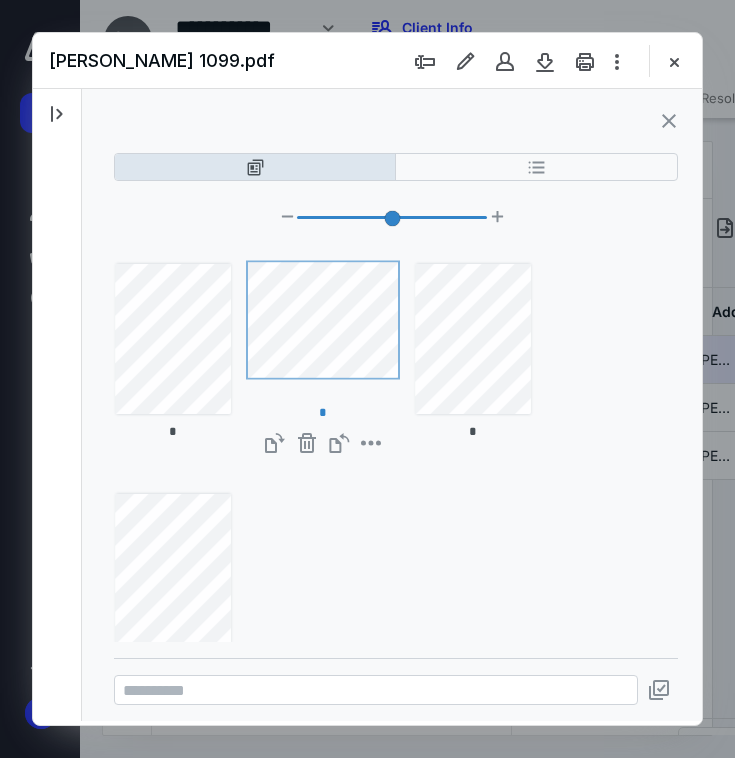 type on "*" 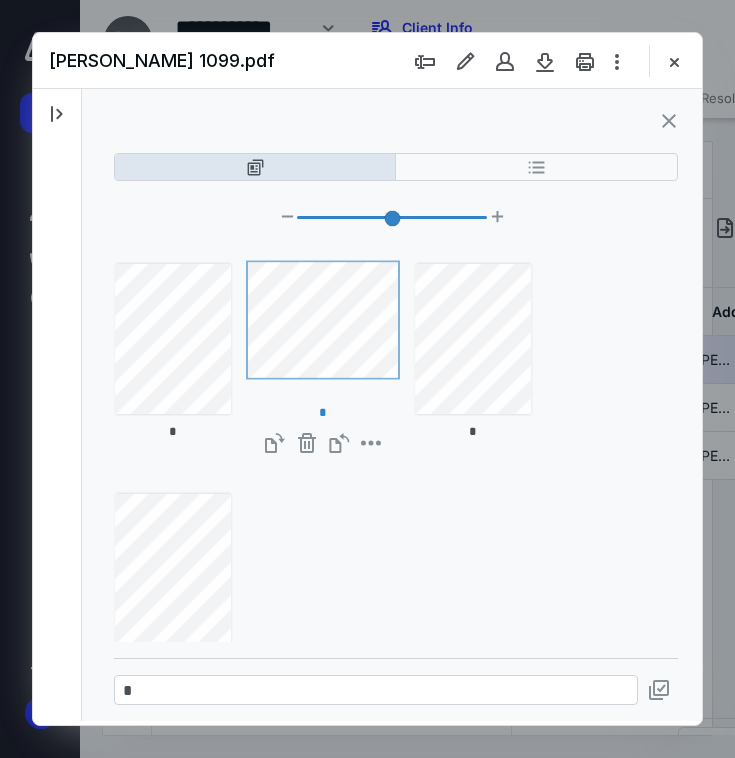 scroll, scrollTop: 742, scrollLeft: 49, axis: both 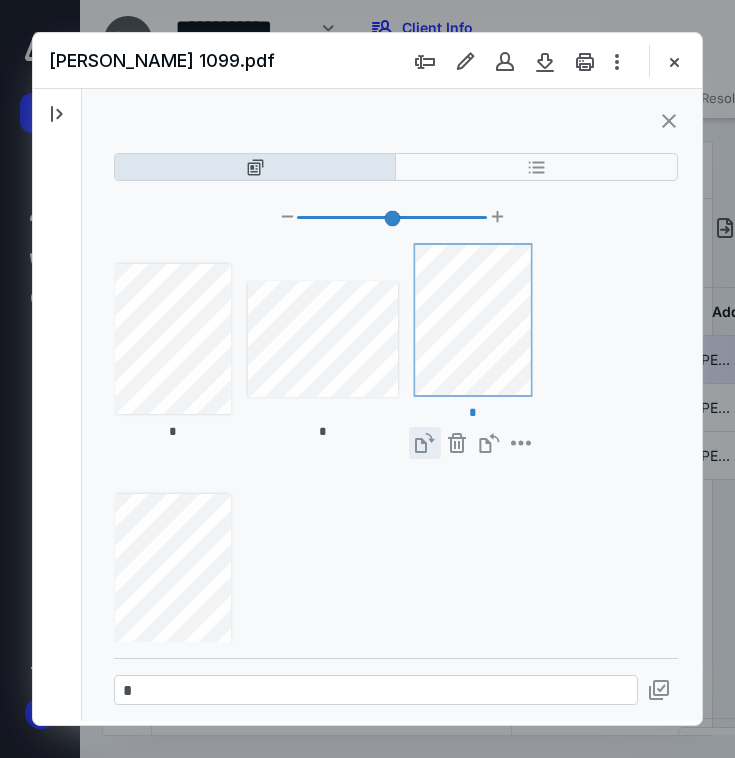 click on "**********" at bounding box center (425, 443) 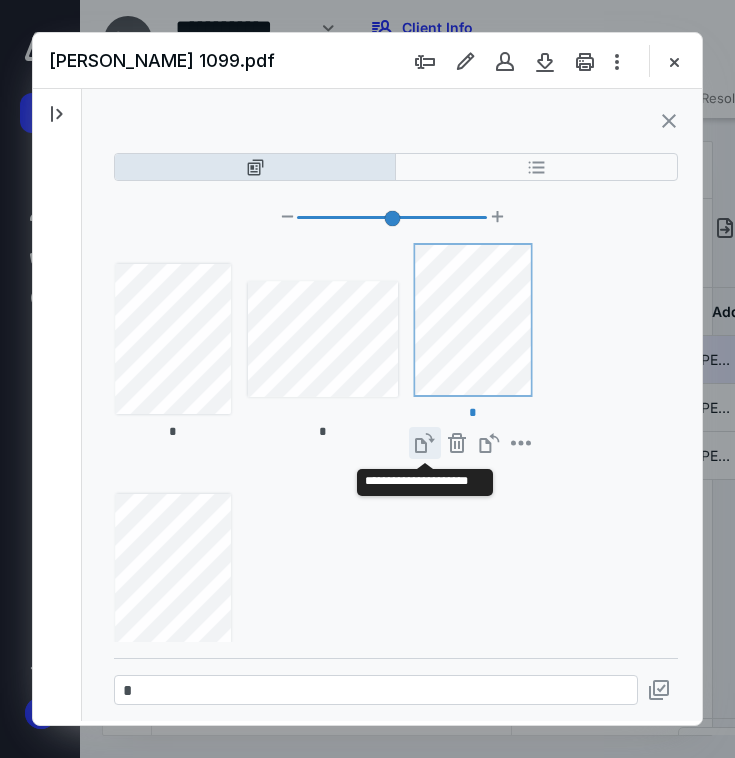 scroll, scrollTop: 742, scrollLeft: 2, axis: both 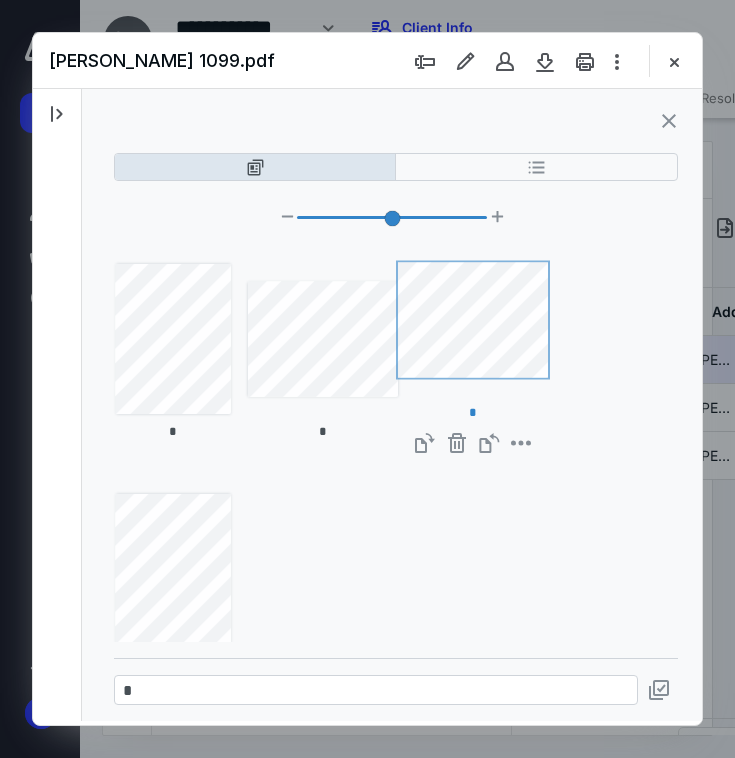 type on "*" 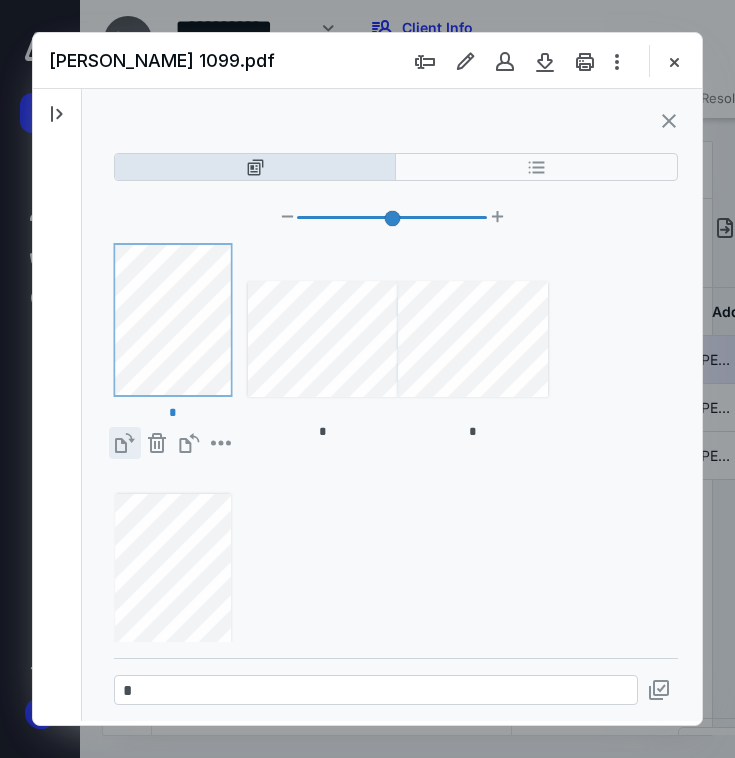 click on "**********" at bounding box center (125, 443) 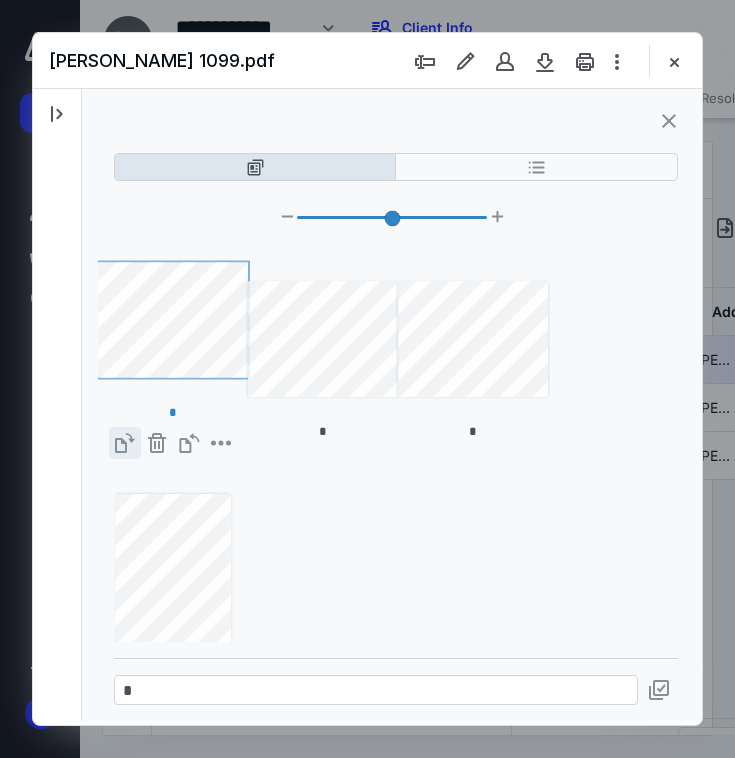type on "*" 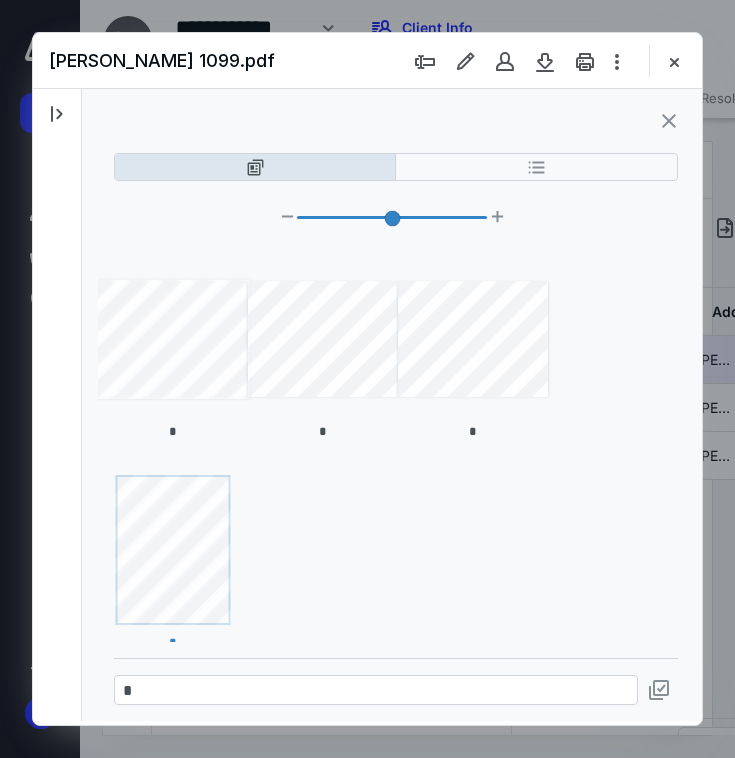 scroll, scrollTop: 55, scrollLeft: 0, axis: vertical 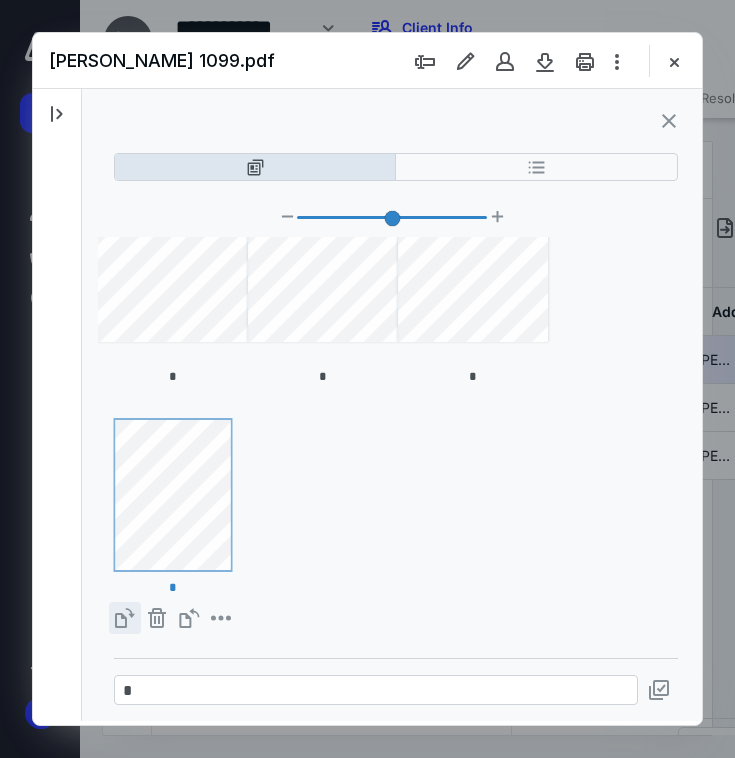 click on "**********" at bounding box center (125, 618) 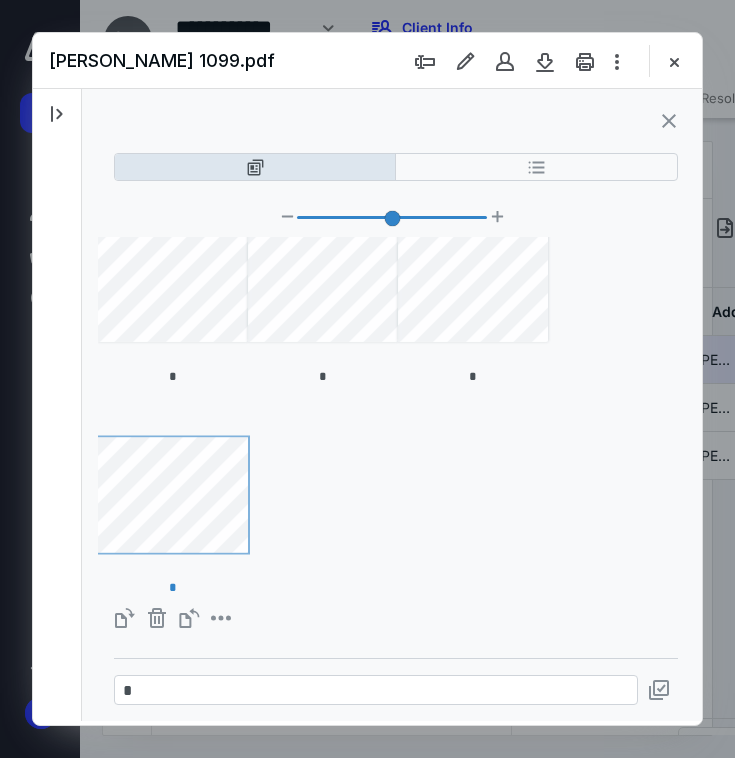 click at bounding box center [669, 121] 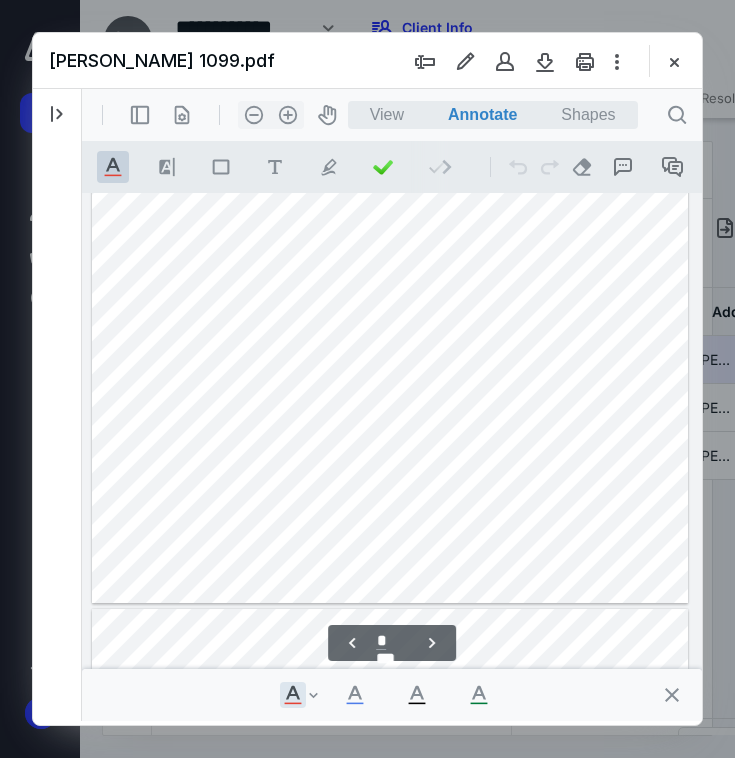 scroll, scrollTop: 514, scrollLeft: 0, axis: vertical 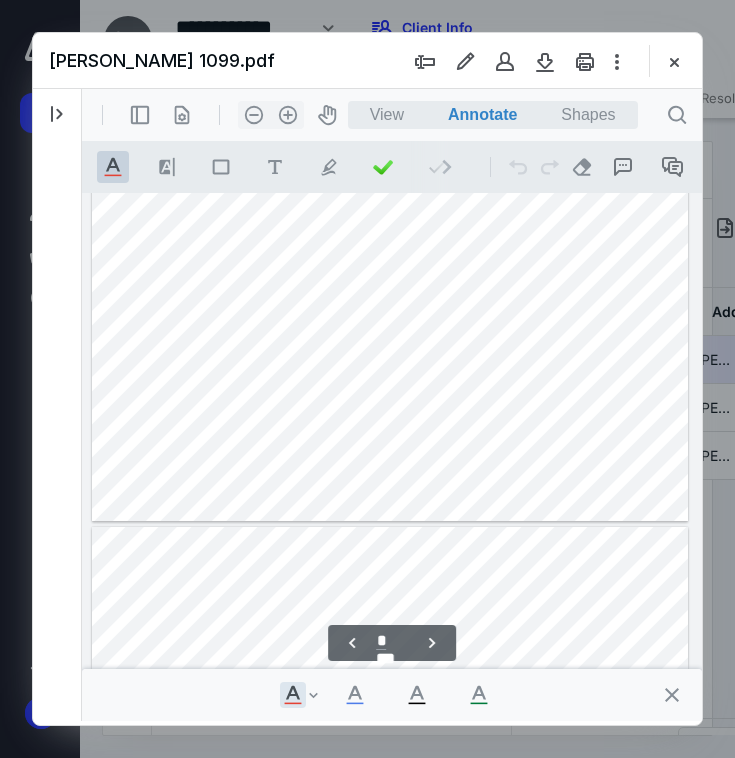 type on "*" 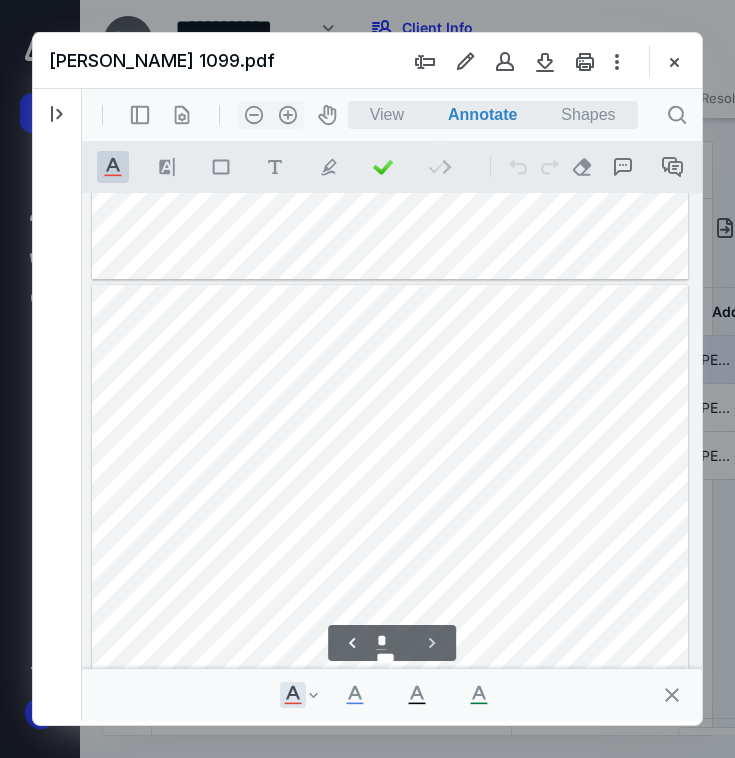 scroll, scrollTop: 1336, scrollLeft: 0, axis: vertical 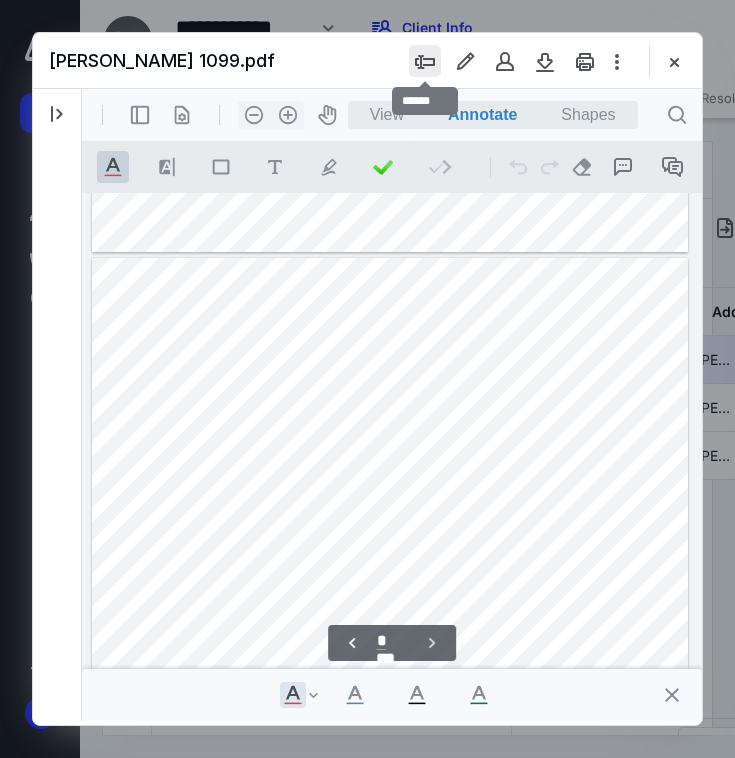 click at bounding box center (425, 61) 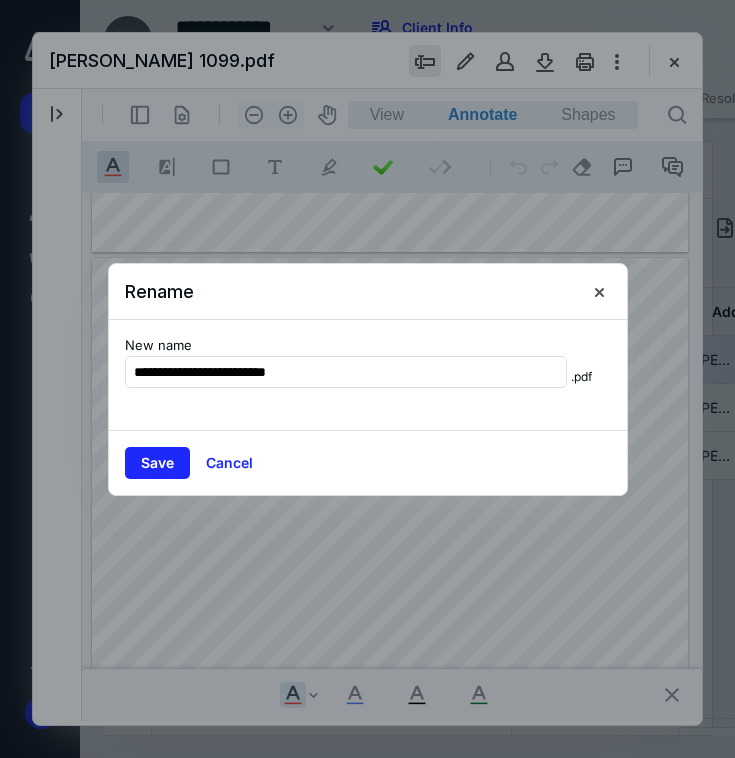 type on "**********" 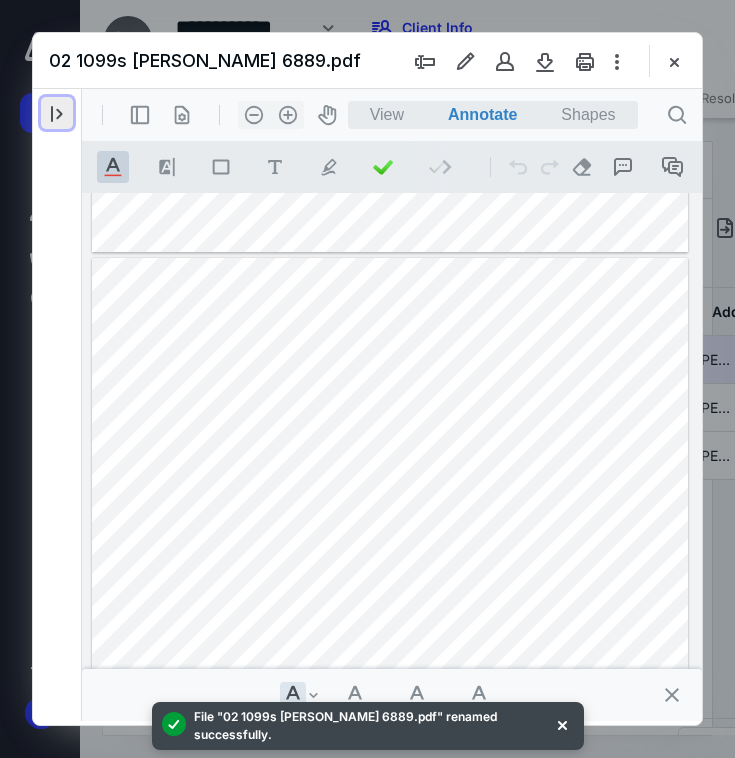 click at bounding box center (57, 113) 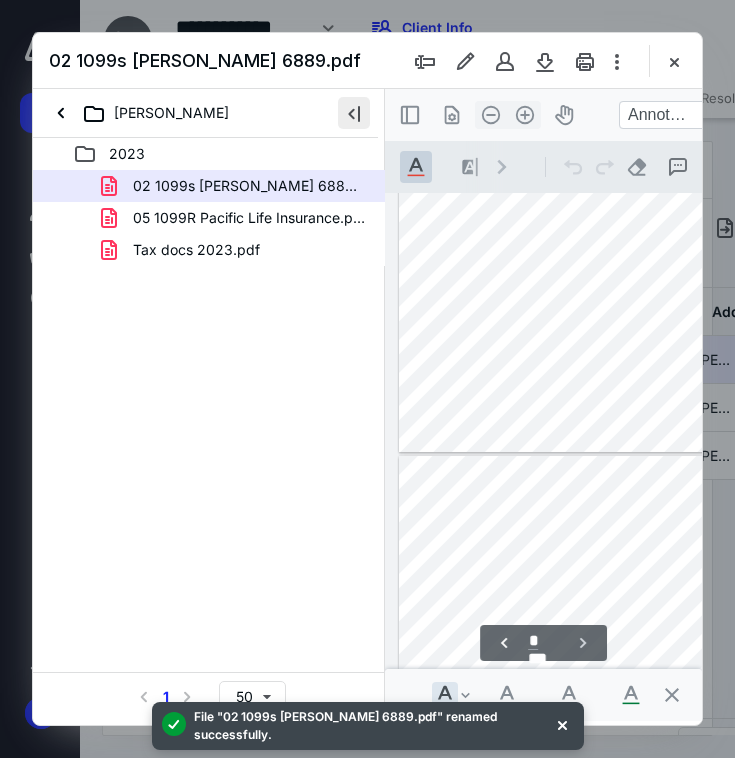 type on "*" 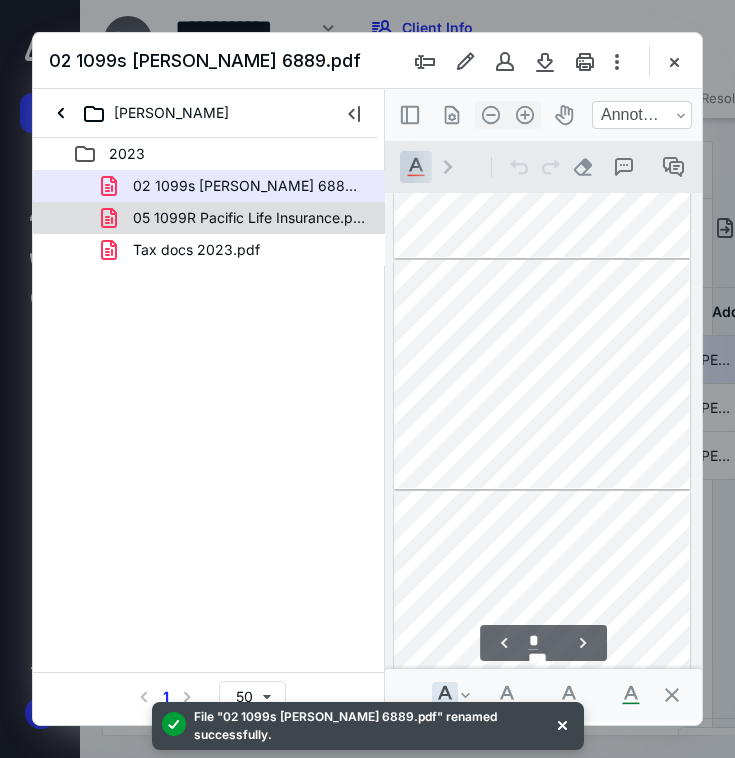 scroll, scrollTop: 396, scrollLeft: 0, axis: vertical 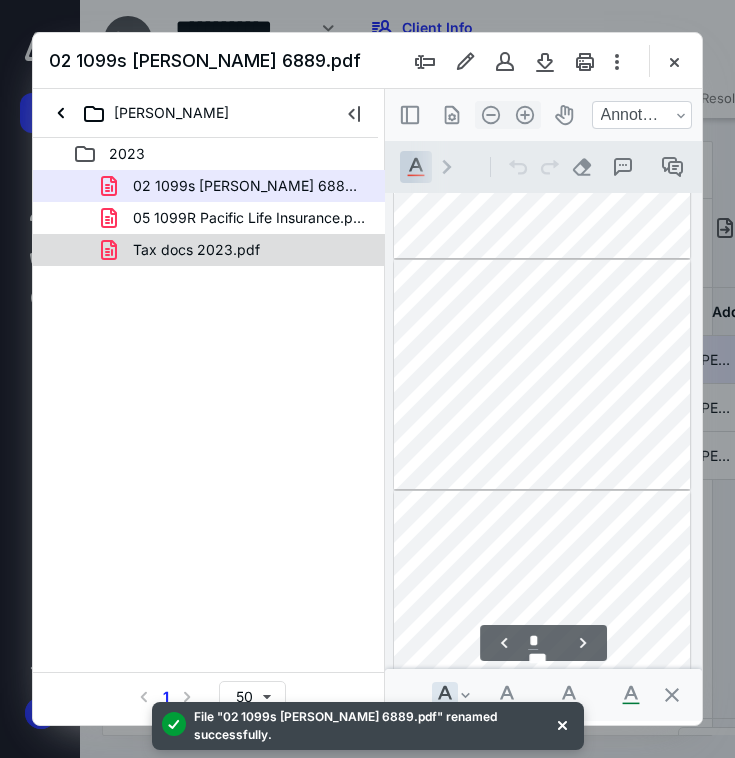 click on "Tax docs 2023.pdf" at bounding box center [196, 250] 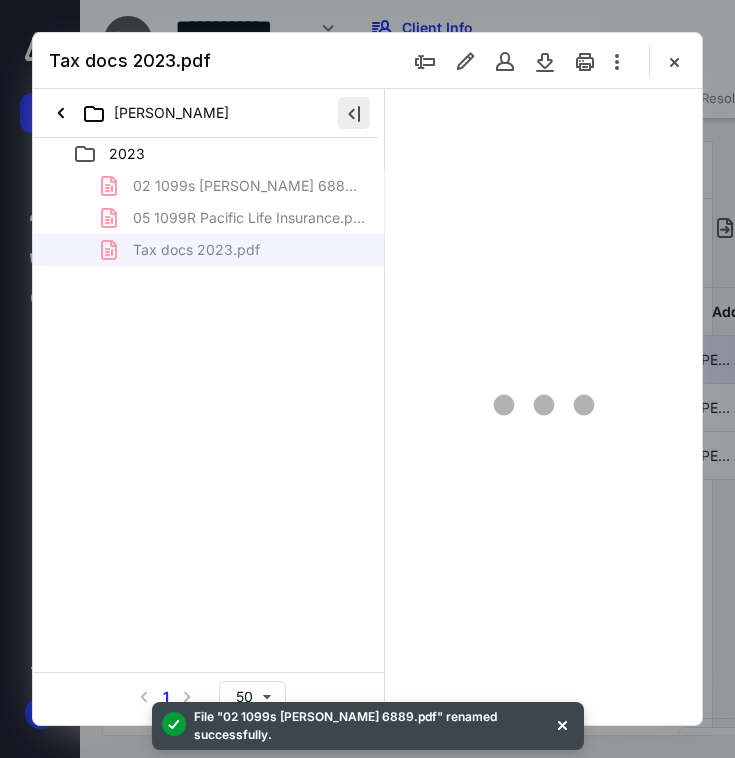 click at bounding box center [354, 113] 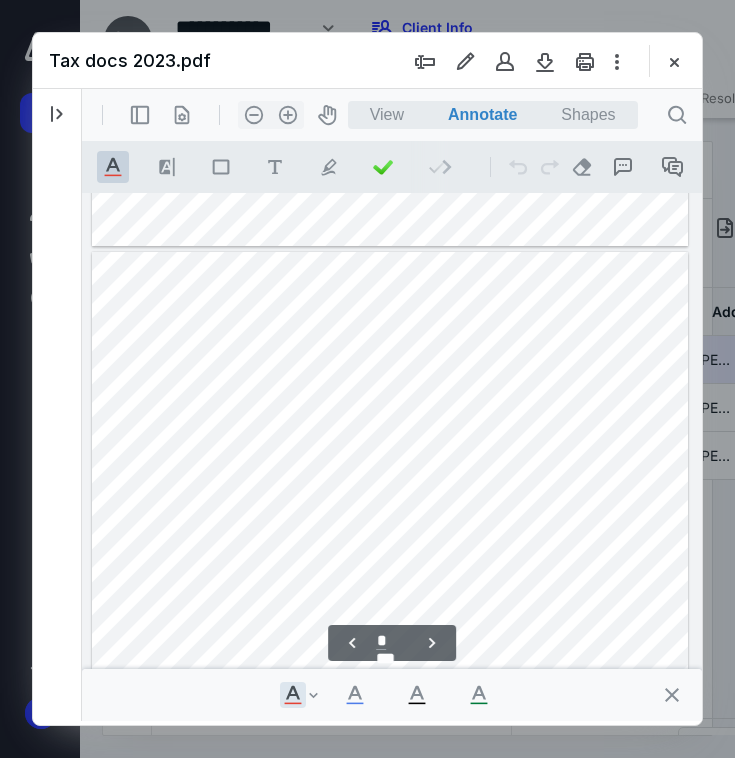 scroll, scrollTop: 1391, scrollLeft: 0, axis: vertical 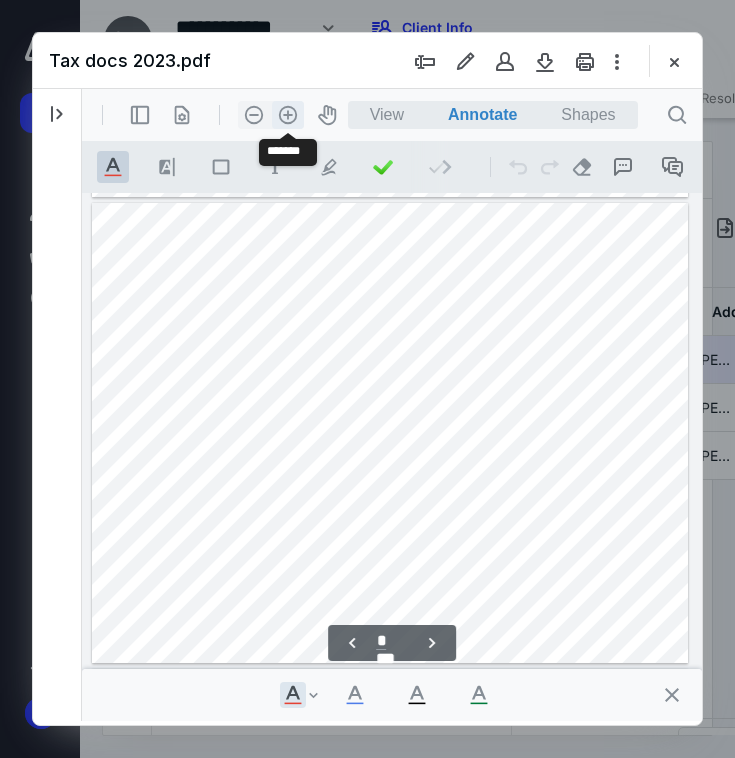 click on ".cls-1{fill:#abb0c4;} icon - header - zoom - in - line" at bounding box center [288, 115] 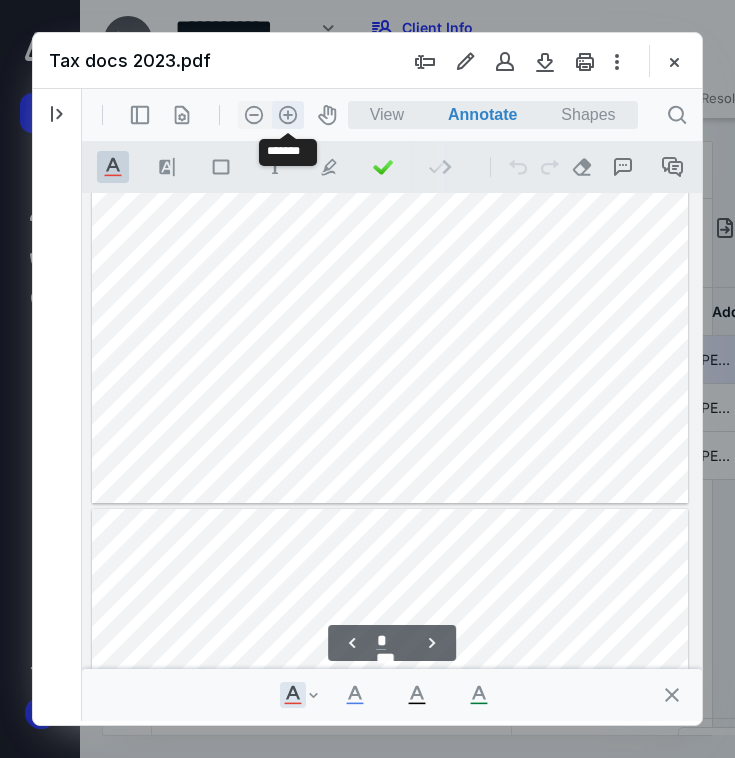 click on ".cls-1{fill:#abb0c4;} icon - header - zoom - in - line" at bounding box center (288, 115) 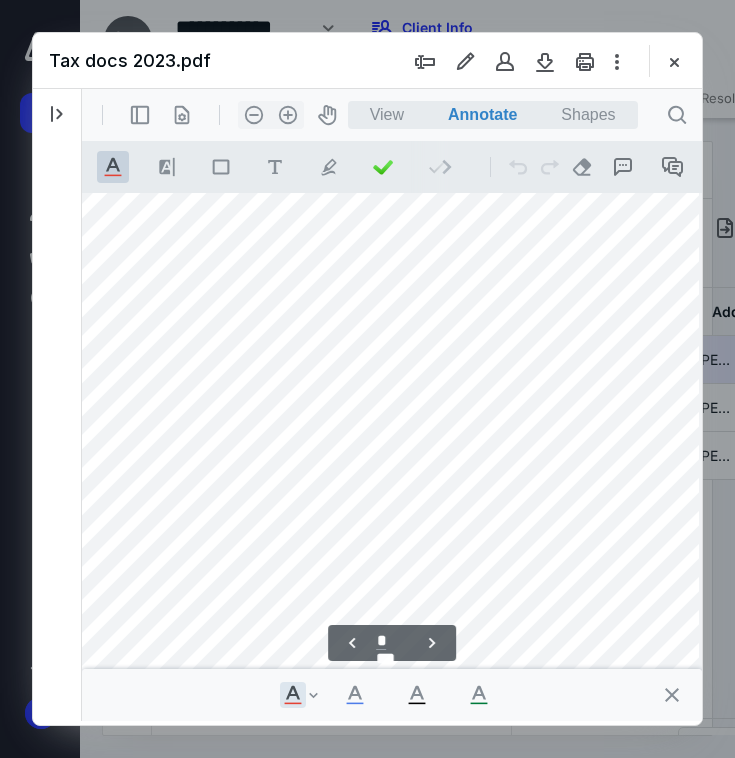 scroll, scrollTop: 2163, scrollLeft: 127, axis: both 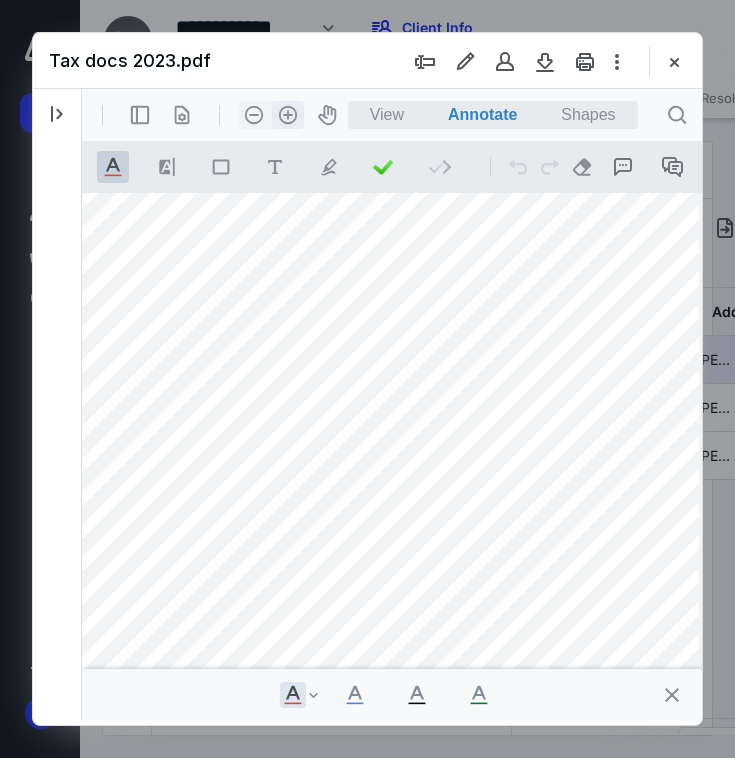 click on ".cls-1{fill:#abb0c4;} icon - header - zoom - in - line" at bounding box center [288, 115] 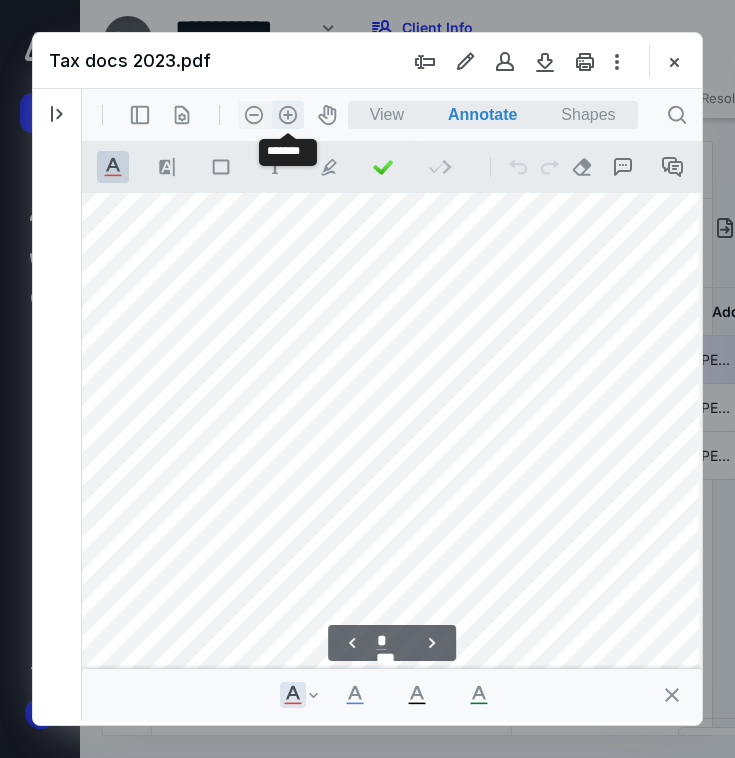 click on ".cls-1{fill:#abb0c4;} icon - header - zoom - in - line" at bounding box center (288, 115) 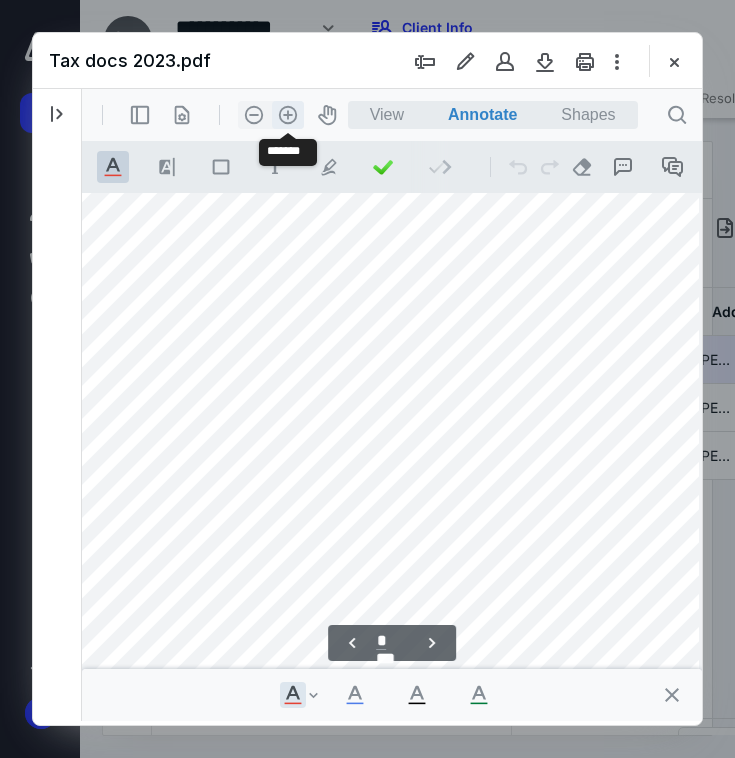 click on ".cls-1{fill:#abb0c4;} icon - header - zoom - in - line" at bounding box center (288, 115) 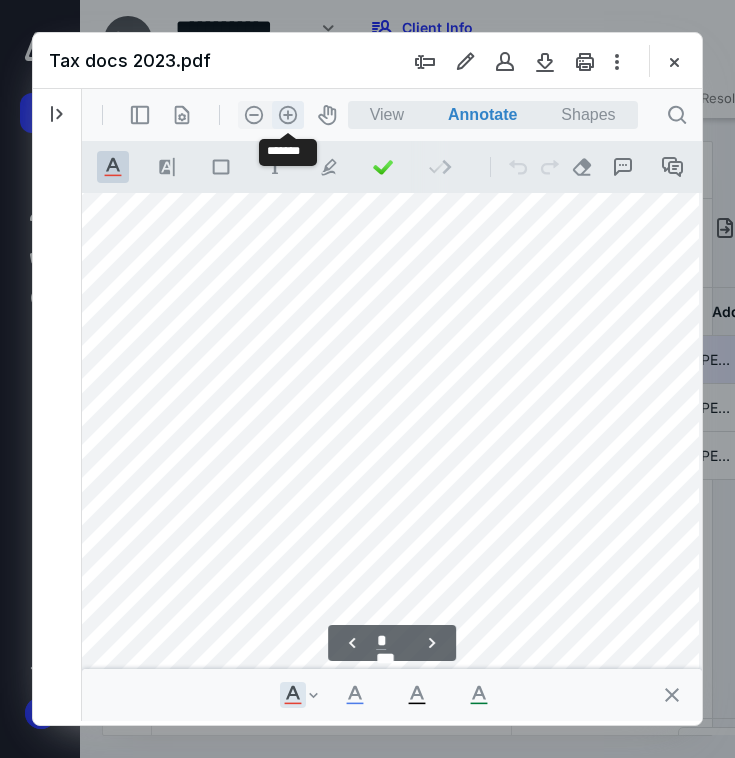 click on ".cls-1{fill:#abb0c4;} icon - header - zoom - in - line" at bounding box center [288, 115] 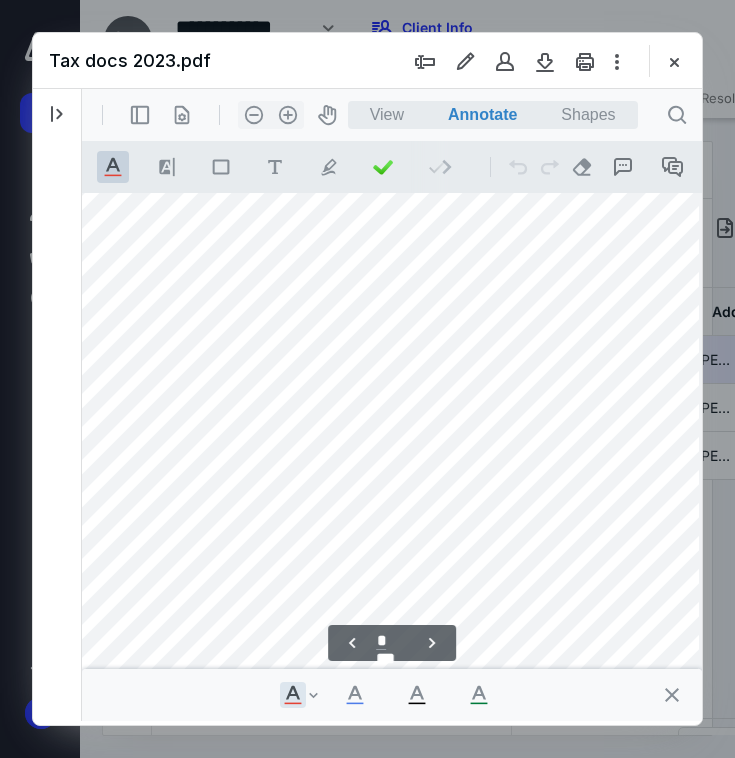 scroll, scrollTop: 5047, scrollLeft: 1201, axis: both 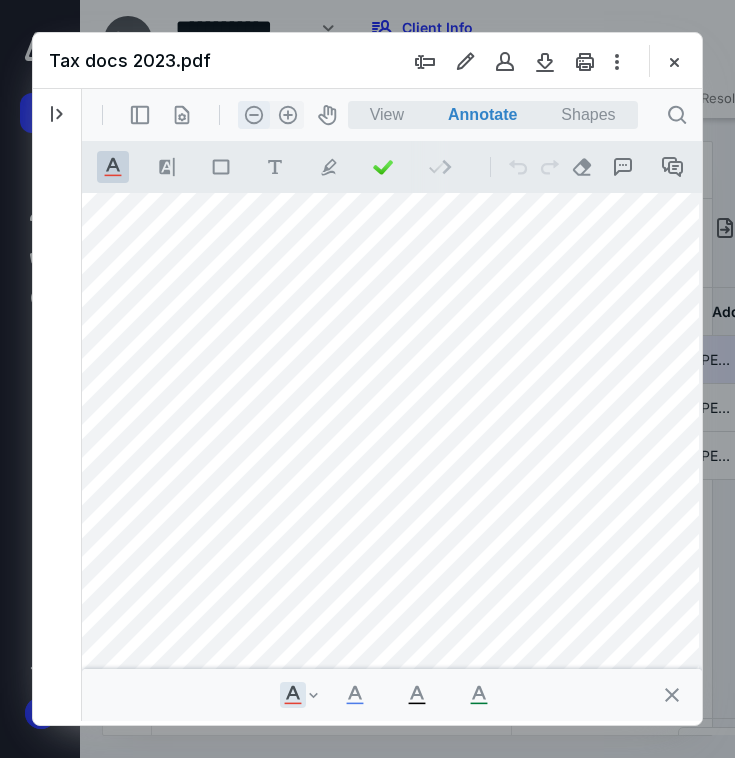 click on ".cls-1{fill:#abb0c4;} icon - header - zoom - out - line" at bounding box center (254, 115) 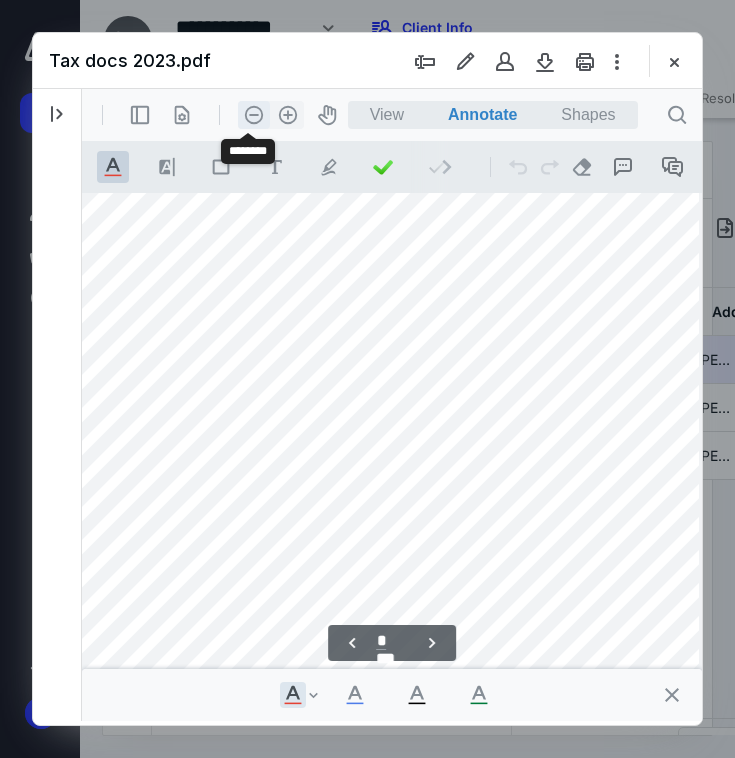 click on ".cls-1{fill:#abb0c4;} icon - header - zoom - out - line" at bounding box center (254, 115) 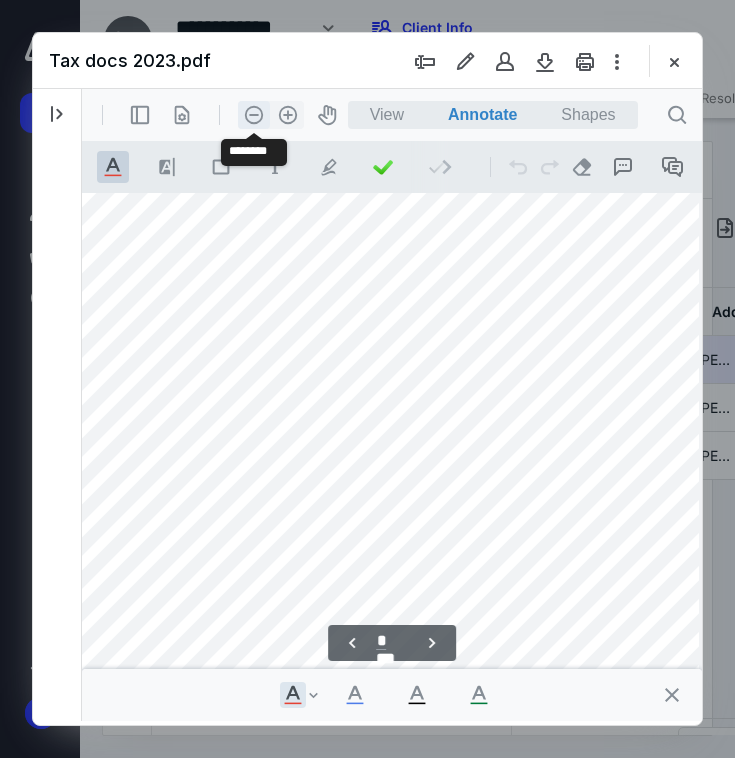 click on ".cls-1{fill:#abb0c4;} icon - header - zoom - out - line" at bounding box center (254, 115) 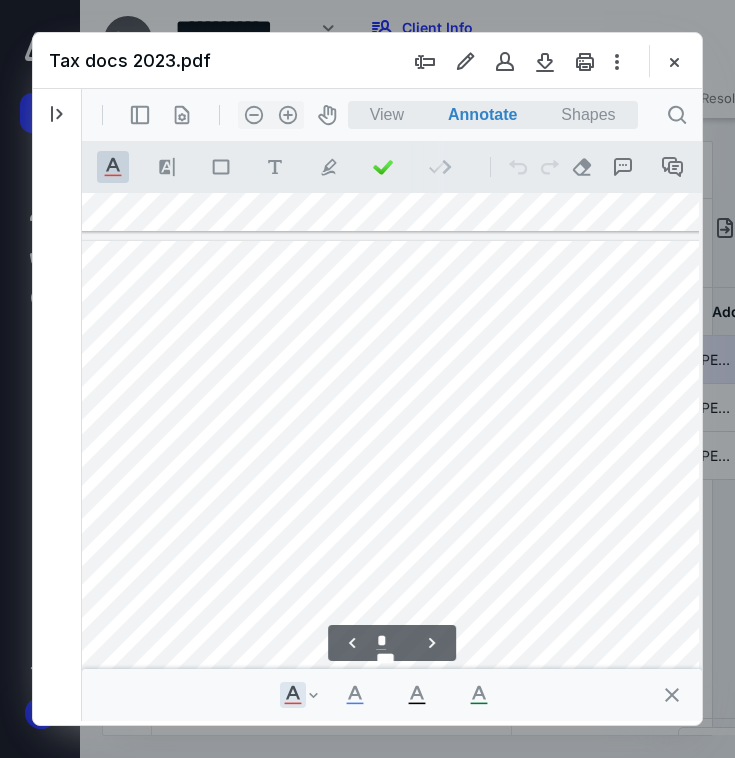 scroll, scrollTop: 3245, scrollLeft: 149, axis: both 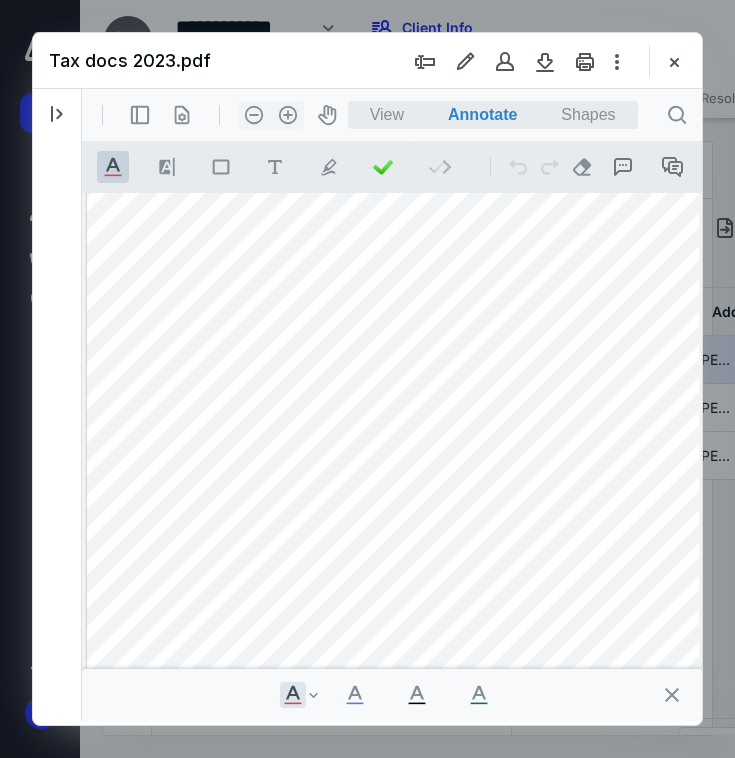 click at bounding box center [613, 453] 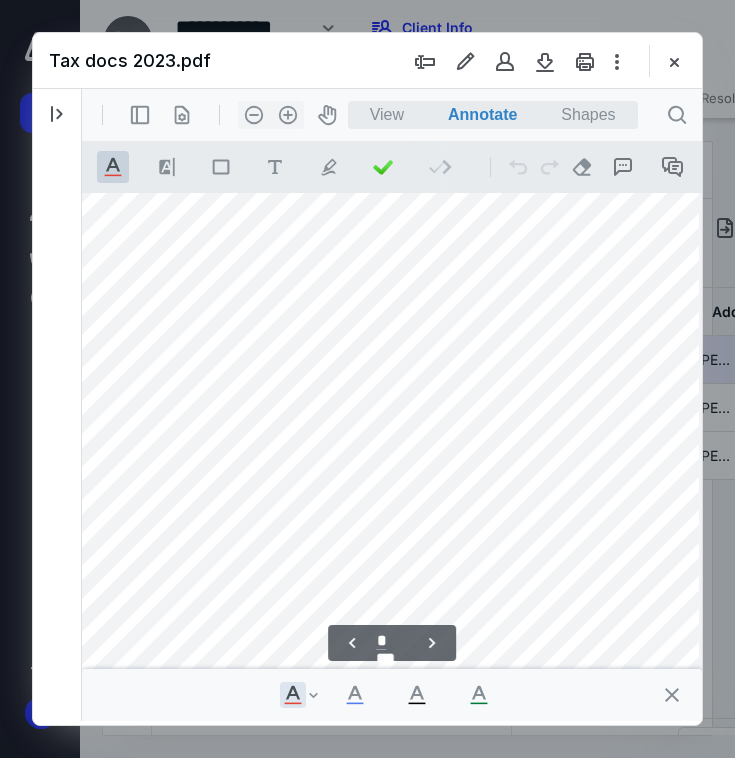 scroll, scrollTop: 4282, scrollLeft: 8, axis: both 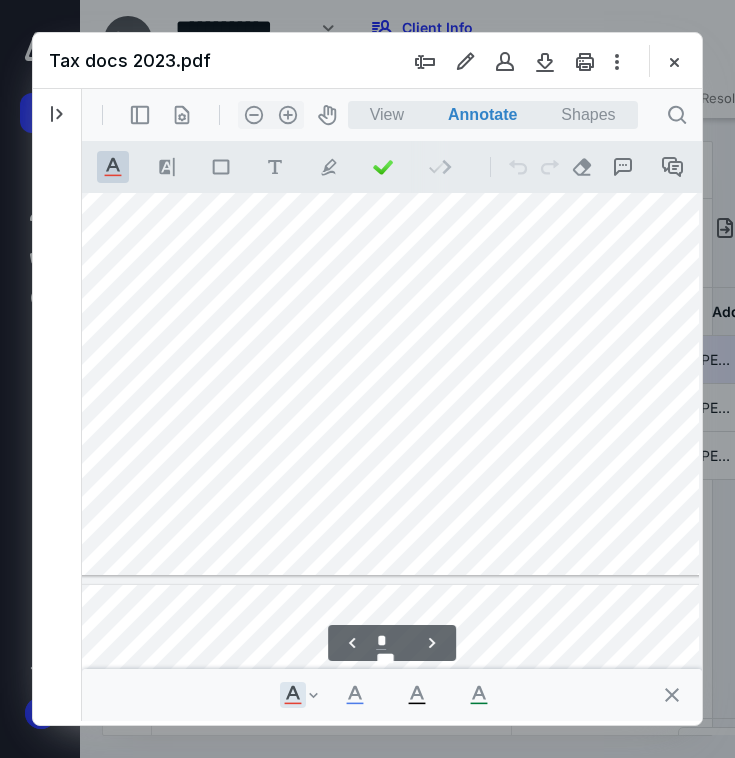 type on "*" 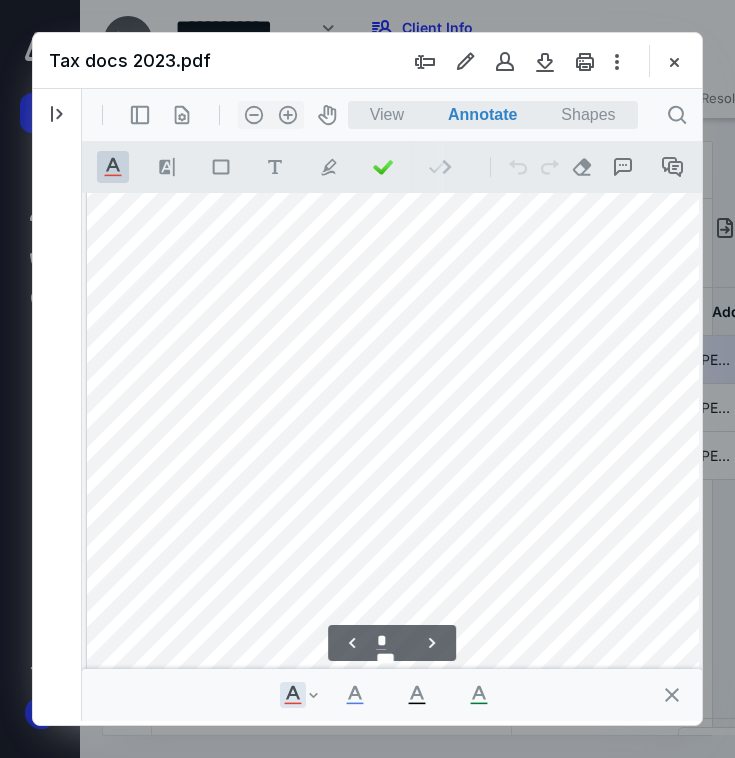 scroll, scrollTop: 4277, scrollLeft: 2, axis: both 